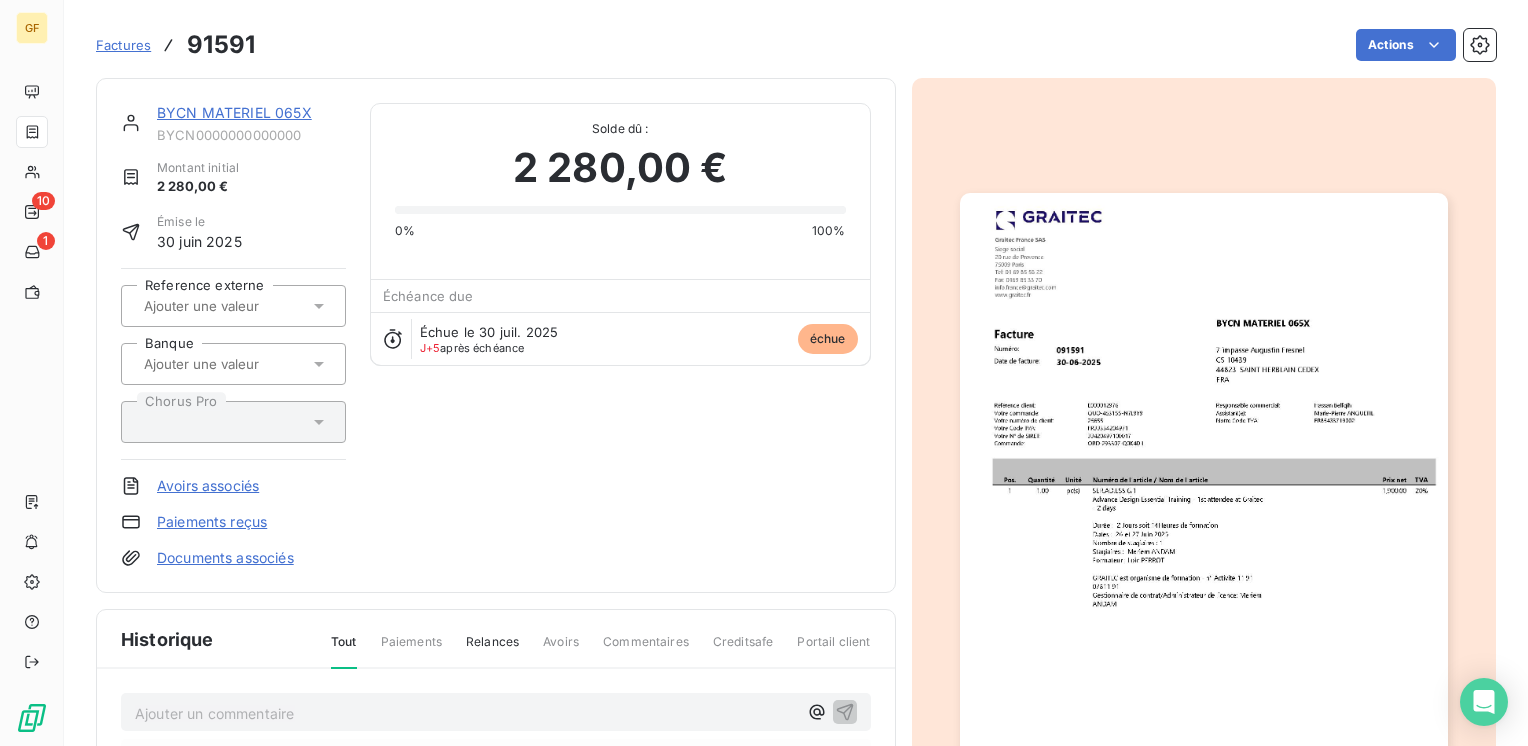 scroll, scrollTop: 0, scrollLeft: 0, axis: both 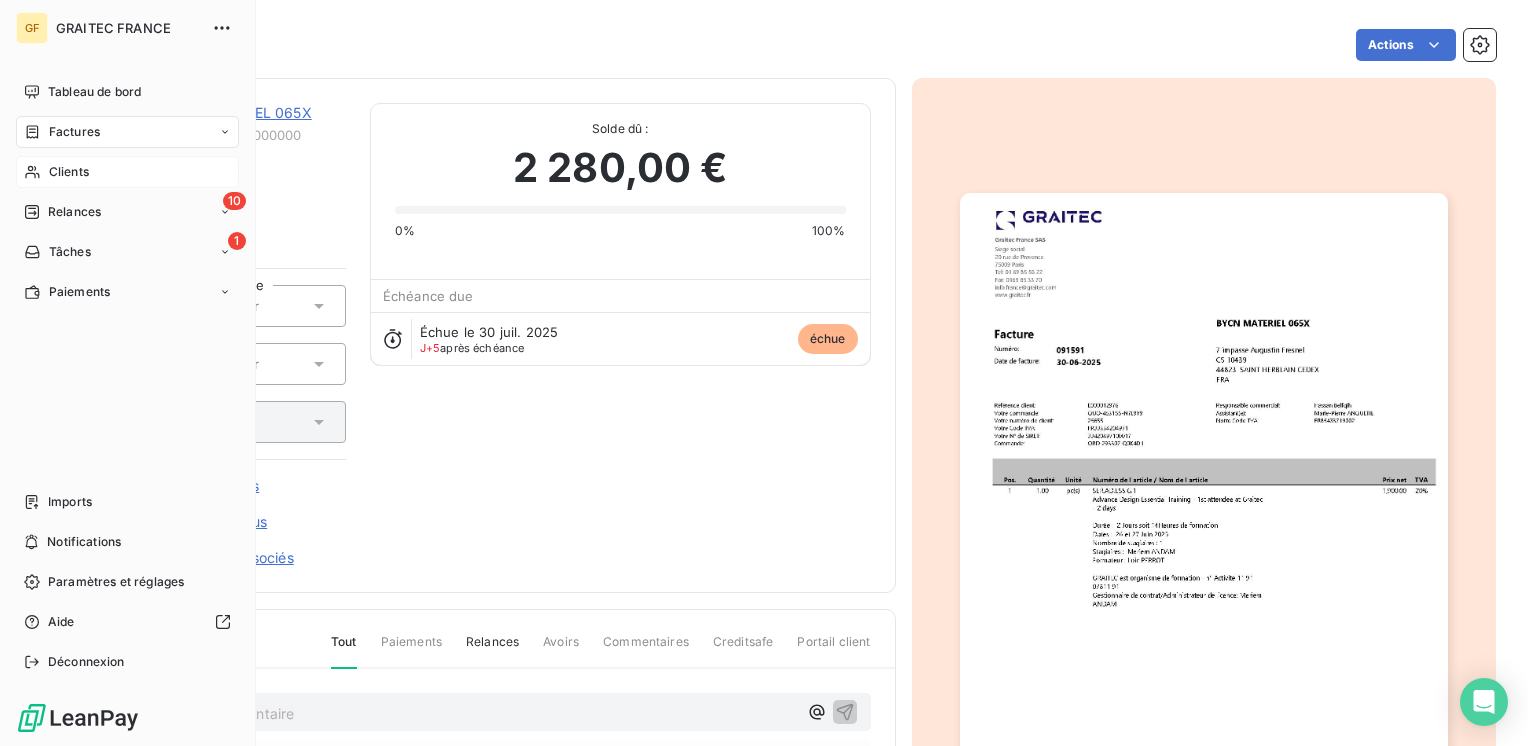 click on "Clients" at bounding box center [69, 172] 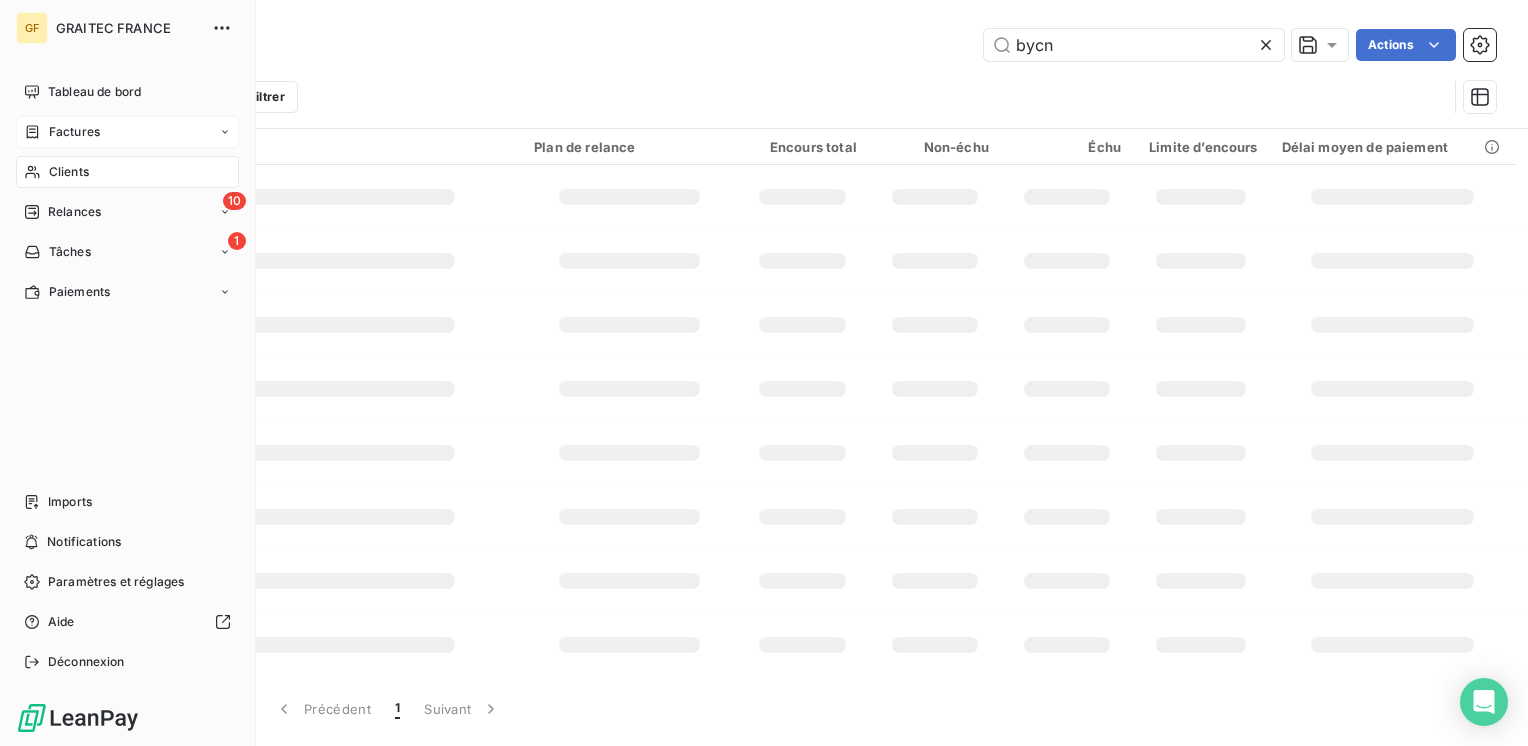 click on "Factures" at bounding box center (127, 132) 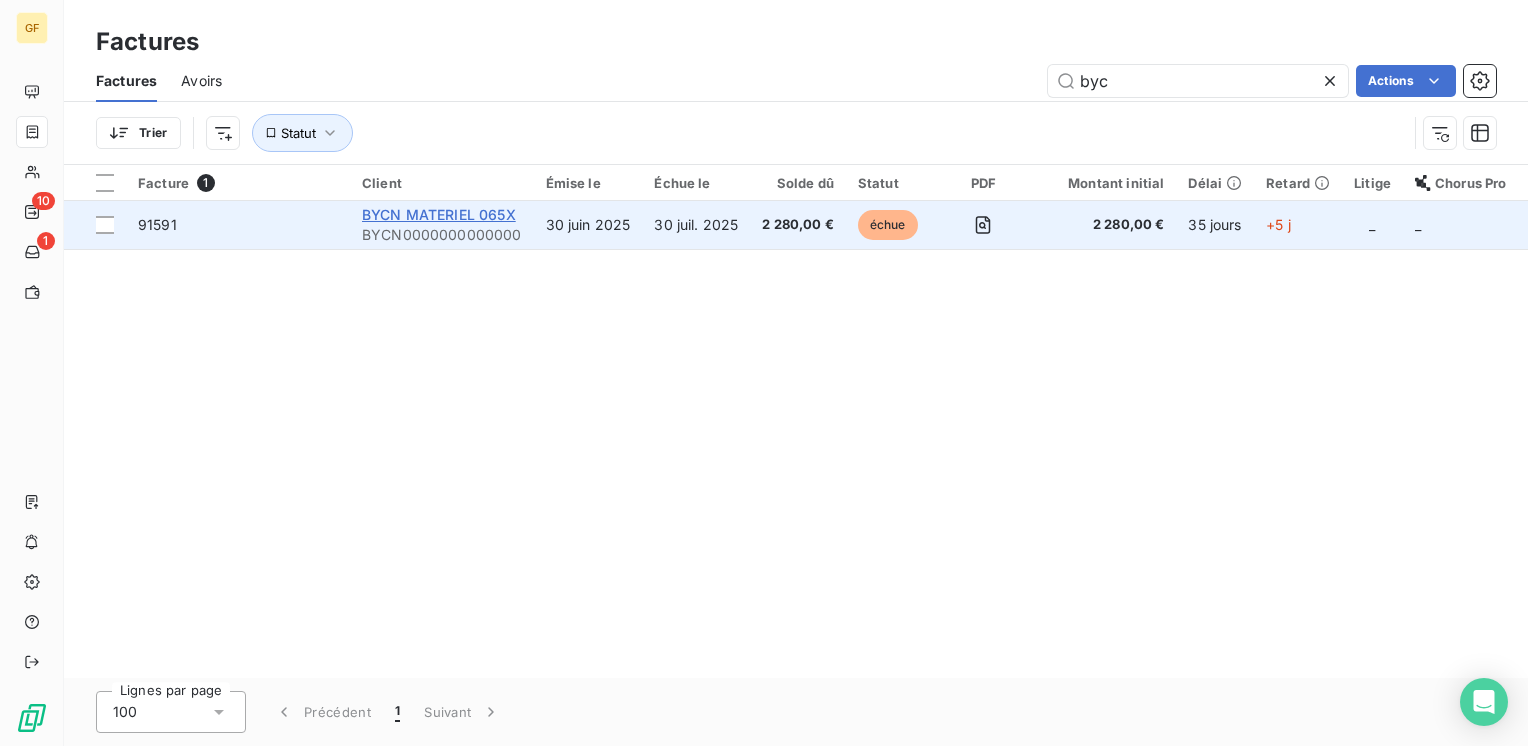 click on "BYCN MATERIEL 065X" at bounding box center (439, 214) 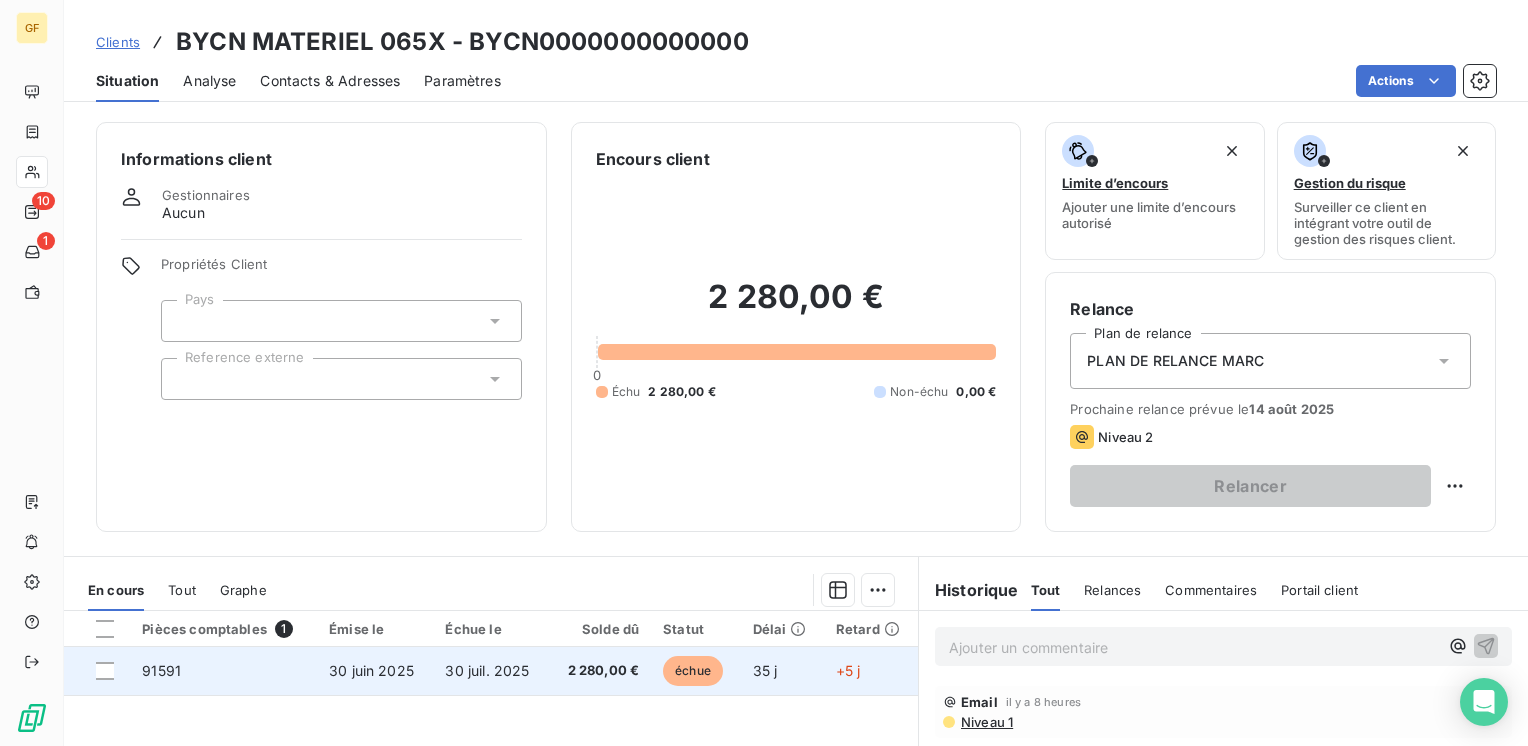 click on "30 juil. 2025" at bounding box center [487, 670] 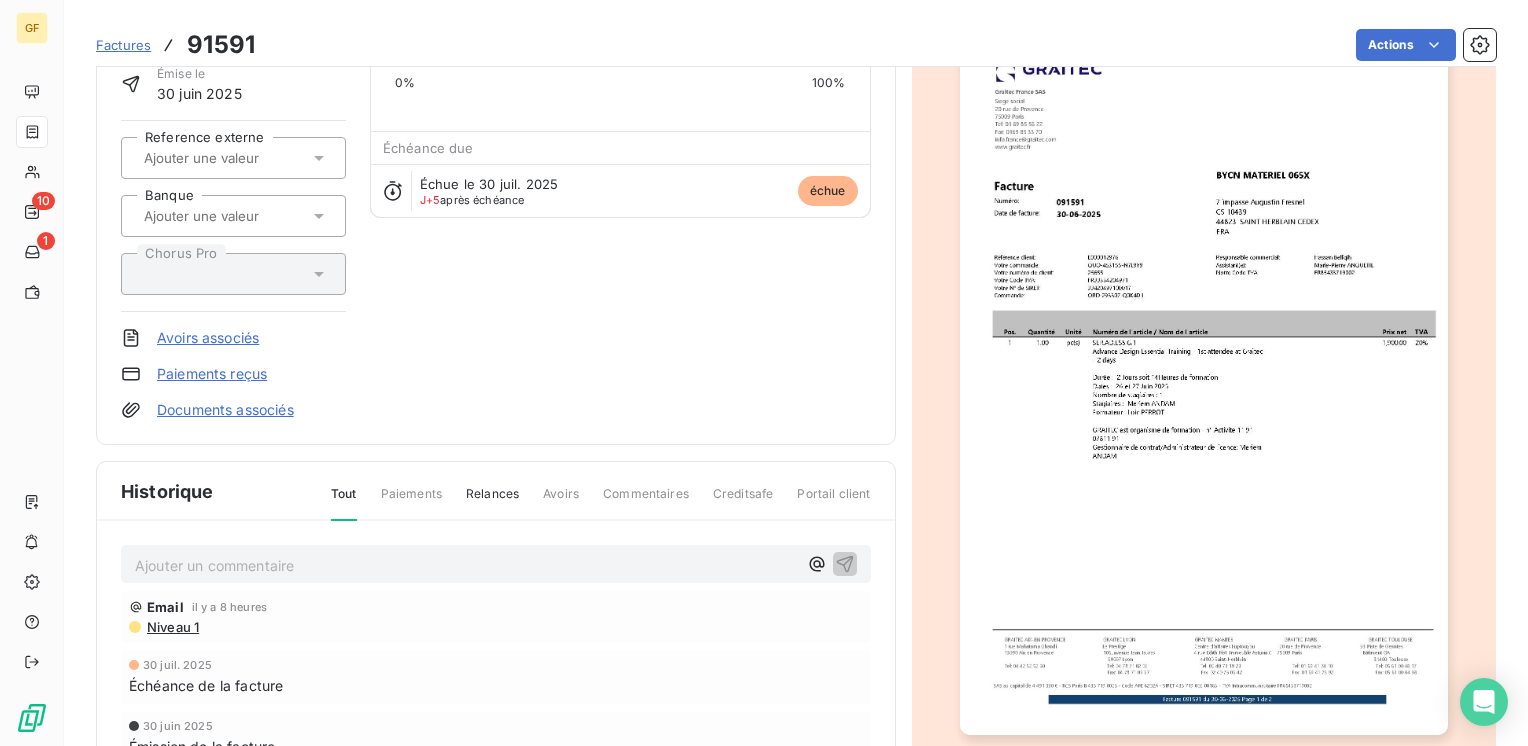scroll, scrollTop: 200, scrollLeft: 0, axis: vertical 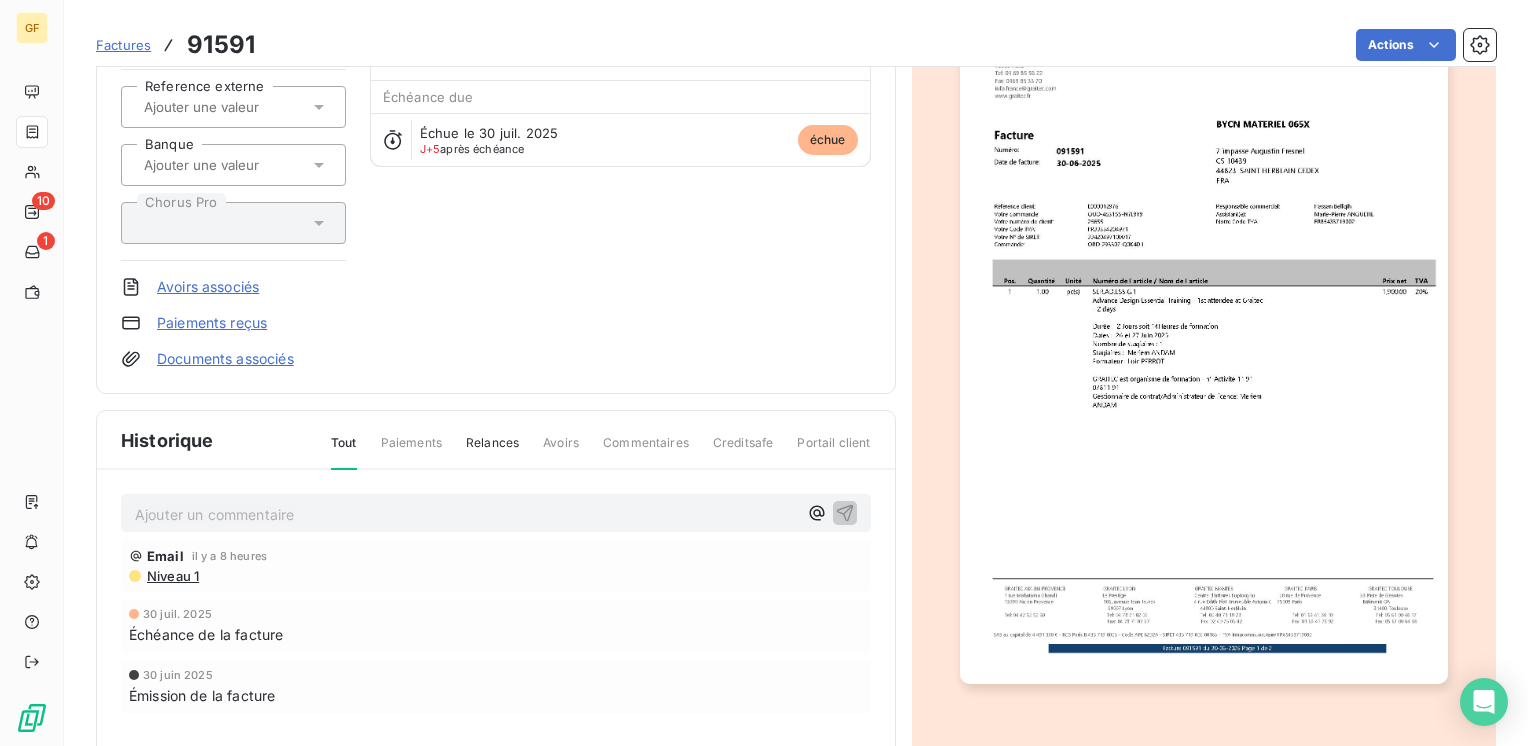 click on "Ajouter un commentaire ﻿" at bounding box center (466, 514) 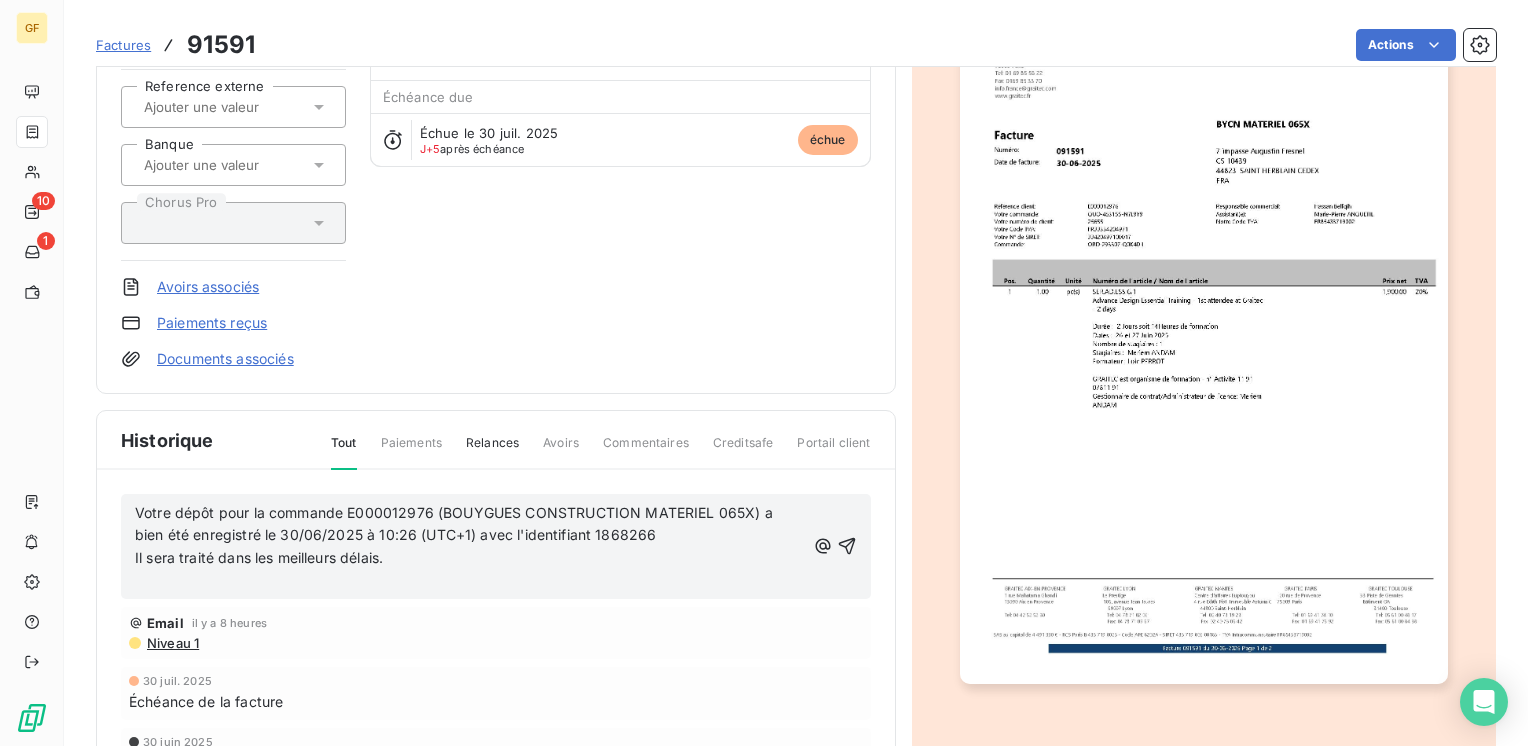 click on "Votre dépôt pour la commande E000012976 (BOUYGUES CONSTRUCTION MATERIEL 065X) a bien été enregistré le 30/06/2025 à 10:26 (UTC+1) avec l'identifiant 1868266" at bounding box center [456, 524] 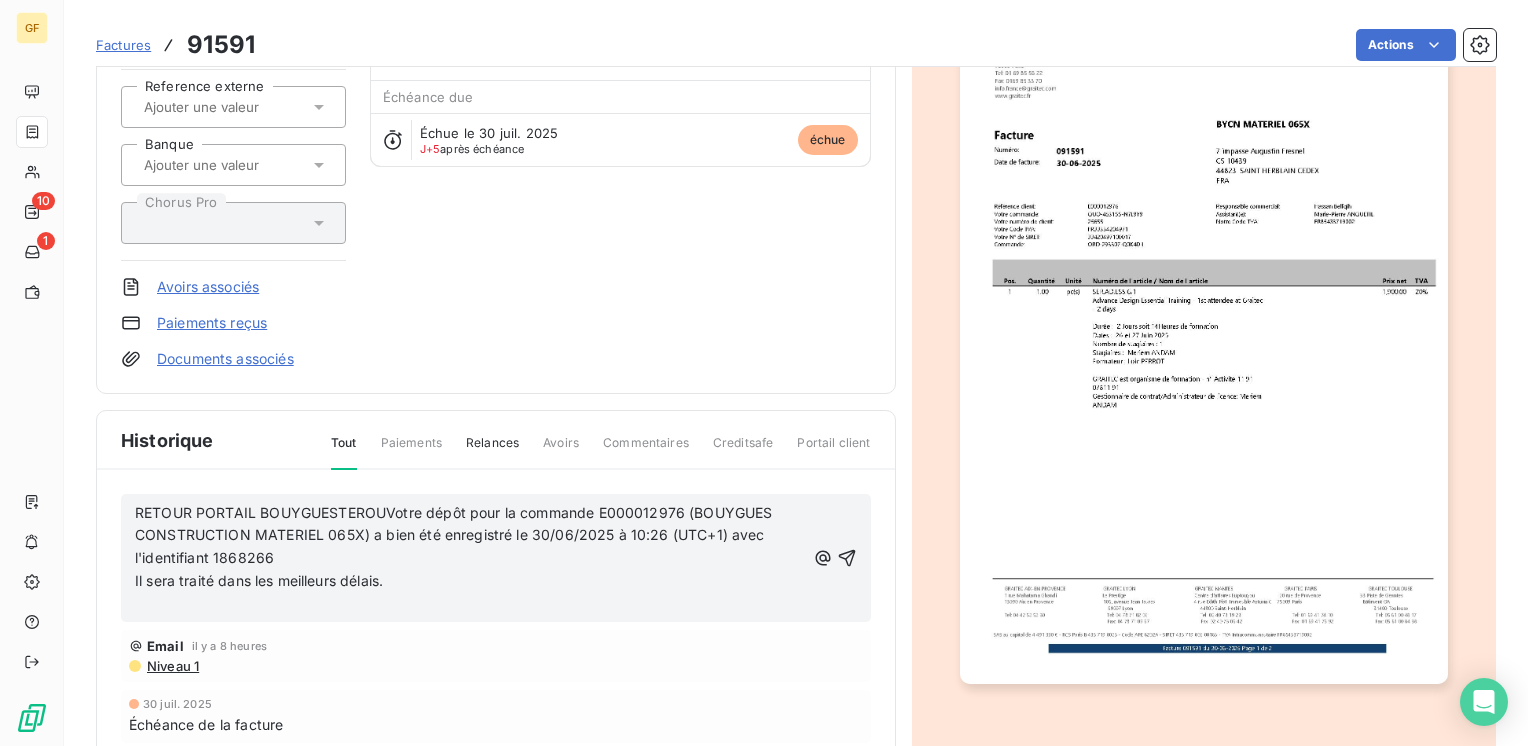 click at bounding box center (1204, 339) 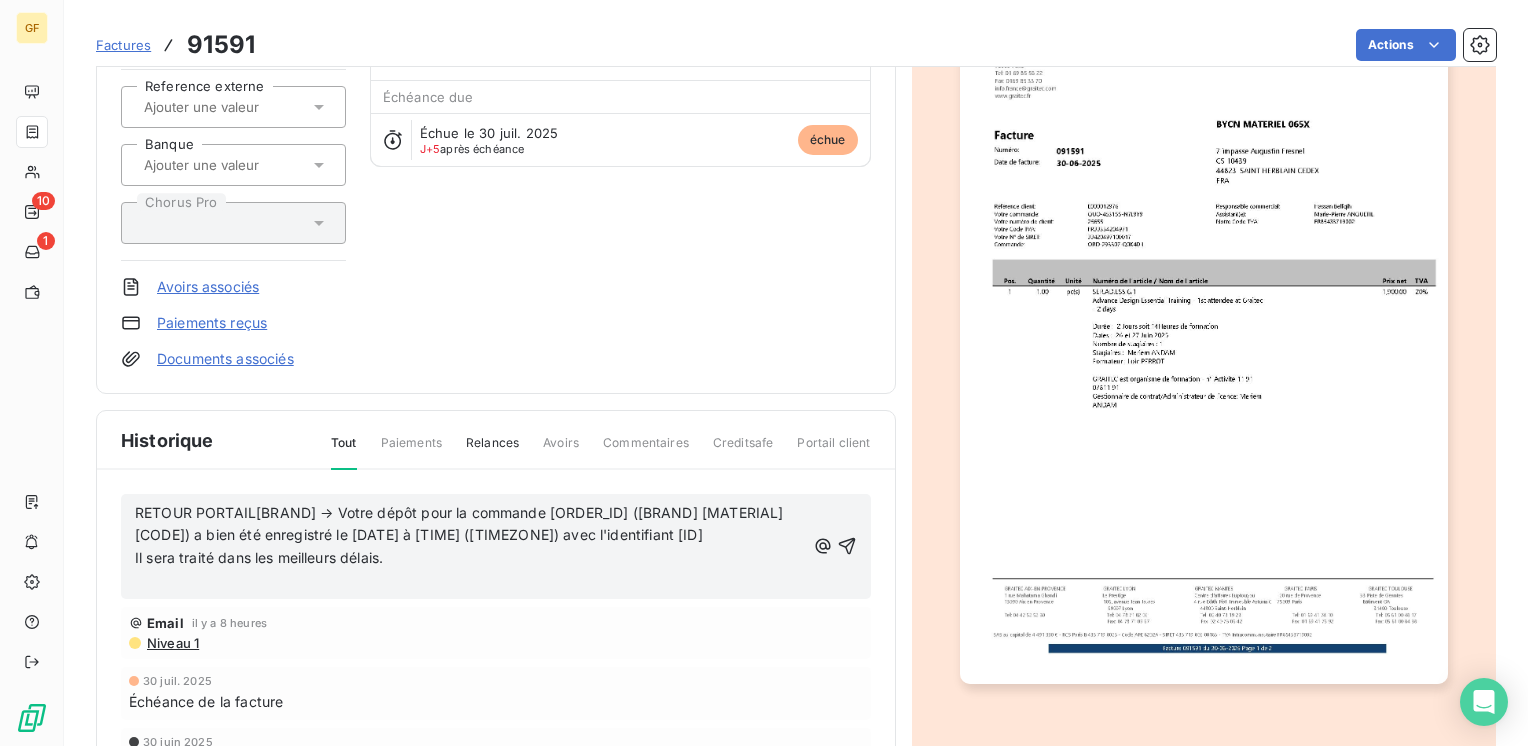 click on "RETOUR PORTAIL[BRAND] → Votre dépôt pour la commande [ORDER_ID] ([BRAND] [MATERIAL] [CODE]) a bien été enregistré le [DATE] à [TIME] ([TIMEZONE]) avec l'identifiant [ID]" at bounding box center (461, 524) 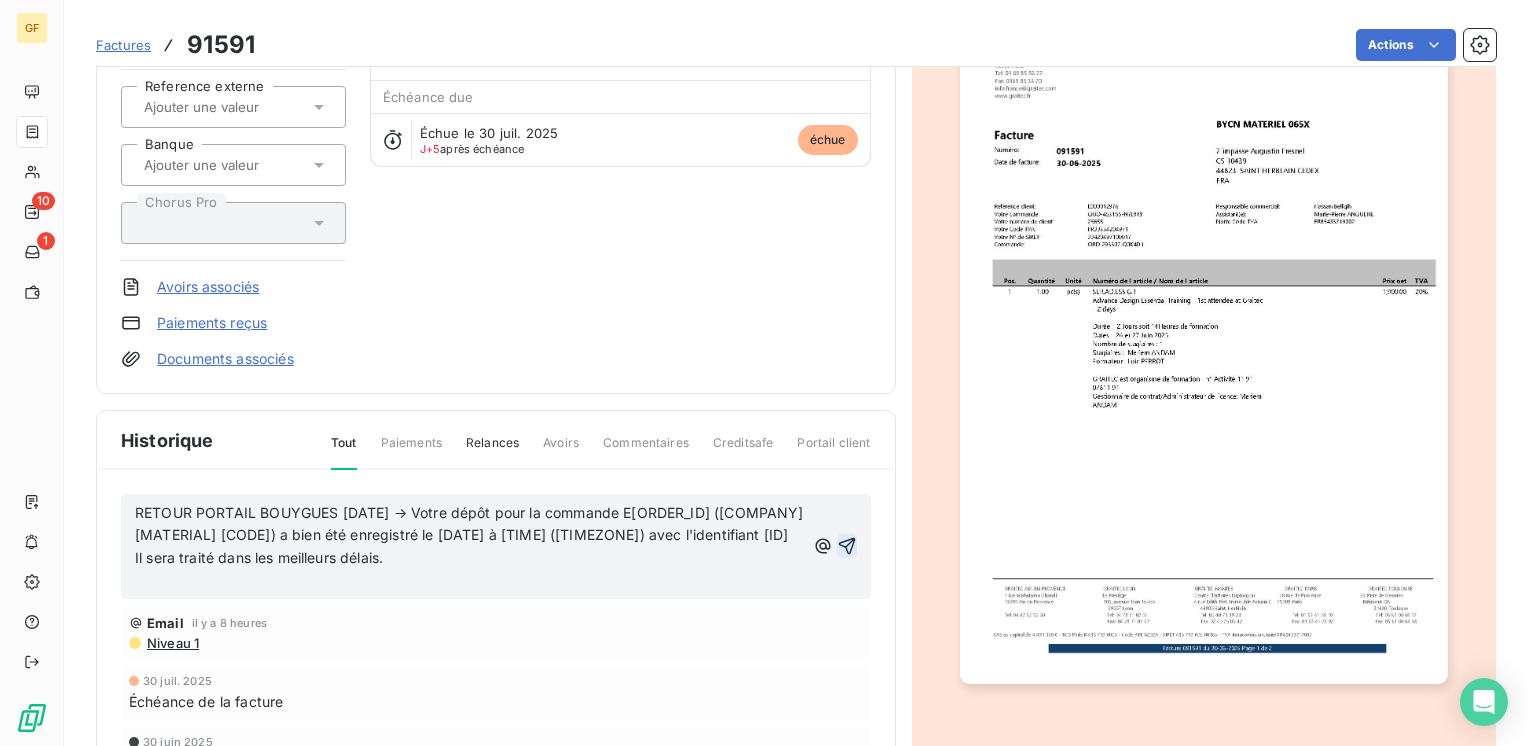 click 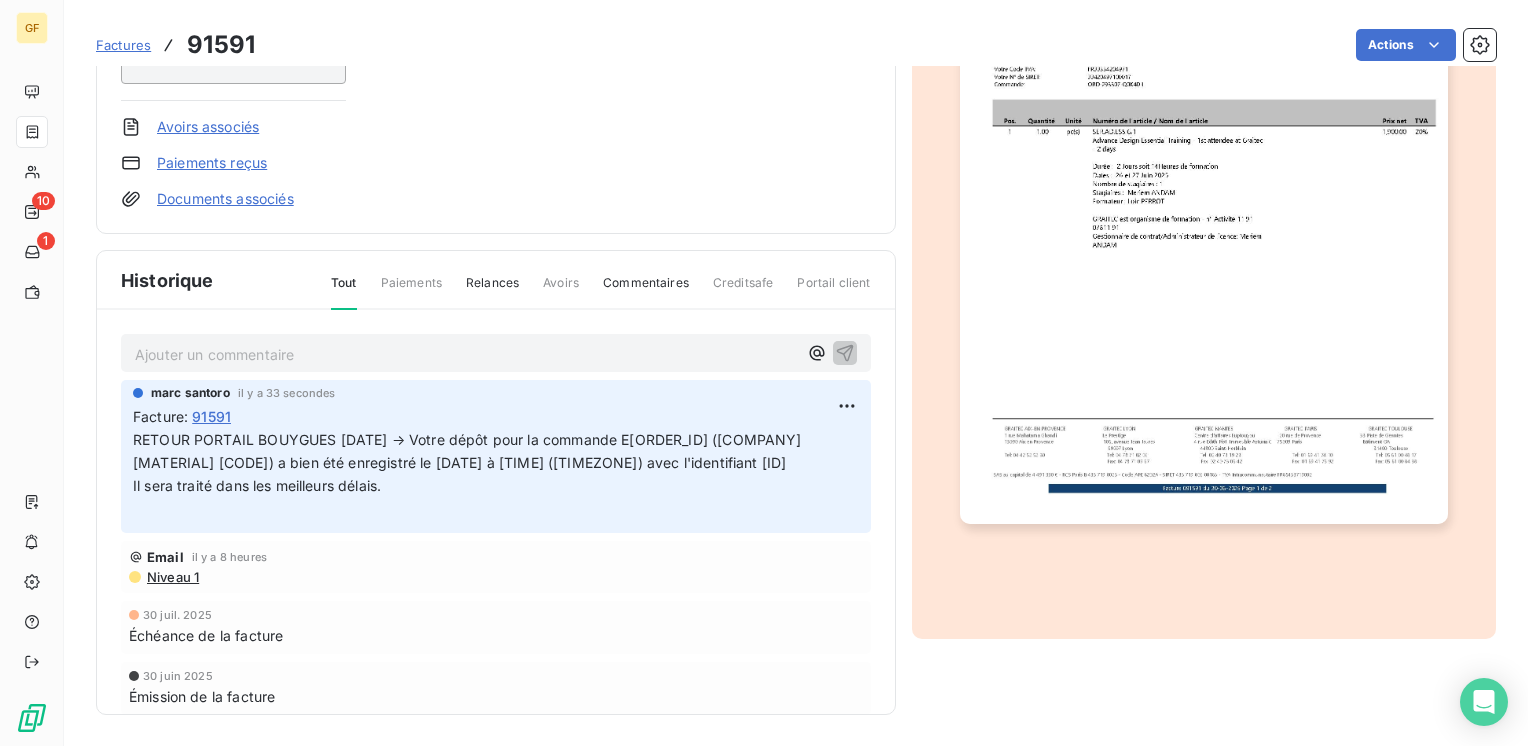 scroll, scrollTop: 0, scrollLeft: 0, axis: both 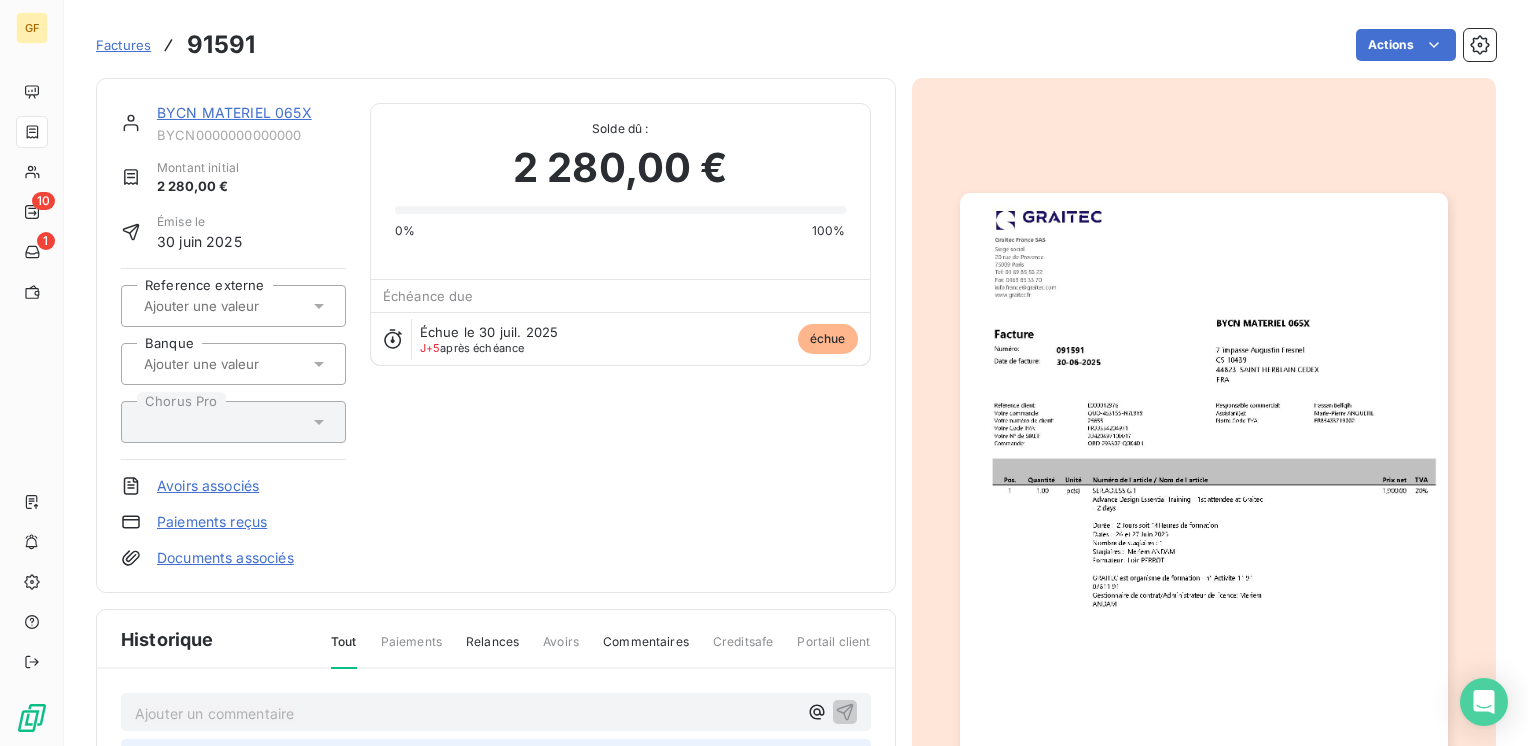 click on "BYCN MATERIEL 065X" at bounding box center (234, 112) 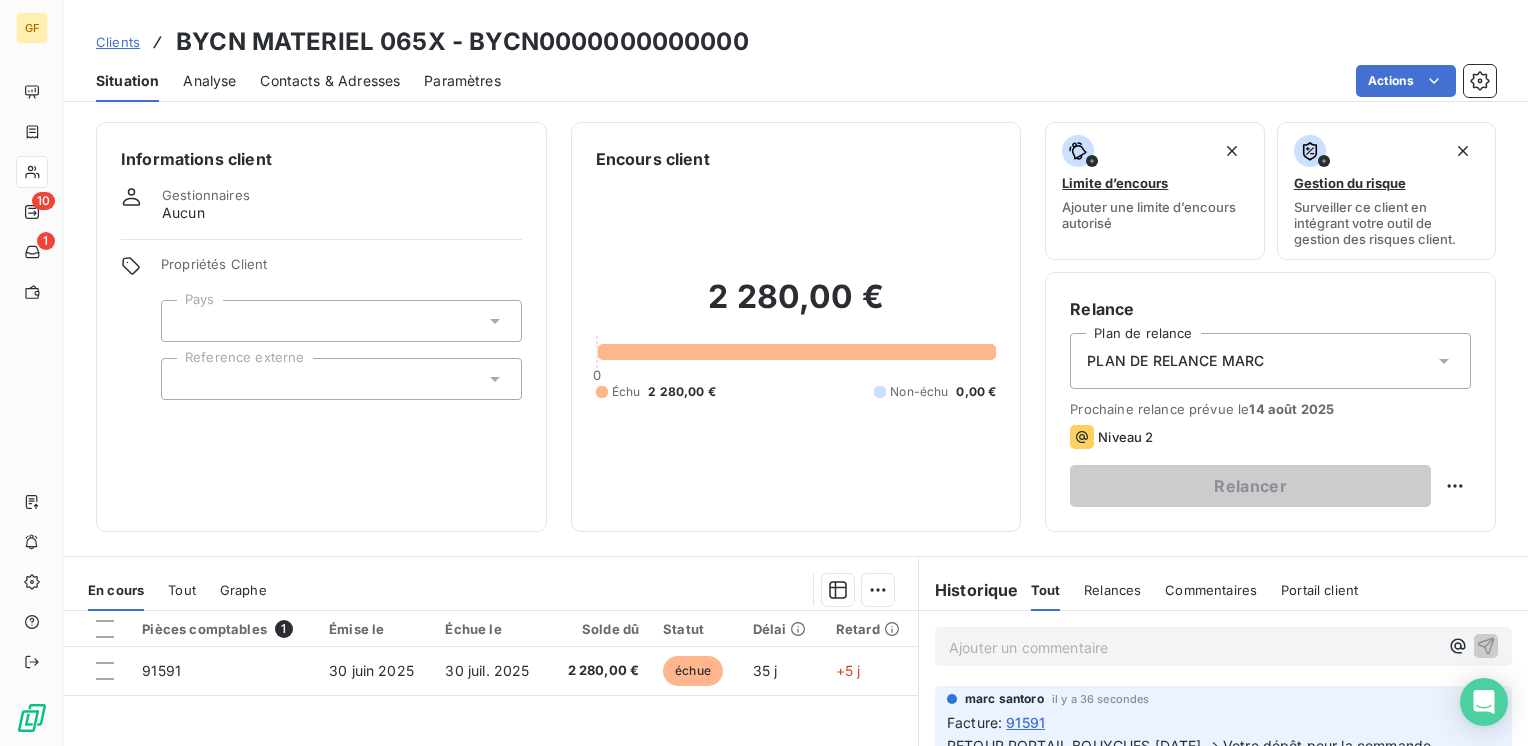 click on "Contacts & Adresses" at bounding box center (330, 81) 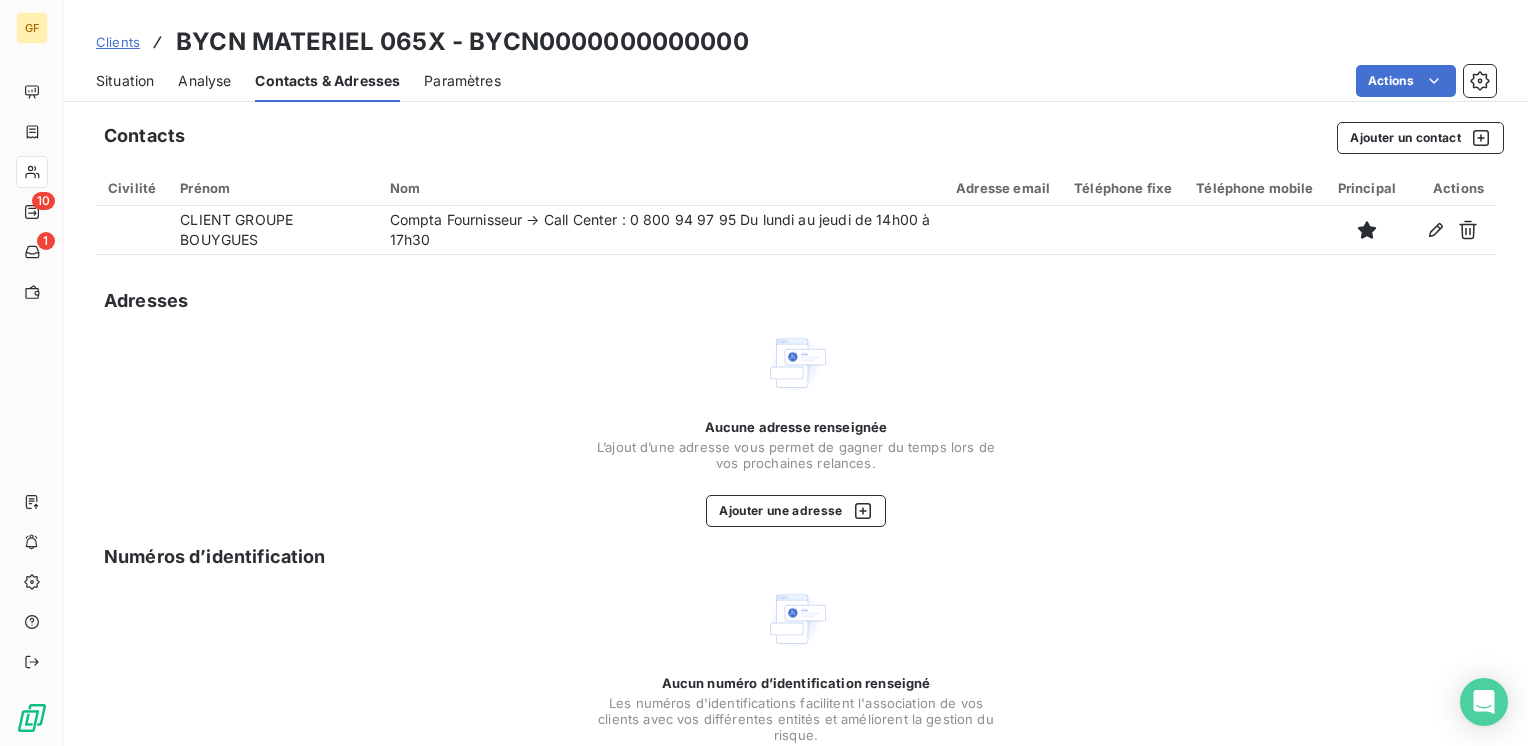 click on "Situation" at bounding box center (125, 81) 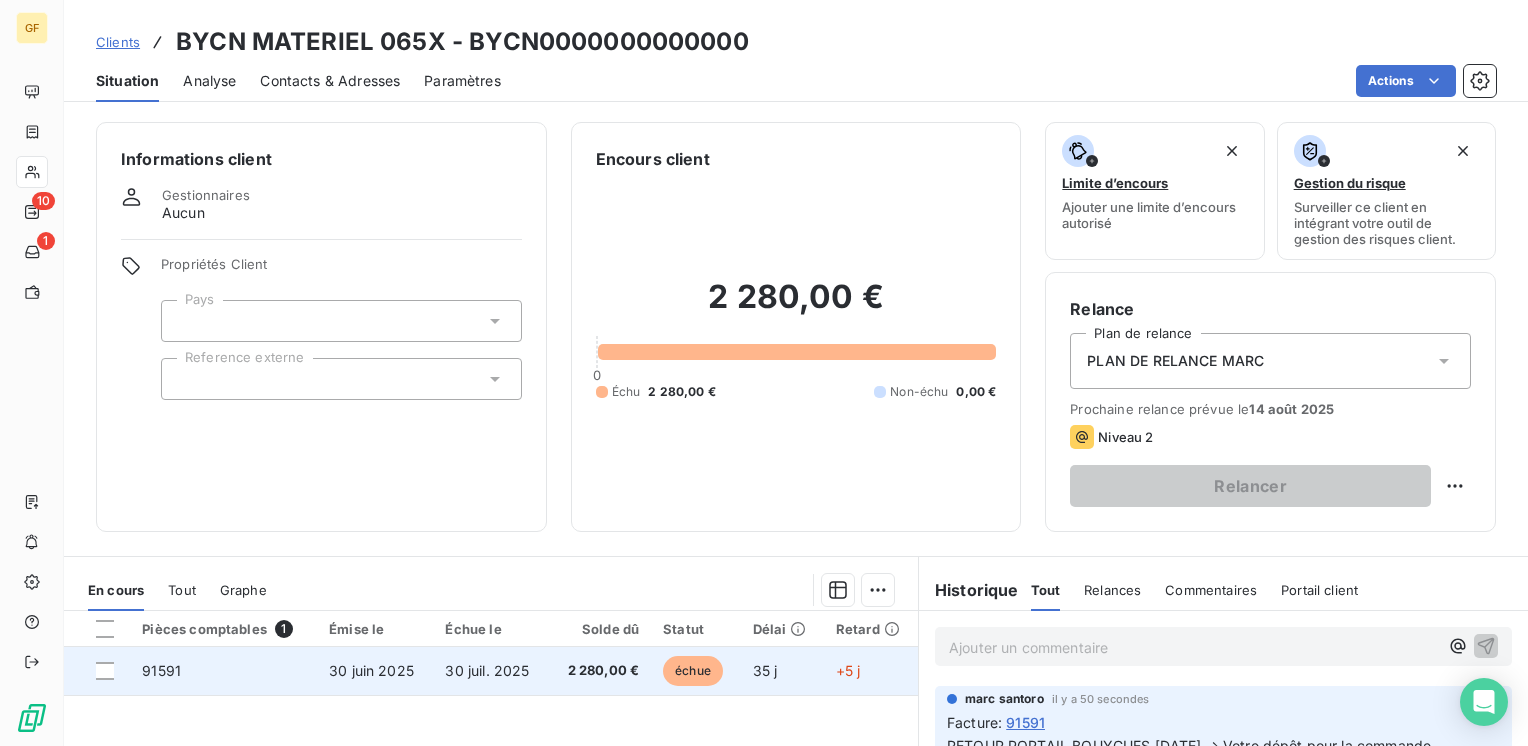 click on "30 juil. 2025" at bounding box center (490, 671) 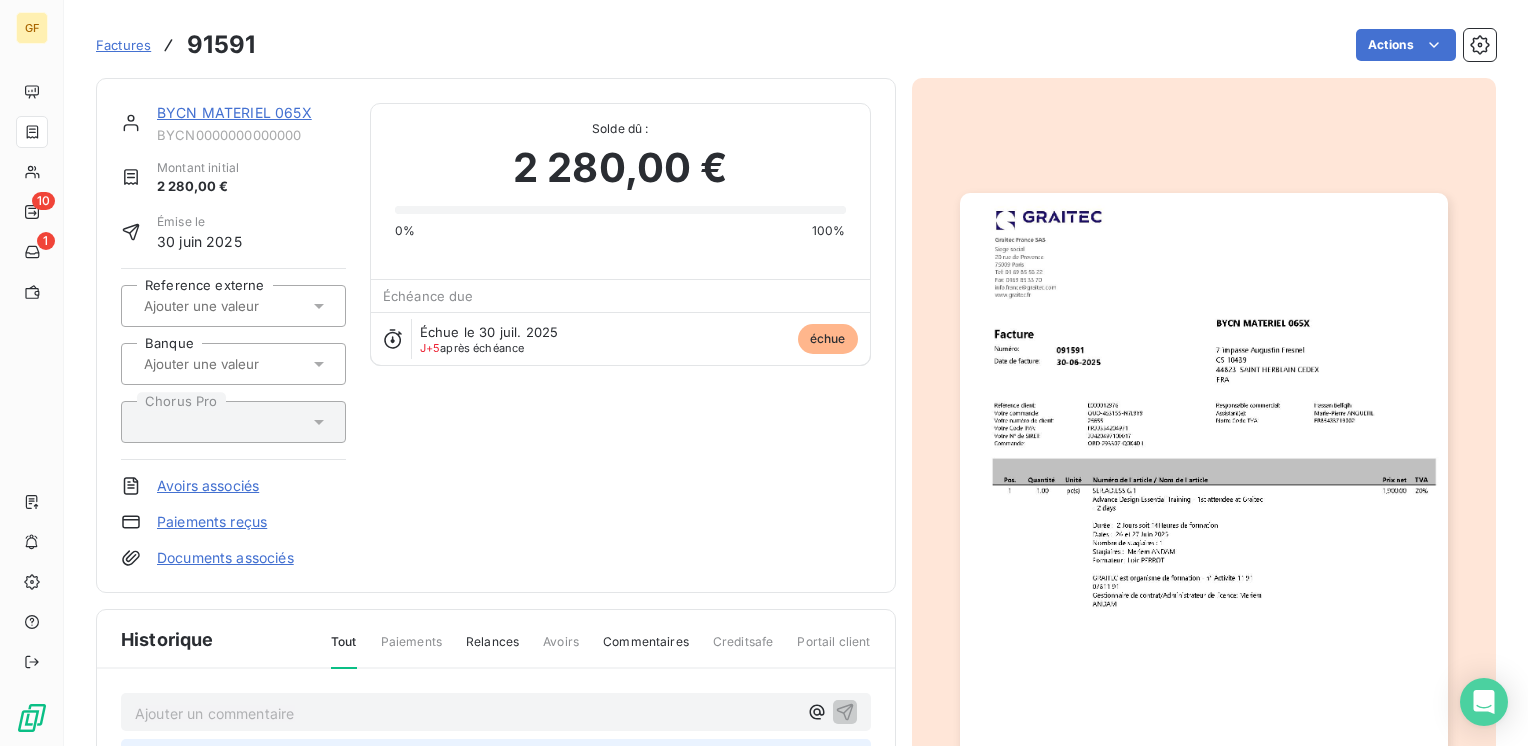 click at bounding box center (1204, 537) 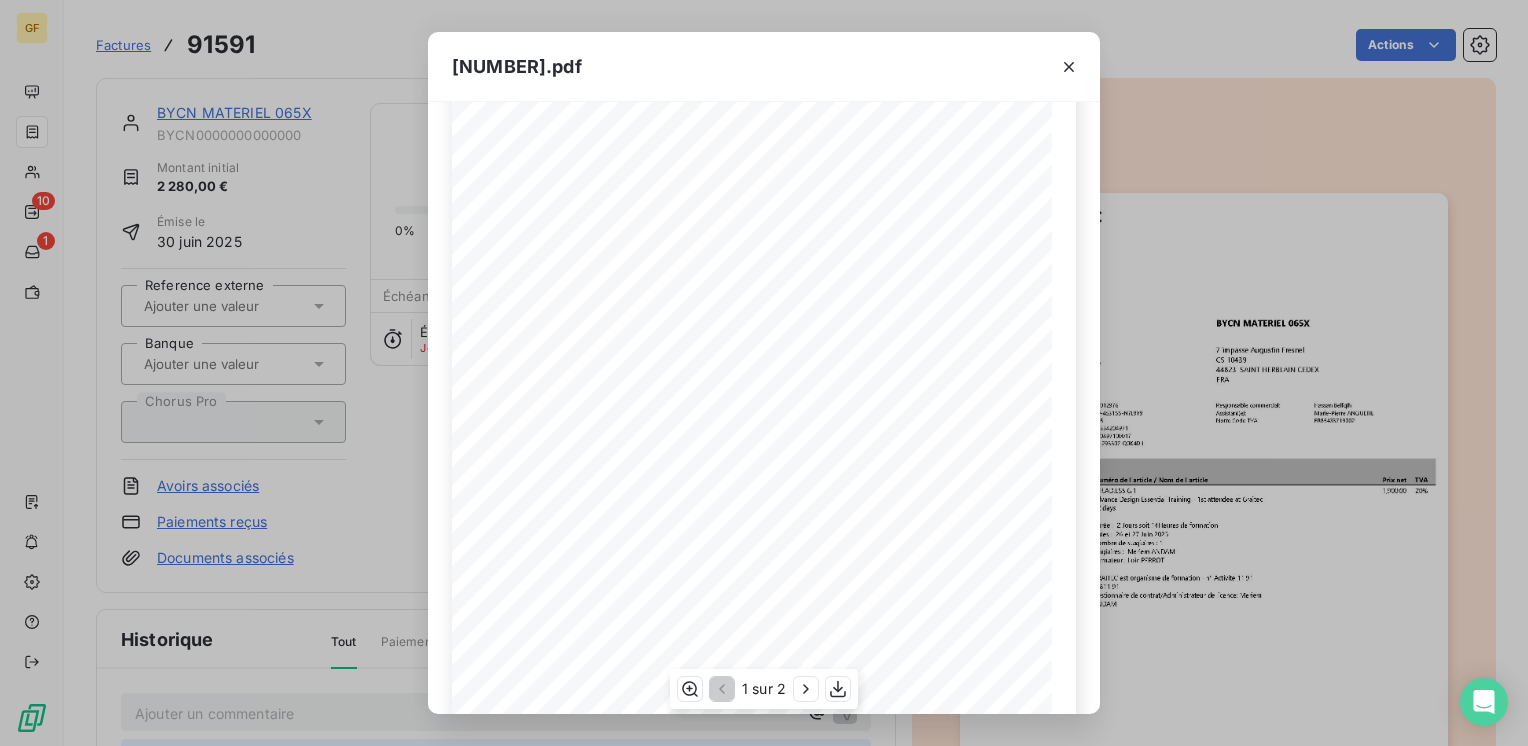 scroll, scrollTop: 283, scrollLeft: 0, axis: vertical 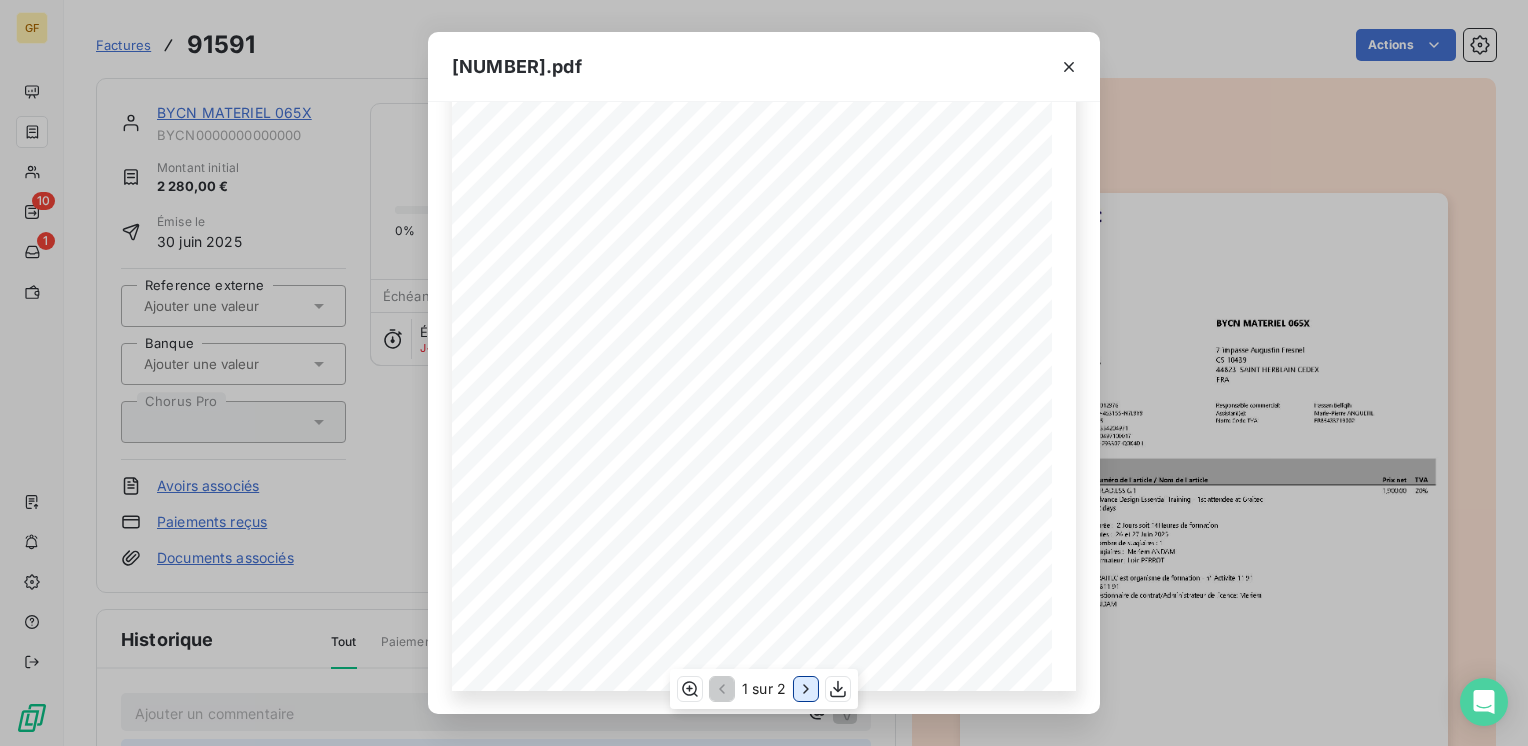 click 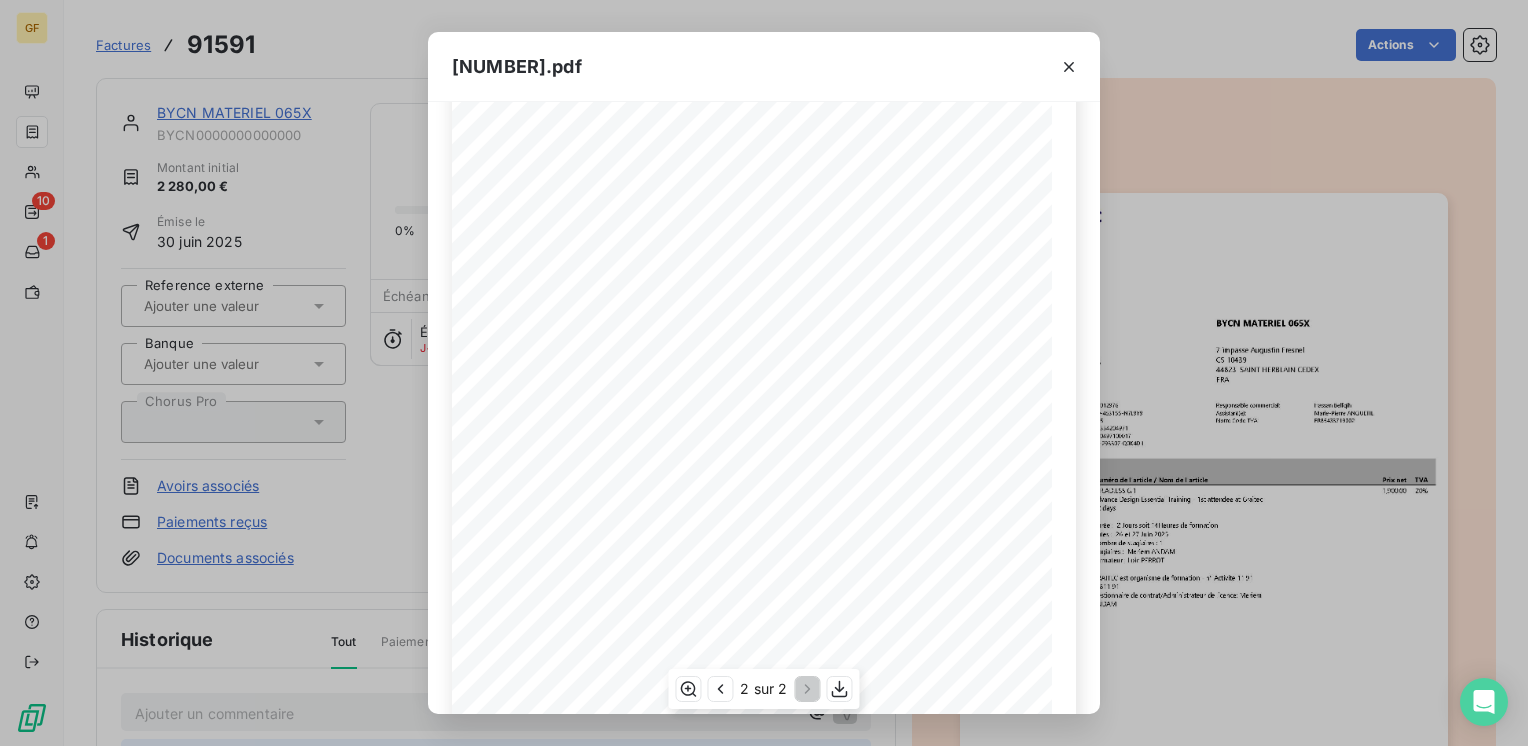 scroll, scrollTop: 0, scrollLeft: 0, axis: both 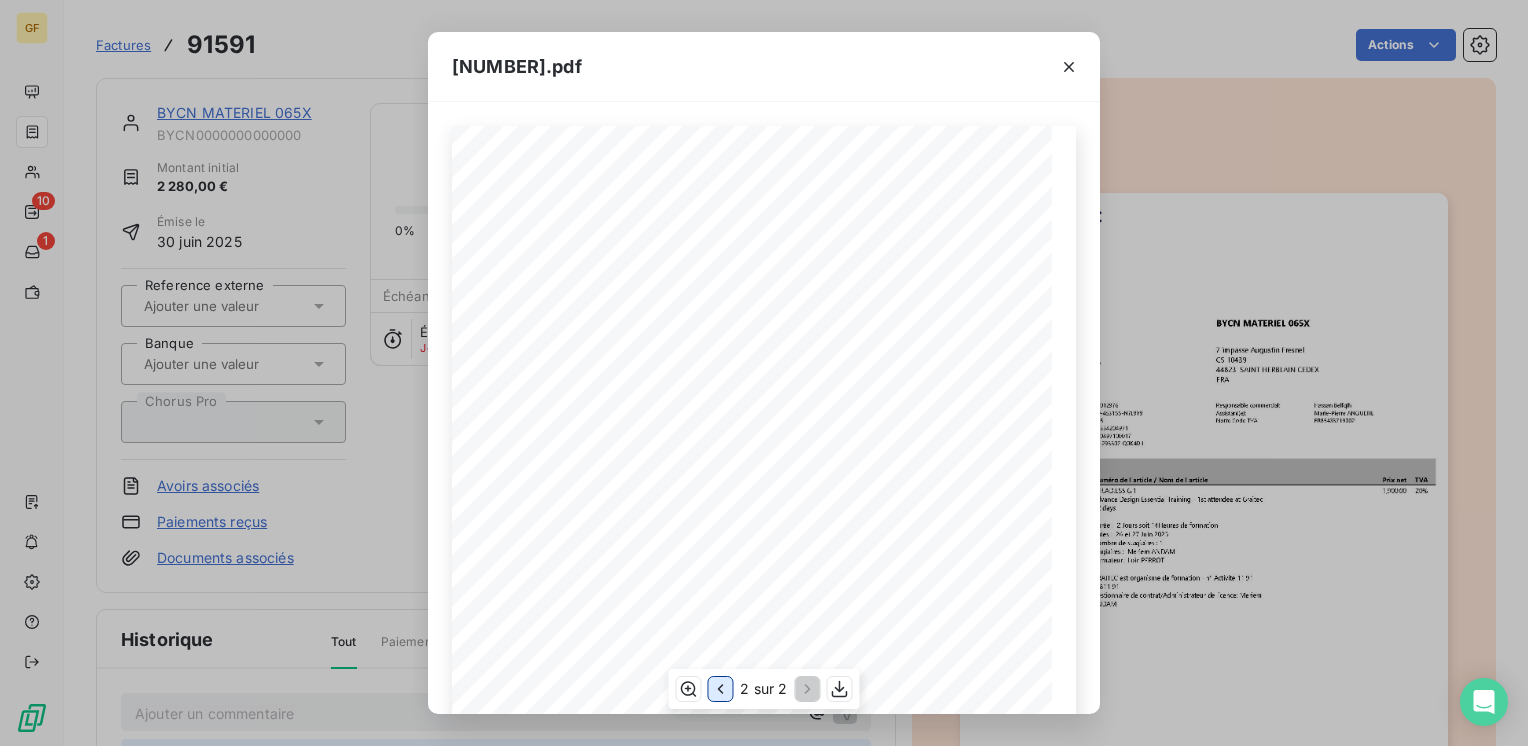 click 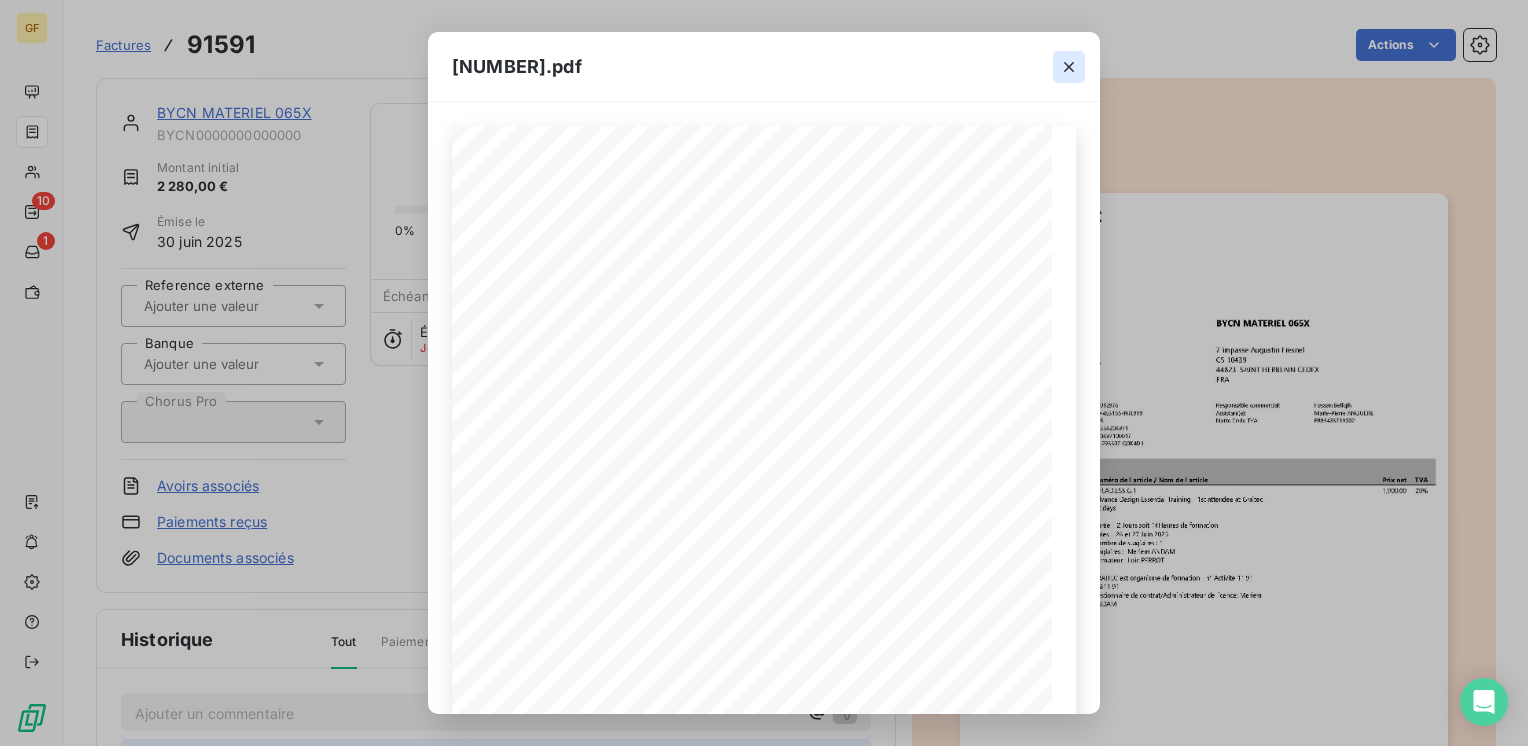 click 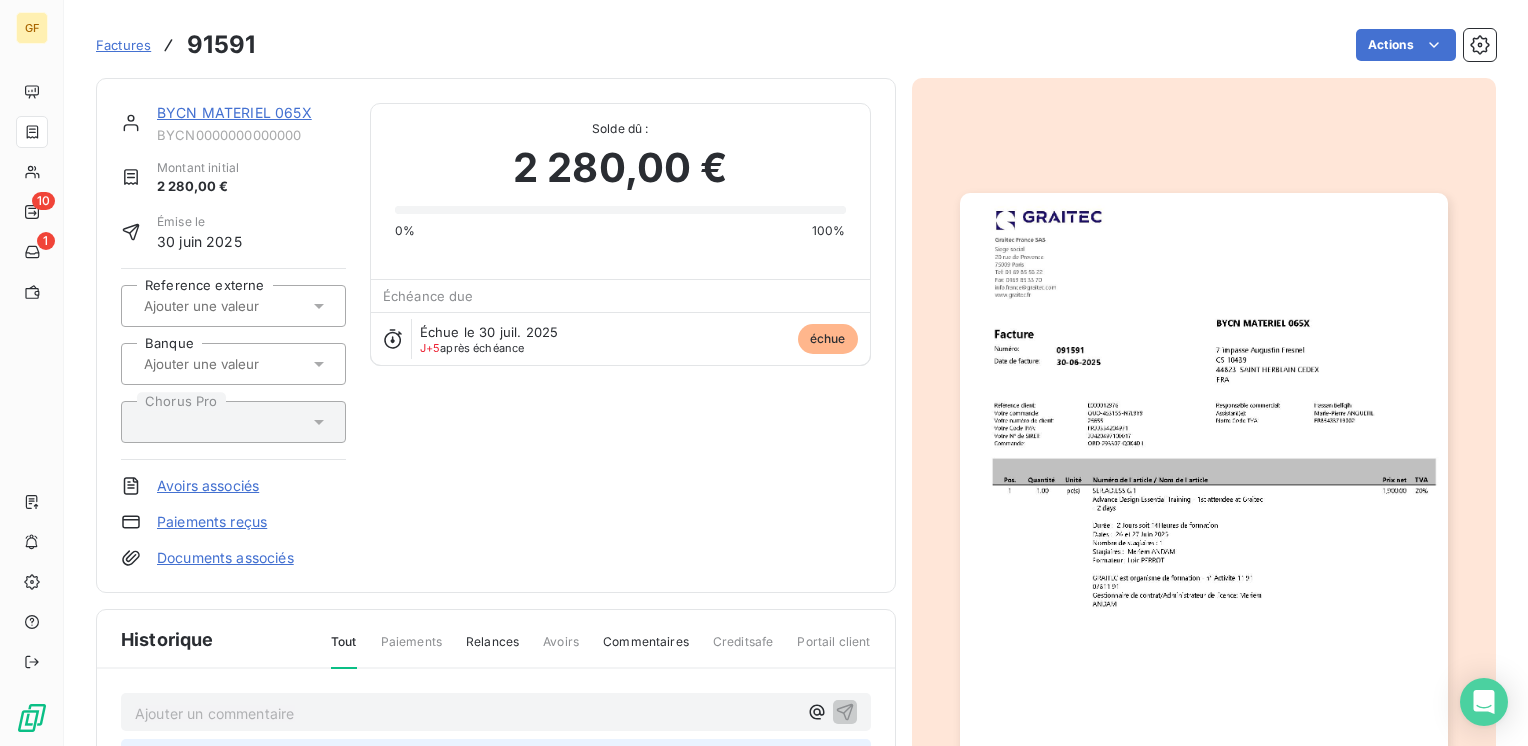 click on "BYCN MATERIEL 065X" at bounding box center [234, 112] 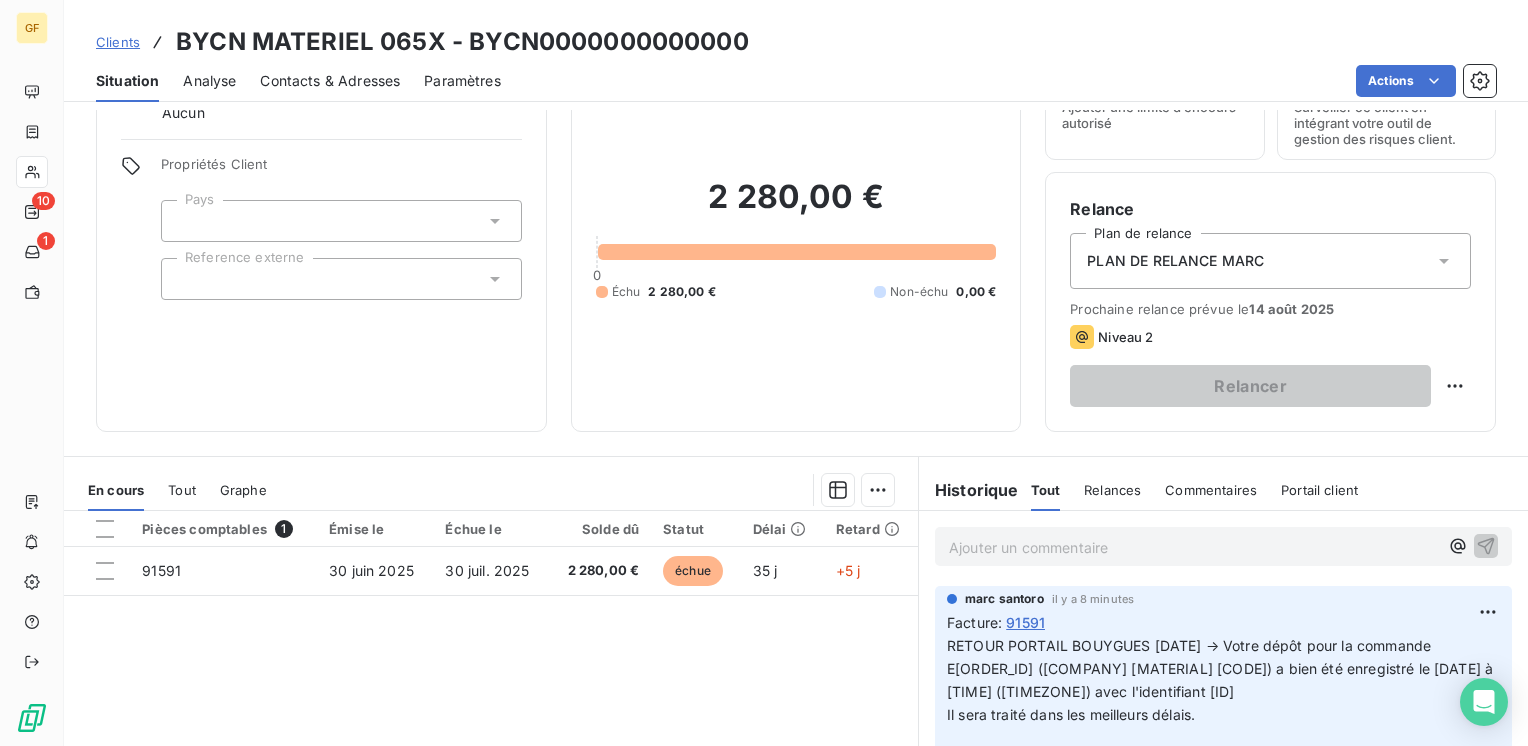 scroll, scrollTop: 200, scrollLeft: 0, axis: vertical 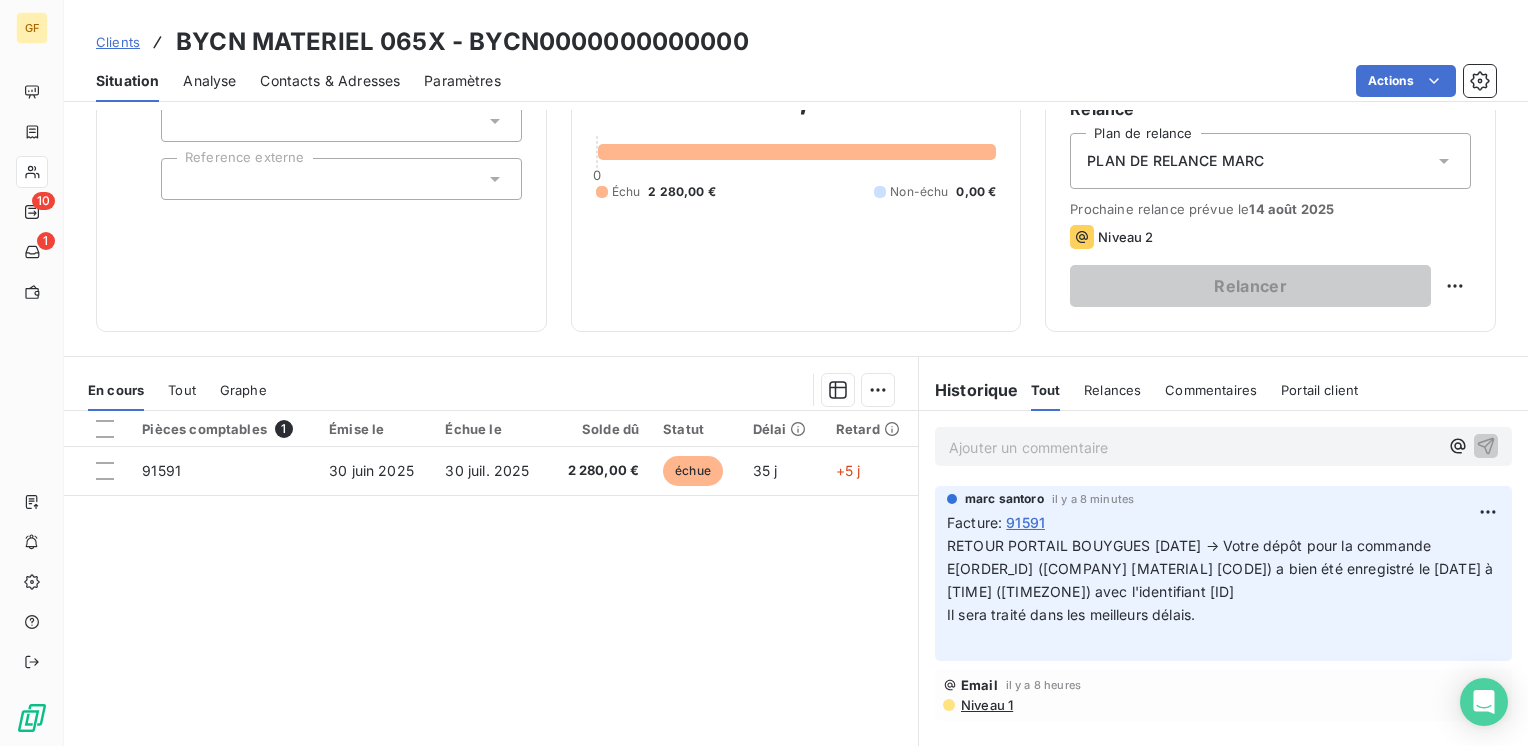 click on "Ajouter un commentaire ﻿" at bounding box center [1193, 447] 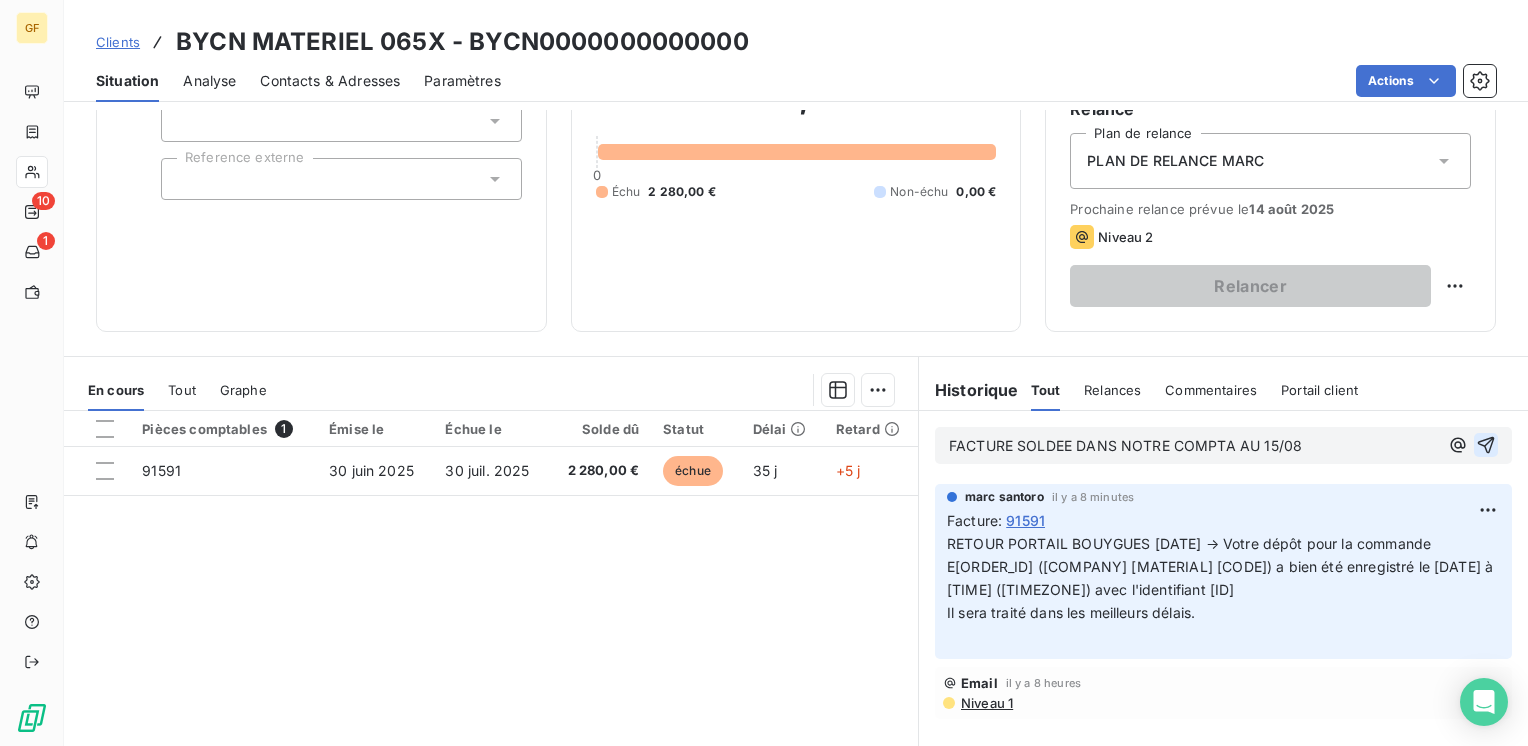 click 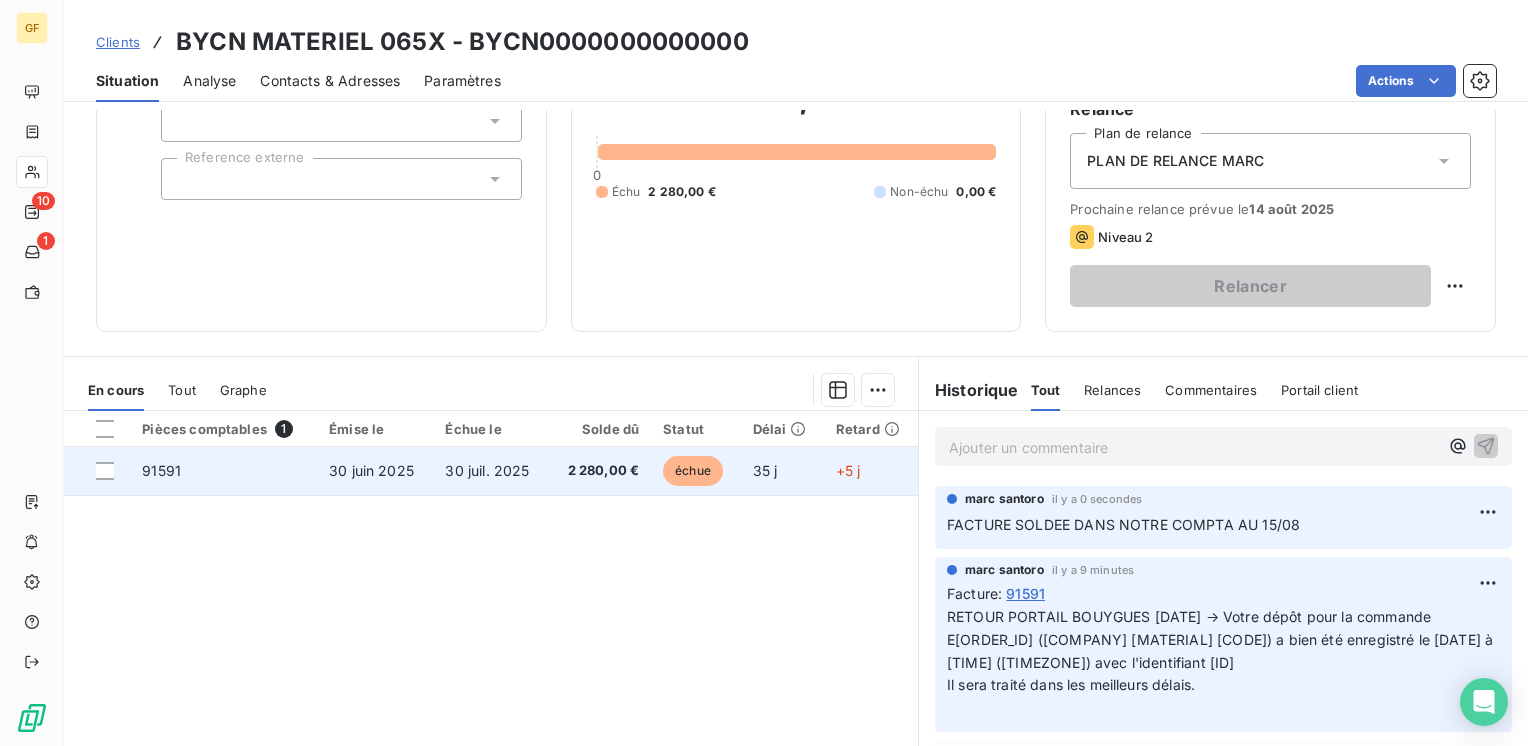 click on "2 280,00 €" at bounding box center (600, 471) 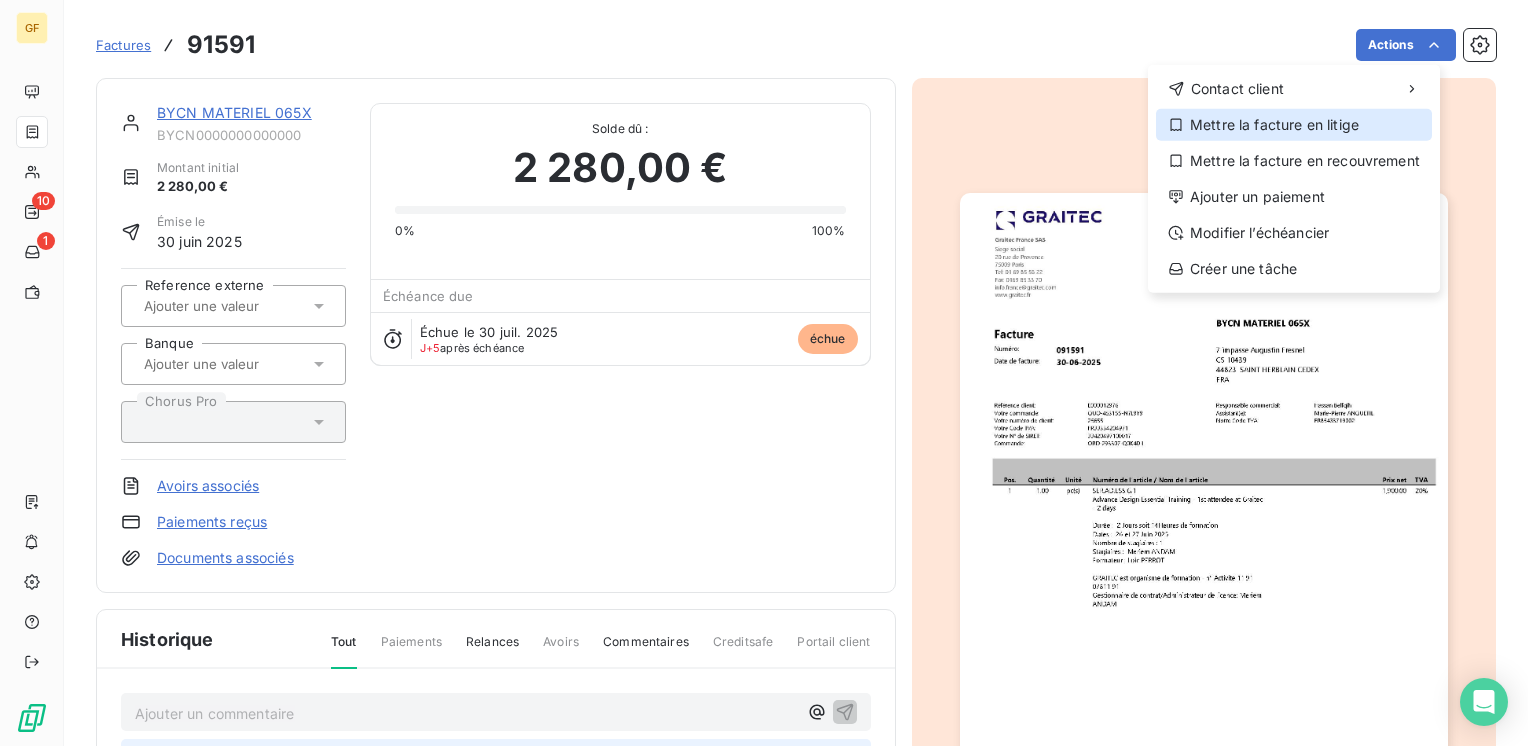 click on "Mettre la facture en litige" at bounding box center (1294, 125) 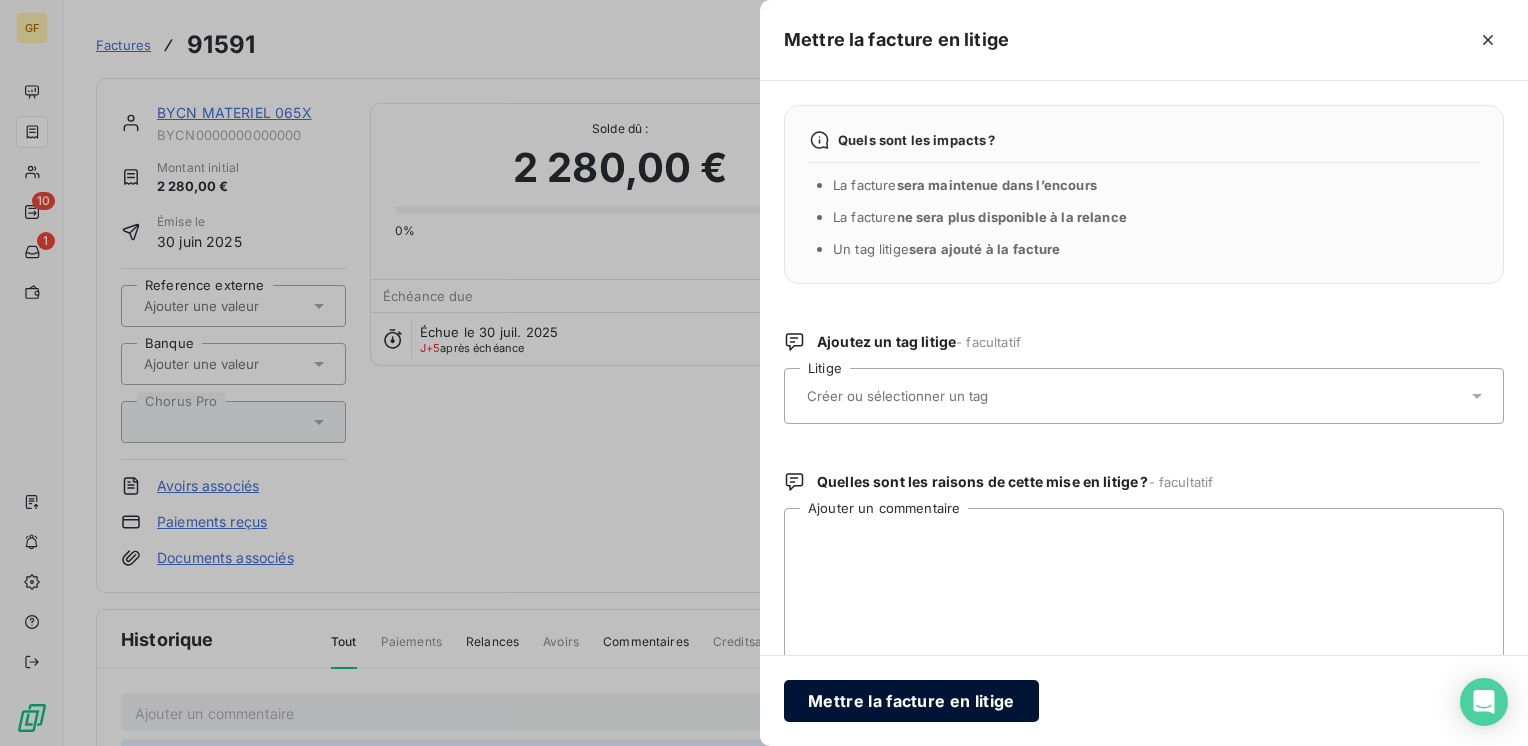 click on "Mettre la facture en litige" at bounding box center [911, 701] 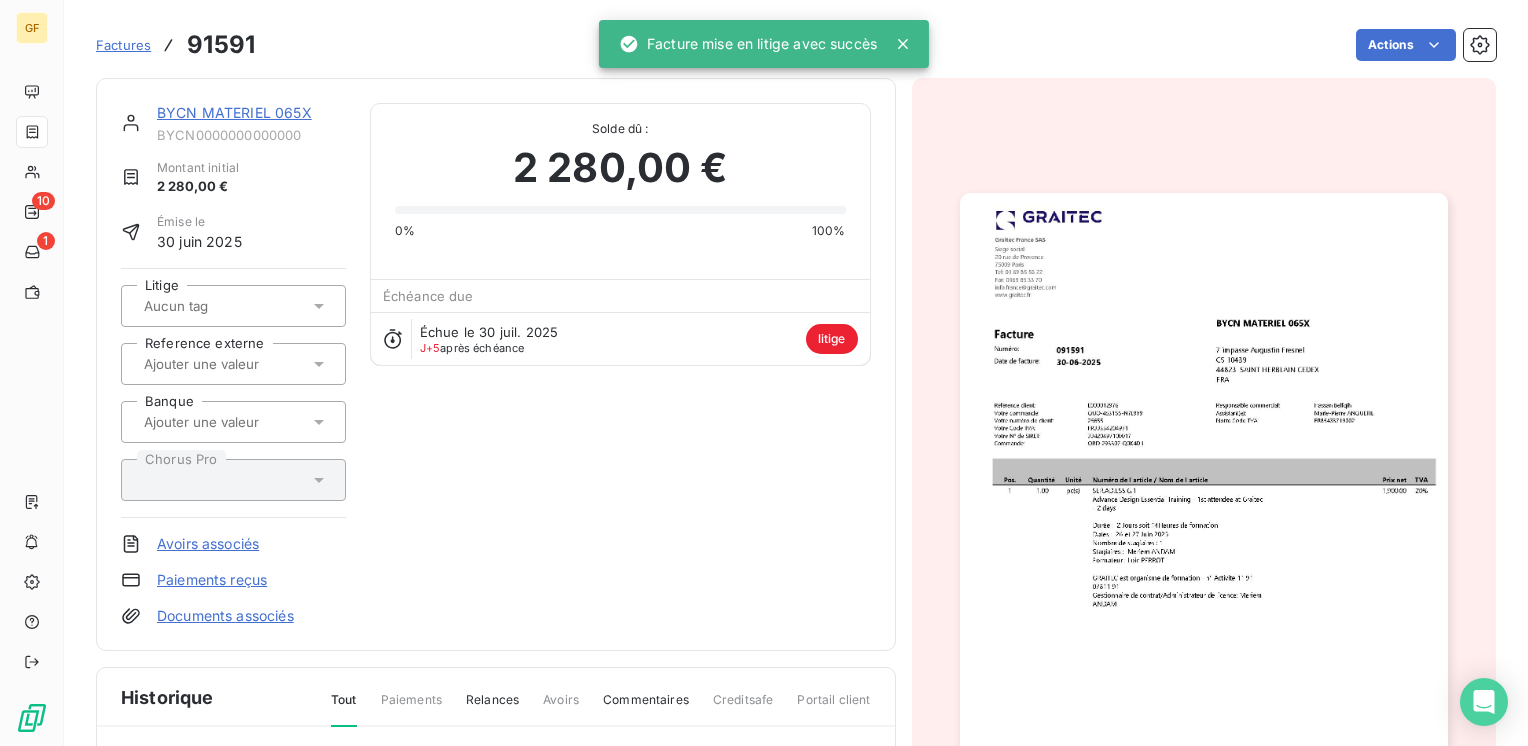 click on "BYCN MATERIEL 065X" at bounding box center [234, 112] 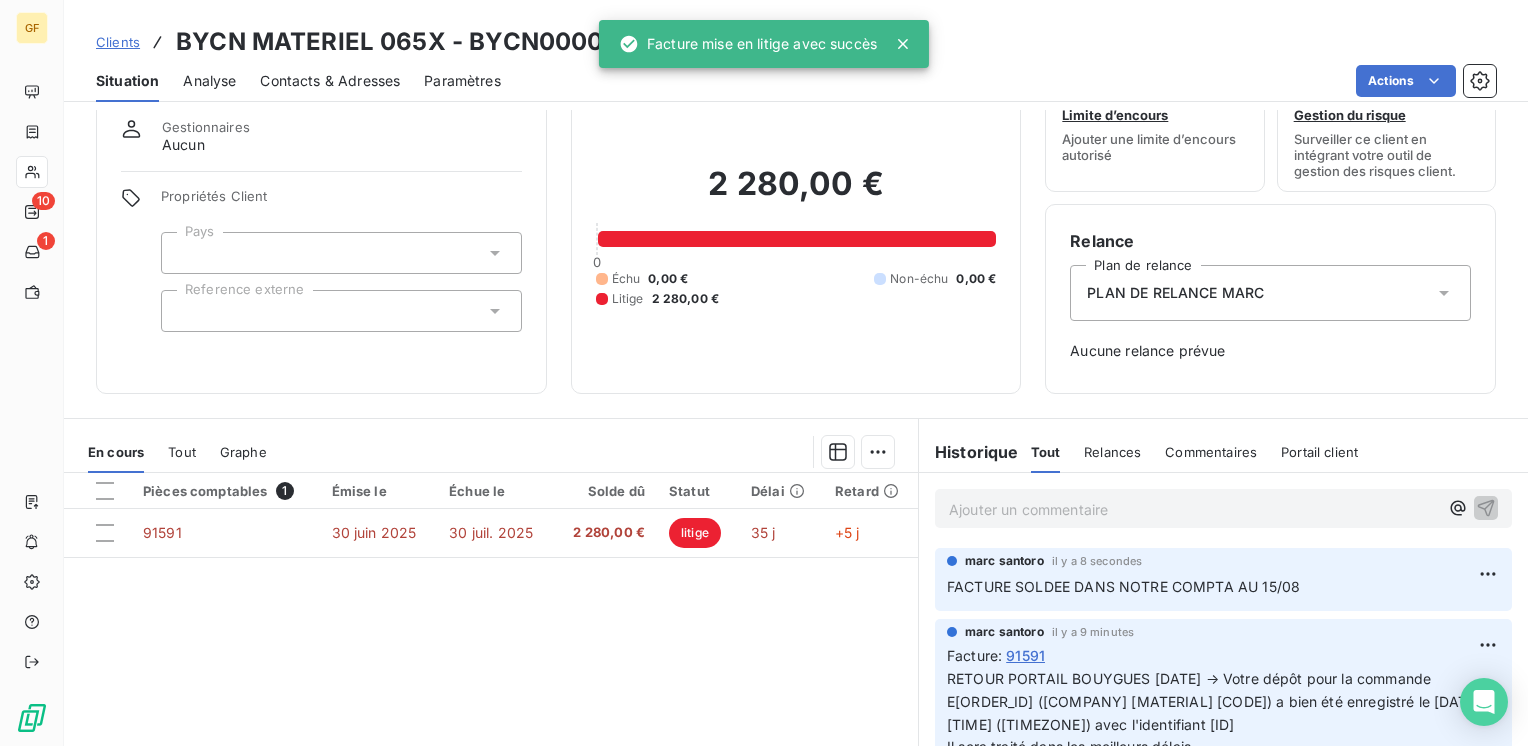 scroll, scrollTop: 100, scrollLeft: 0, axis: vertical 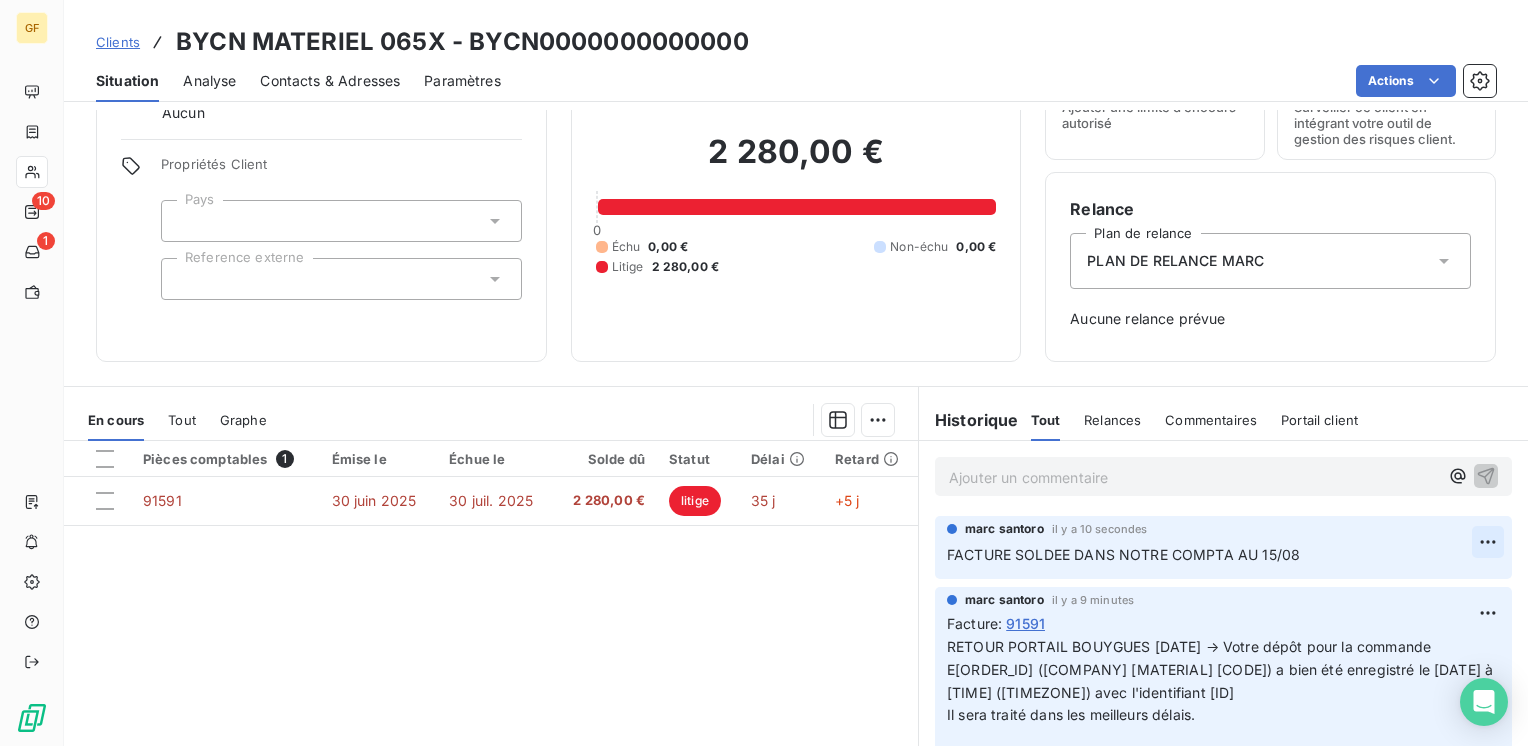 click on "GF 10 1 Clients BYCN MATERIEL 065X - BYCN0000000000000 Situation Analyse Contacts & Adresses Paramètres Actions Informations client Gestionnaires Aucun Propriétés Client Pays Reference externe Encours client 2 280,00 € 0 Échu 0,00 € Non-échu 0,00 € Litige 2 280,00 € Limite d’encours Ajouter une limite d’encours autorisé Gestion du risque Surveiller ce client en intégrant votre outil de gestion des risques client. Relance Plan de relance PLAN DE RELANCE MARC Aucune relance prévue En cours Tout Graphe Pièces comptables 1 Émise le Échue le Solde dû Statut Délai Retard 91591 30 juin 2025 30 juil. 2025 2 280,00 € litige 35 j +5 j Lignes par page 25 Précédent 1 Suivant Historique Tout Relances Commentaires Portail client Tout Relances Commentaires Portail client Ajouter un commentaire ﻿ [PERSON] il y a 10 secondes FACTURE SOLDEE DANS NOTRE COMPTA AU 15/08 marc santoro il y a 9 minutes Facture : 91591
﻿ Email il y a 8 heures Niveau 1" at bounding box center [764, 373] 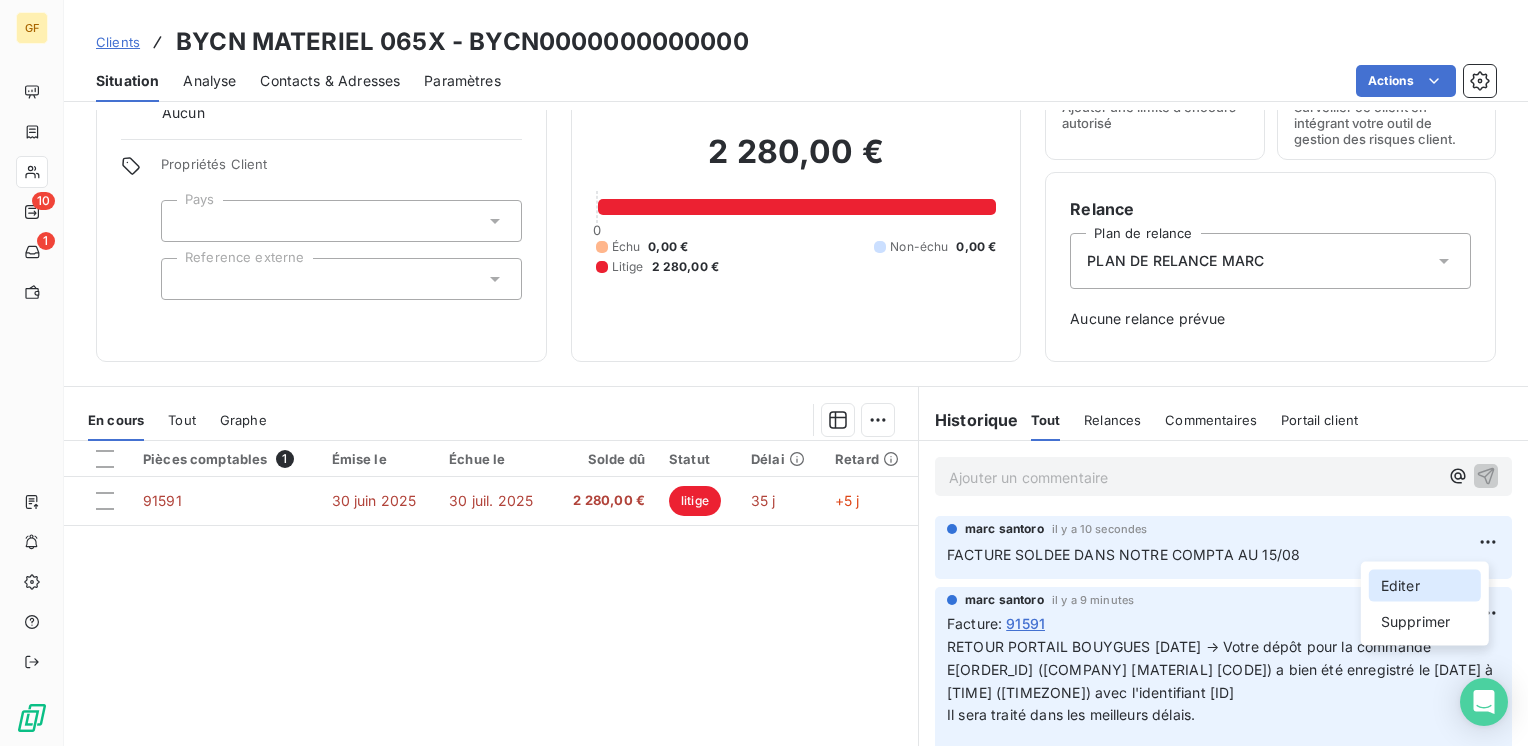 click on "Editer" at bounding box center [1425, 586] 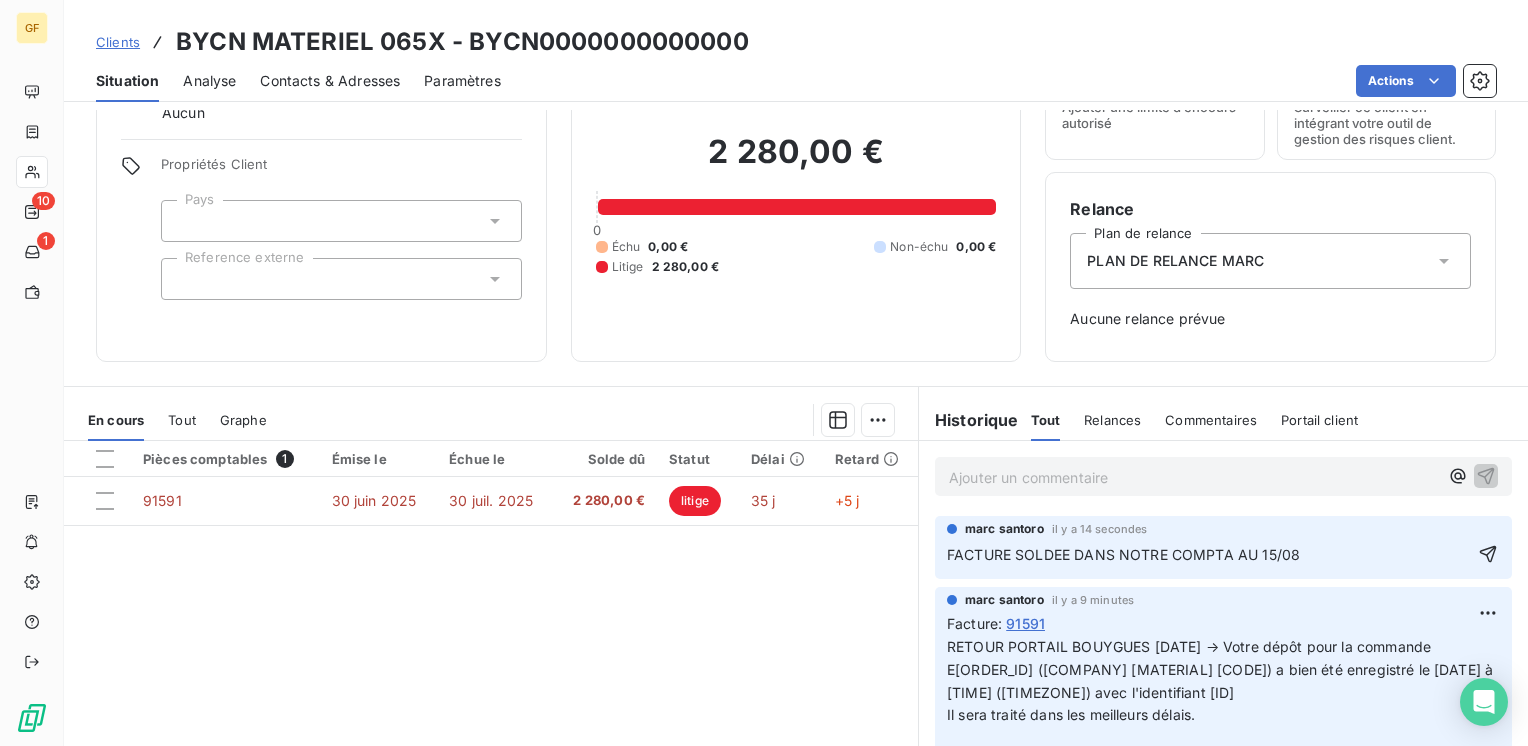 click on "FACTURE SOLDEE DANS NOTRE COMPTA AU 15/08" at bounding box center (1123, 554) 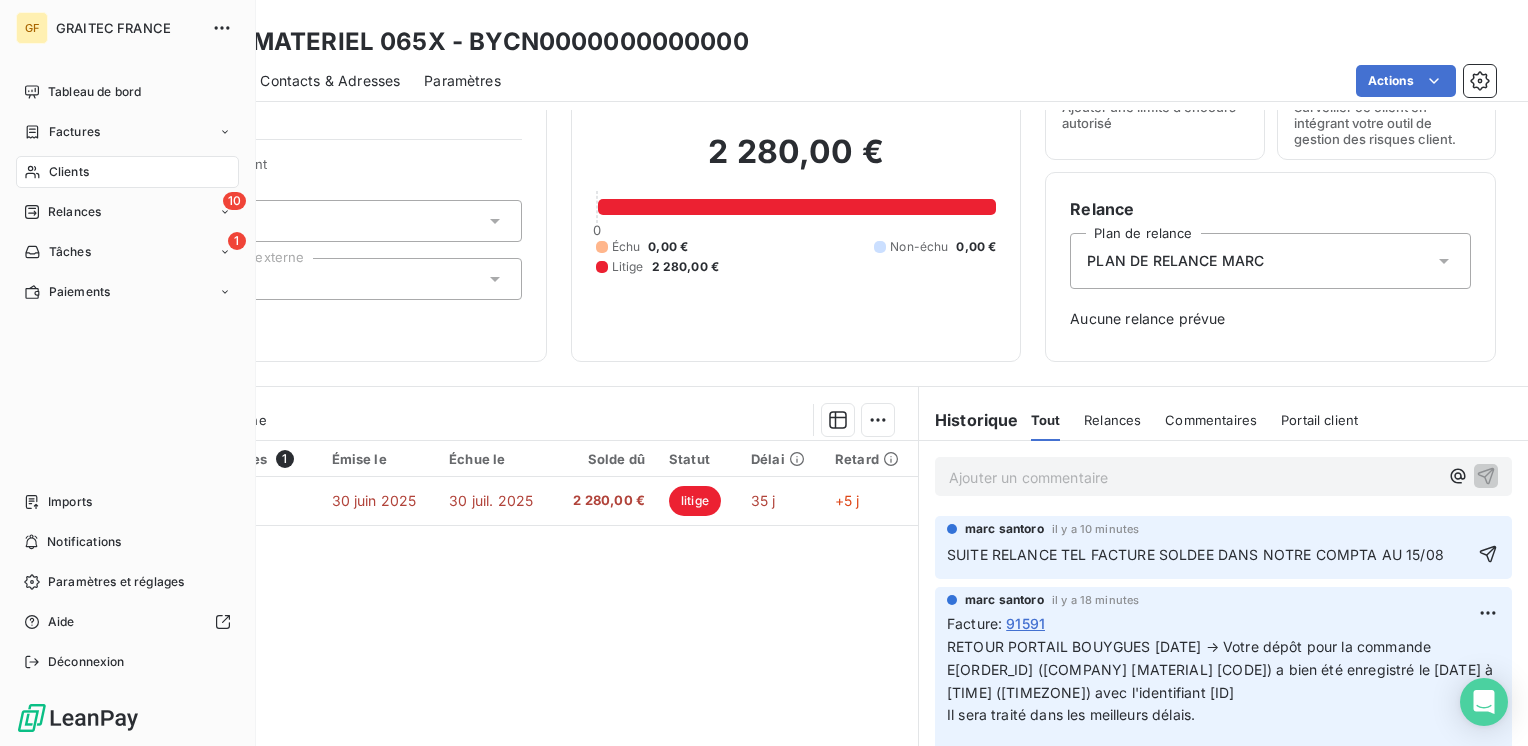 click on "Clients" at bounding box center (69, 172) 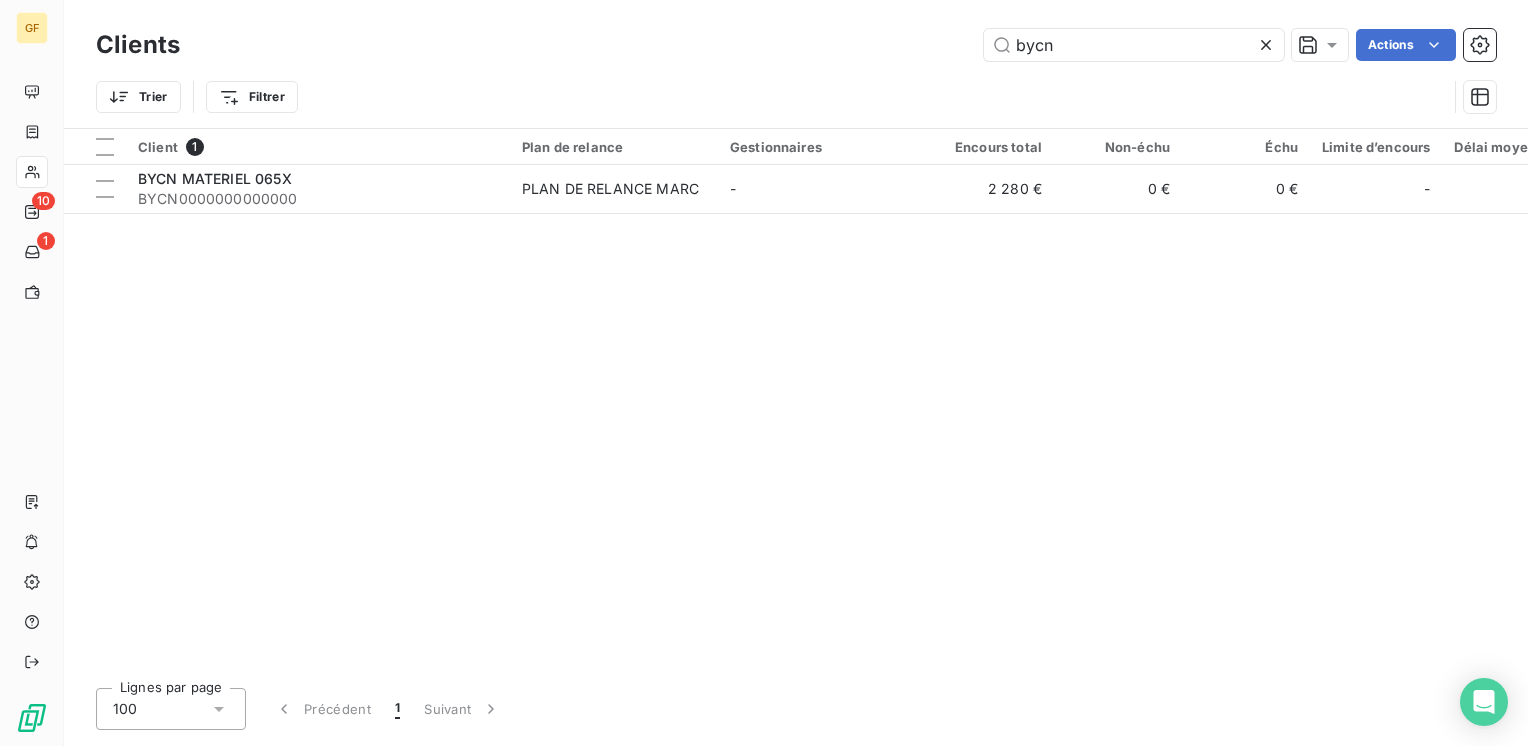 drag, startPoint x: 1011, startPoint y: 50, endPoint x: 719, endPoint y: 34, distance: 292.43802 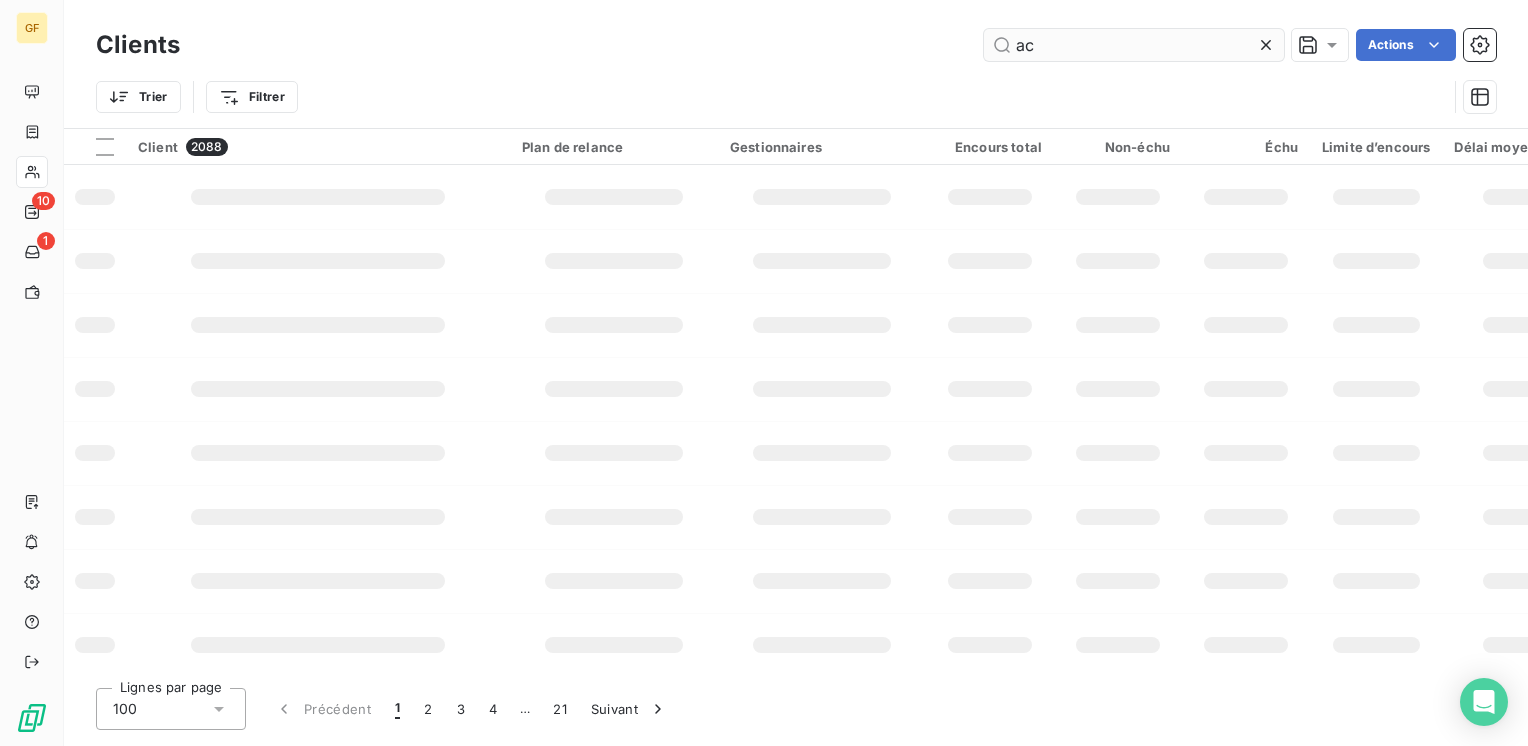 click on "ac" at bounding box center [1134, 45] 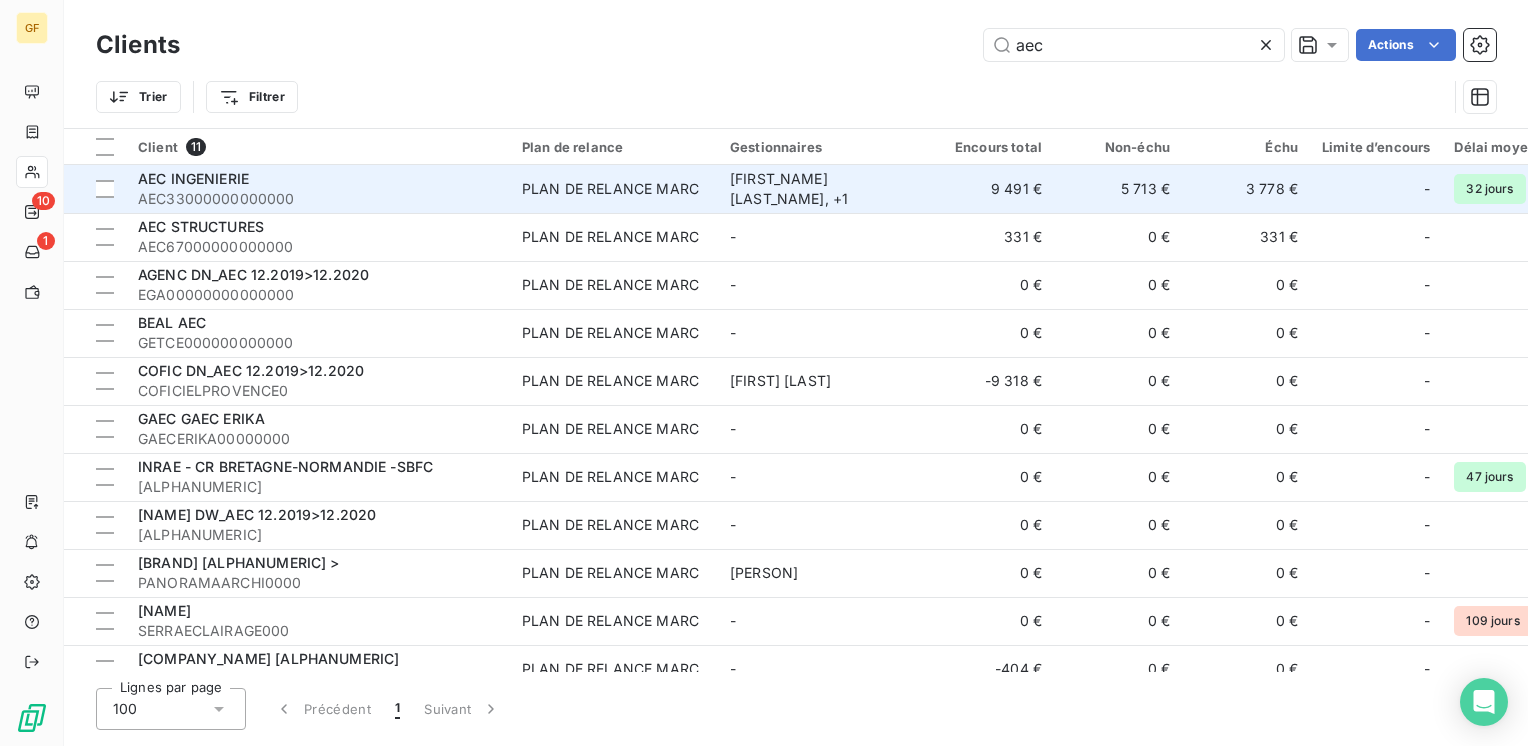 type on "aec" 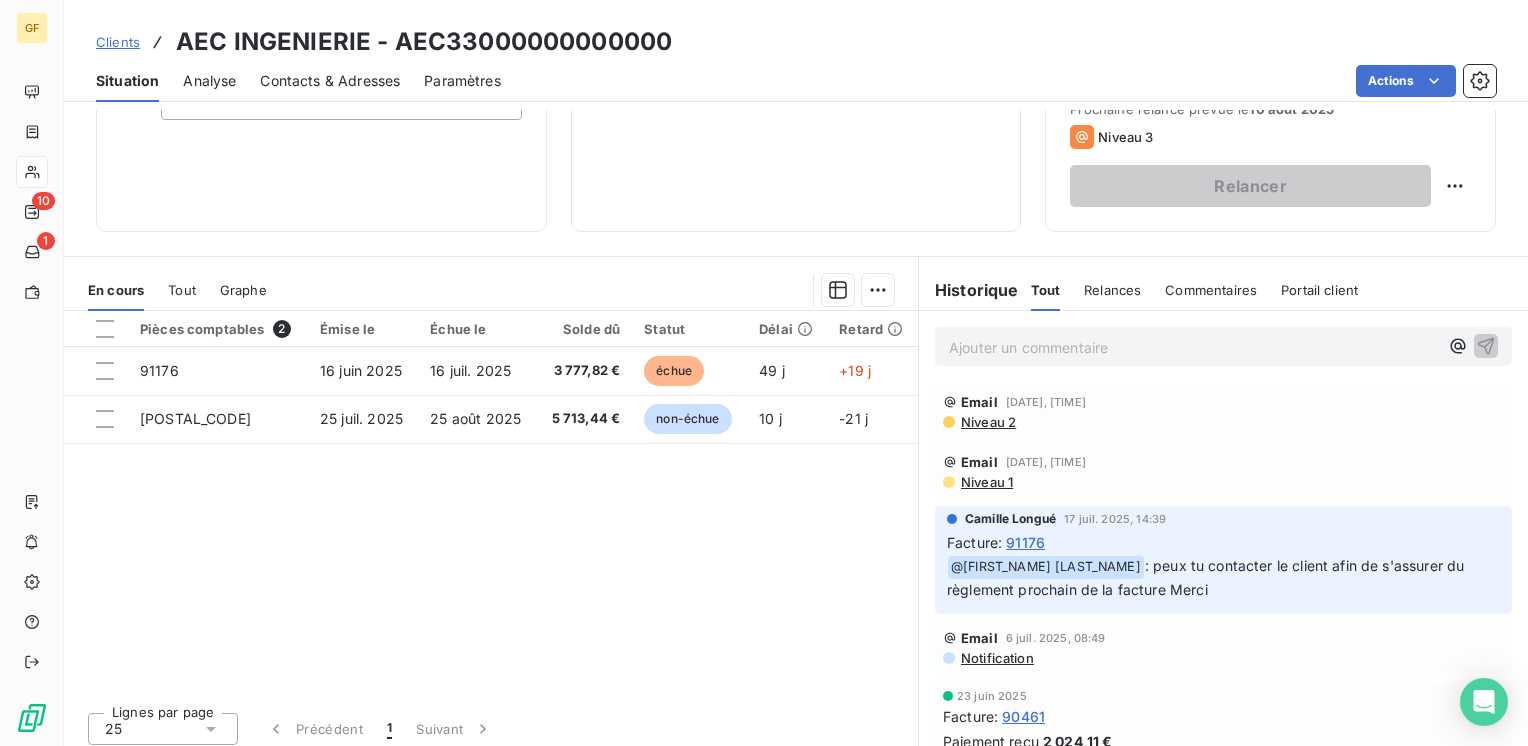 scroll, scrollTop: 200, scrollLeft: 0, axis: vertical 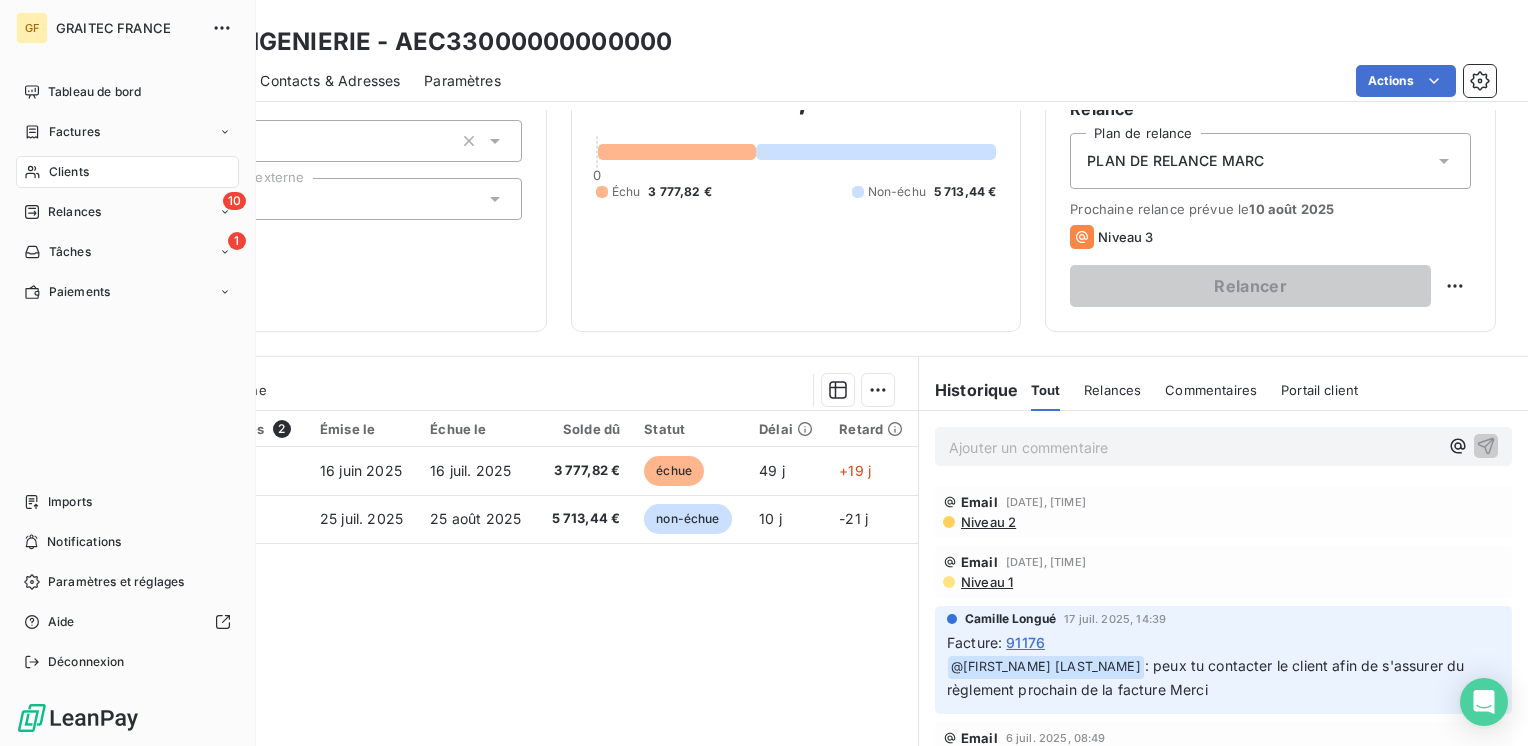 click on "Clients" at bounding box center [69, 172] 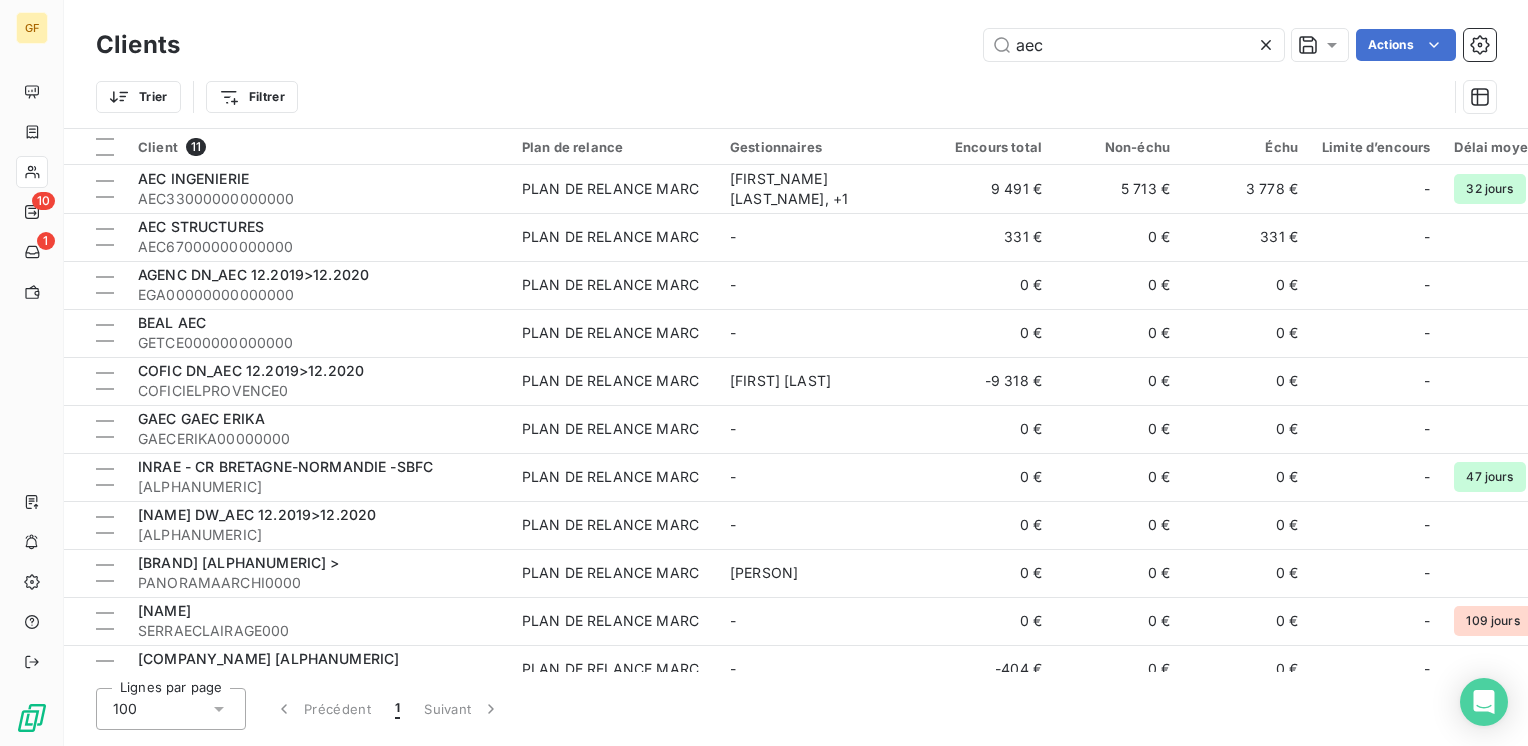 drag, startPoint x: 993, startPoint y: 58, endPoint x: 886, endPoint y: 73, distance: 108.04629 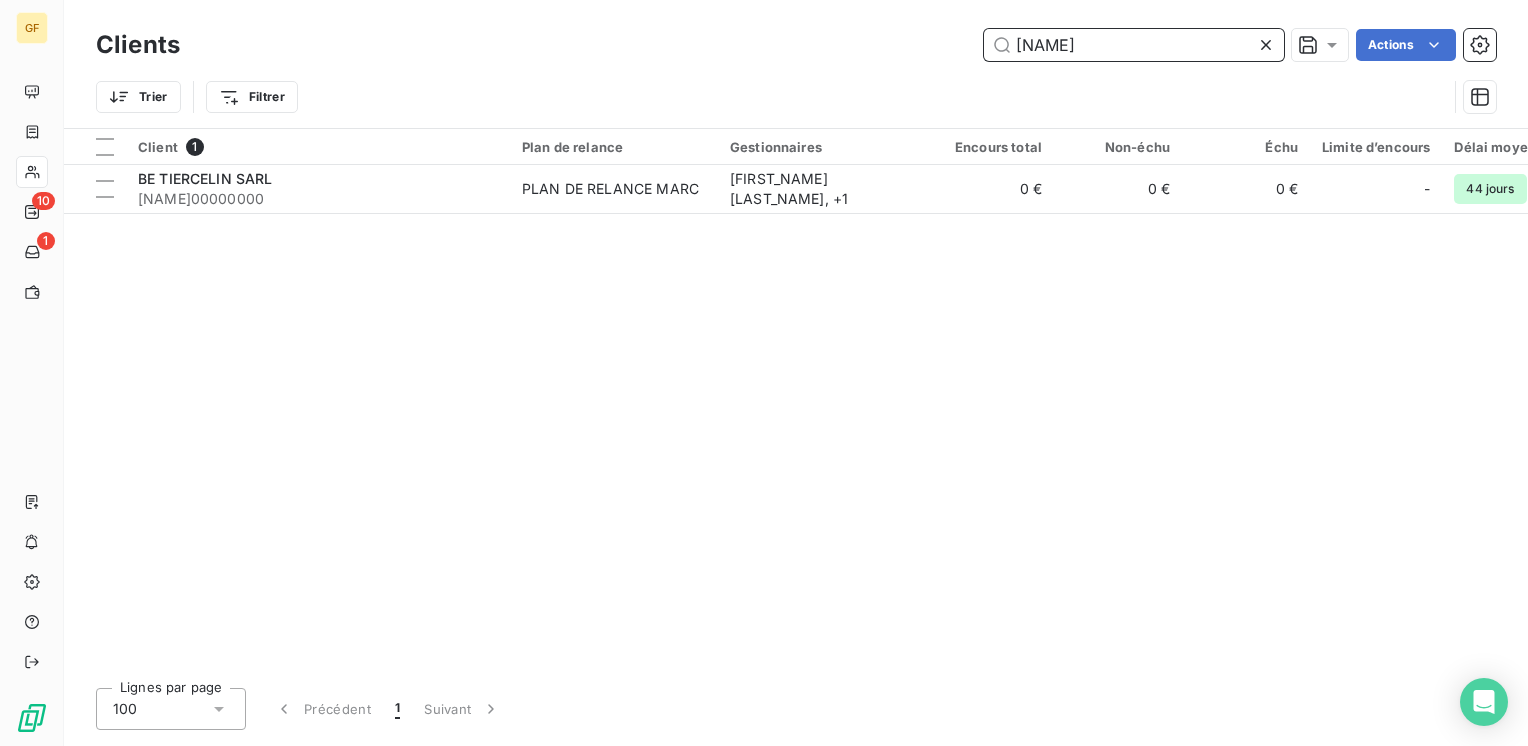 drag, startPoint x: 1104, startPoint y: 54, endPoint x: 156, endPoint y: 118, distance: 950.1579 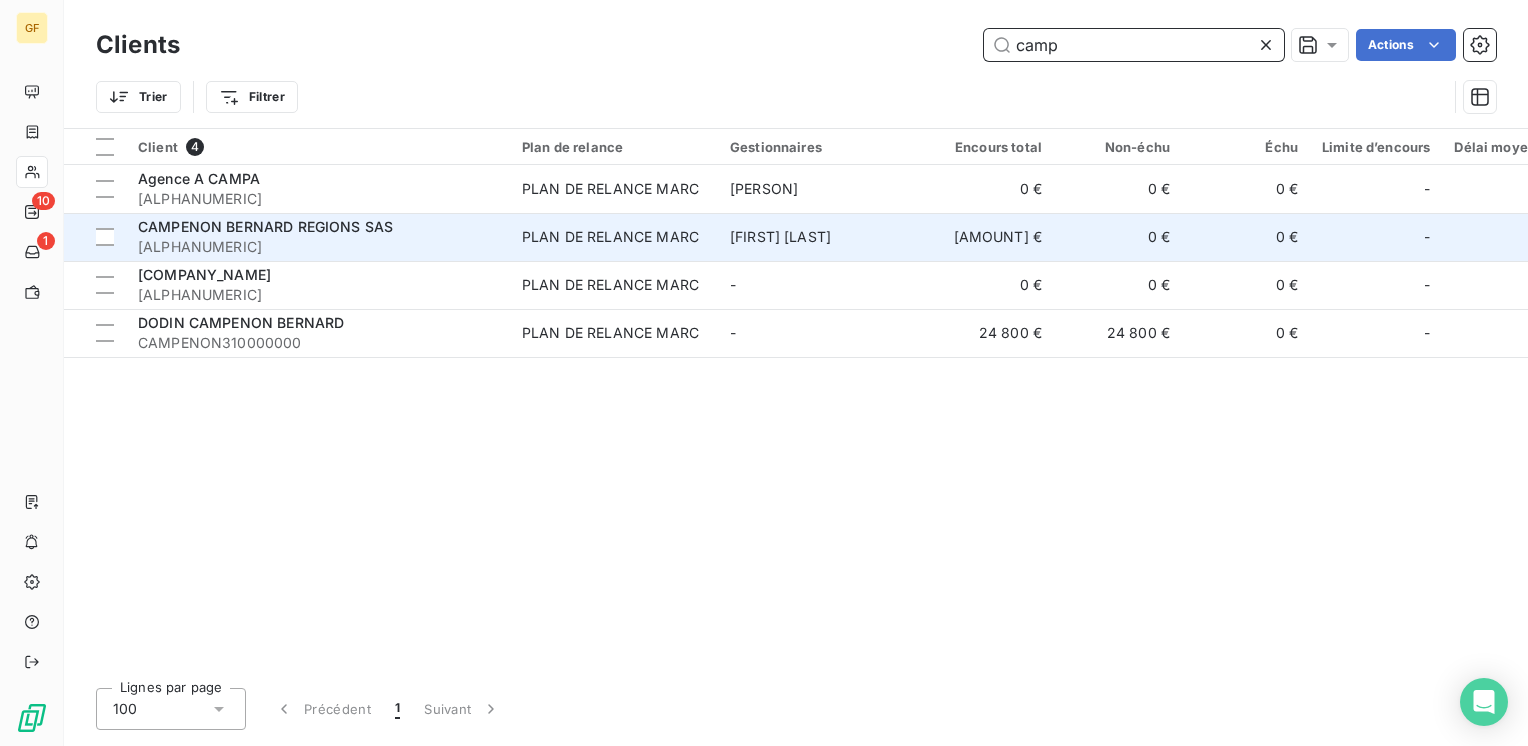 type on "camp" 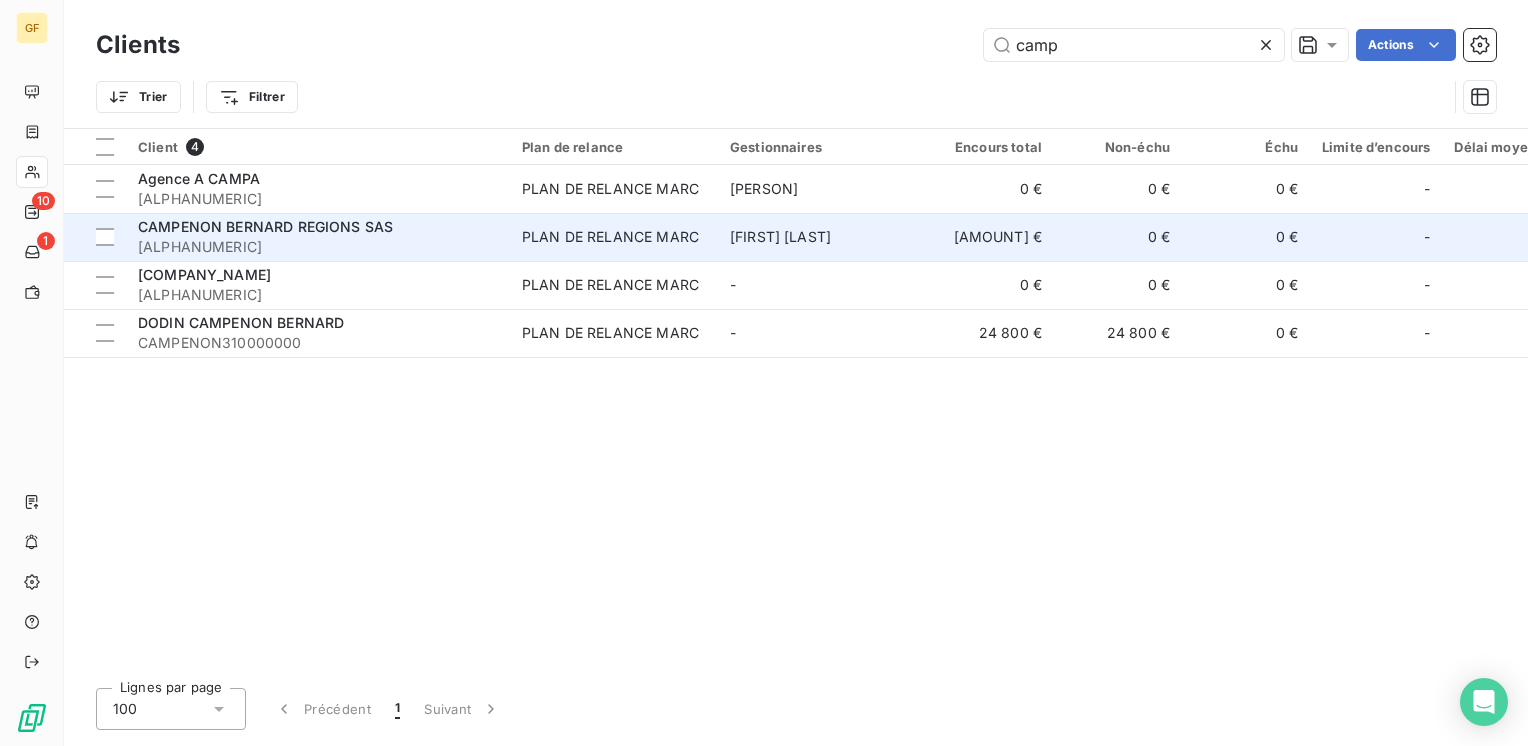 click on "[ALPHANUMERIC]" at bounding box center [318, 247] 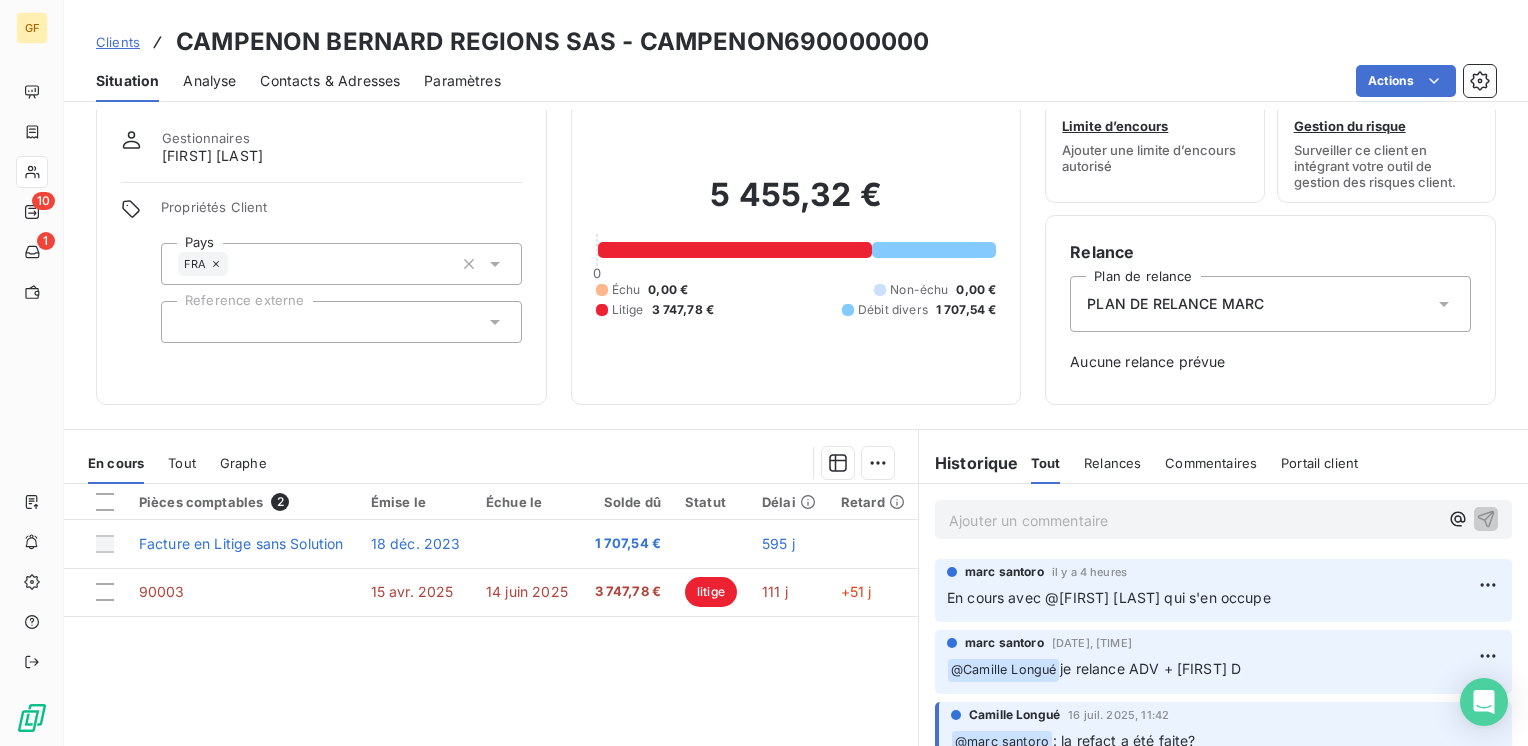 scroll, scrollTop: 200, scrollLeft: 0, axis: vertical 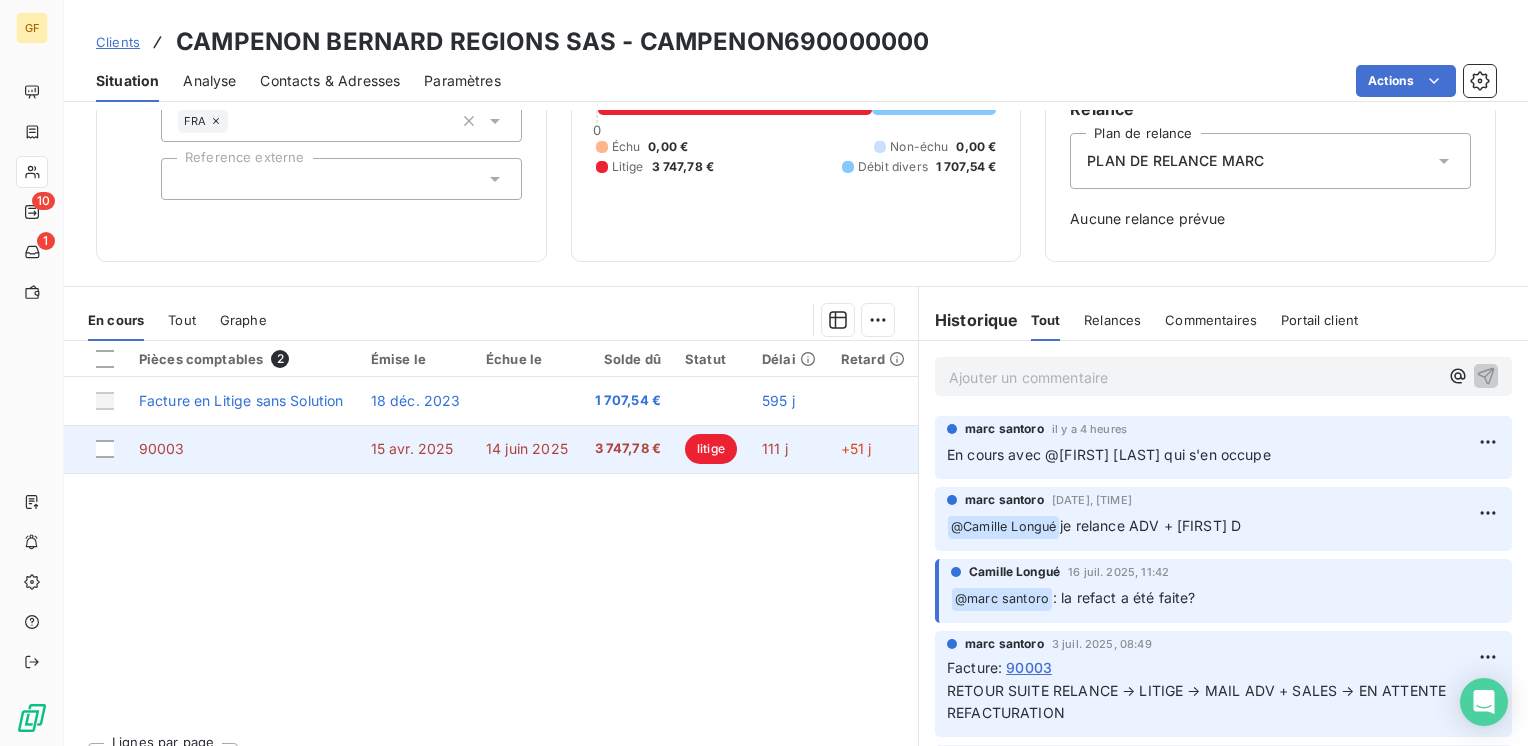 click on "15 avr. 2025" at bounding box center (416, 449) 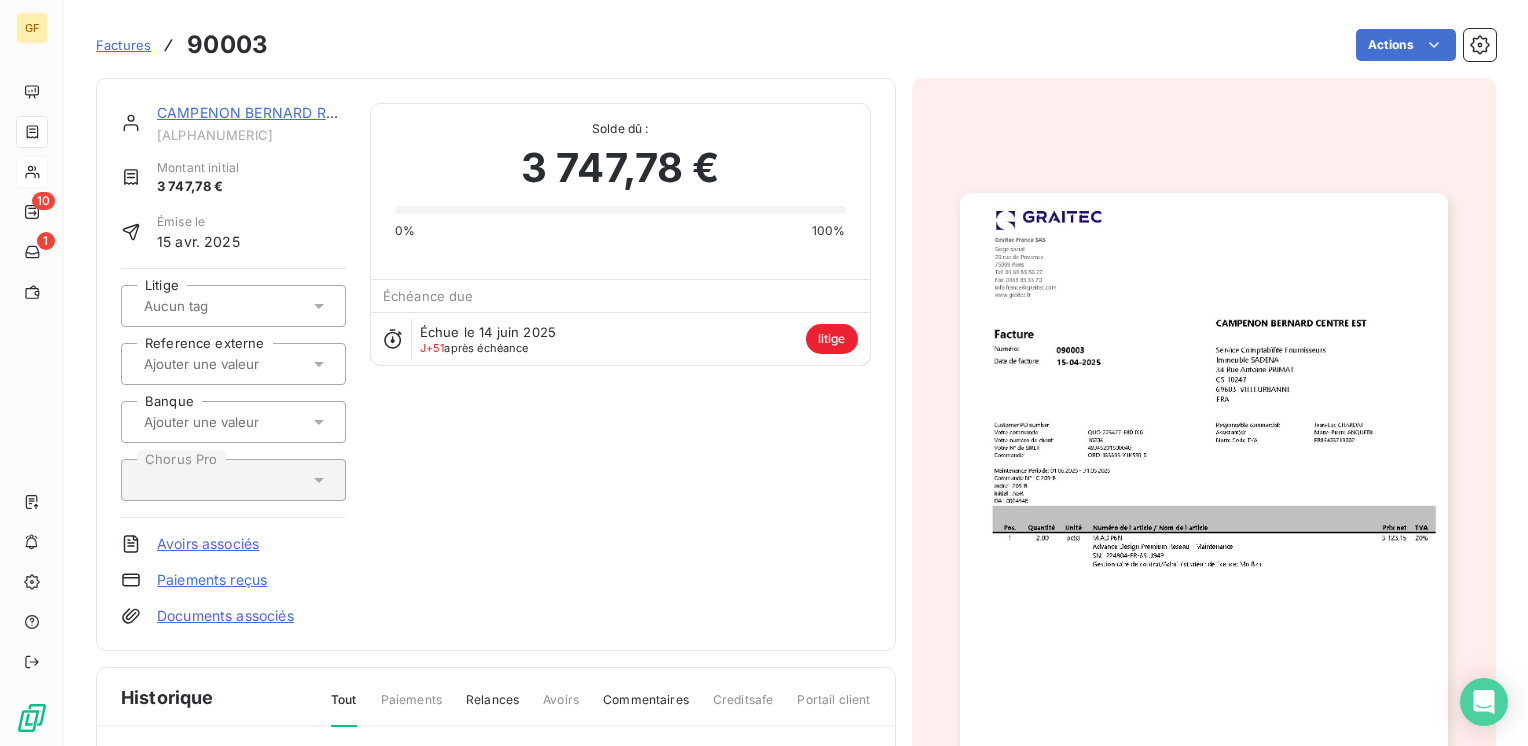 click on "CAMPENON BERNARD REGIONS SAS" at bounding box center (284, 112) 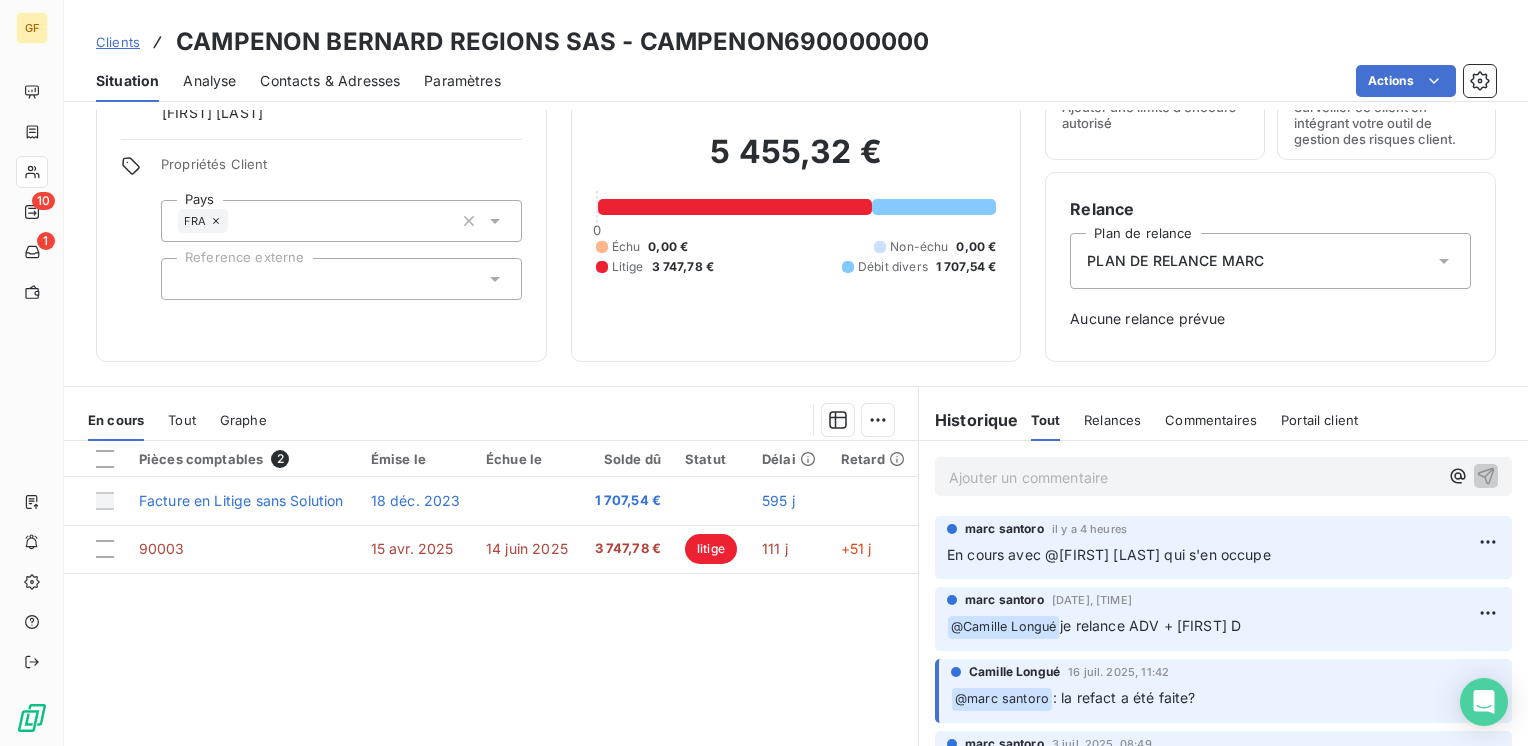 scroll, scrollTop: 39, scrollLeft: 0, axis: vertical 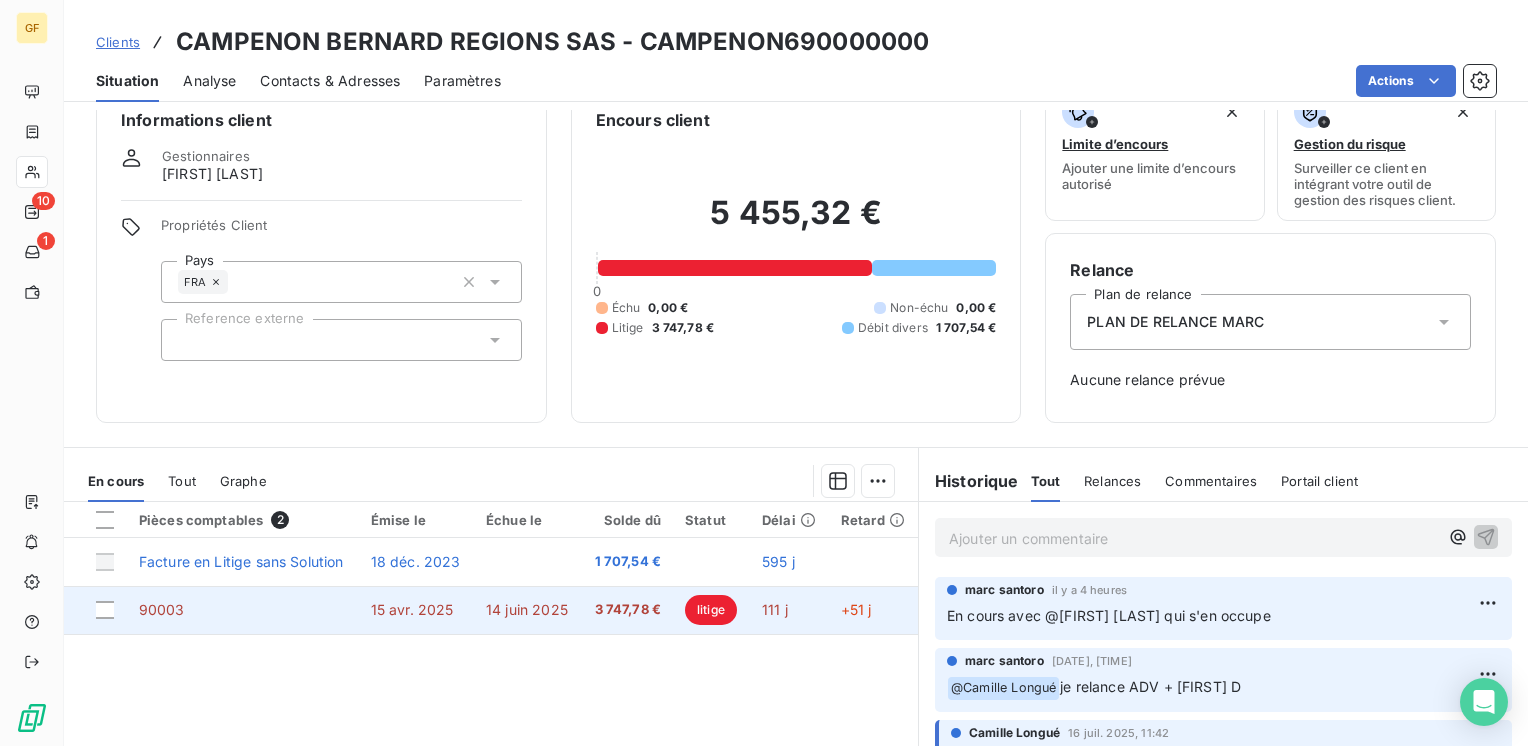 click on "15 avr. 2025" at bounding box center [412, 609] 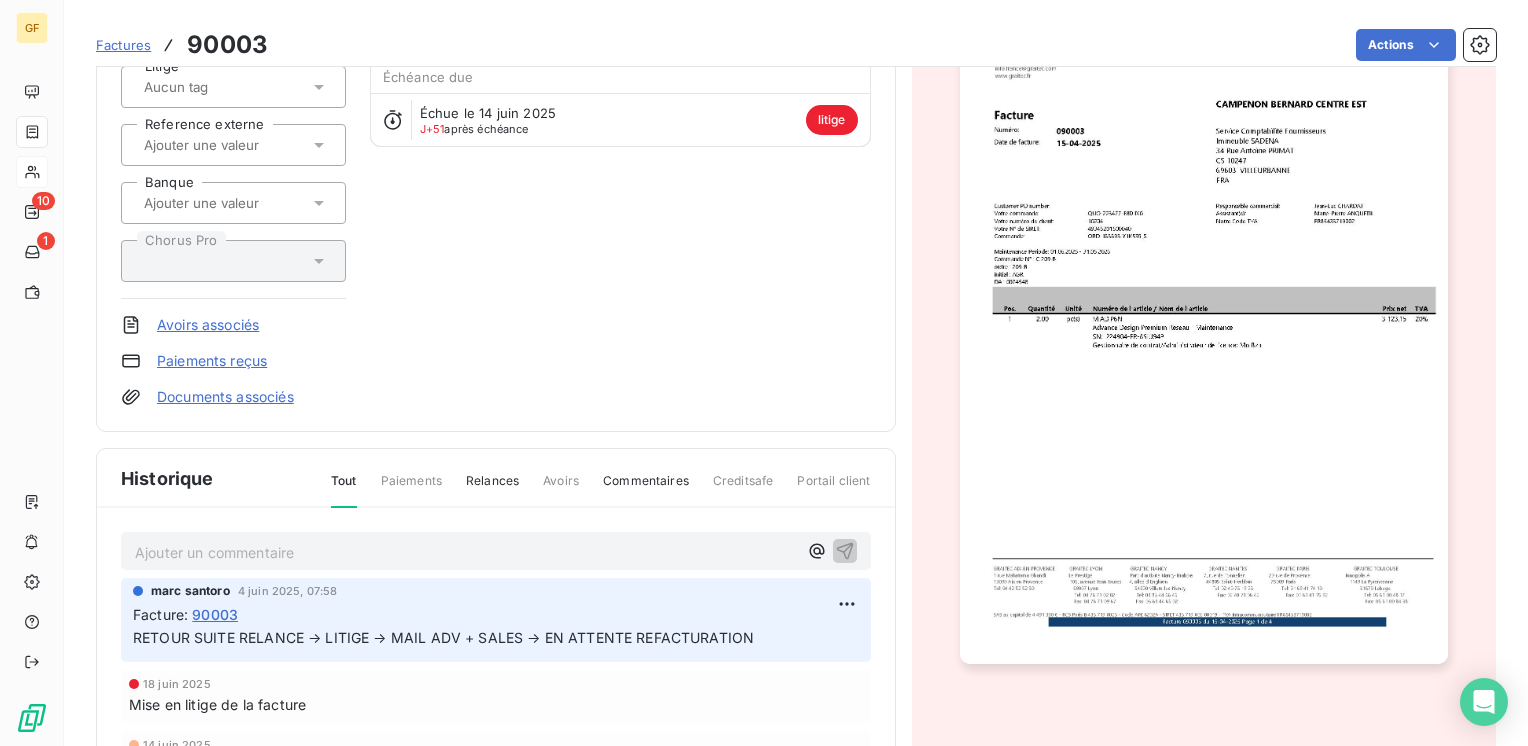 scroll, scrollTop: 216, scrollLeft: 0, axis: vertical 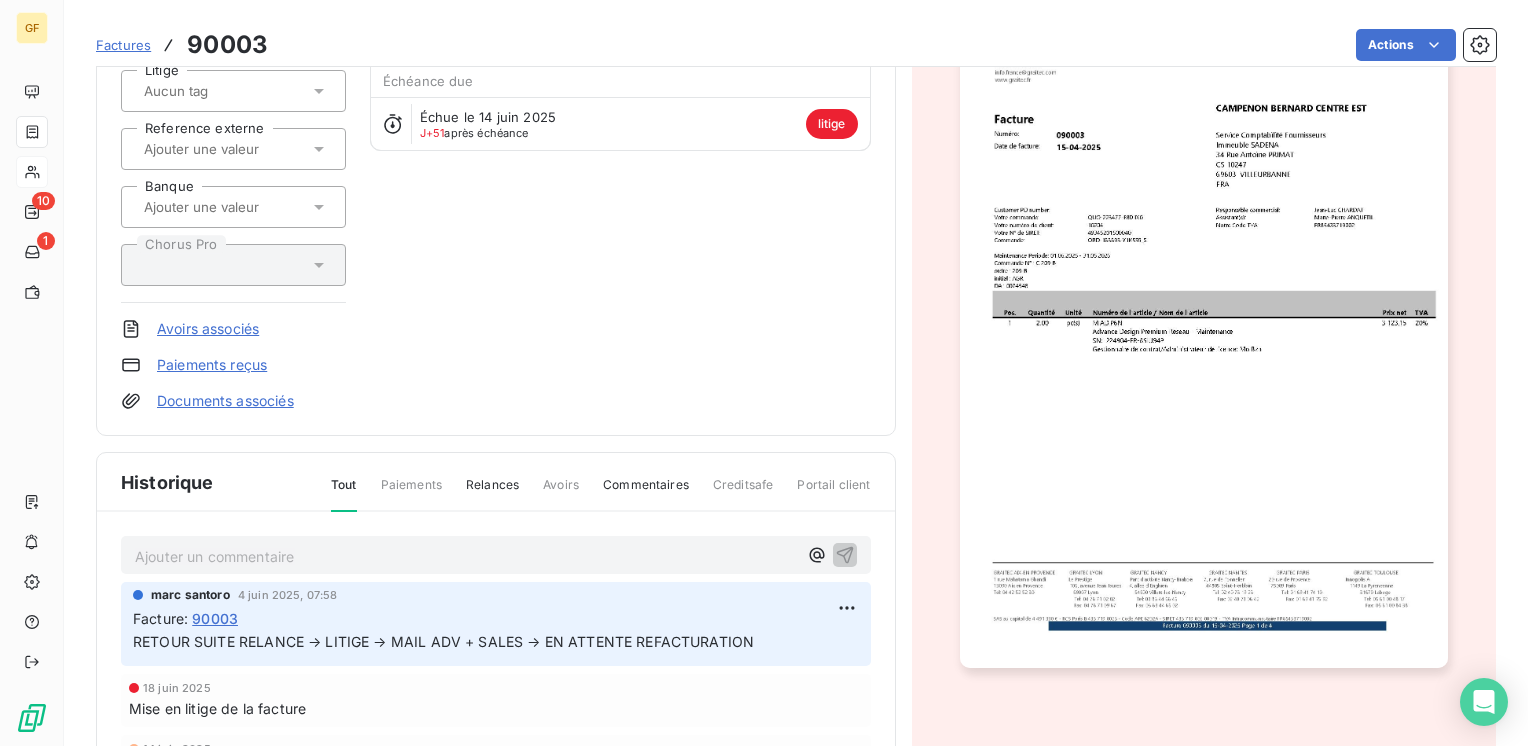 click at bounding box center (1204, 322) 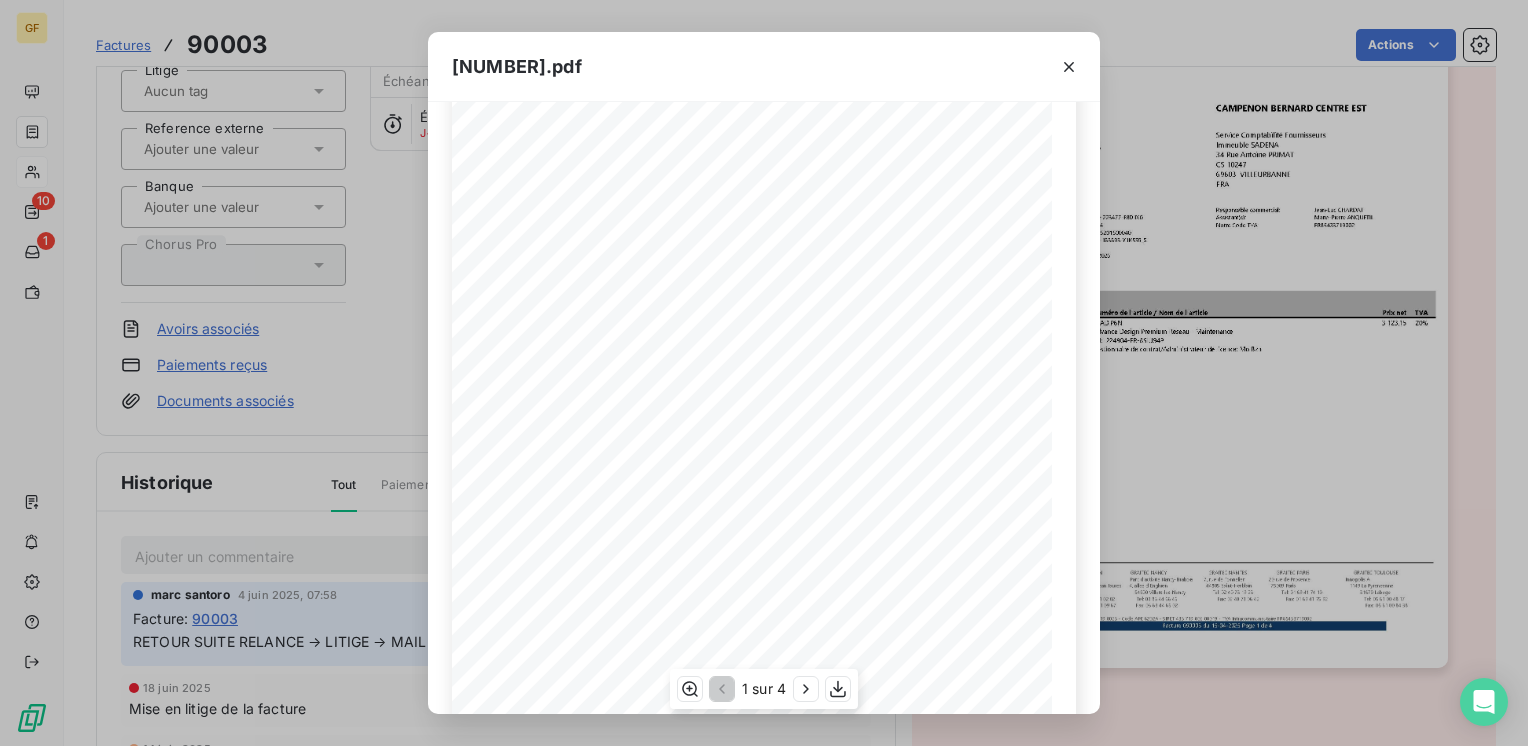 scroll, scrollTop: 83, scrollLeft: 0, axis: vertical 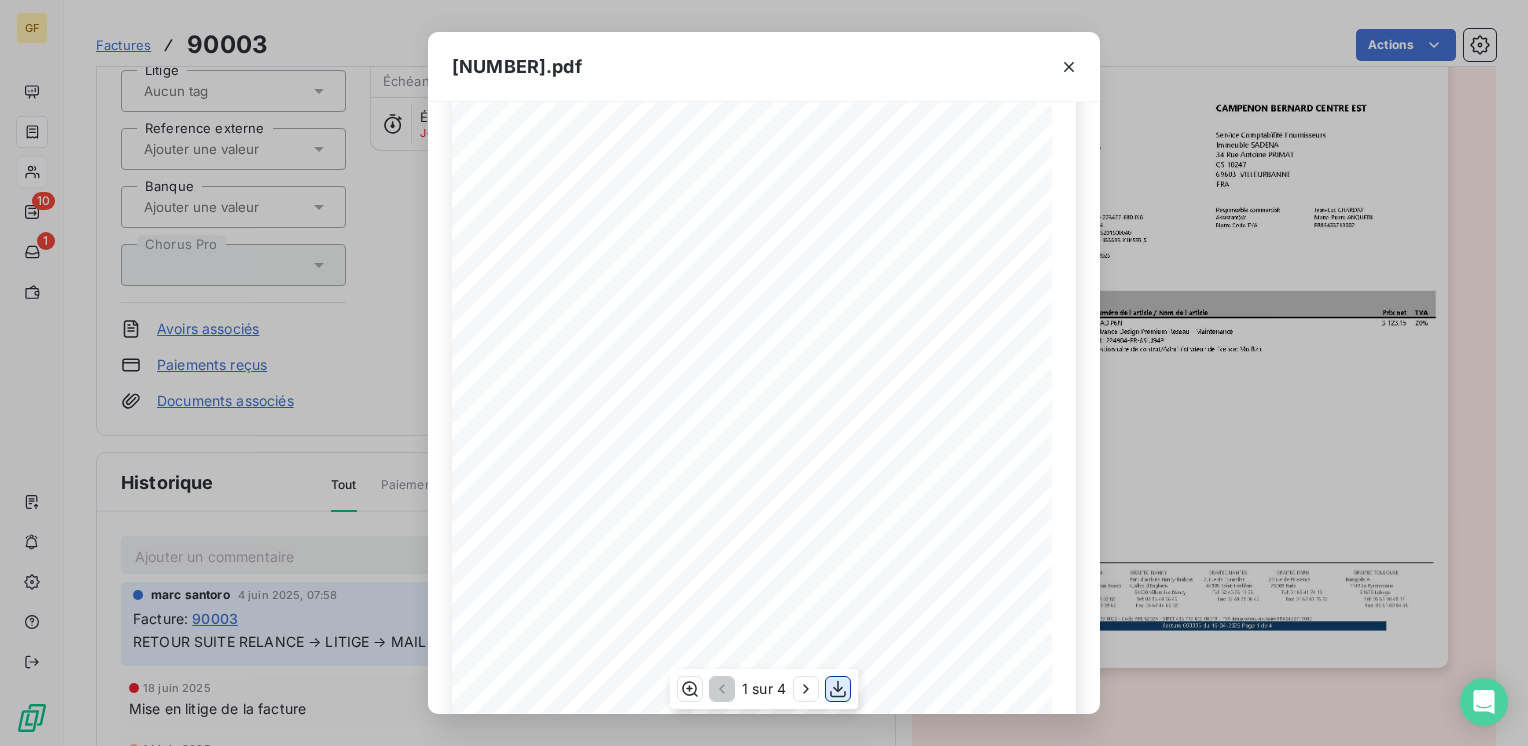 click 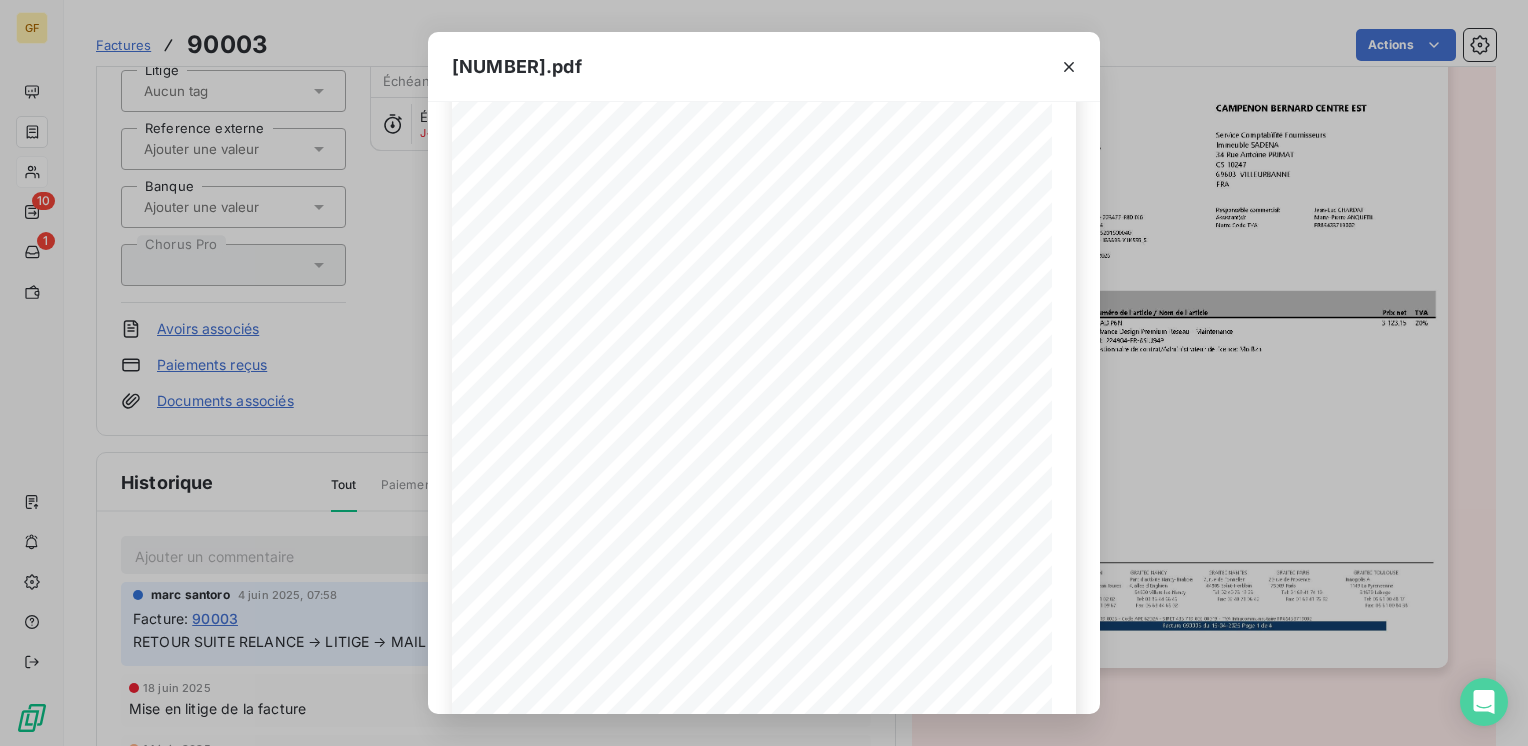 drag, startPoint x: 1066, startPoint y: 58, endPoint x: 373, endPoint y: 253, distance: 719.9125 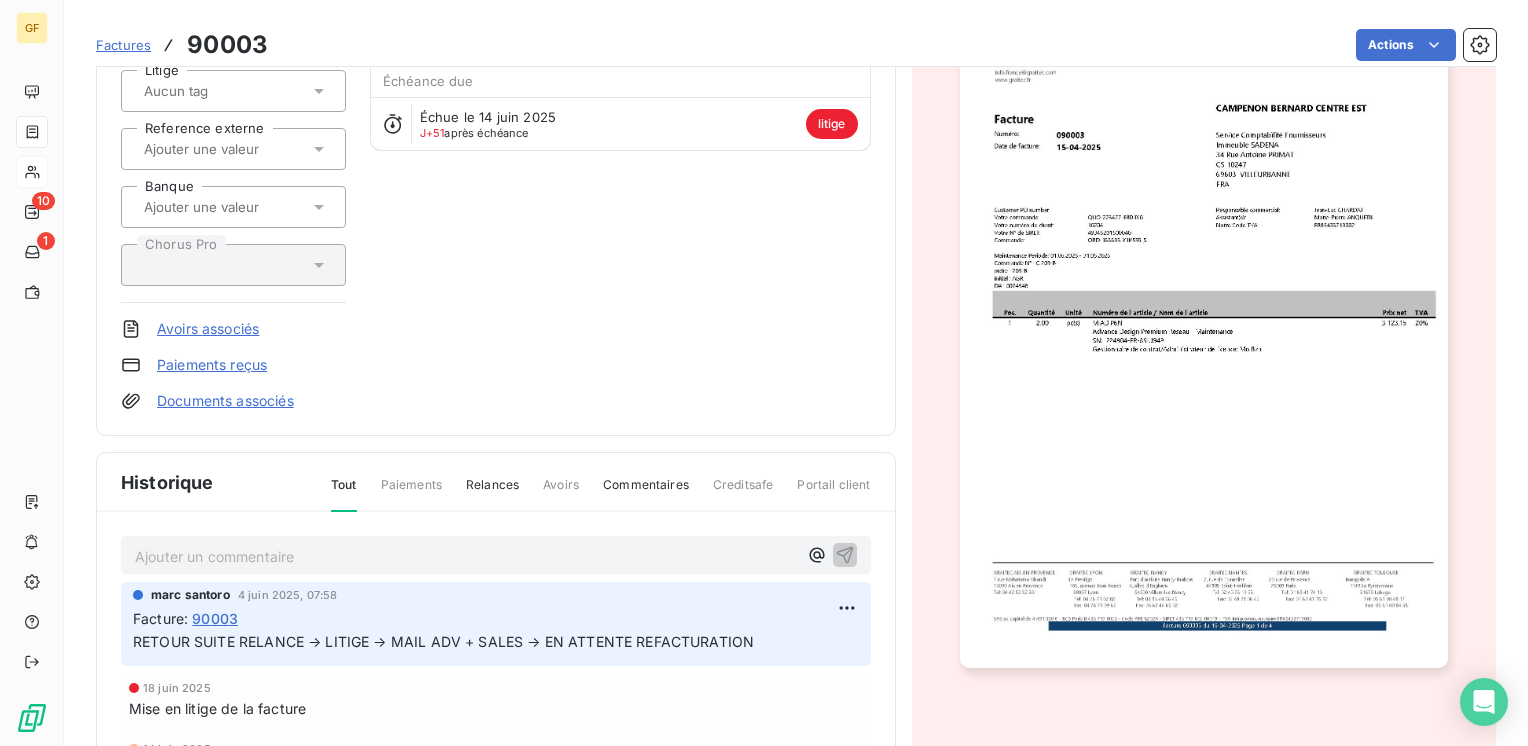 click on "Factures" at bounding box center [123, 45] 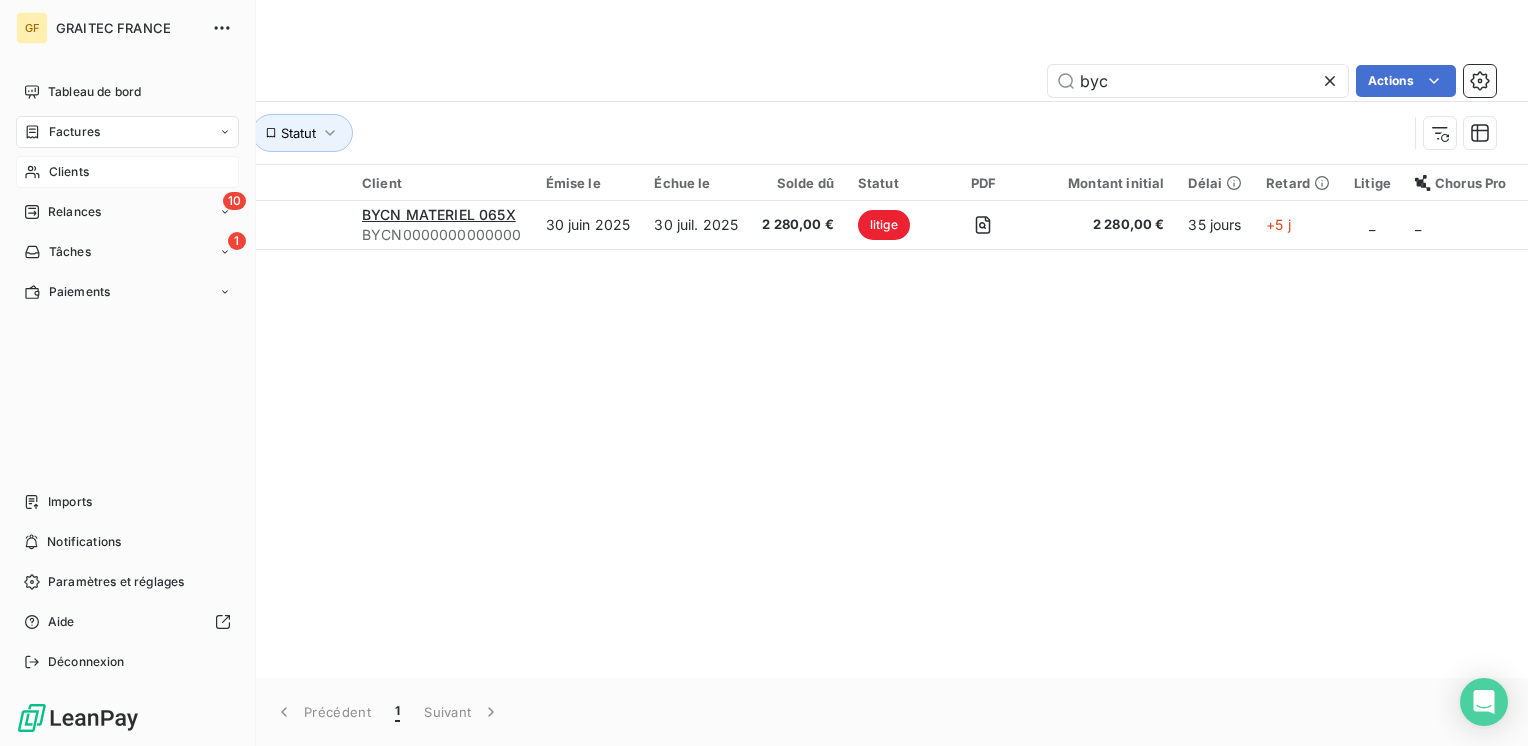 click on "Clients" at bounding box center (127, 172) 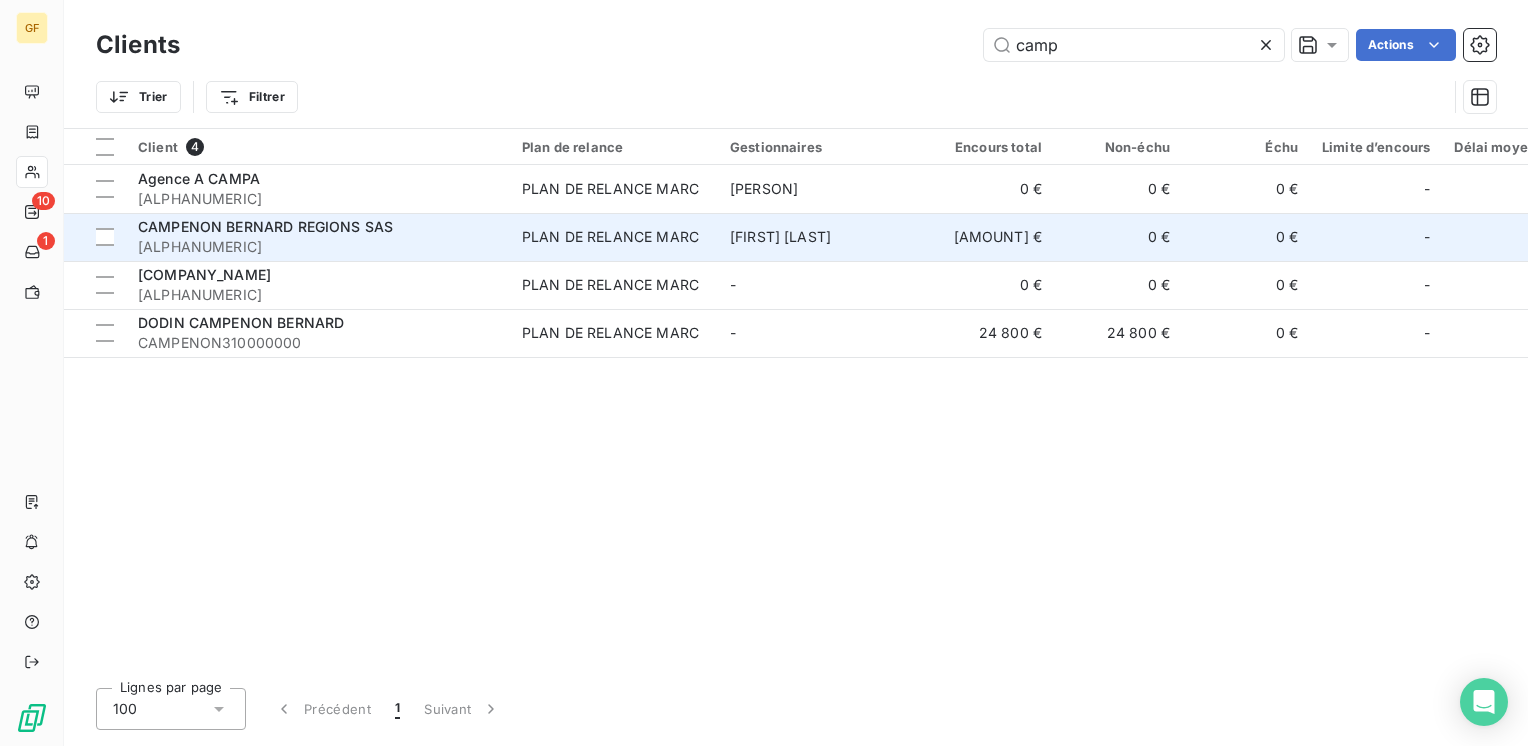 click on "CAMPENON BERNARD REGIONS SAS" at bounding box center [318, 227] 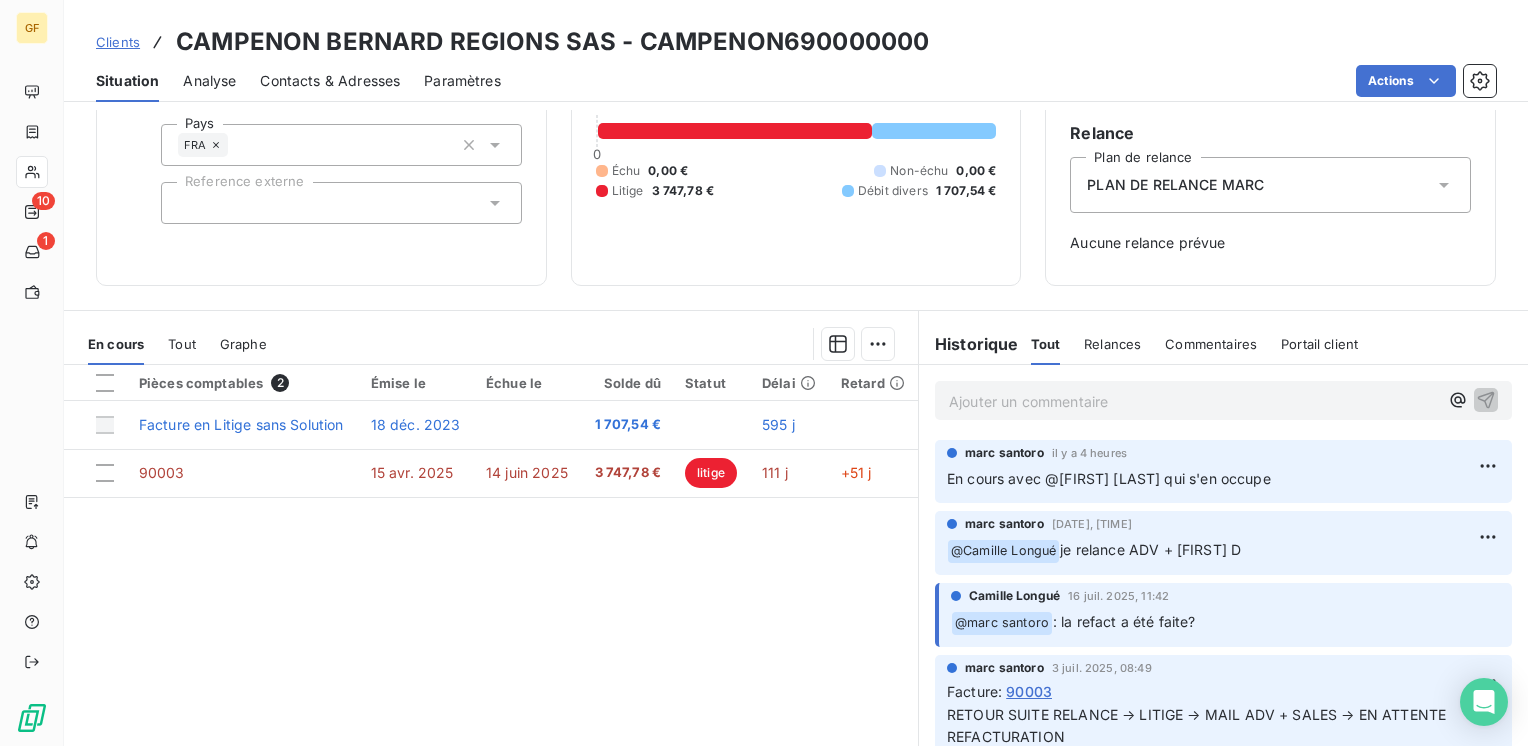 scroll, scrollTop: 200, scrollLeft: 0, axis: vertical 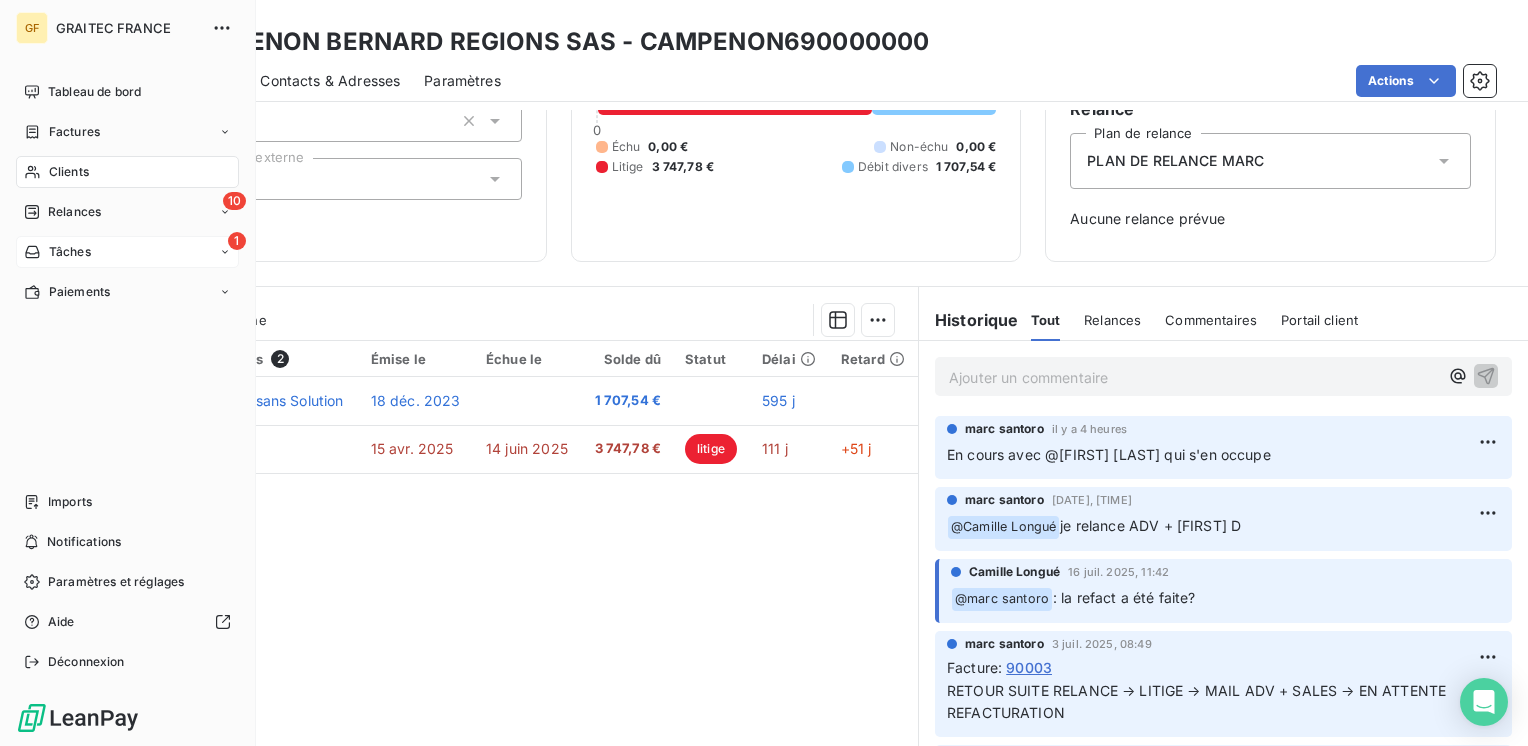 drag, startPoint x: 85, startPoint y: 203, endPoint x: 156, endPoint y: 246, distance: 83.00603 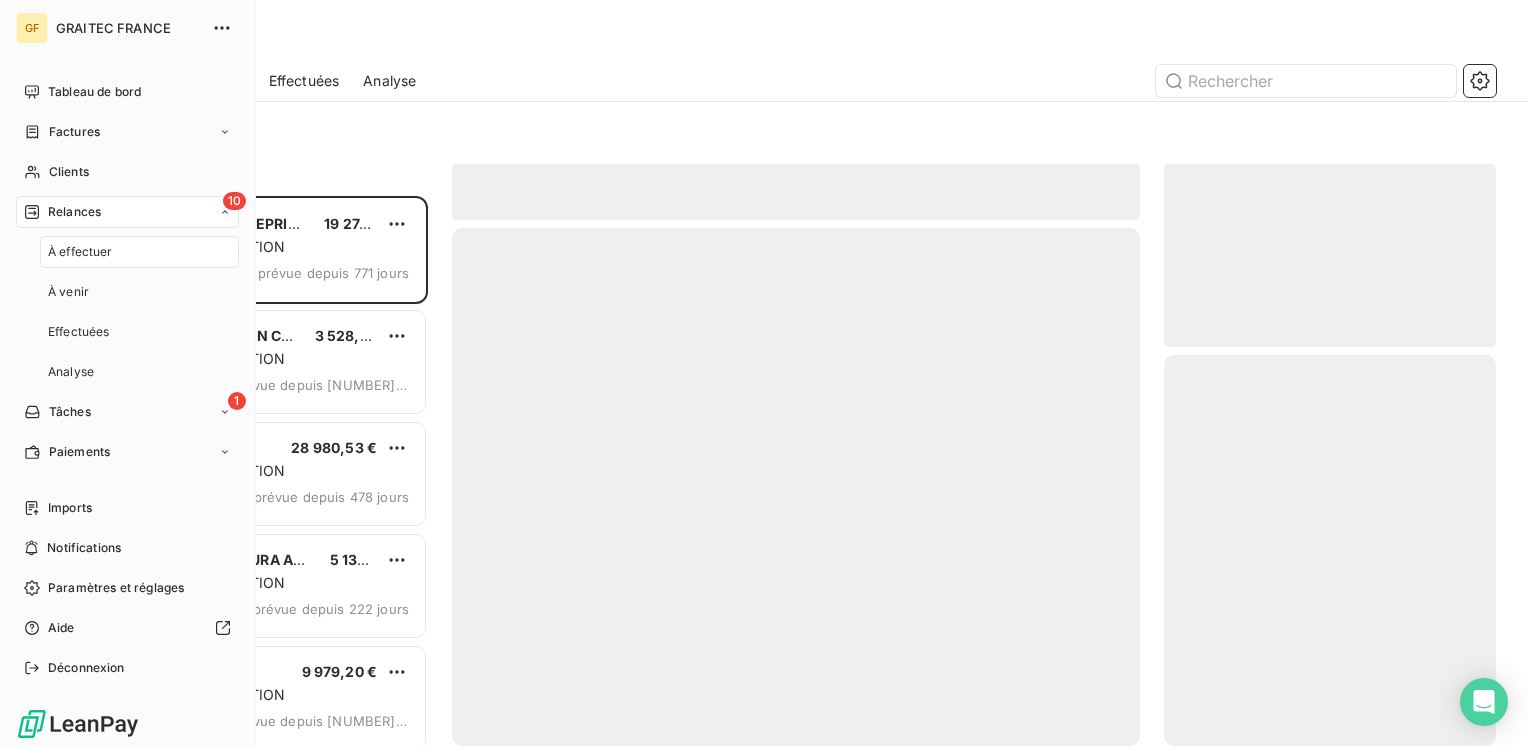 scroll, scrollTop: 16, scrollLeft: 16, axis: both 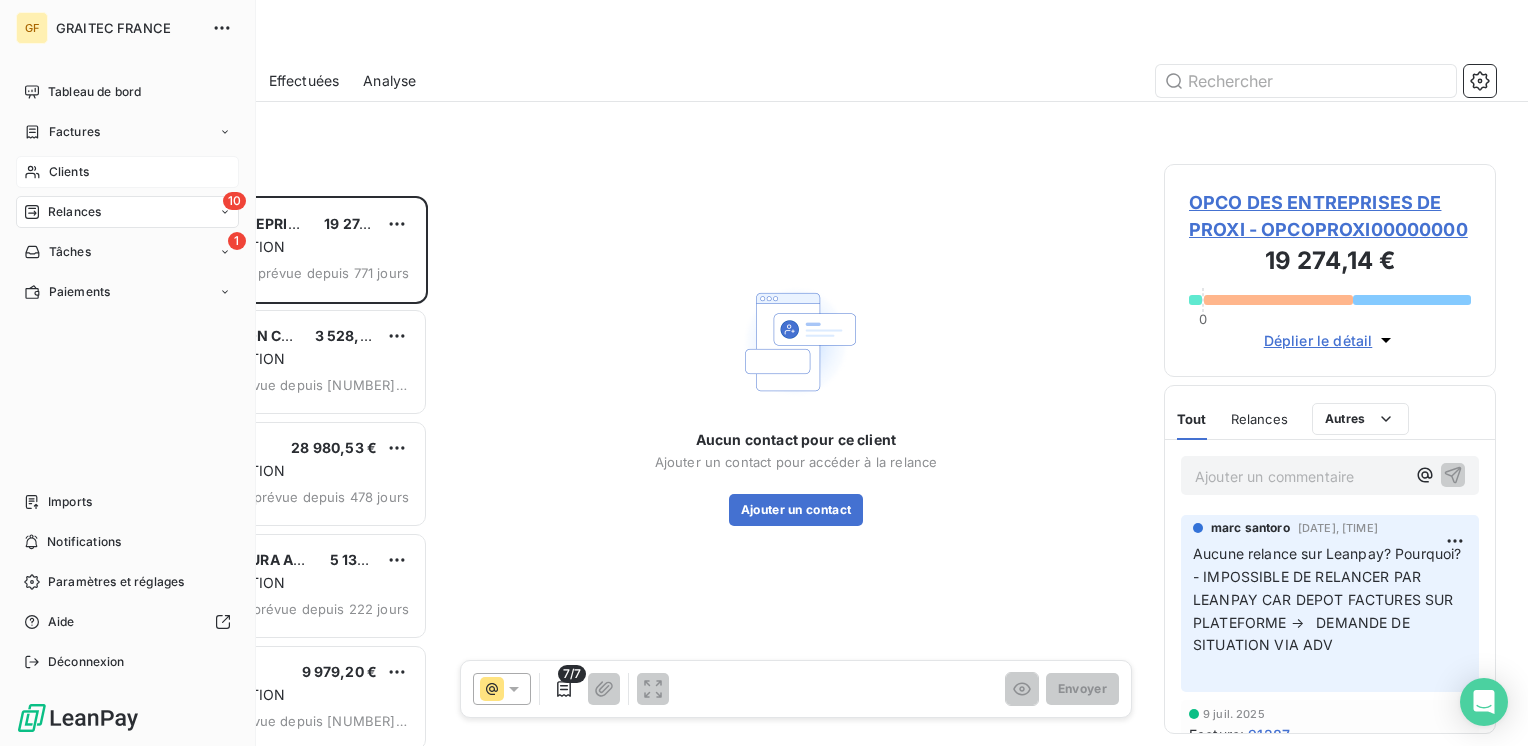 click on "Clients" at bounding box center [69, 172] 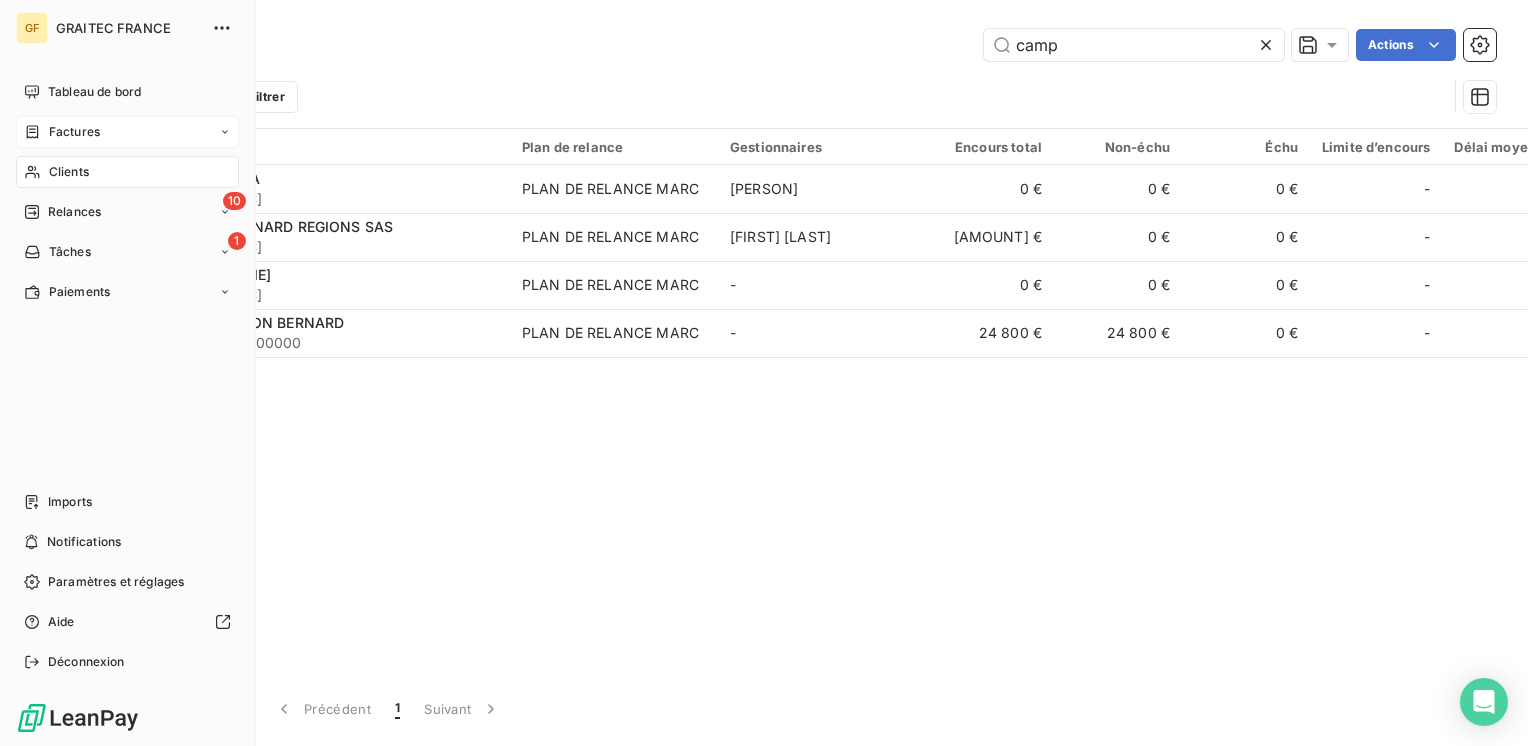 click on "Factures" at bounding box center [74, 132] 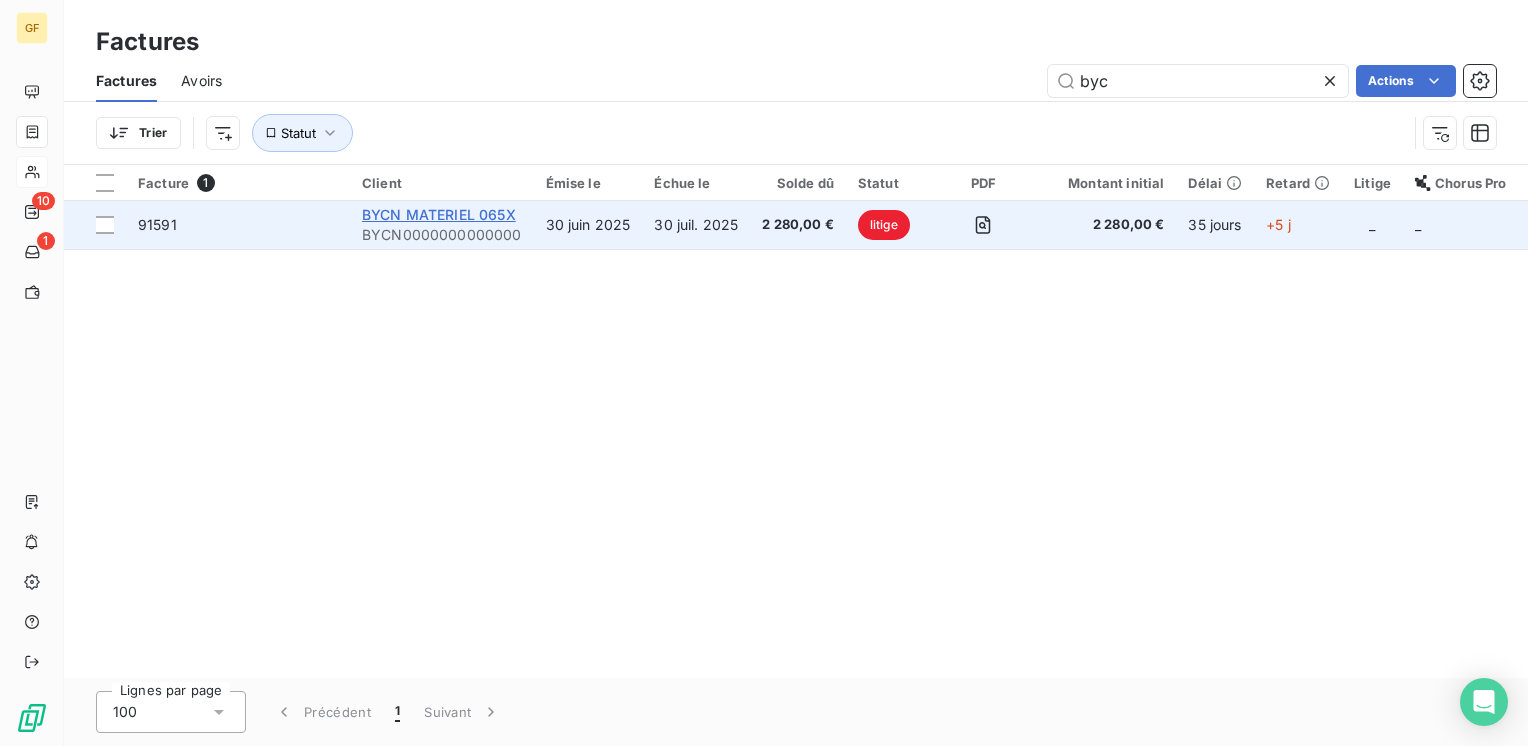 click on "BYCN MATERIEL 065X" at bounding box center (439, 214) 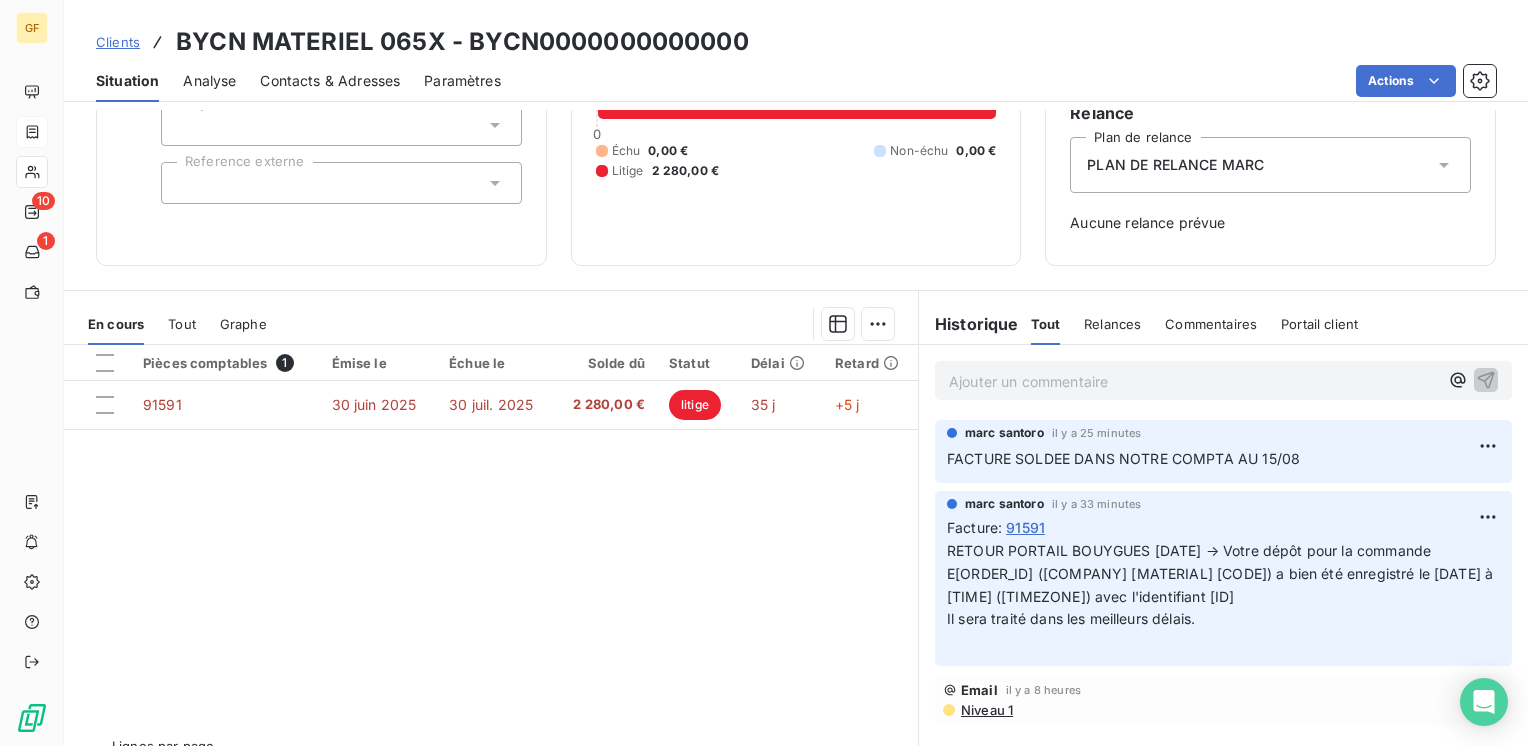 scroll, scrollTop: 200, scrollLeft: 0, axis: vertical 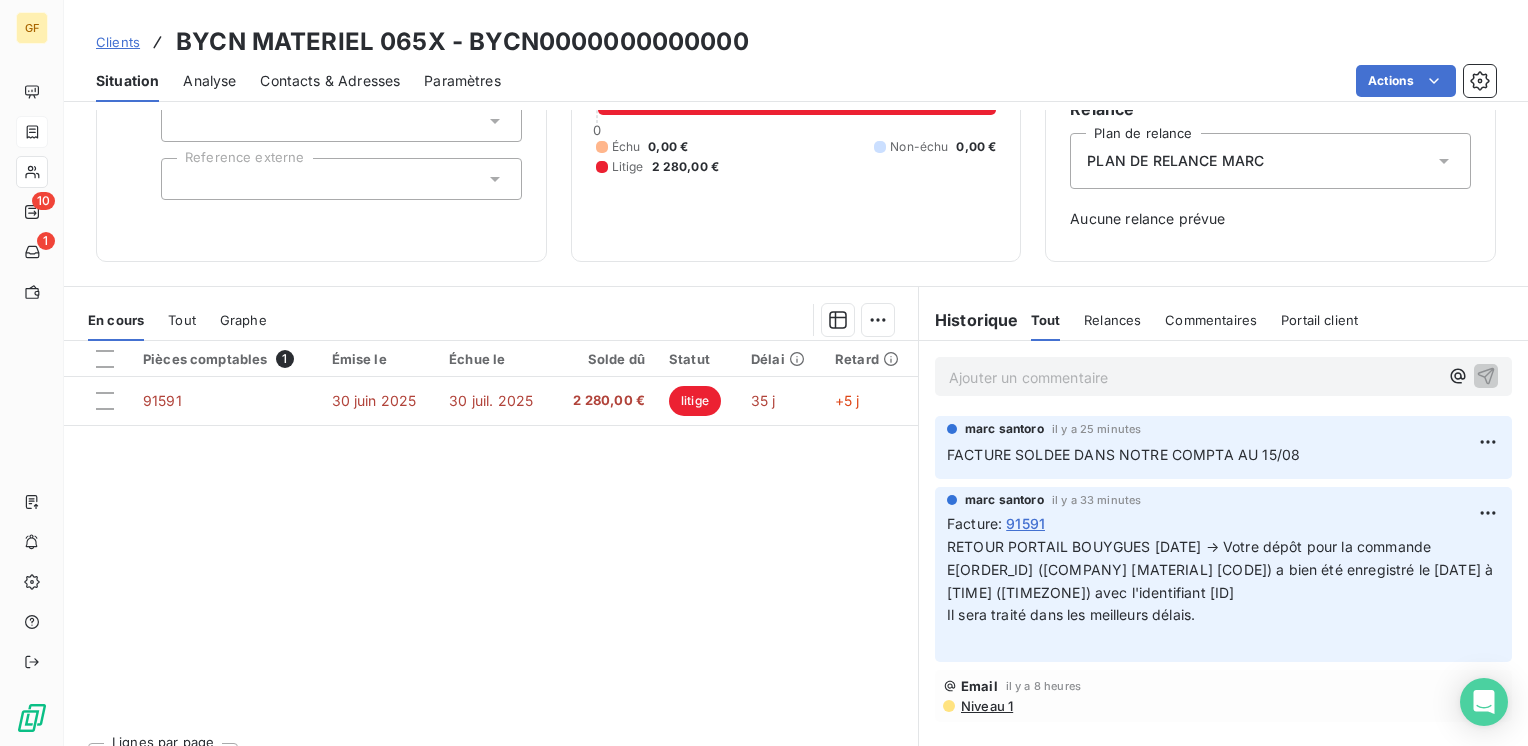 click on "FACTURE SOLDEE DANS NOTRE COMPTA AU 15/08" at bounding box center [1123, 454] 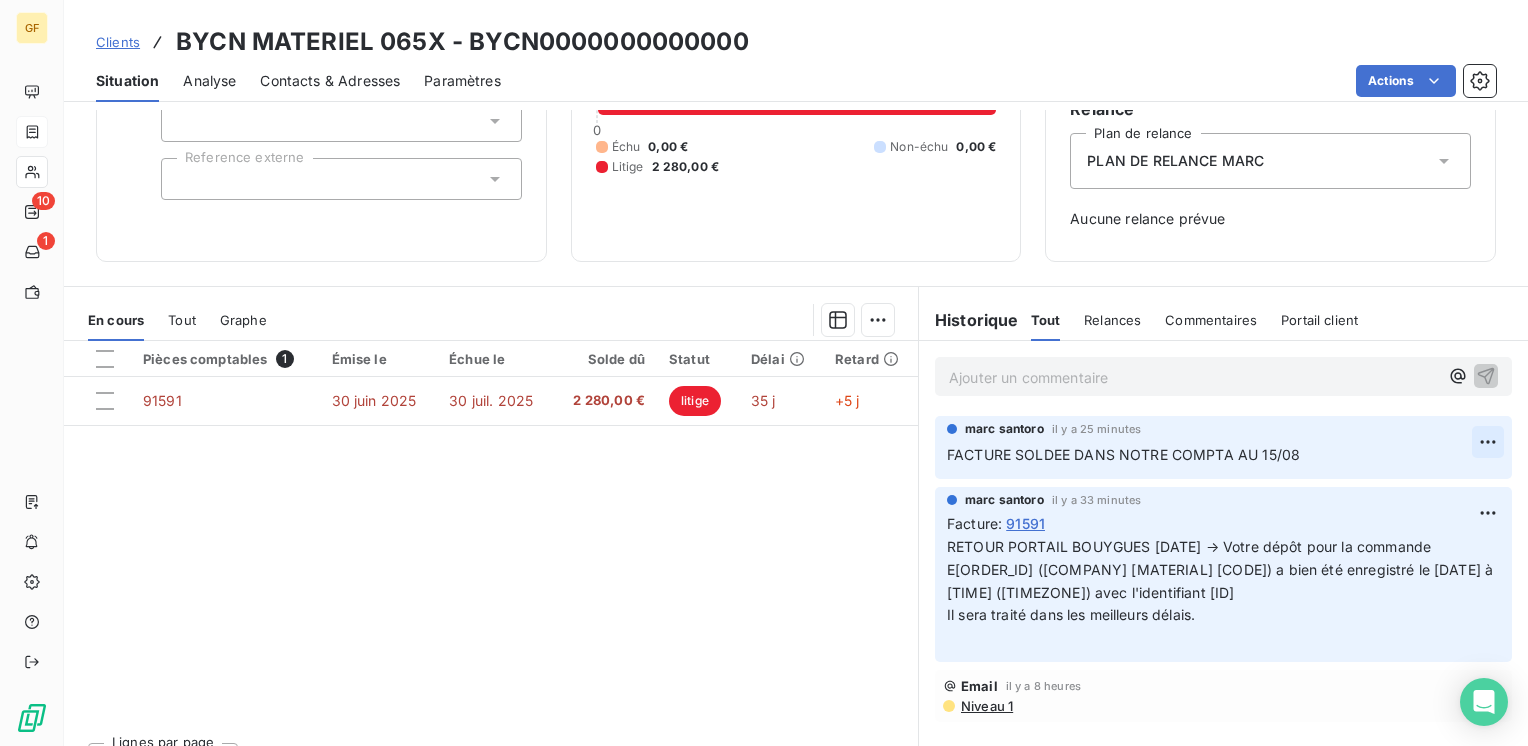 click on "GF 10 1 Clients BYCN MATERIEL 065X - BYCN0000000000000 Situation Analyse Contacts & Adresses Paramètres Actions Informations client Gestionnaires Aucun Propriétés Client Pays Reference externe Encours client   2 280,00 € 0 Échu 0,00 € Non-échu 0,00 €   Litige 2 280,00 €   Limite d’encours Ajouter une limite d’encours autorisé Gestion du risque Surveiller ce client en intégrant votre outil de gestion des risques client. Relance Plan de relance PLAN DE RELANCE MARC Aucune relance prévue En cours Tout Graphe Pièces comptables 1 Émise le Échue le Solde dû Statut Délai   Retard   91591 30 juin 2025 30 juil. 2025 2 280,00 € litige 35 j +5 j Lignes par page 25 Précédent 1 Suivant Historique Tout Relances Commentaires Portail client Tout Relances Commentaires Portail client Ajouter un commentaire ﻿ [NAME] [NAME] il y a 25 minutes FACTURE SOLDEE DANS NOTRE COMPTA AU 15/08  [NAME] [NAME] il y a 33 minutes Facture  : 91591
﻿ Email il y a 8 heures Niveau 1" at bounding box center [764, 373] 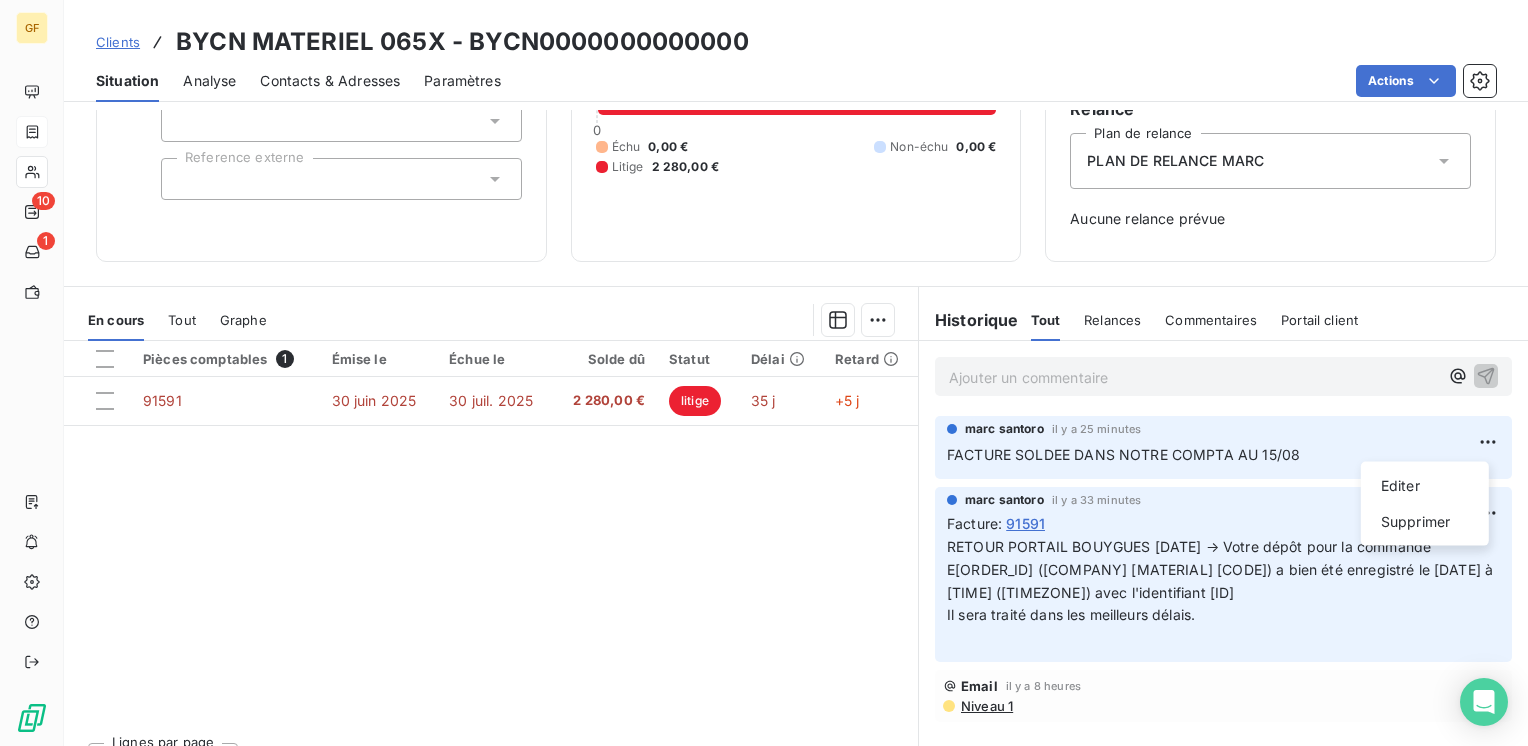 click on "Editer Supprimer" at bounding box center (1425, 504) 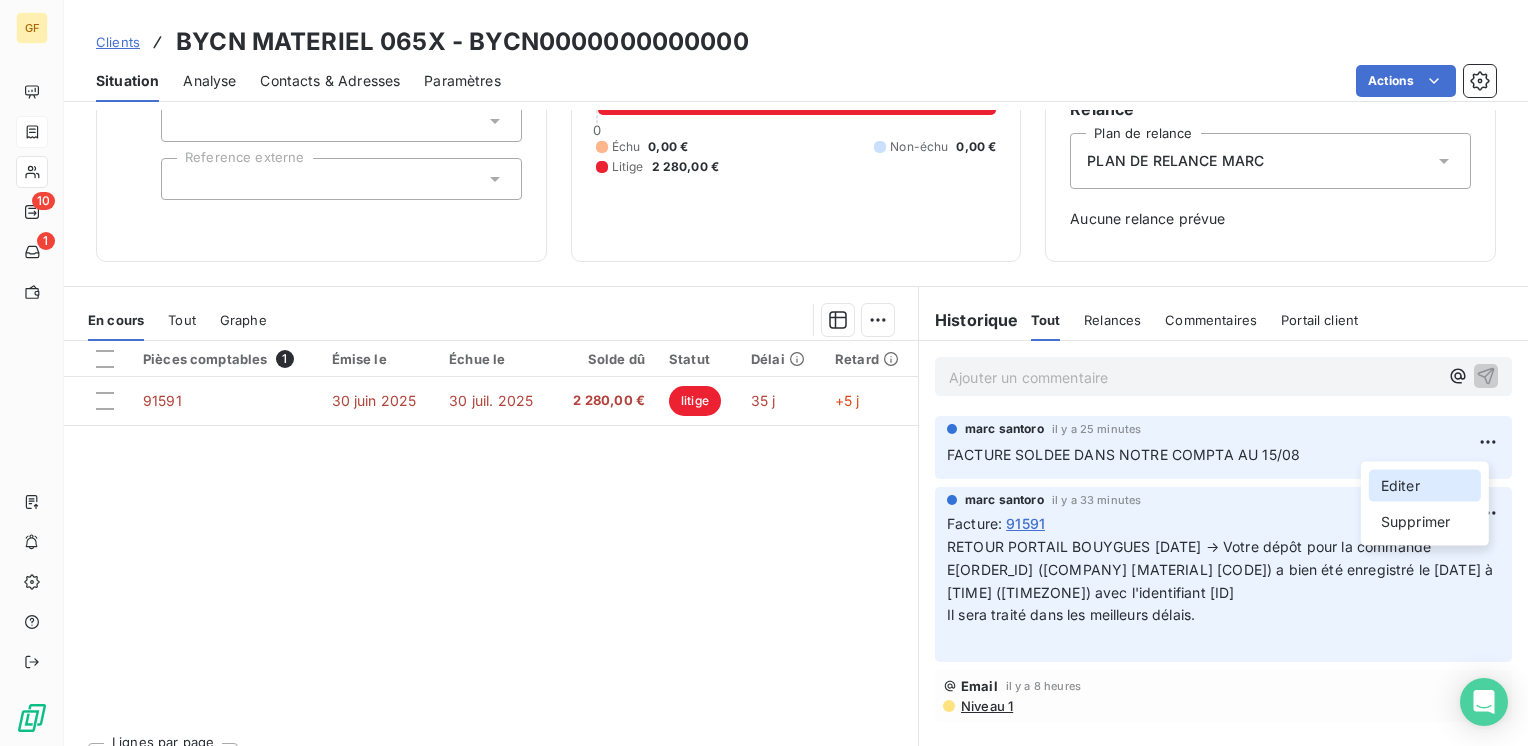 click on "Editer" at bounding box center [1425, 486] 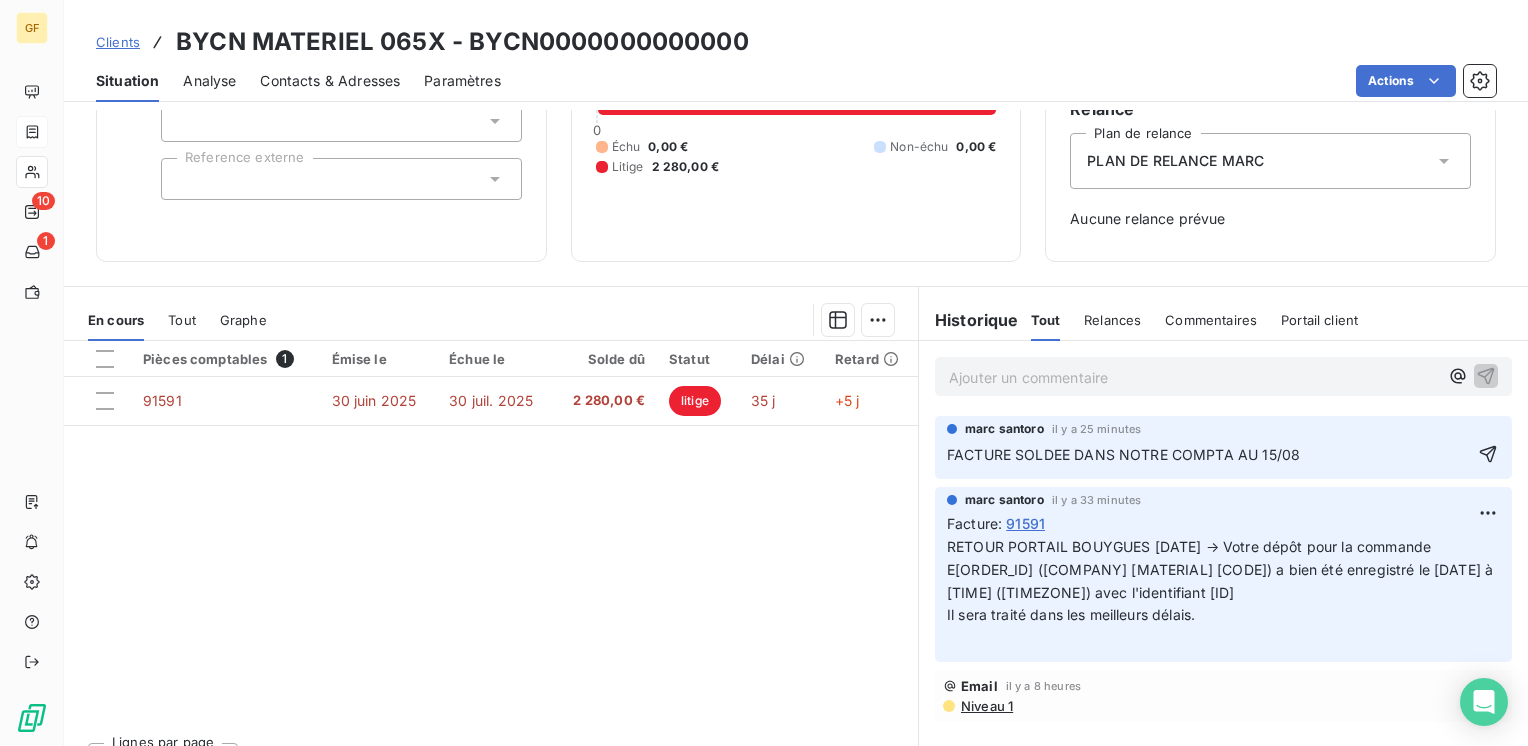 click on "FACTURE SOLDEE DANS NOTRE COMPTA AU 15/08" at bounding box center (1123, 454) 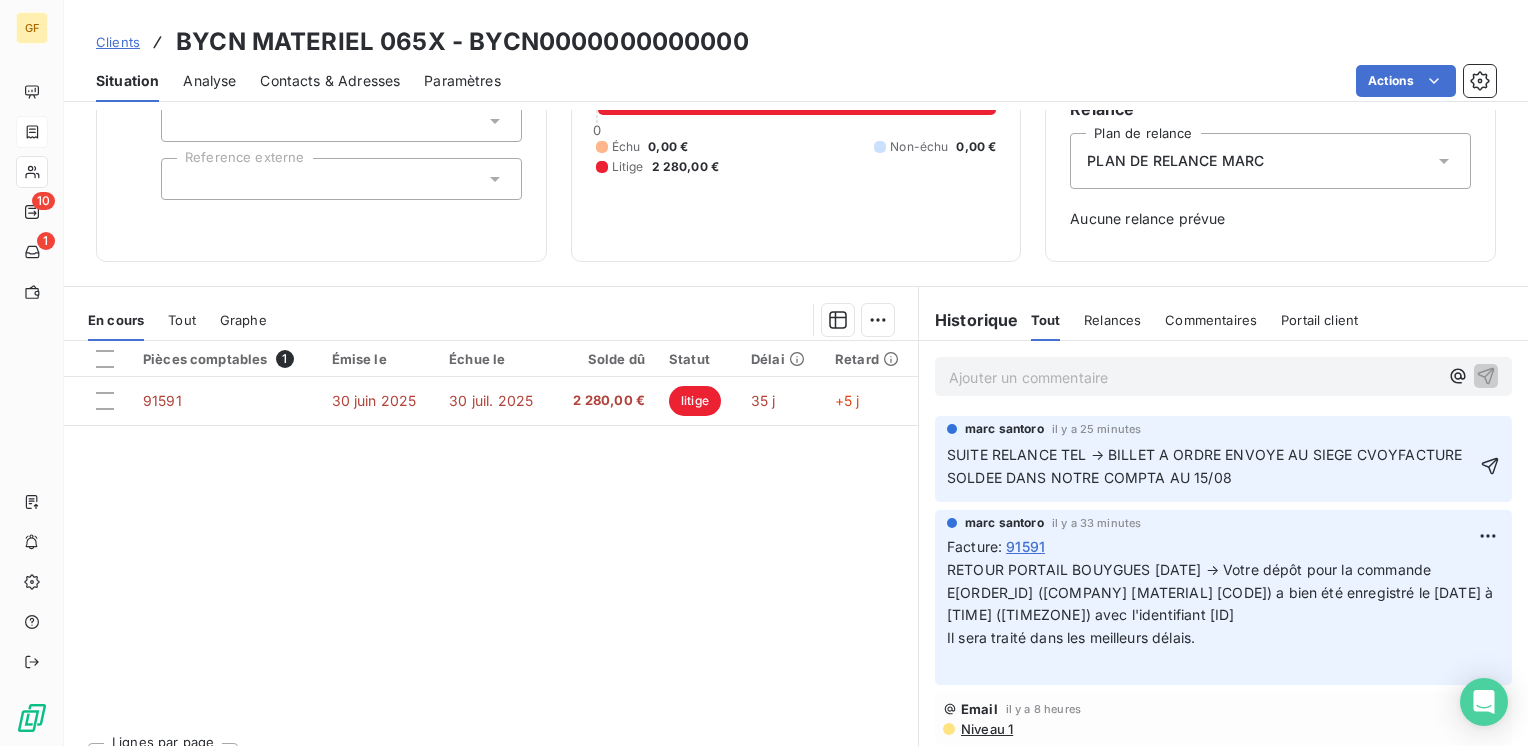 click on "SUITE RELANCE TEL → BILLET A ORDRE ENVOYE AU SIEGE CVOYFACTURE SOLDEE DANS NOTRE COMPTA AU 15/08" at bounding box center (1206, 466) 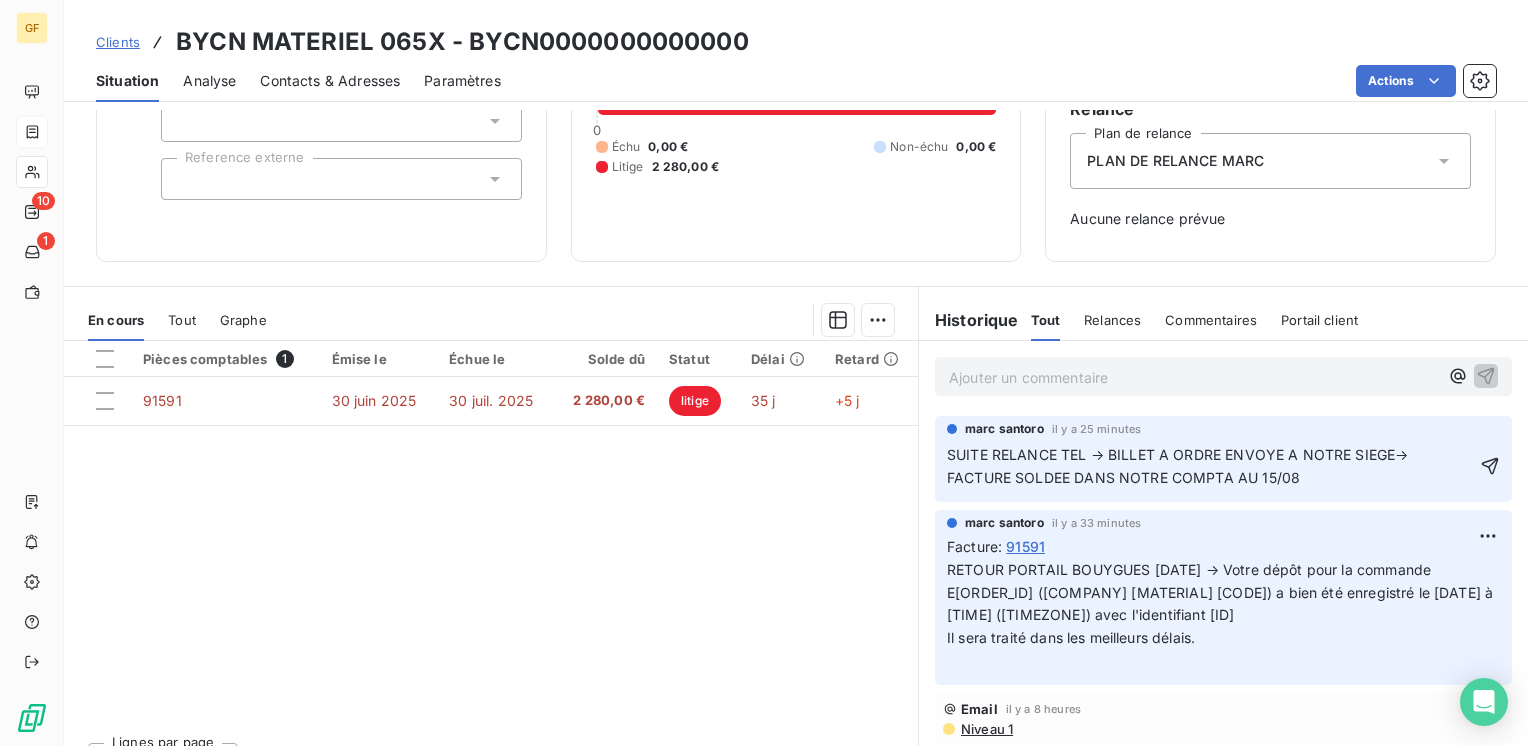 click on "SUITE RELANCE TEL → BILLET A ORDRE ENVOYE A NOTRE SIEGE→ FACTURE SOLDEE DANS NOTRE COMPTA AU 15/08" at bounding box center [1211, 467] 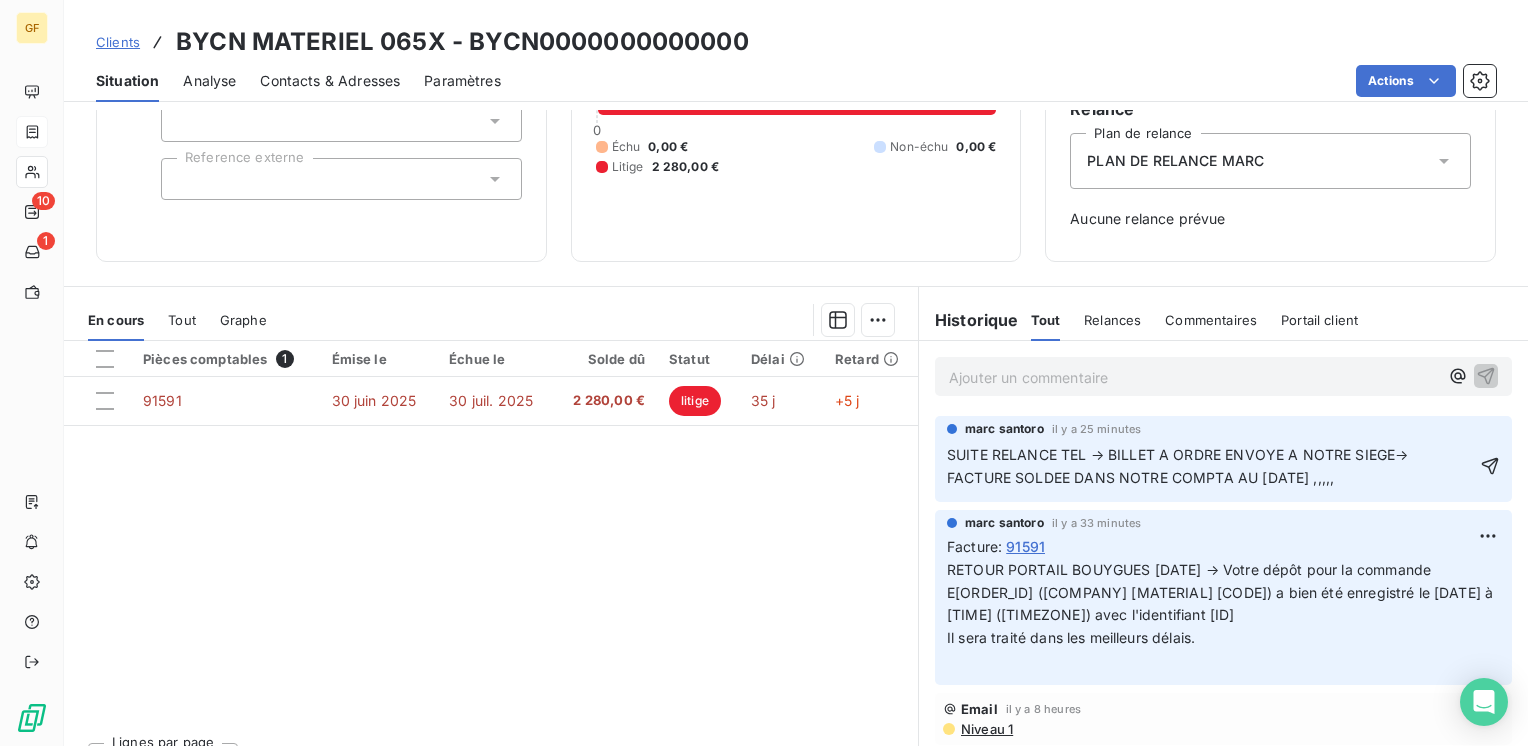 click on "SUITE RELANCE TEL → BILLET A ORDRE ENVOYE A NOTRE SIEGE→ FACTURE SOLDEE DANS NOTRE COMPTA AU [DATE] ,,,,," at bounding box center [1180, 466] 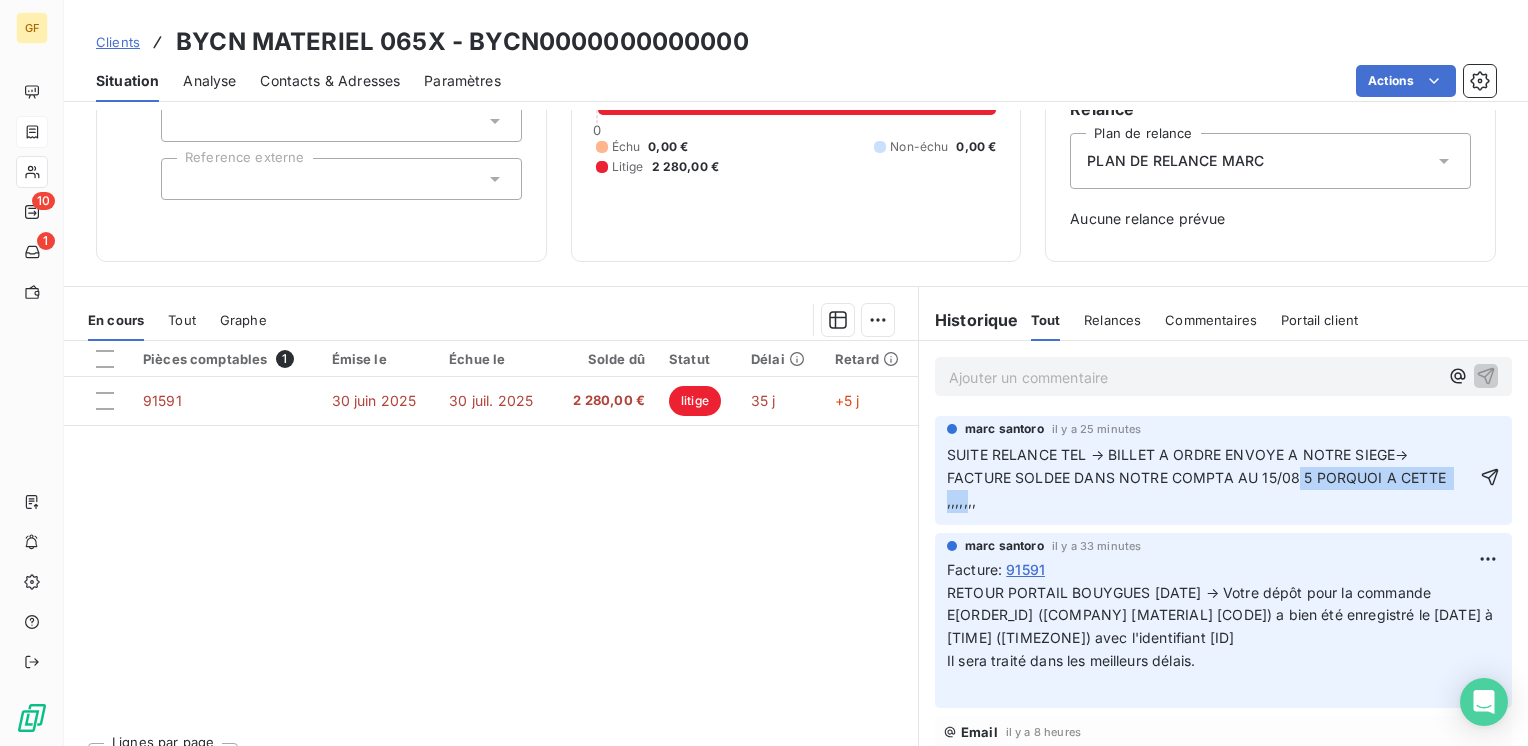 drag, startPoint x: 1288, startPoint y: 476, endPoint x: 1503, endPoint y: 497, distance: 216.02315 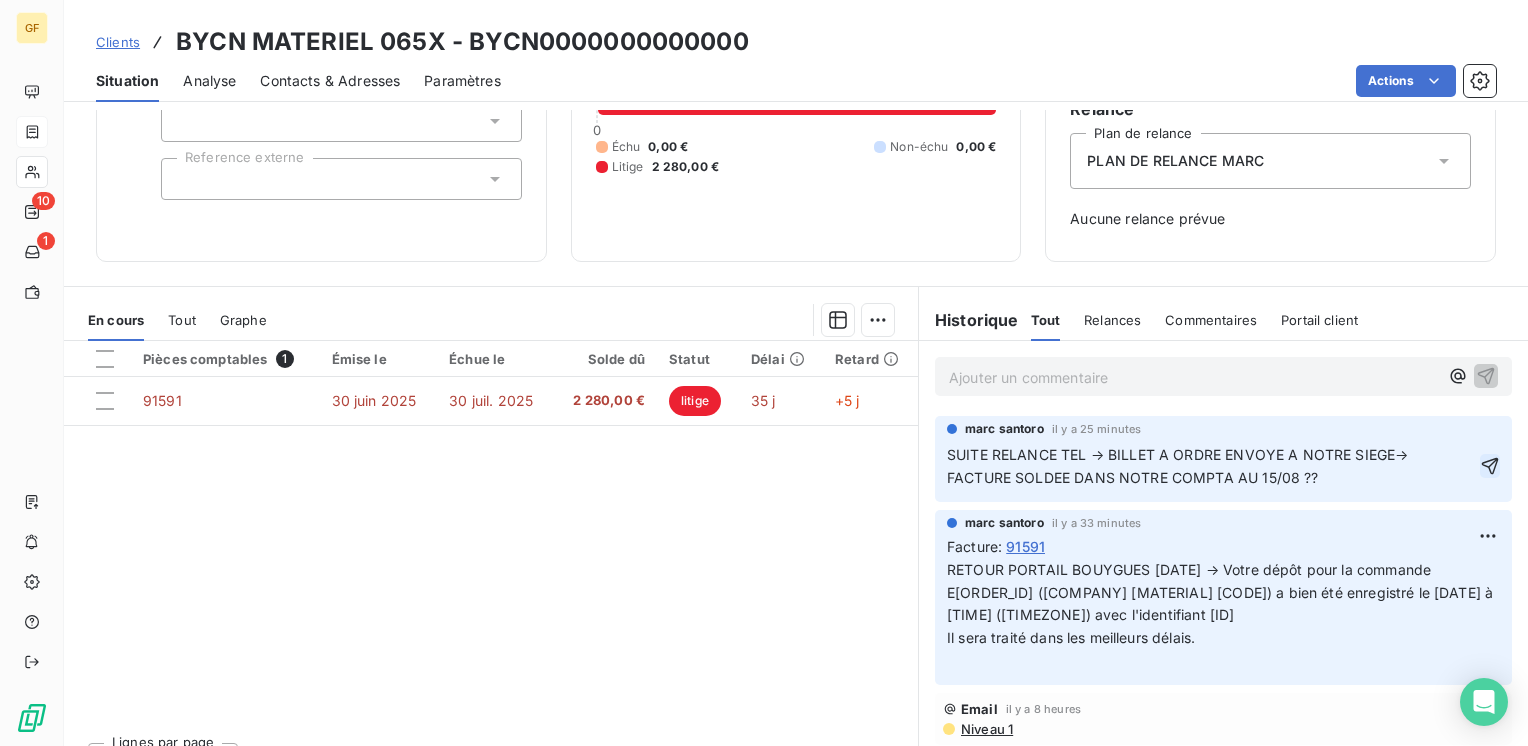 click 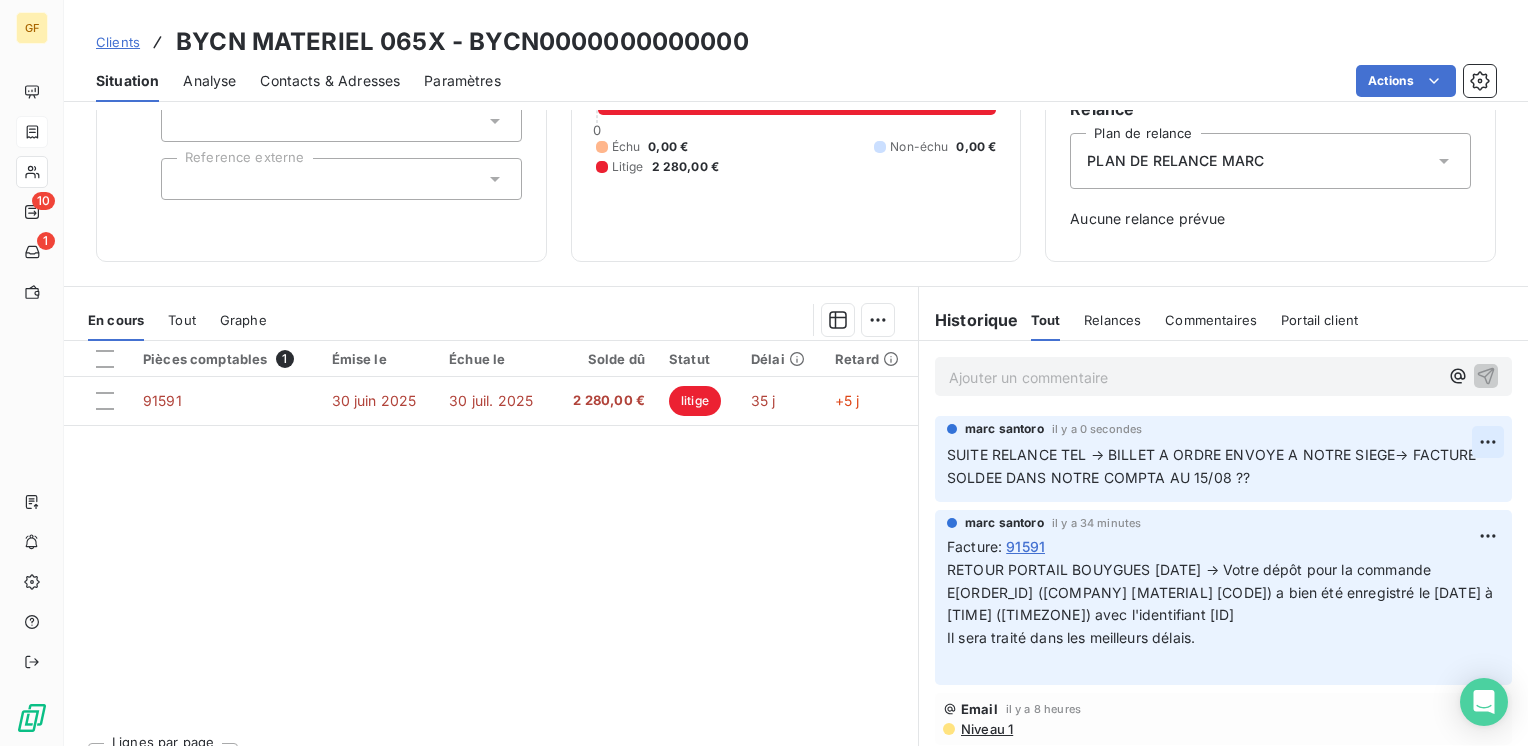 click on "GF 10 1 Clients BYCN MATERIEL 065X - BYCN0000000000000 Situation Analyse Contacts & Adresses Paramètres Actions Informations client Gestionnaires Aucun Propriétés Client Pays Reference externe Encours client   [PRICE] 0 Échu 0,00 € Non-échu 0,00 €   Litige [PRICE]   Limite d’encours Ajouter une limite d’encours autorisé Gestion du risque Surveiller ce client en intégrant votre outil de gestion des risques client. Relance Plan de relance PLAN DE RELANCE MARC Aucune relance prévue En cours Tout Graphe Pièces comptables 1 Émise le Échue le Solde dû Statut Délai   Retard   91591 [DATE] [DATE] [PRICE] litige [DAYS] j +[DAYS] j Lignes par page 25 Précédent 1 Suivant Historique Tout Relances Commentaires Portail client Tout Relances Commentaires Portail client Ajouter un commentaire ﻿ marc santoro il y a 0 secondes SUITE RELANCE TEL → BILLET A ORDRE ENVOYE A NOTRE SIEGE→ FACTURE SOLDEE DANS NOTRE COMPTA AU [DATE] ?? marc santoro Facture  : 91591" at bounding box center (764, 373) 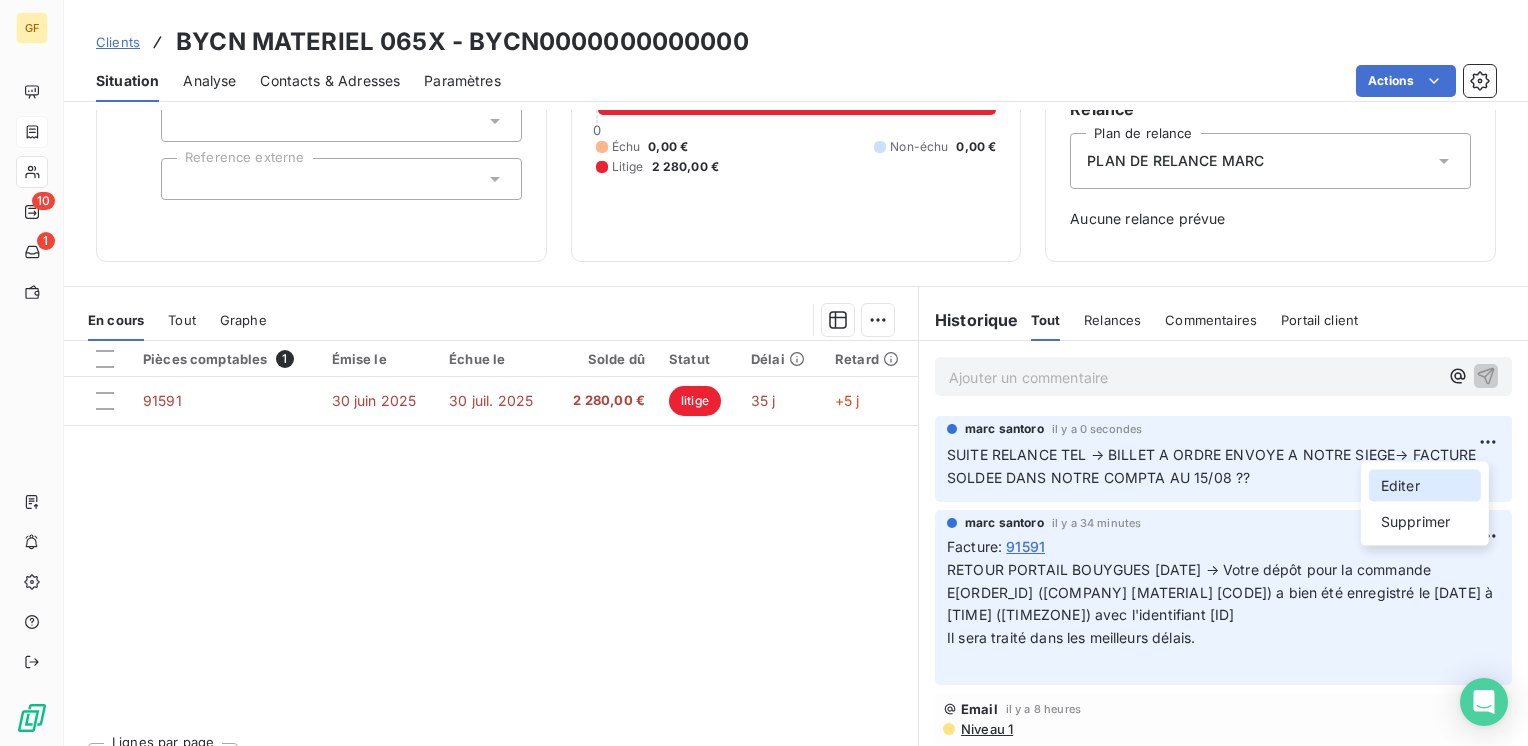 click on "Editer" at bounding box center [1425, 486] 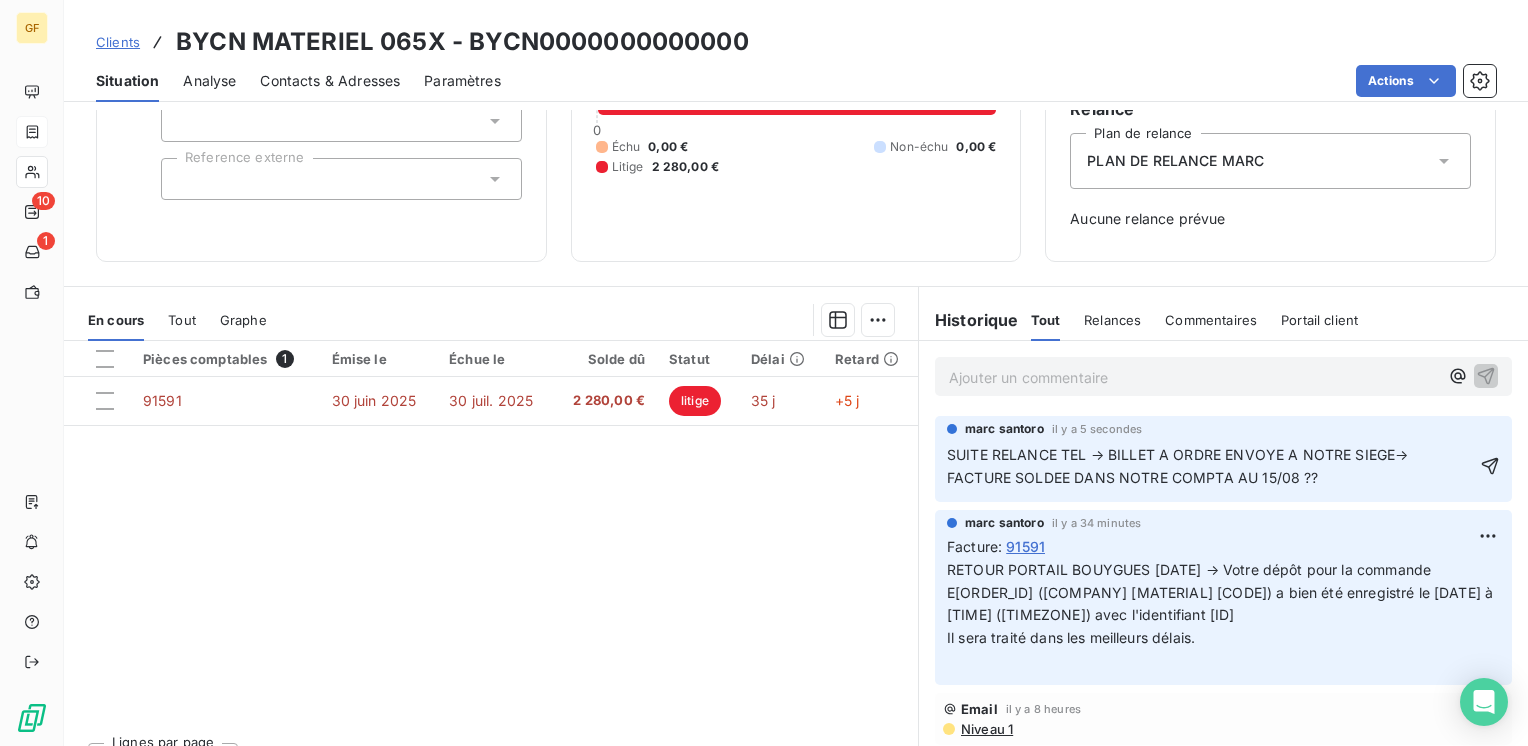 click on "SUITE RELANCE TEL → BILLET A ORDRE ENVOYE A NOTRE SIEGE→ FACTURE SOLDEE DANS NOTRE COMPTA AU 15/08 ??" at bounding box center (1180, 466) 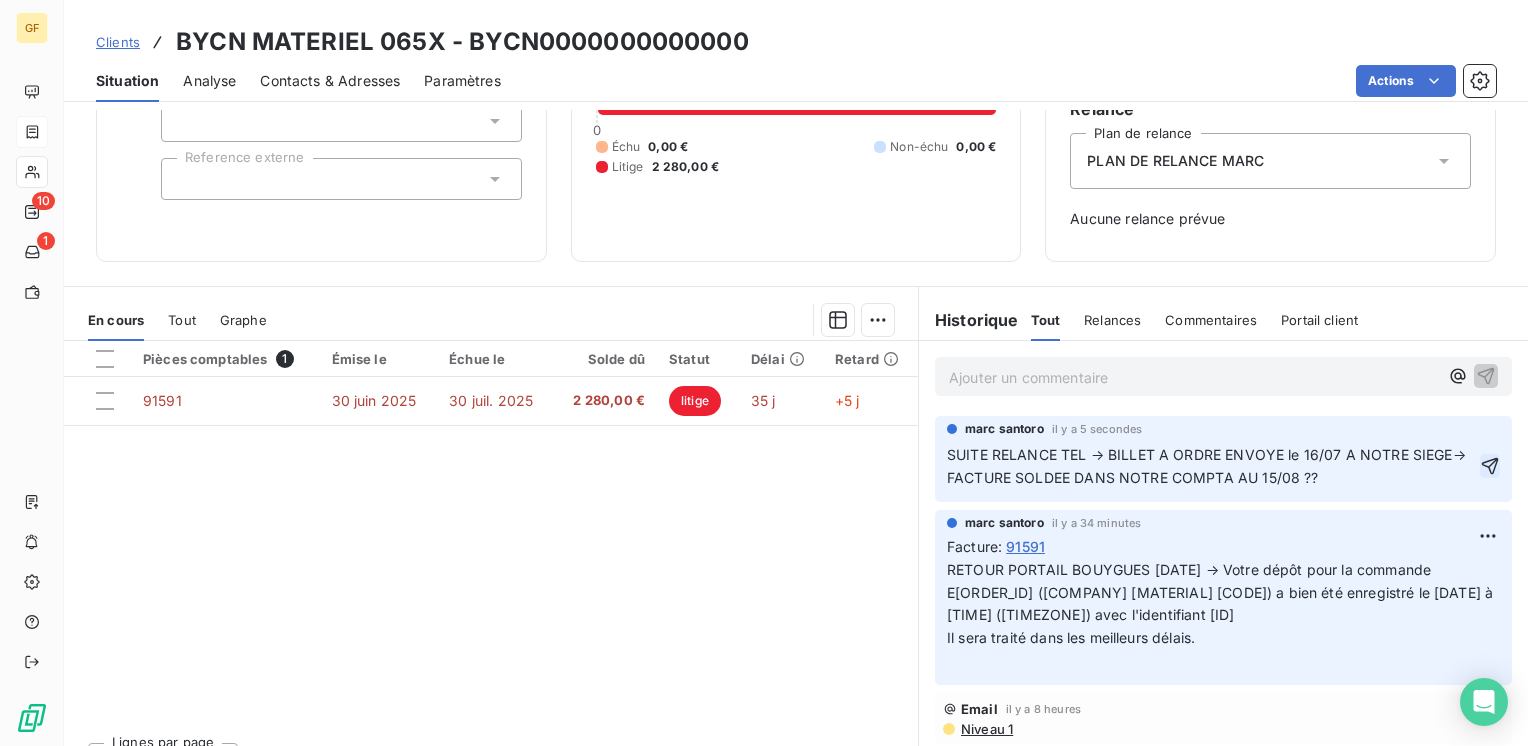 click 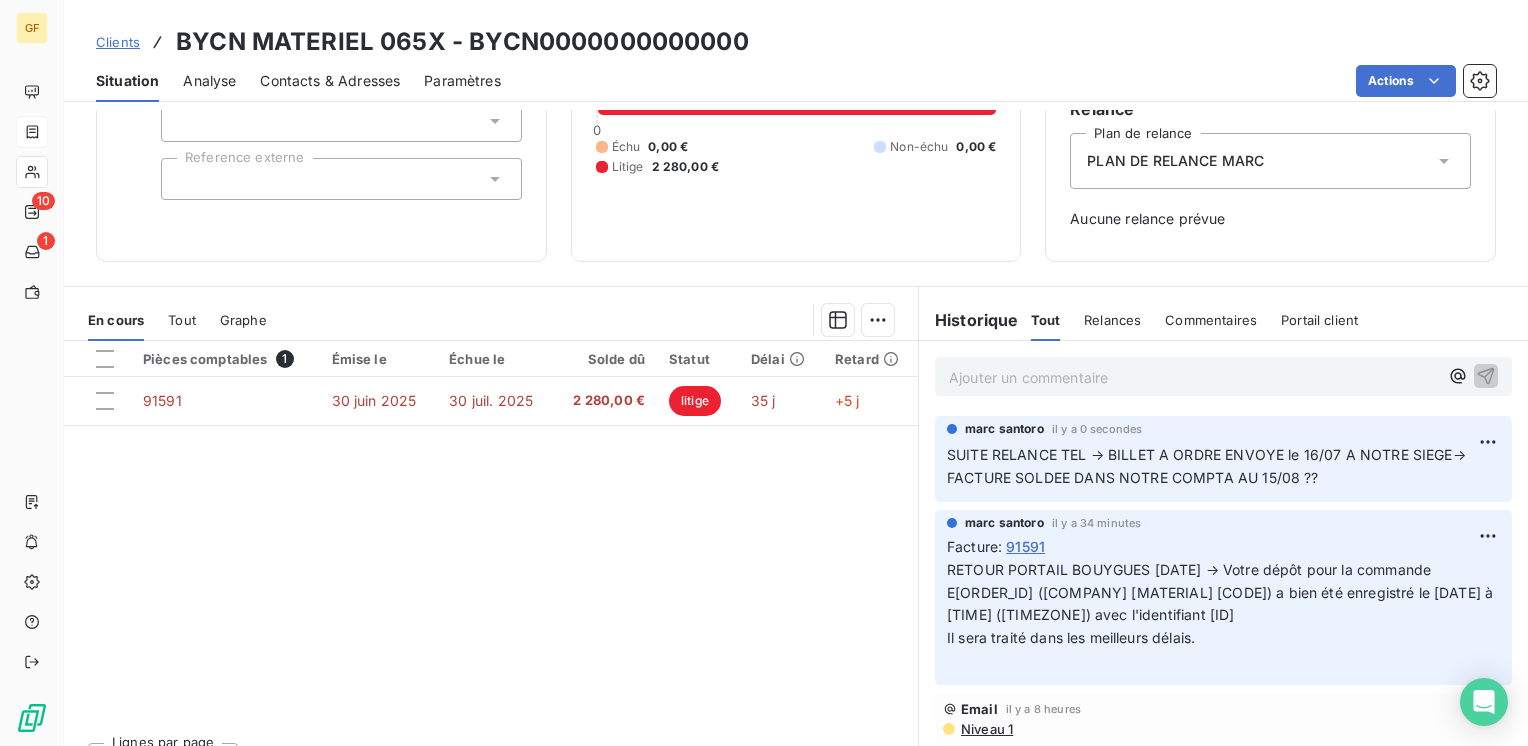 click on "SUITE RELANCE TEL → BILLET A ORDRE ENVOYE le 16/07 A NOTRE SIEGE→ FACTURE SOLDEE DANS NOTRE COMPTA AU 15/08 ??" at bounding box center [1208, 466] 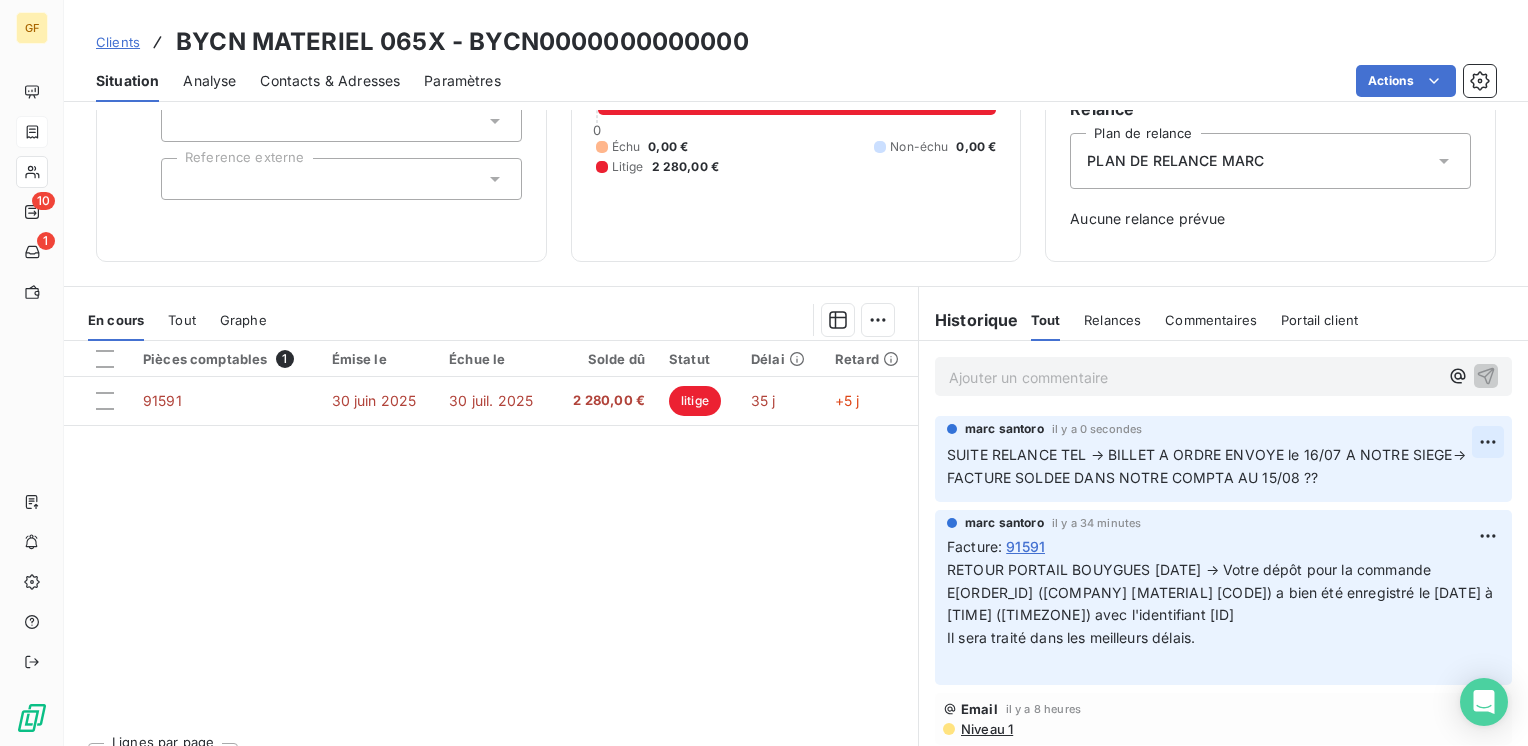 click on "GF 10 1 Clients BYCN MATERIEL 065X - BYCN0000000000000 Situation Analyse Contacts & Adresses Paramètres Actions Informations client Gestionnaires Aucun Propriétés Client Pays Reference externe Encours client 2 280,00 € 0 Échu 0,00 € Non-échu 0,00 € Litige 2 280,00 € Limite d’encours Ajouter une limite d’encours autorisé Gestion du risque Surveiller ce client en intégrant votre outil de gestion des risques client. Relance Plan de relance PLAN DE RELANCE MARC Aucune relance prévue En cours Tout Graphe Pièces comptables 1 Émise le Échue le Solde dû Statut Délai Retard 91591 [DATE] [DATE] 2 280,00 € litige 35 j +5 j Lignes par page 25 Précédent 1 Suivant Historique Tout Relances Commentaires Portail client Tout Relances Commentaires Portail client Ajouter un commentaire [FIRST] [LAST] il y a 0 secondes SUITE RELANCE TEL → BILLET A ORDRE ENVOYE le 16/07 A NOTRE SIEGE→ FACTURE SOLDEE DANS NOTRE COMPTA AU 15/08 ?? [FIRST] [LAST] Facture" at bounding box center (764, 373) 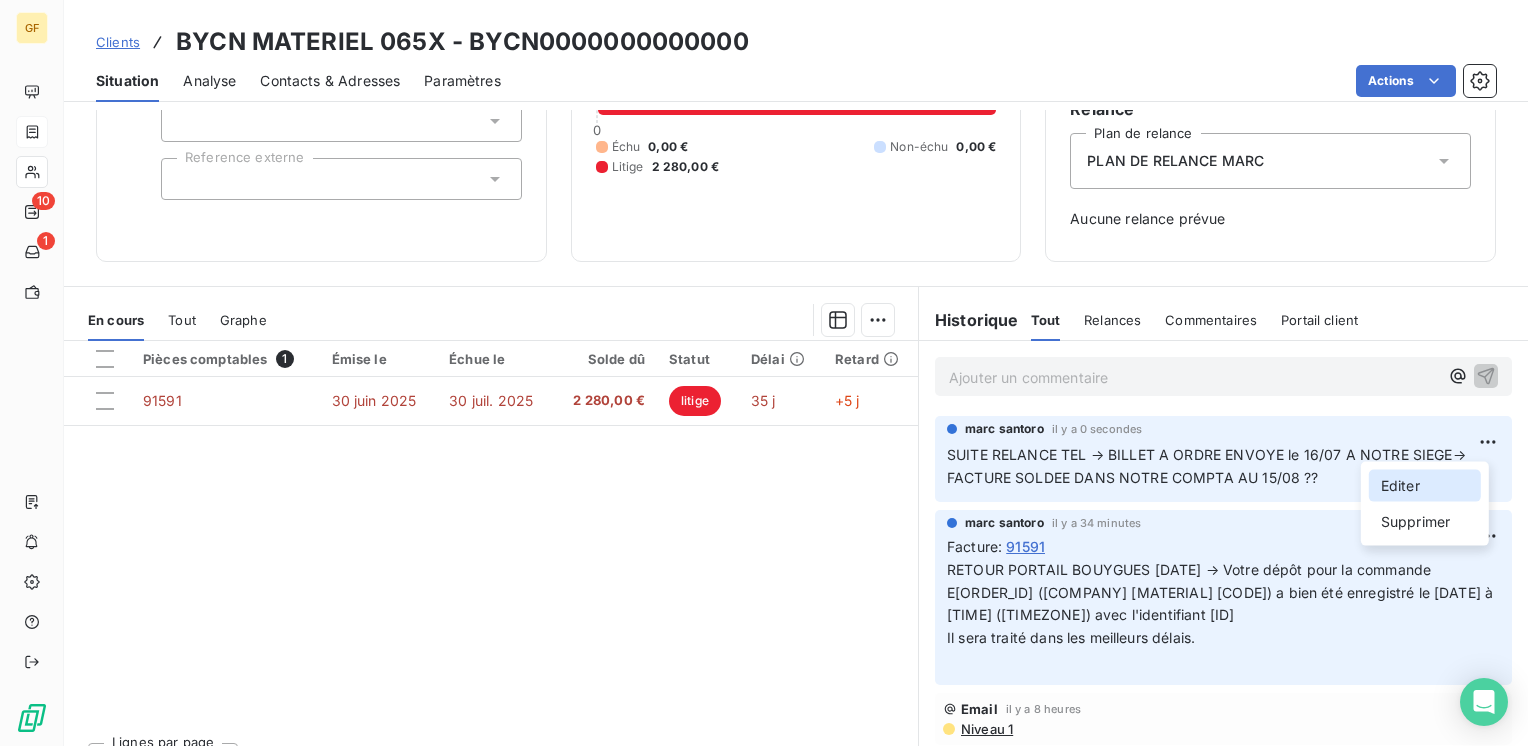 click on "Editer" at bounding box center [1425, 486] 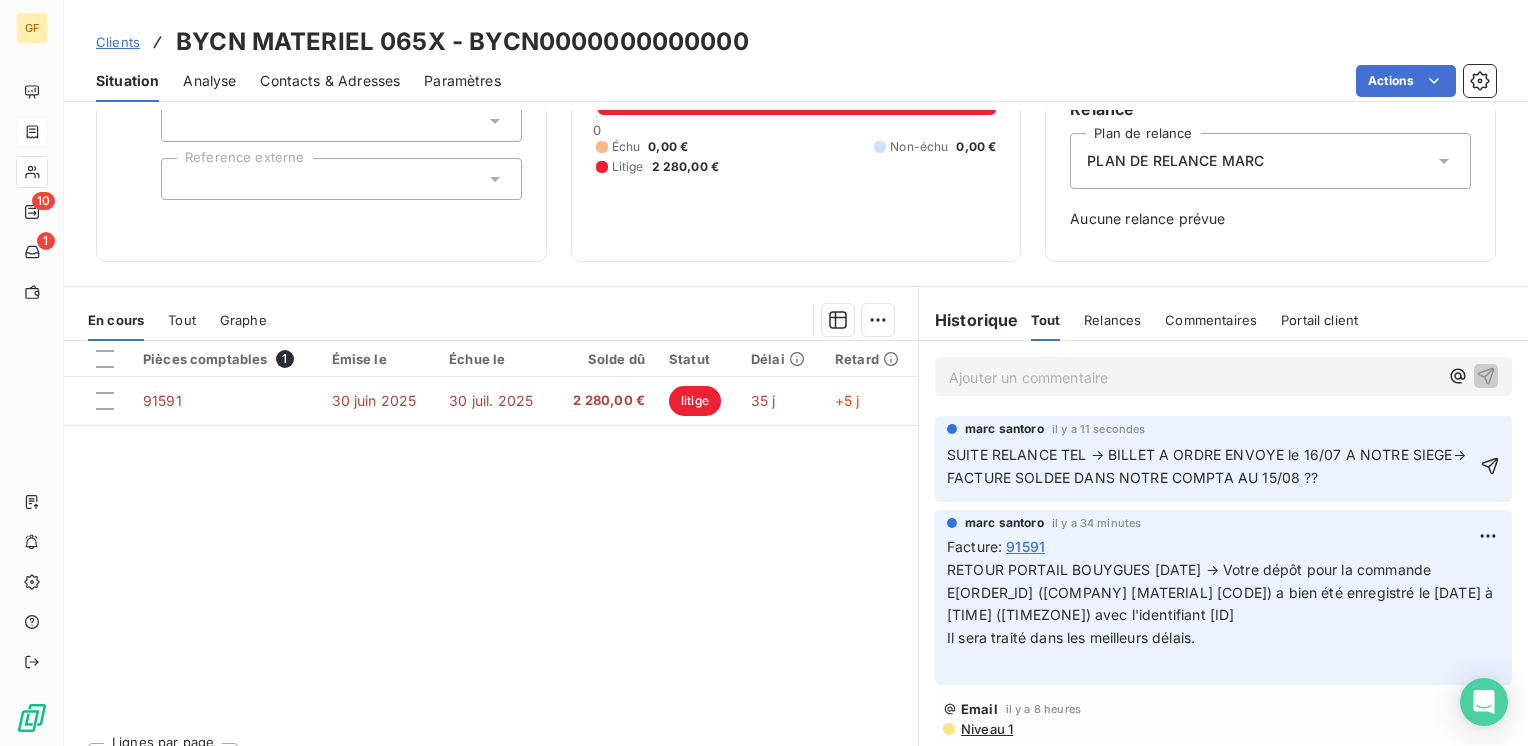 click on "SUITE RELANCE TEL → BILLET A ORDRE ENVOYE le 16/07 A NOTRE SIEGE→ FACTURE SOLDEE DANS NOTRE COMPTA AU 15/08 ??" at bounding box center (1208, 466) 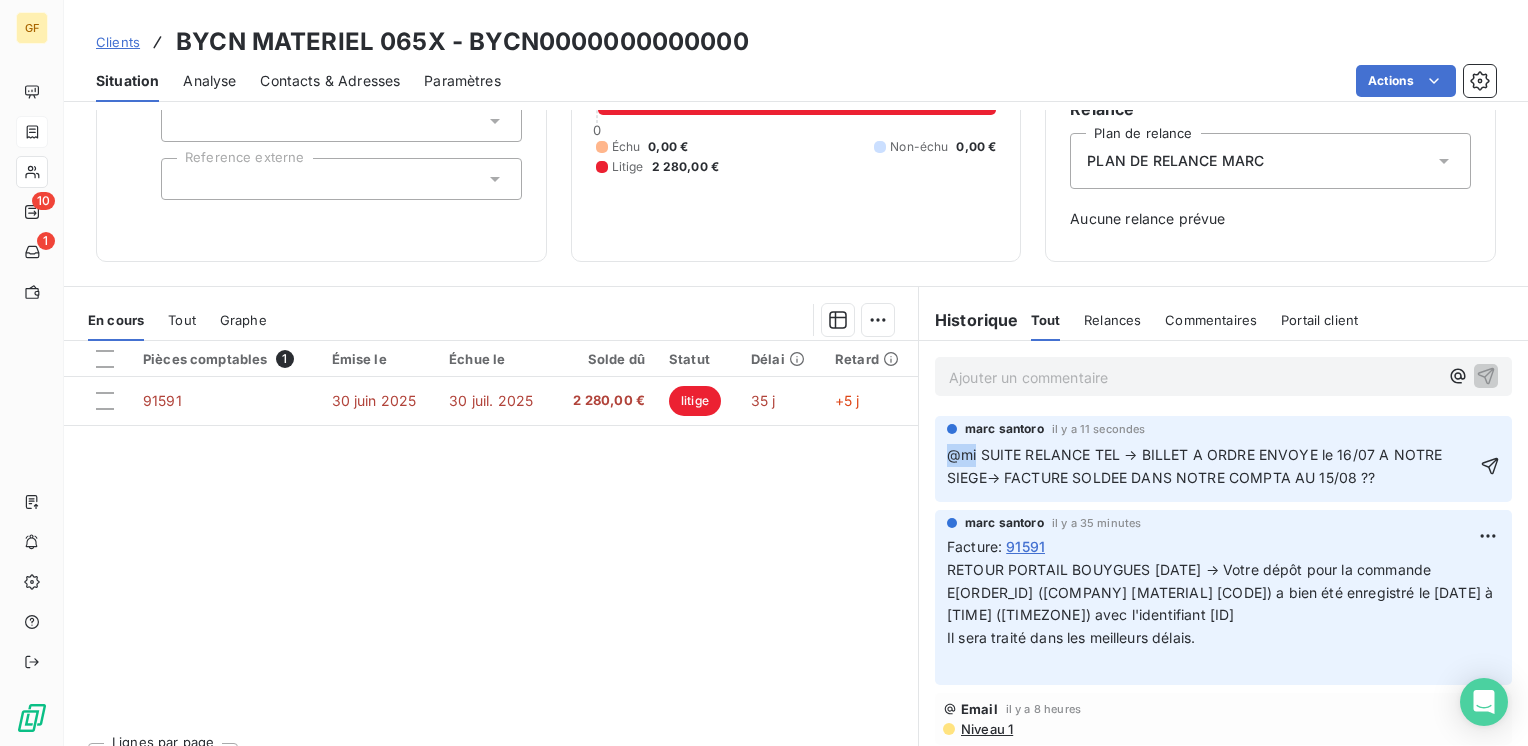 drag, startPoint x: 966, startPoint y: 453, endPoint x: 873, endPoint y: 450, distance: 93.04838 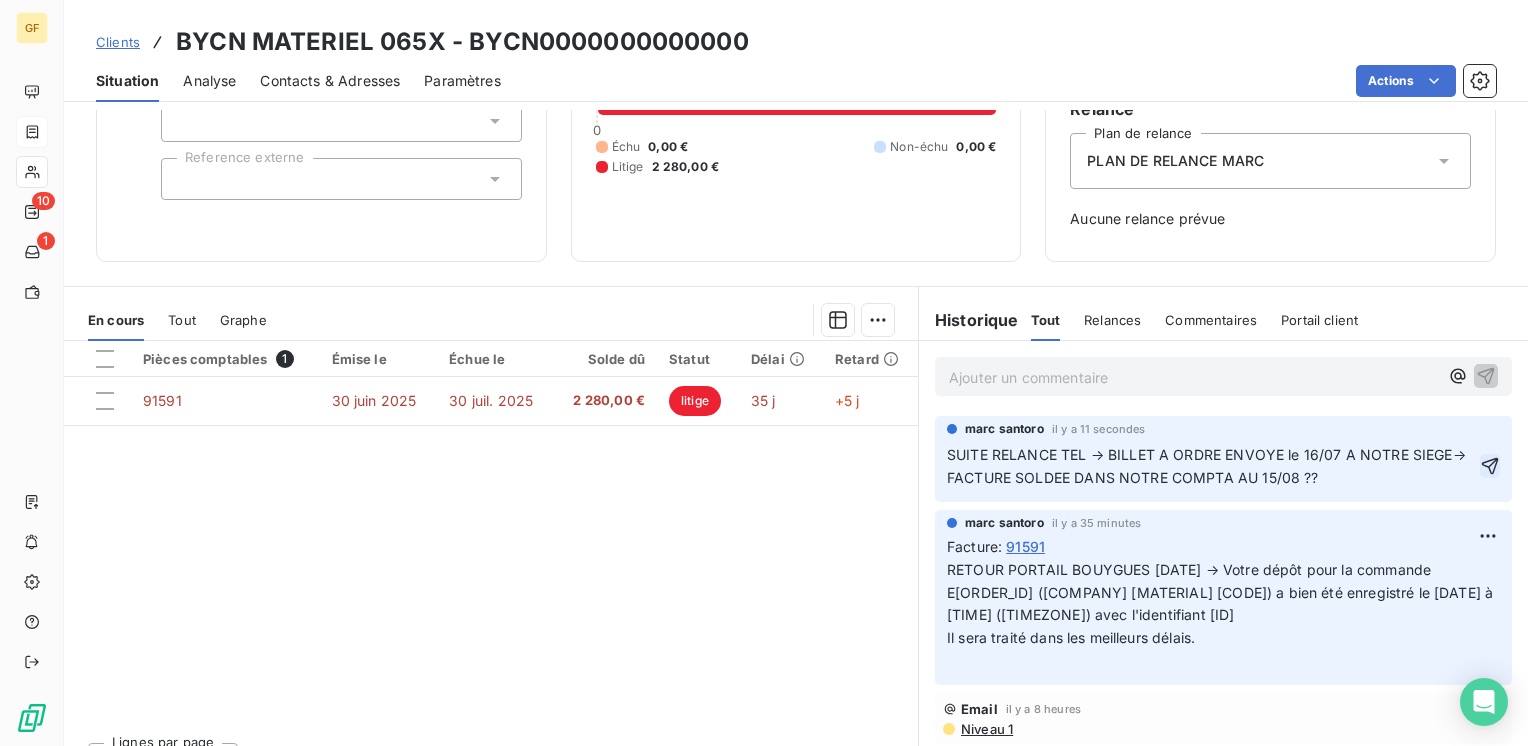 click 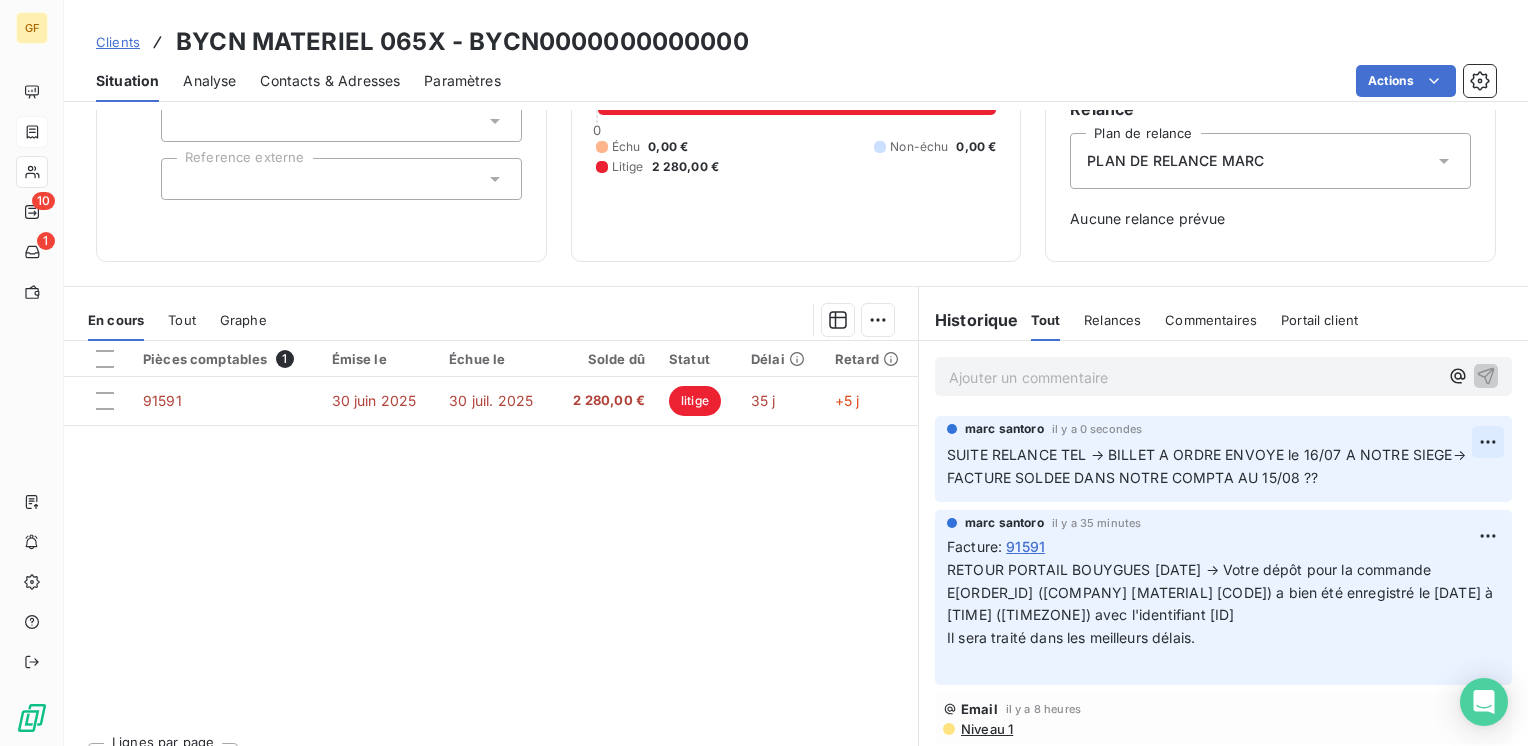 click on "GF 10 1 Clients [COMPANY_NAME] - [ALPHANUMERIC] Situation Analyse Contacts & Adresses Paramètres Actions Informations client Gestionnaires Aucun Propriétés Client Pays Reference externe Encours client   [AMOUNT] € 0 Échu 0,00 € Non-échu 0,00 €   Litige [AMOUNT] €   Limite d’encours Ajouter une limite d’encours autorisé Gestion du risque Surveiller ce client en intégrant votre outil de gestion des risques client. Relance Plan de relance PLAN DE RELANCE [NAME] Aucune relance prévue En cours Tout Graphe Pièces comptables 1 Émise le Échue le Solde dû Statut Délai   Retard   [INVOICE_NUM] [DATE] [DATE] [AMOUNT] € litige [DAYS] j +[DAYS] j Lignes par page 25 Précédent 1 Suivant Historique Tout Relances Commentaires Portail client Tout Relances Commentaires Portail client Ajouter un commentaire ﻿ [FIRST] [LAST] il y a 0 secondes  SUITE RELANCE TEL → BILLET A ORDRE ENVOYE le [DATE] A NOTRE SIEGE→ FACTURE SOLDEE DANS NOTRE COMPTA AU [DATE] ?? [FIRST] [LAST]  :" at bounding box center [764, 373] 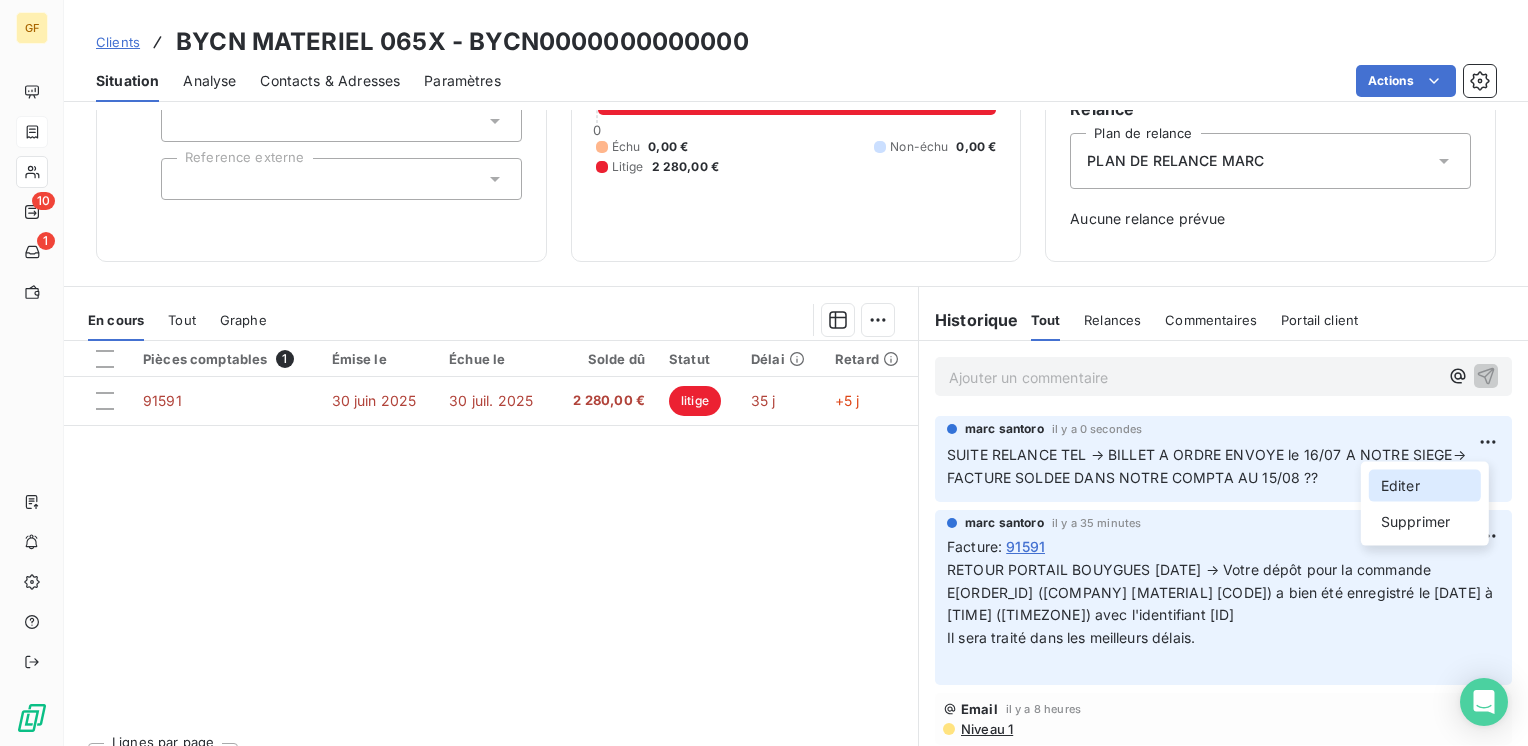click on "Editer" at bounding box center (1425, 486) 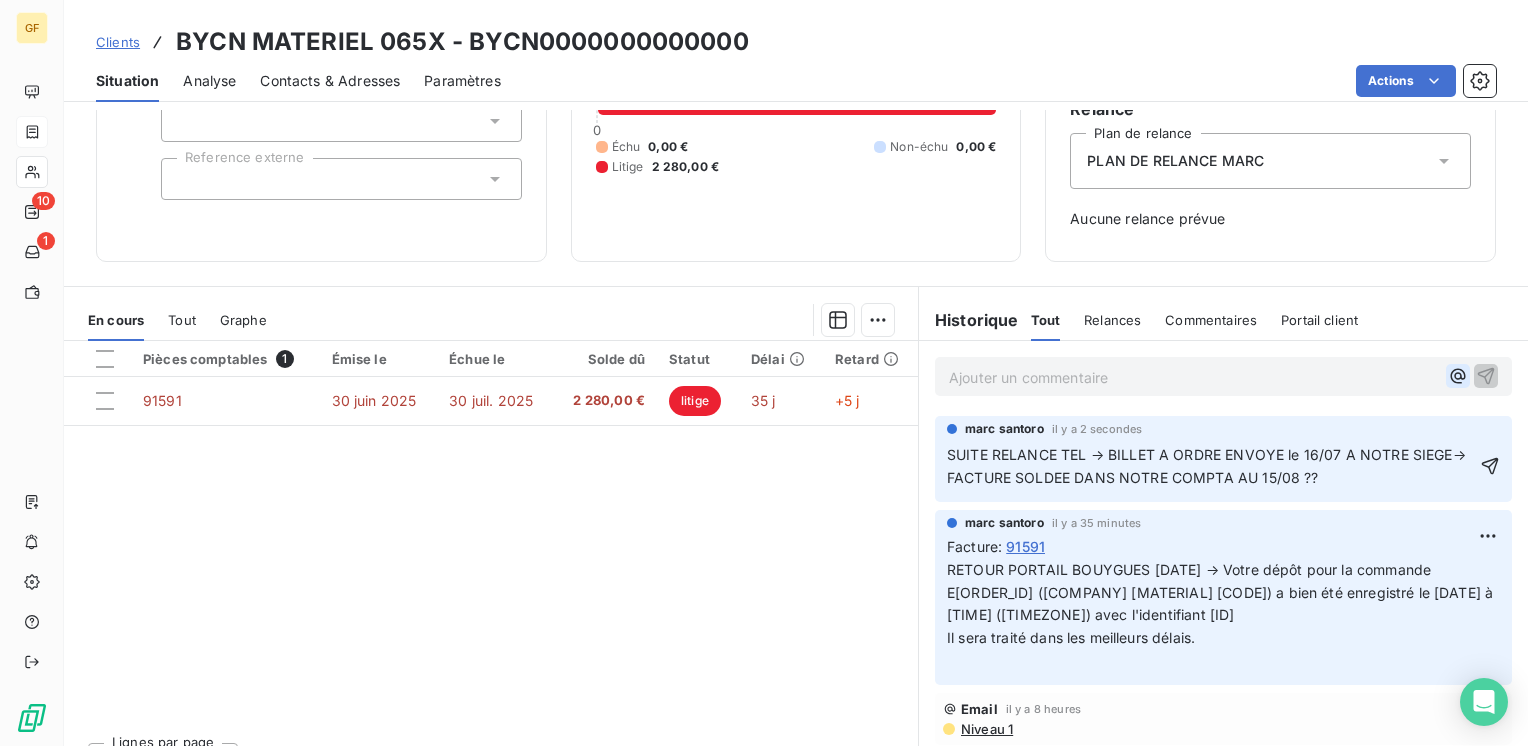 click 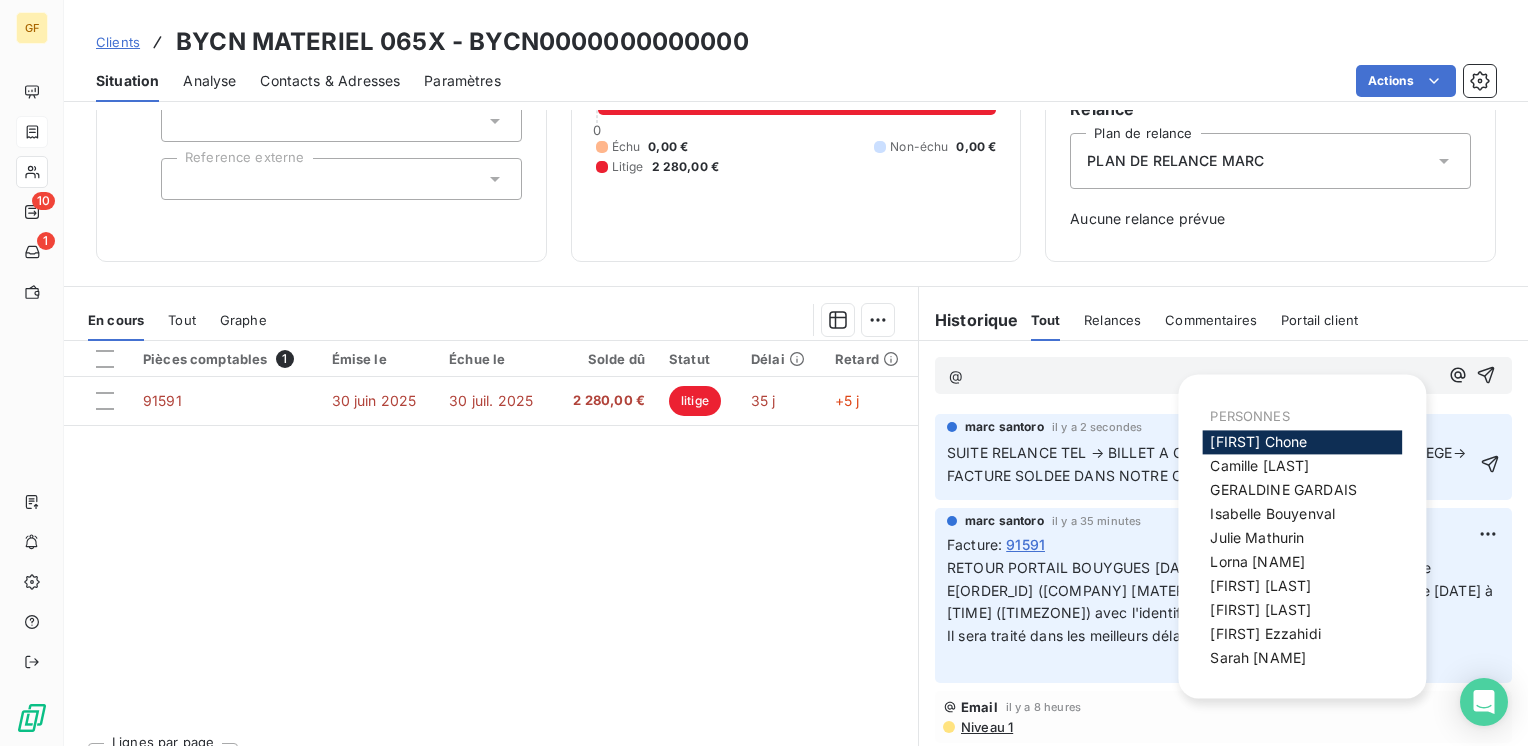 click on "[PERSON] il y a 2 secondes SUITE RELANCE TEL → BILLET A ORDRE ENVOYE le 16/07 A NOTRE SIEGE→ FACTURE SOLDEE DANS NOTRE COMPTA AU 15/08 ??" at bounding box center [1223, 457] 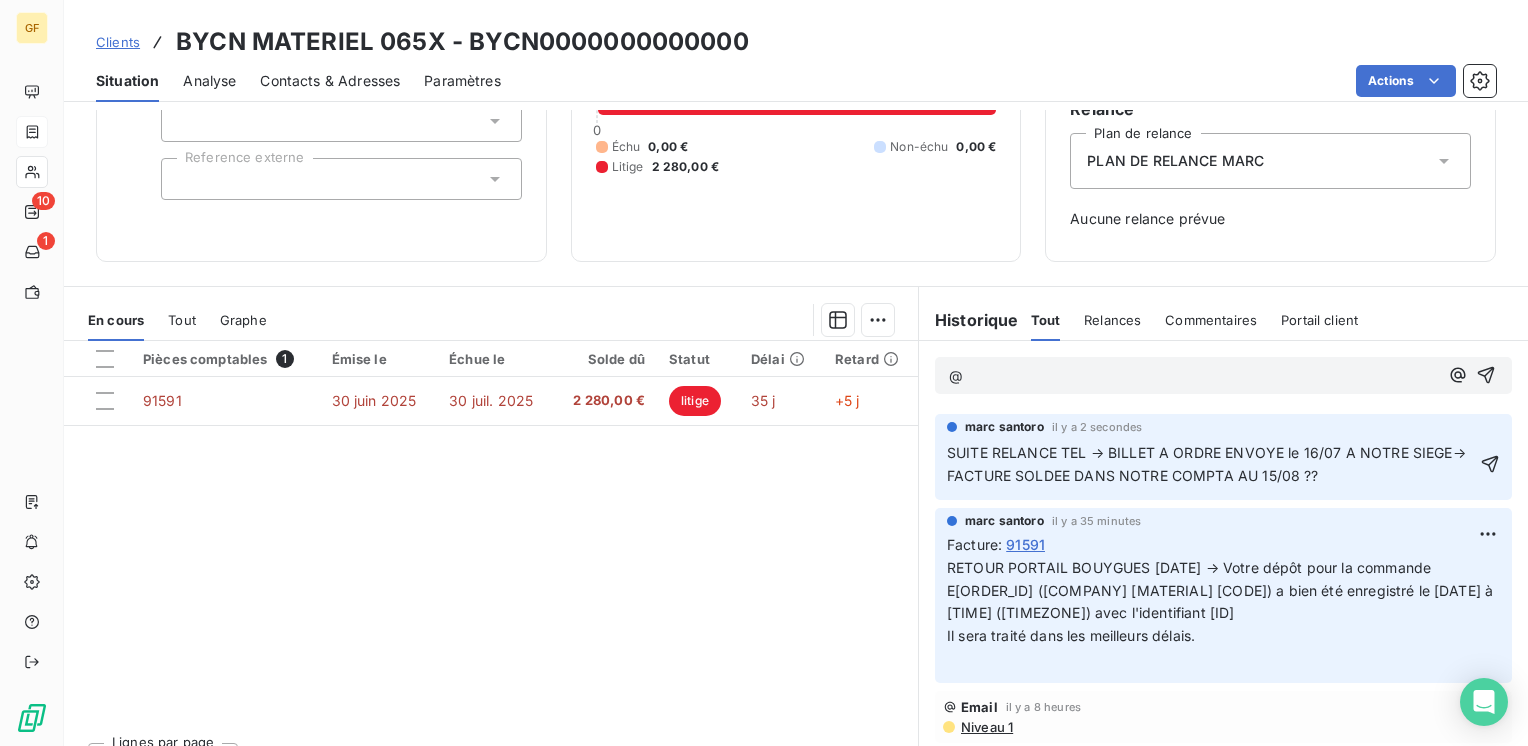 drag, startPoint x: 1394, startPoint y: 478, endPoint x: 913, endPoint y: 451, distance: 481.7572 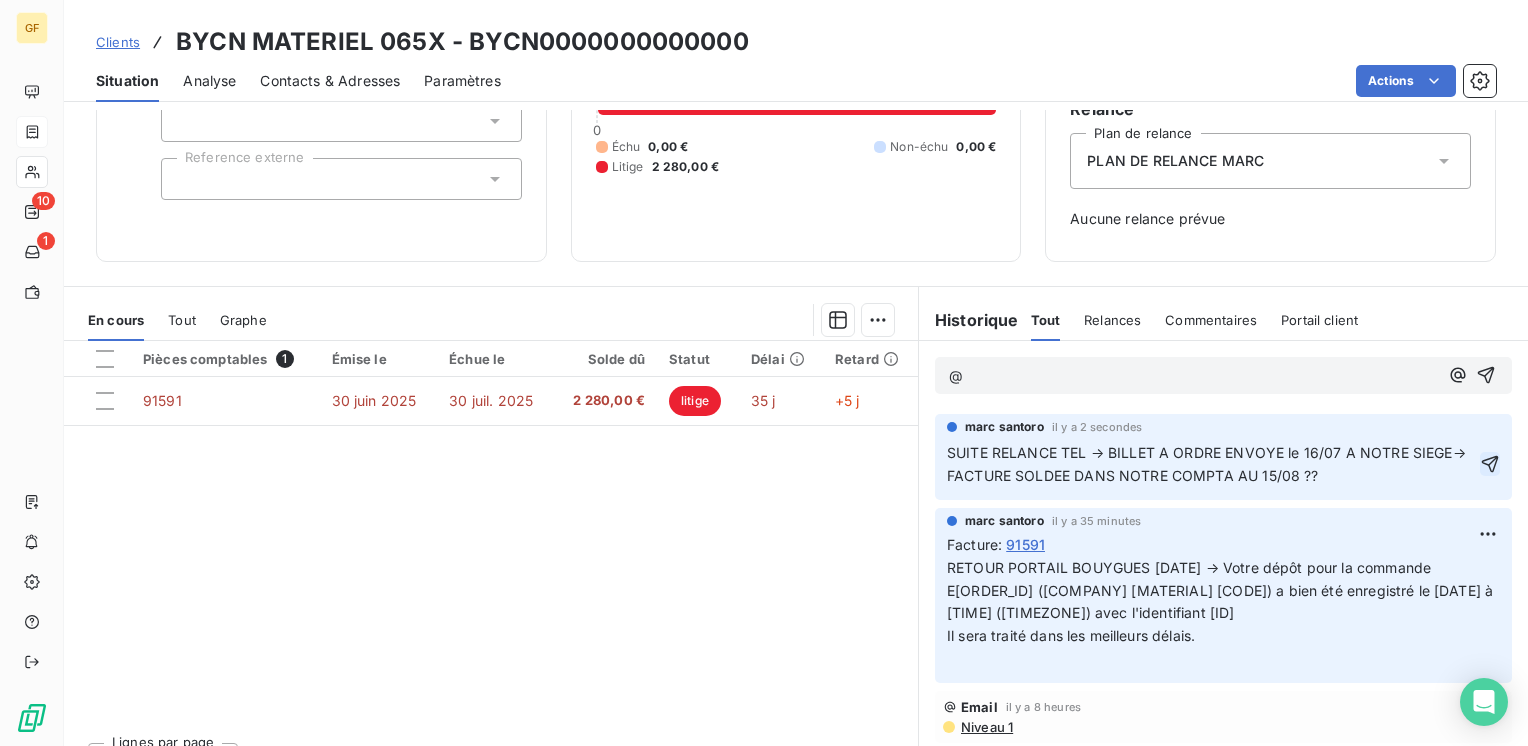 click 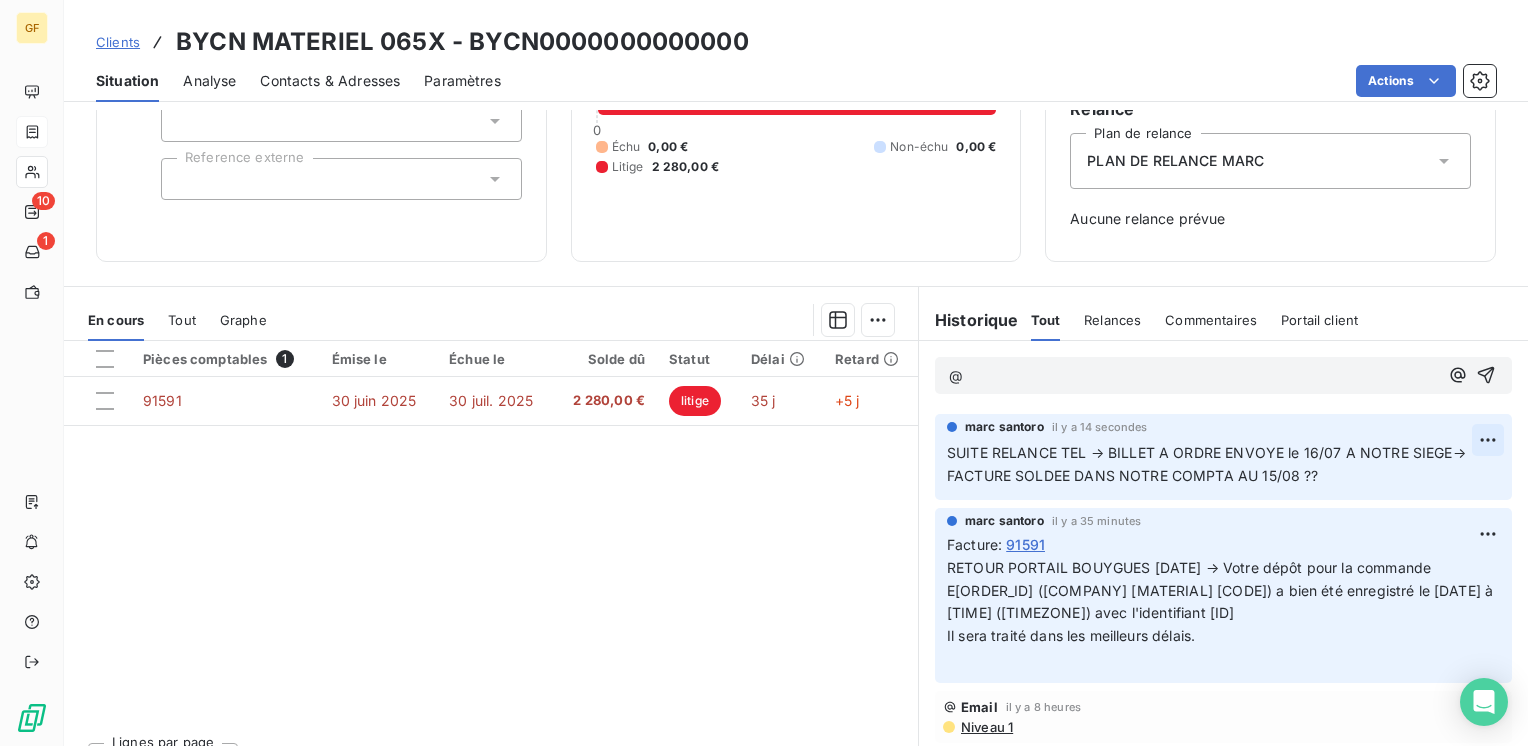 click on "GF 10 1 Clients BYCN MATERIEL 065X - BYCN0000000000000 Situation Analyse Contacts & Adresses Paramètres Actions Informations client Gestionnaires Aucun Propriétés Client Pays Reference externe Encours client   2 280,00 € 0 Échu 0,00 € Non-échu 0,00 €   Litige 2 280,00 €   Limite d’encours Ajouter une limite d’encours autorisé Gestion du risque Surveiller ce client en intégrant votre outil de gestion des risques client. Relance Plan de relance PLAN DE RELANCE MARC Aucune relance prévue En cours Tout Graphe Pièces comptables 1 Émise le Échue le Solde dû Statut Délai   Retard   91591 30 juin 2025 30 juil. 2025 2 280,00 € litige 35 j +5 j Lignes par page 25 Précédent 1 Suivant Historique Tout Relances Commentaires Portail client Tout Relances Commentaires Portail client @ [NAME] [NAME] il y a 14 secondes  SUITE RELANCE TEL → BILLET A ORDRE ENVOYE le 16/07 A NOTRE SIEGE→ FACTURE SOLDEE DANS NOTRE COMPTA AU 15/08 ?? [NAME] [NAME] il y a 35 minutes Facture  :" at bounding box center [764, 373] 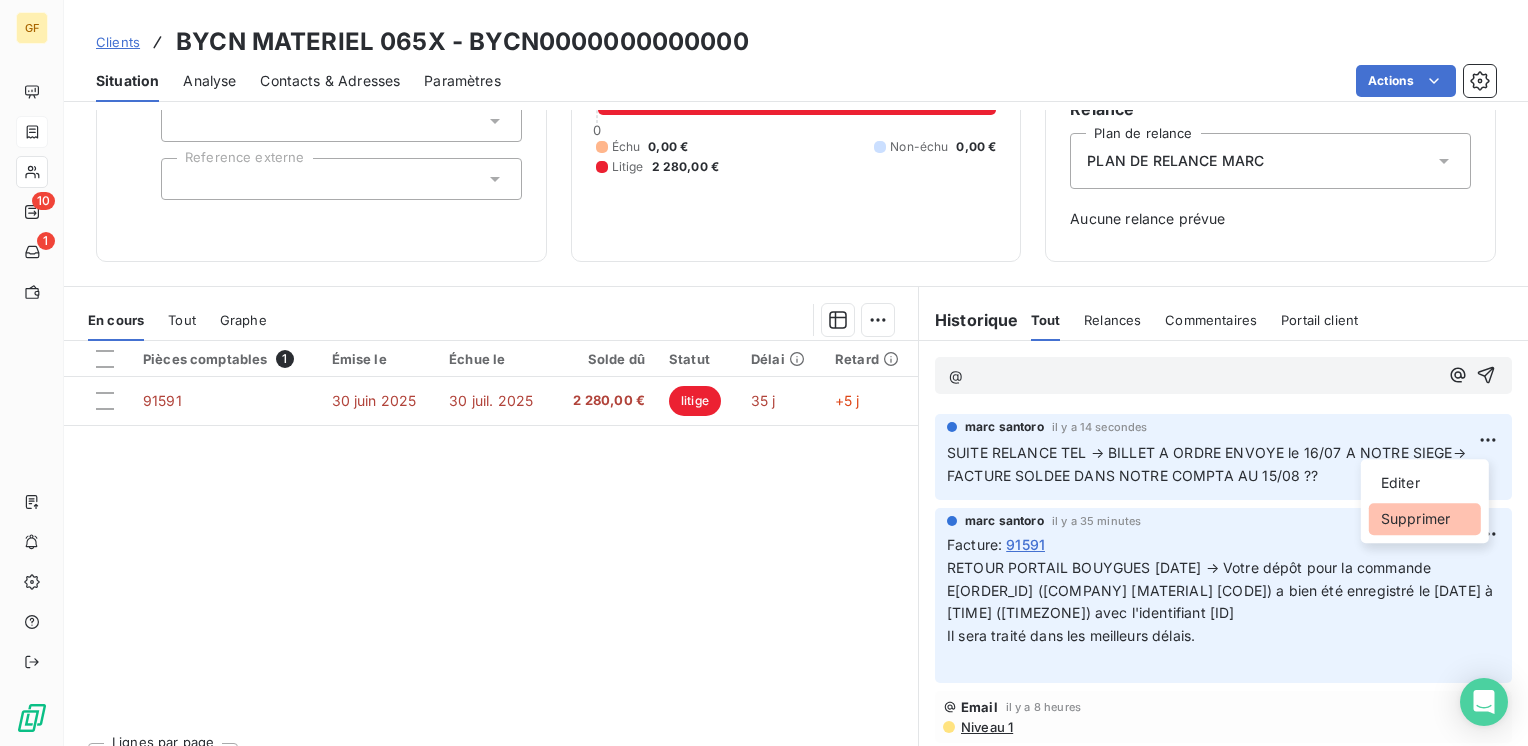click on "Supprimer" at bounding box center [1425, 519] 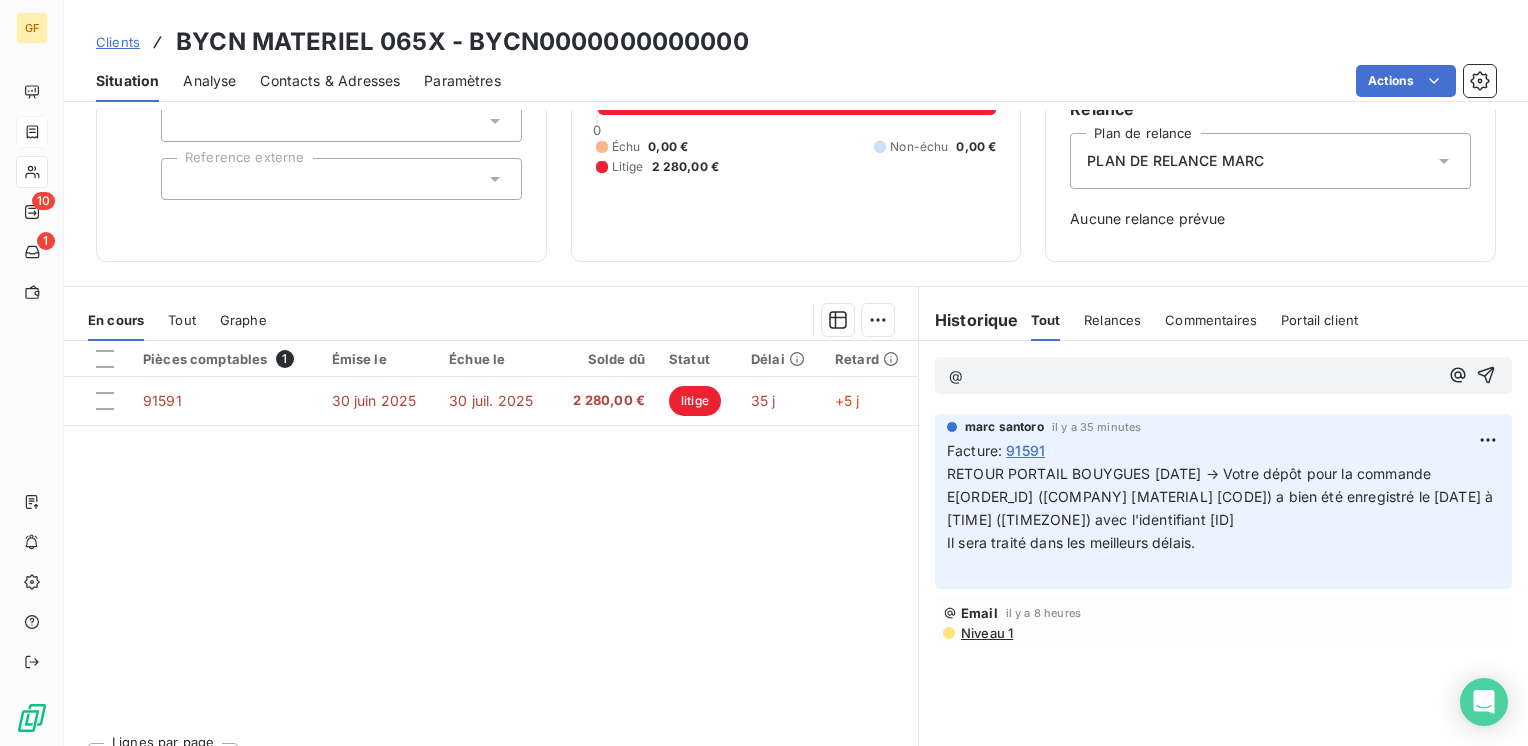 click on "@" at bounding box center (1193, 376) 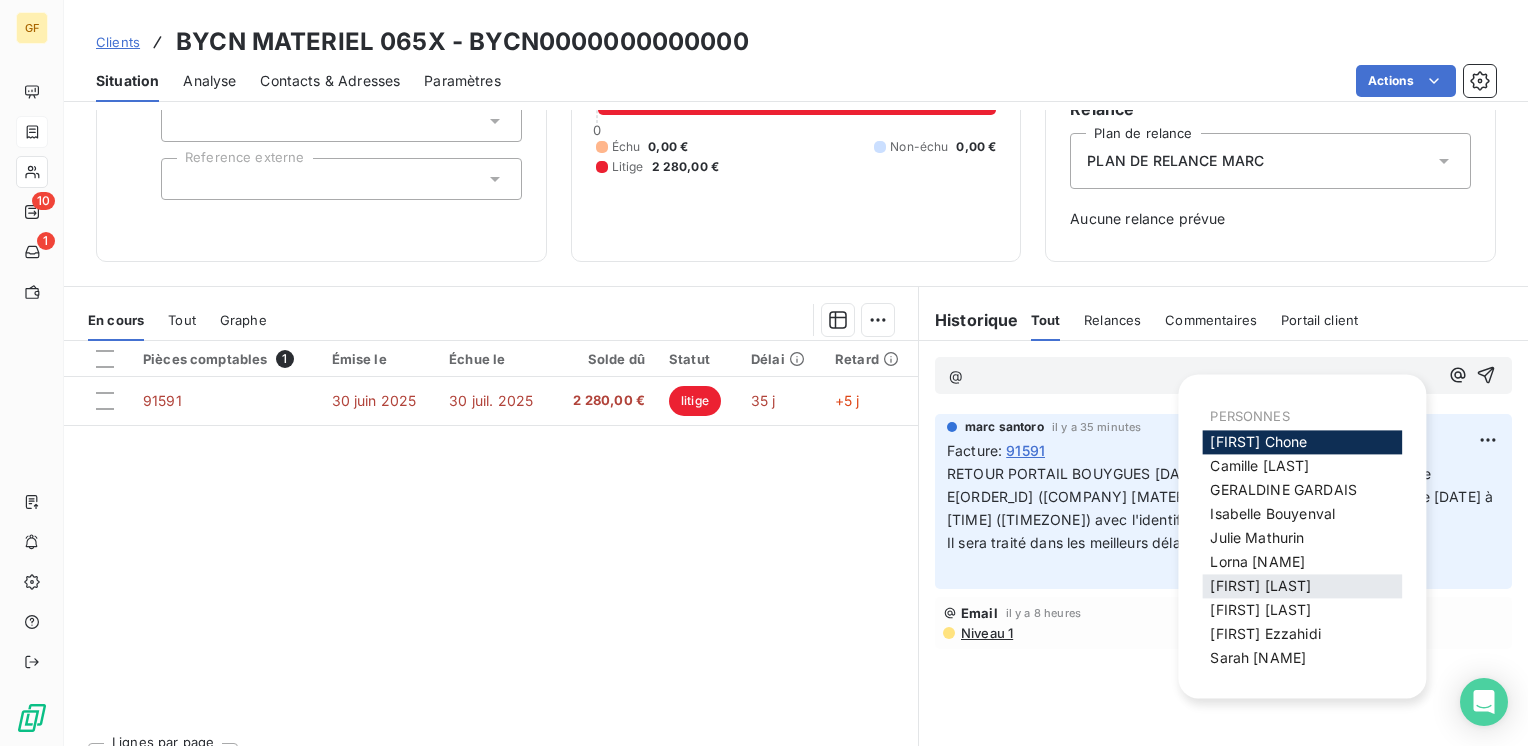 click on "[NAME]   [NAME]" at bounding box center (1260, 586) 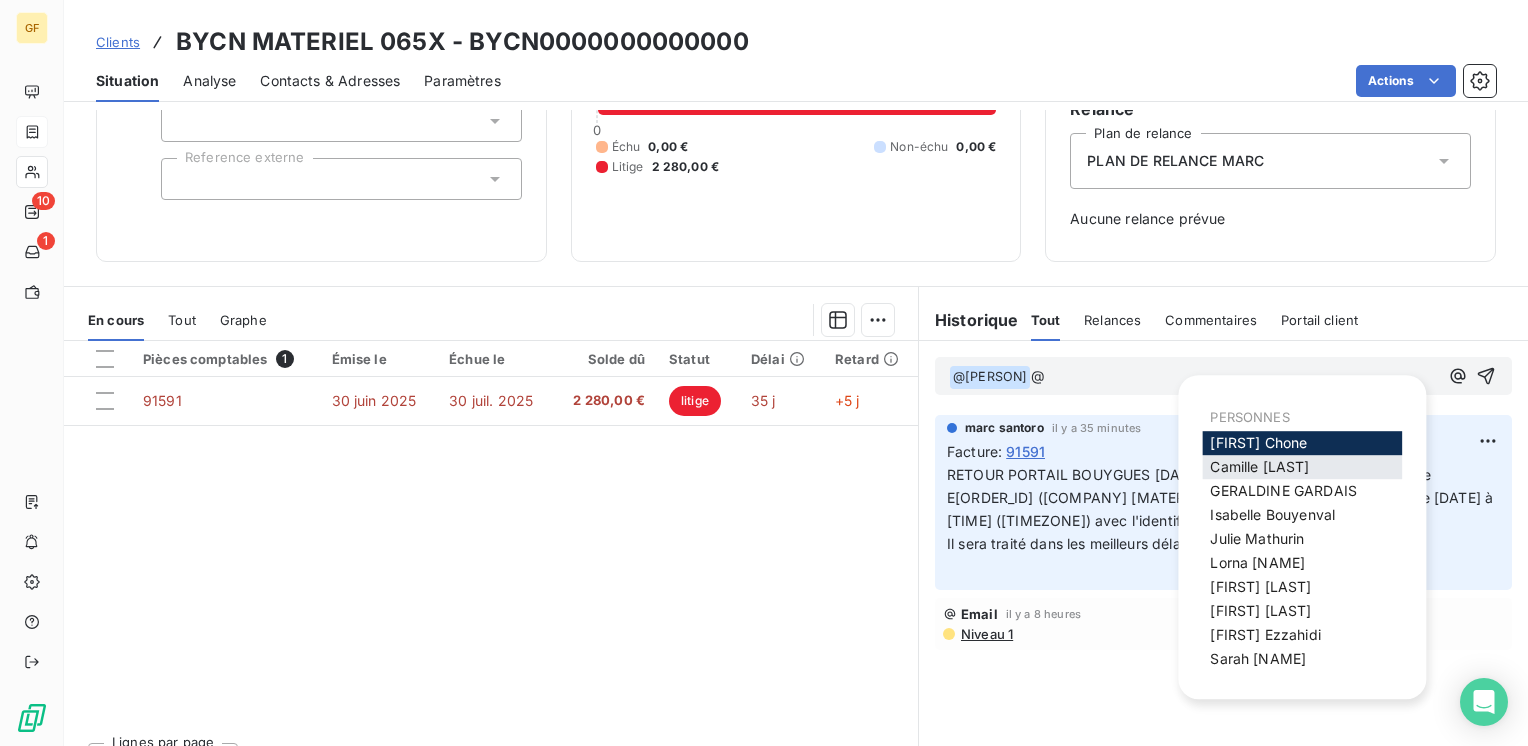 click on "[FIRST] [LAST]" at bounding box center (1259, 466) 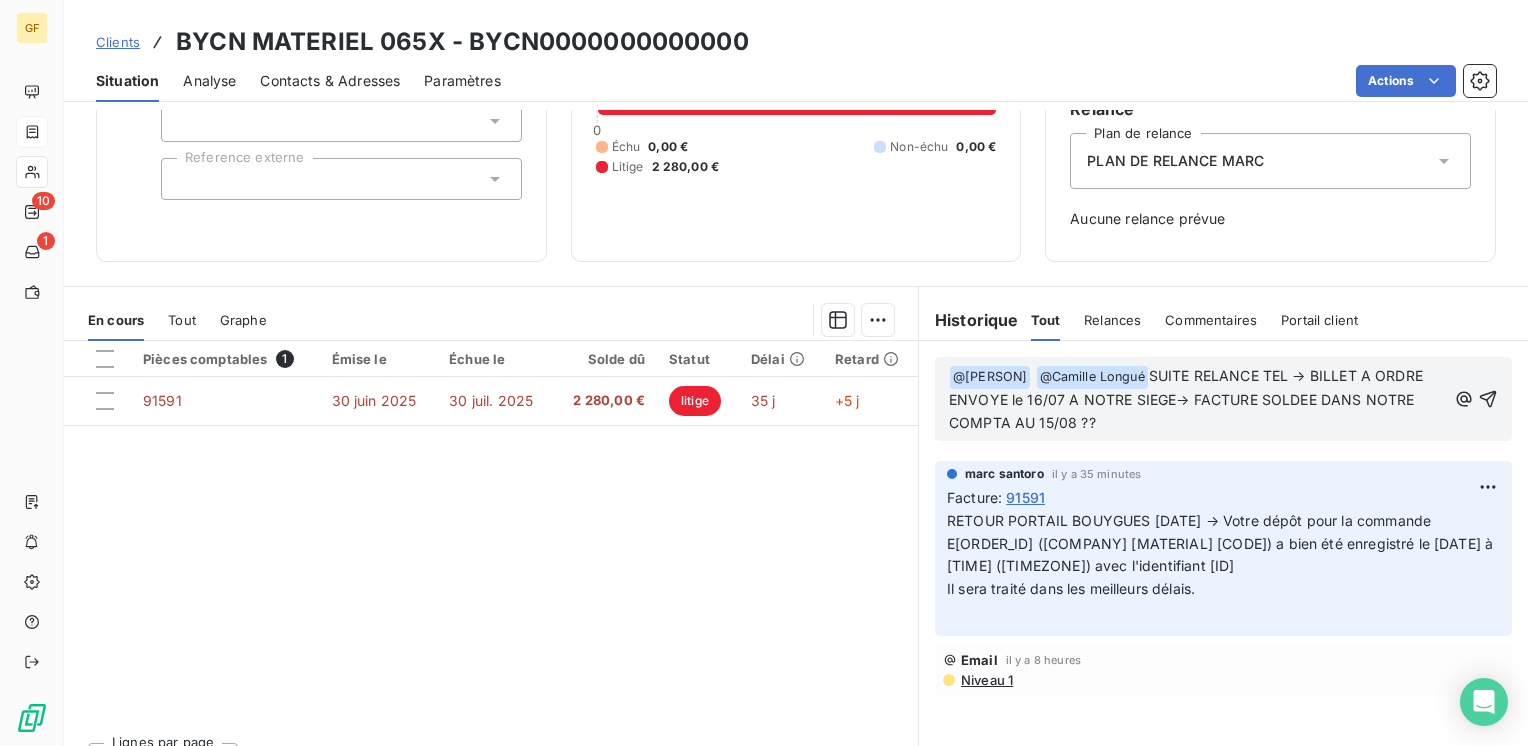 click on "SUITE RELANCE TEL → BILLET A ORDRE ENVOYE le 16/07 A NOTRE SIEGE→ FACTURE SOLDEE DANS NOTRE COMPTA AU 15/08 ??" at bounding box center [1188, 399] 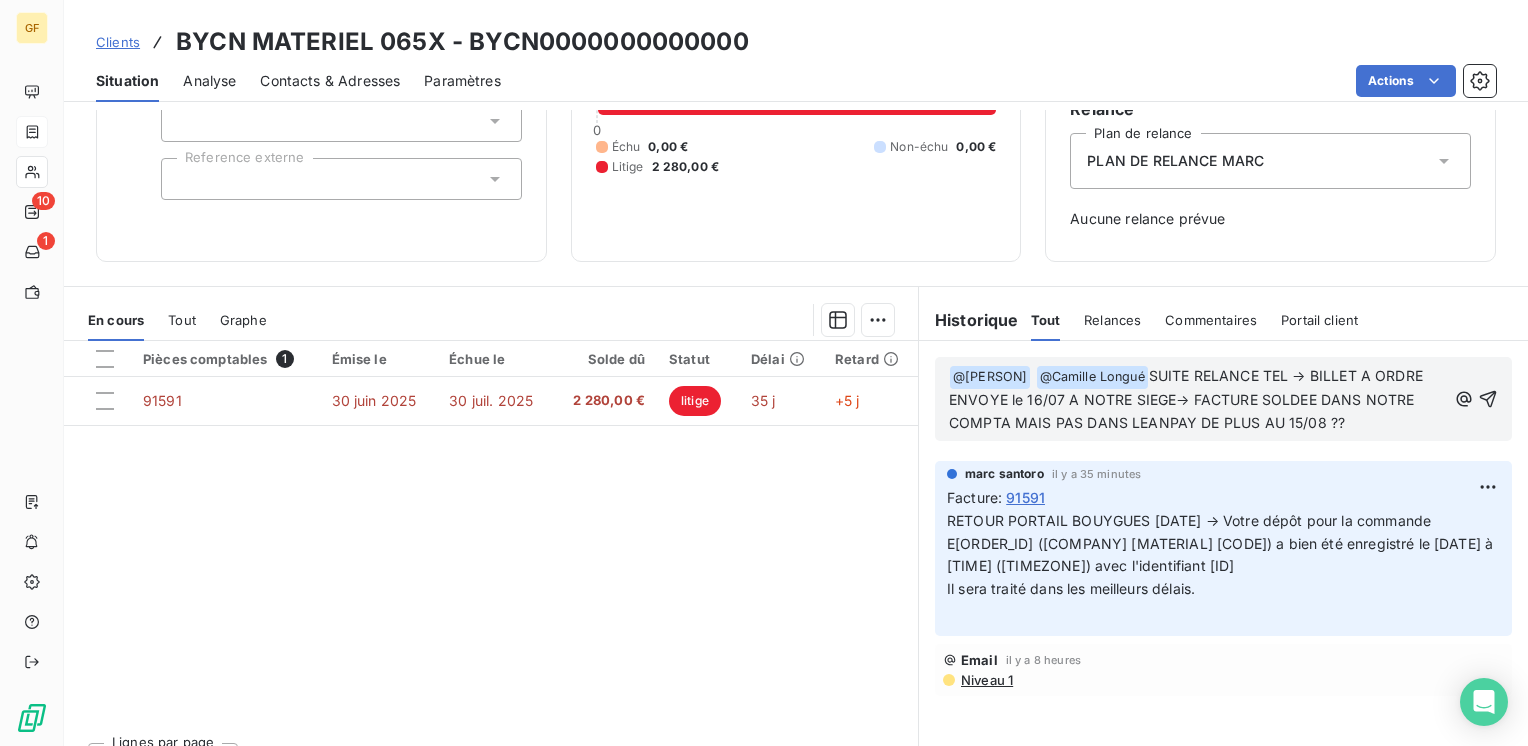click on "﻿ @ [PERSON] ﻿ @ [PERSON] ﻿ SUITE RELANCE TEL → BILLET A ORDRE ENVOYE le 16/07 A NOTRE SIEGE→ FACTURE SOLDEE DANS NOTRE COMPTA MAIS PAS DANS LEANPAY DE PLUS AU 15/08 ??" at bounding box center (1197, 400) 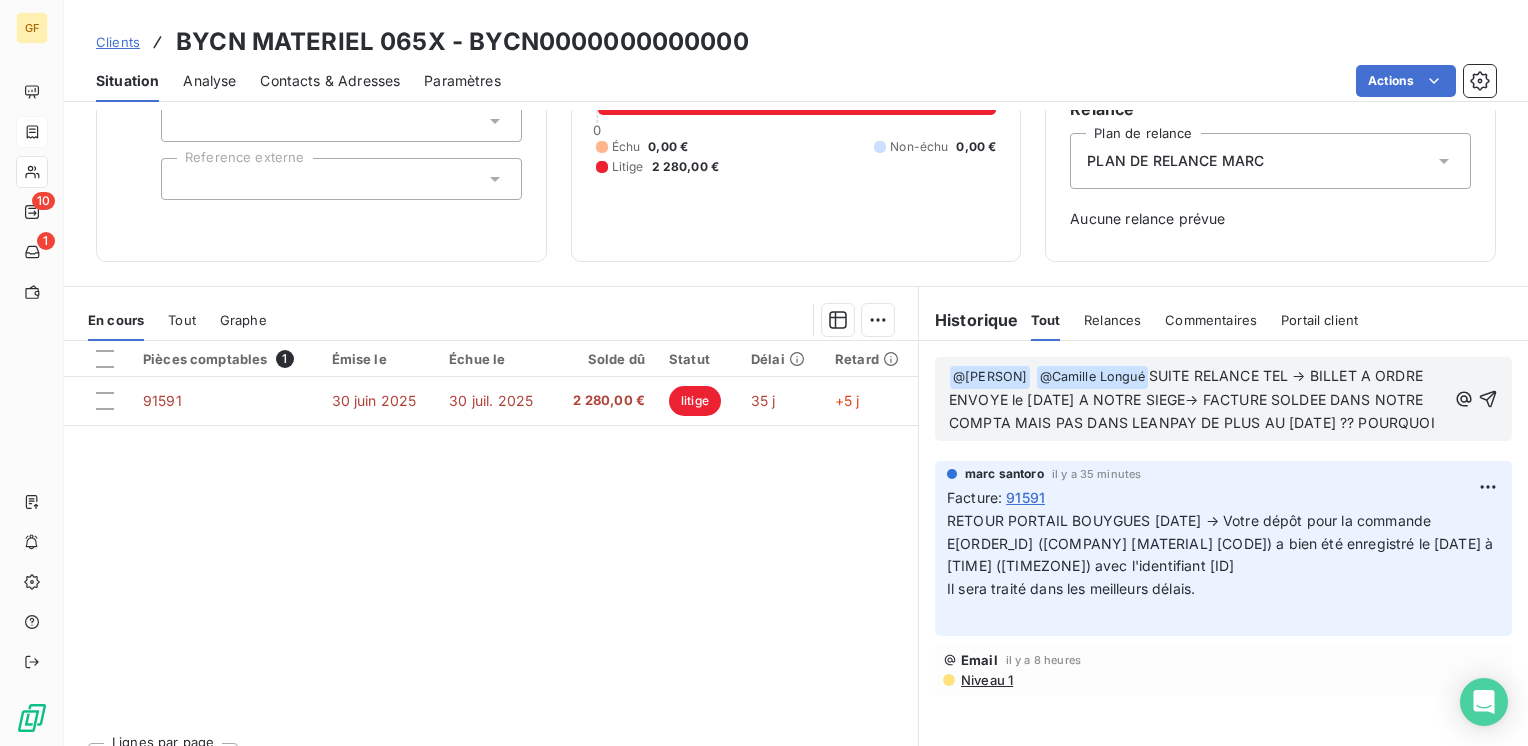 click on "SUITE RELANCE TEL → BILLET A ORDRE ENVOYE le [DATE] A NOTRE SIEGE→ FACTURE SOLDEE DANS NOTRE COMPTA MAIS PAS DANS LEANPAY DE PLUS AU [DATE] ?? POURQUOI" at bounding box center (1192, 399) 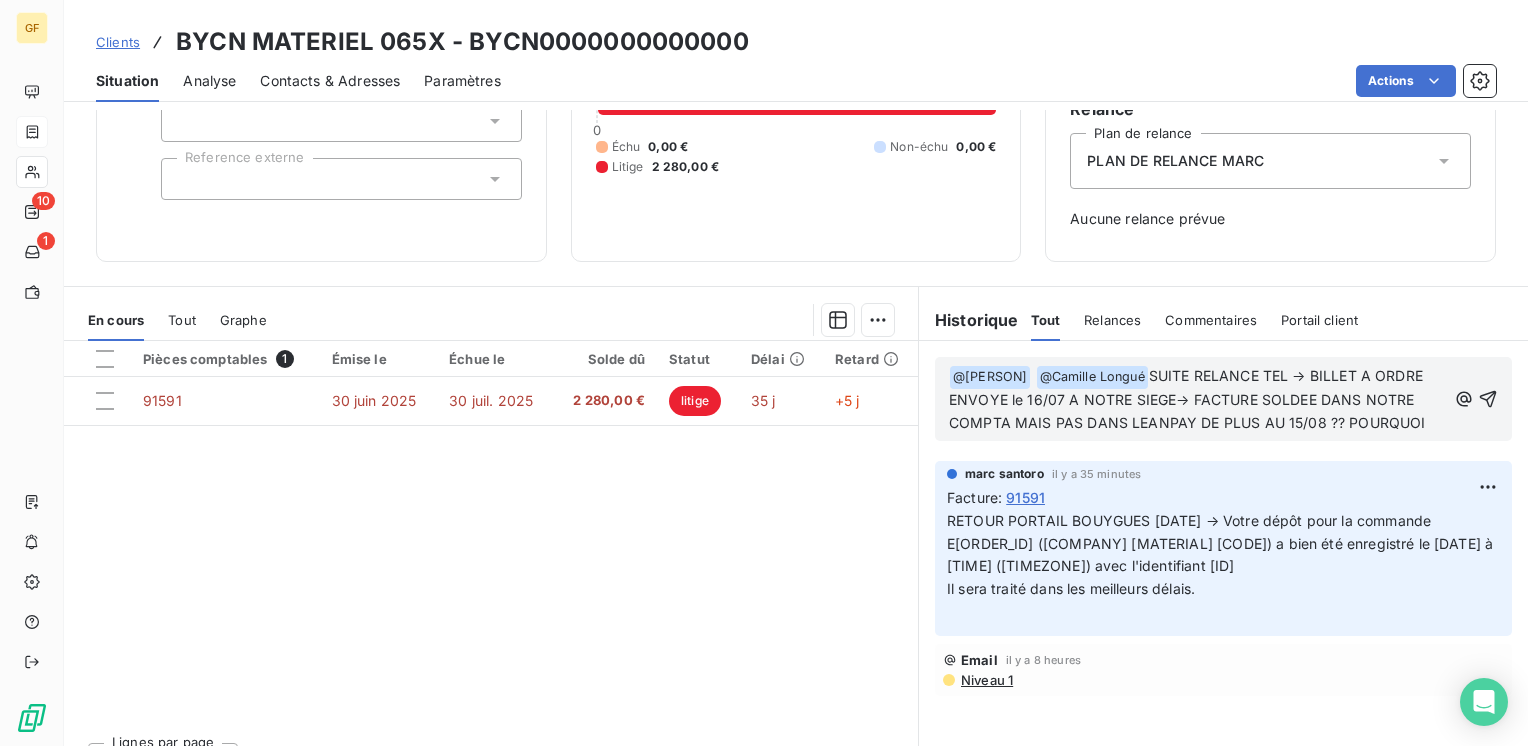 click on "SUITE RELANCE TEL → BILLET A ORDRE ENVOYE le 16/07 A NOTRE SIEGE→ FACTURE SOLDEE DANS NOTRE COMPTA MAIS PAS DANS LEANPAY DE PLUS AU 15/08 ?? POURQUOI" at bounding box center (1188, 399) 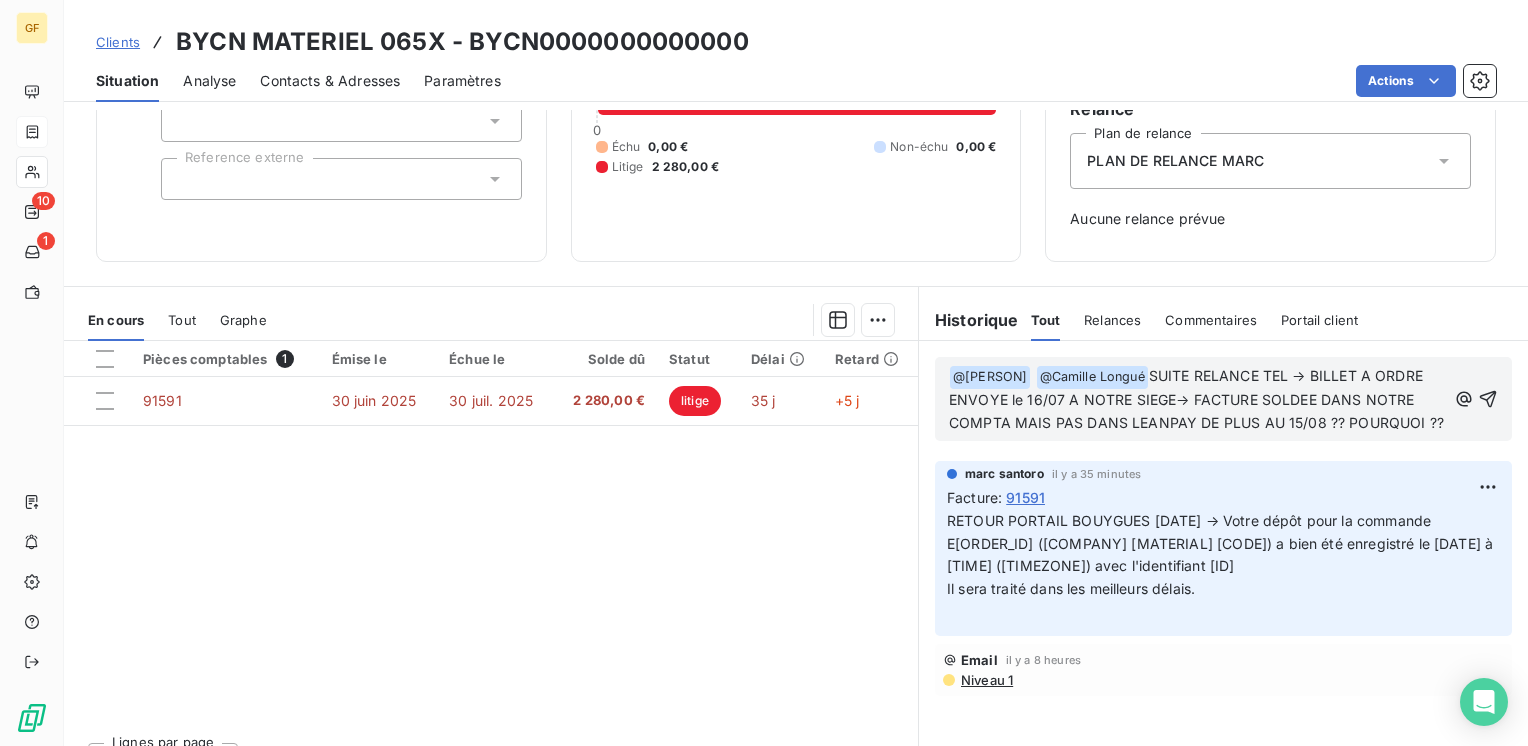 click on "SUITE RELANCE TEL → BILLET A ORDRE ENVOYE le 16/07 A NOTRE SIEGE→ FACTURE SOLDEE DANS NOTRE COMPTA MAIS PAS DANS LEANPAY DE PLUS AU 15/08 ?? POURQUOI ??" at bounding box center (1196, 399) 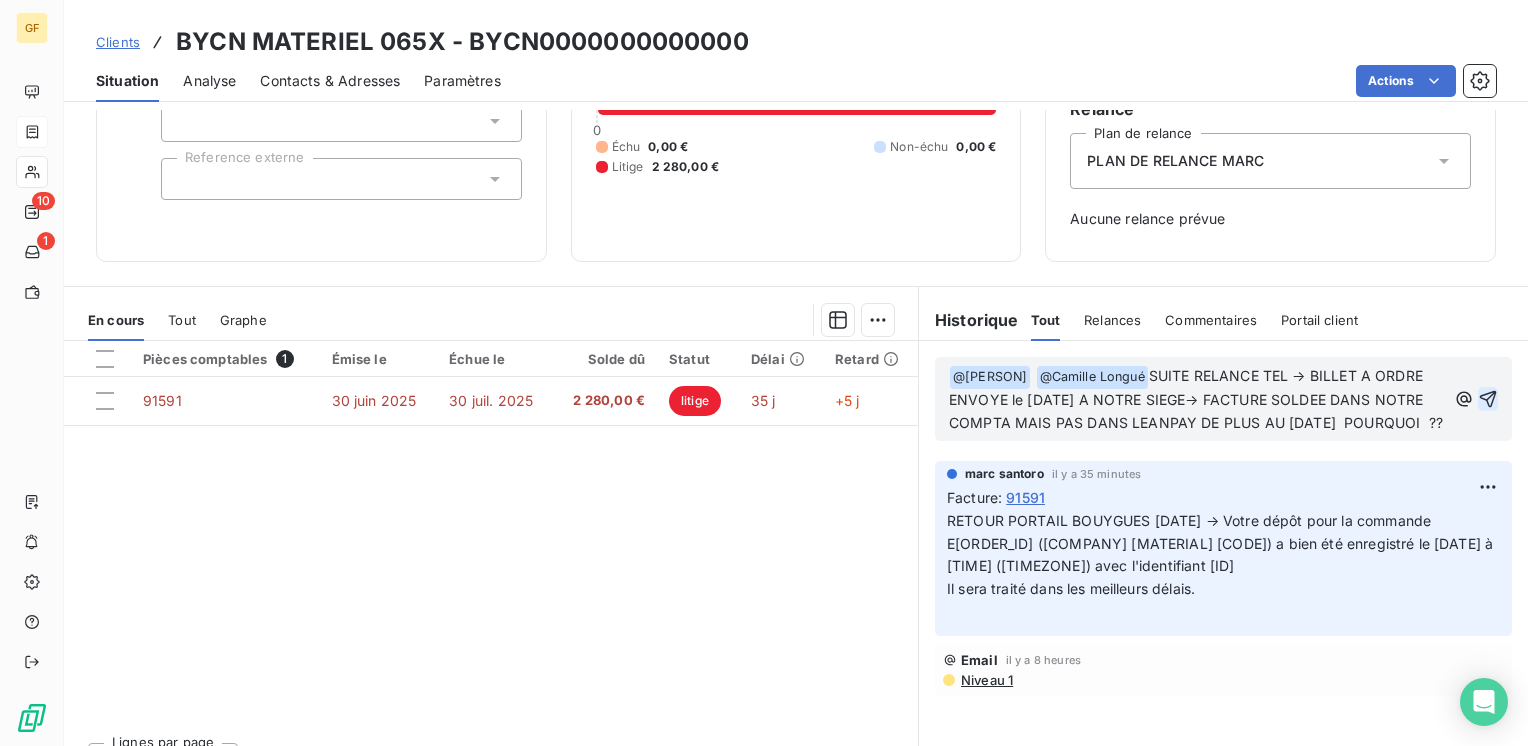 click 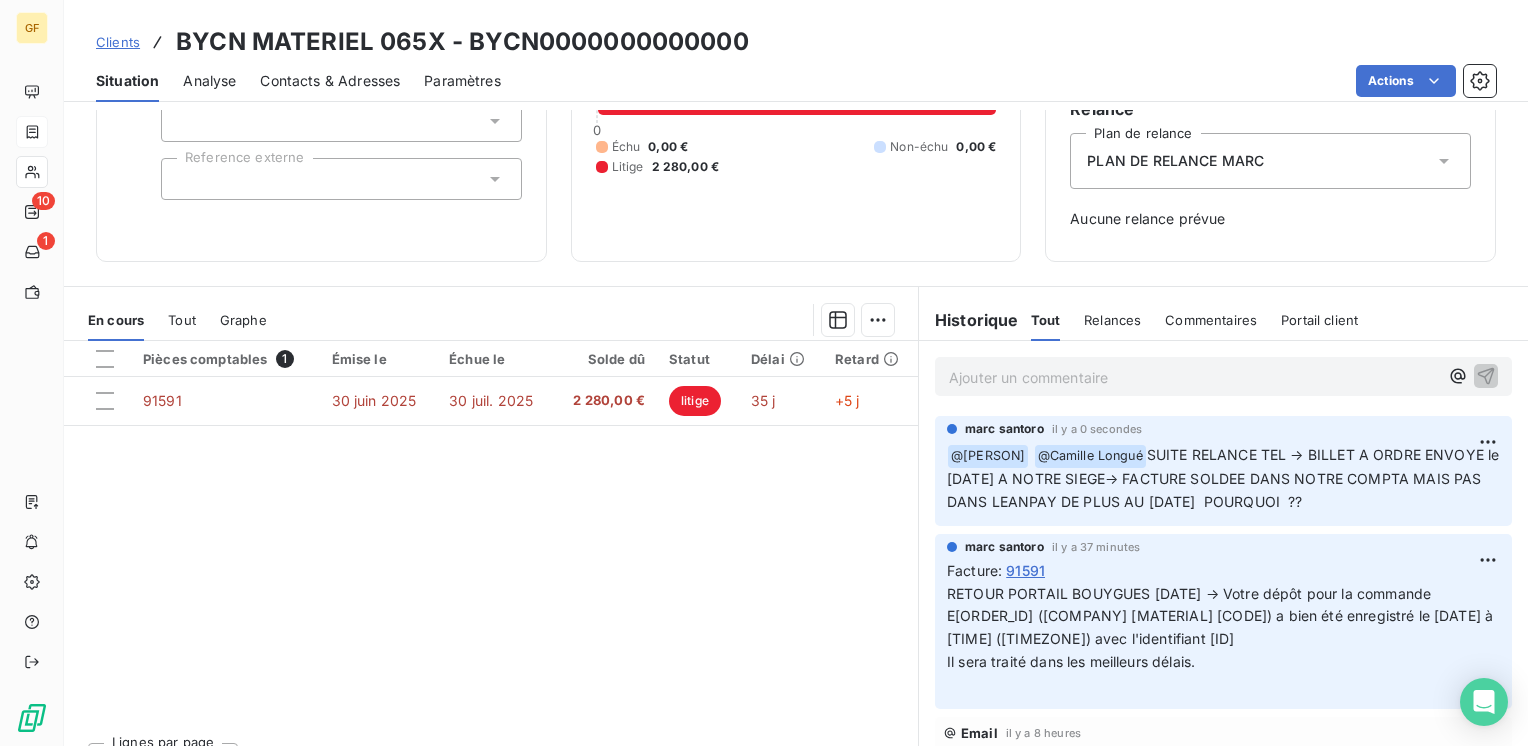 scroll, scrollTop: 0, scrollLeft: 0, axis: both 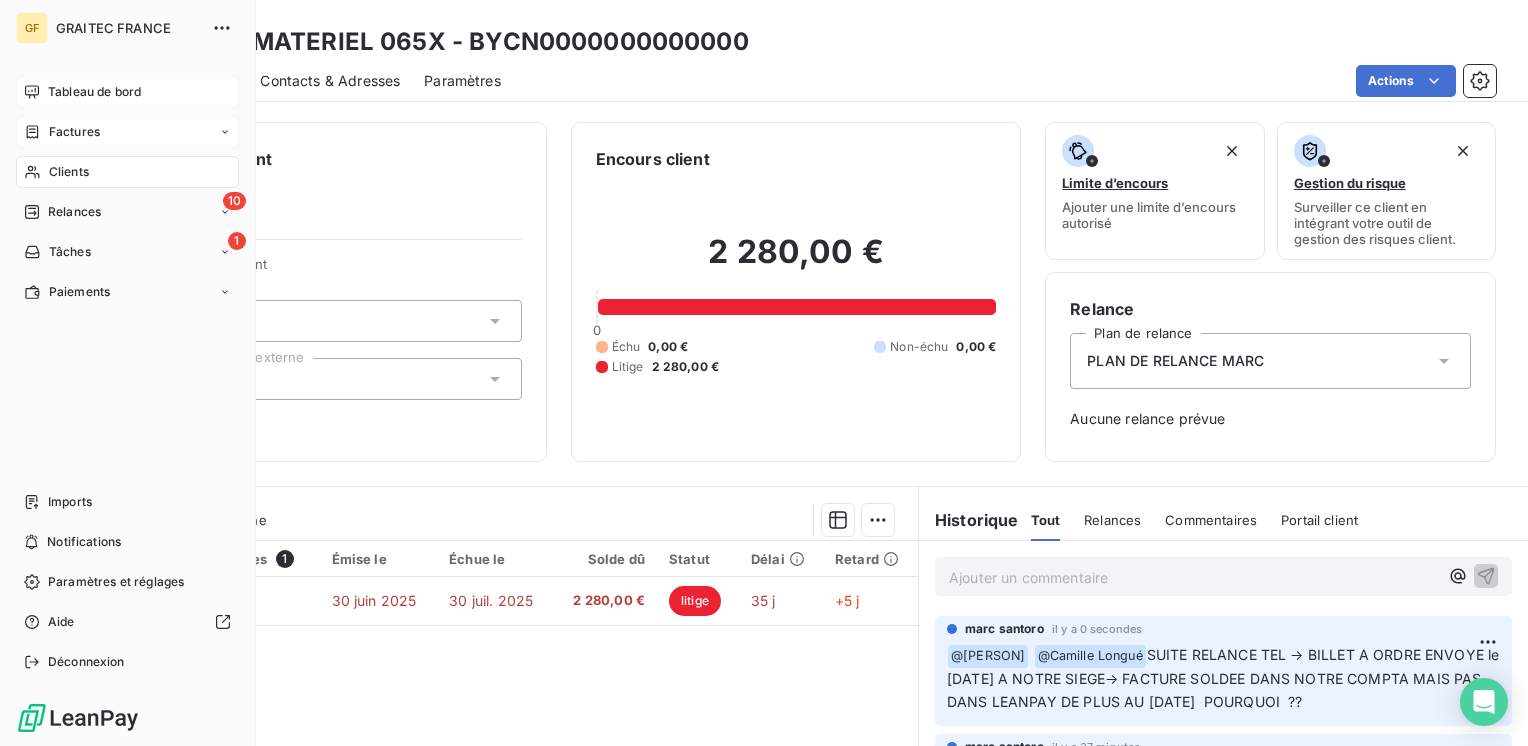 click on "Tableau de bord" at bounding box center (94, 92) 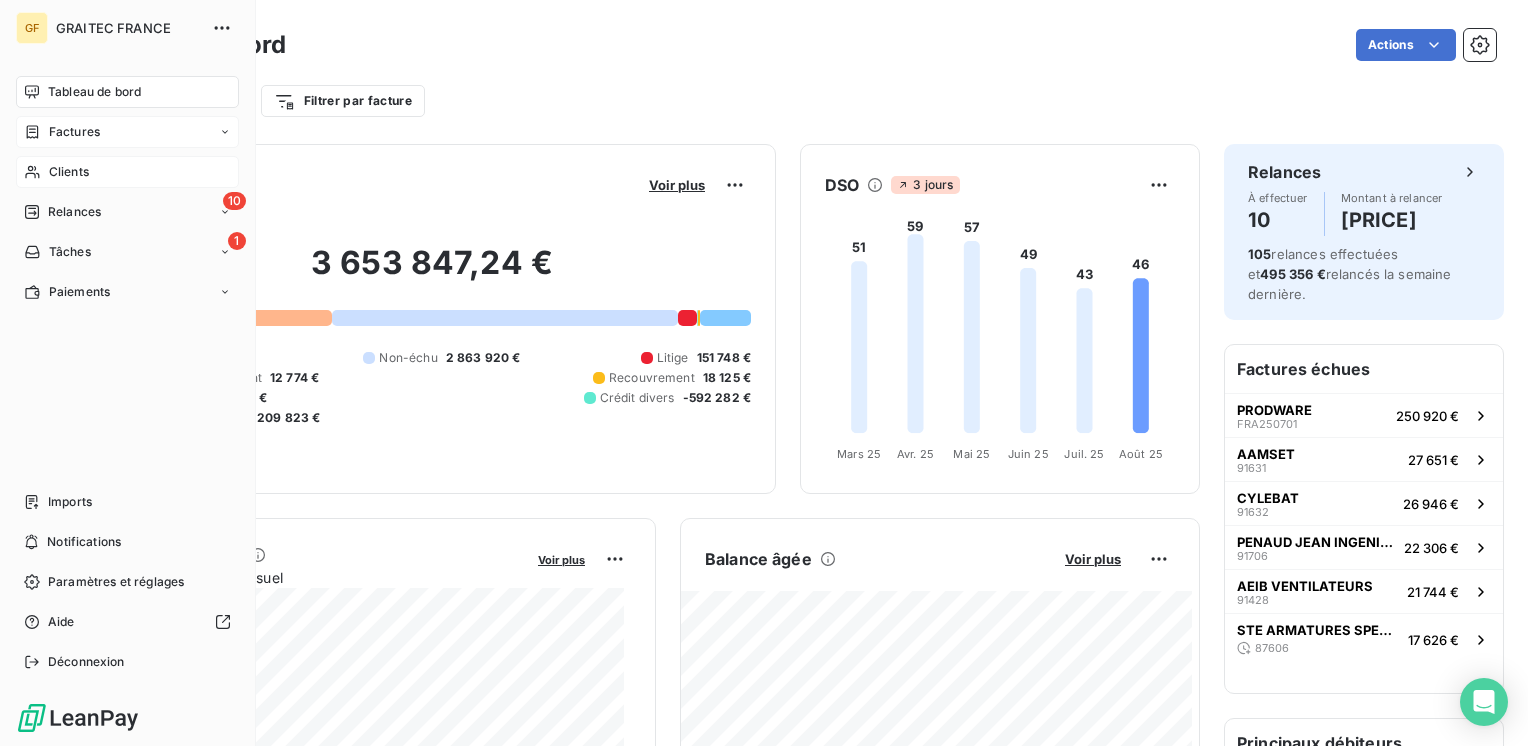 click on "Tableau de bord" at bounding box center (94, 92) 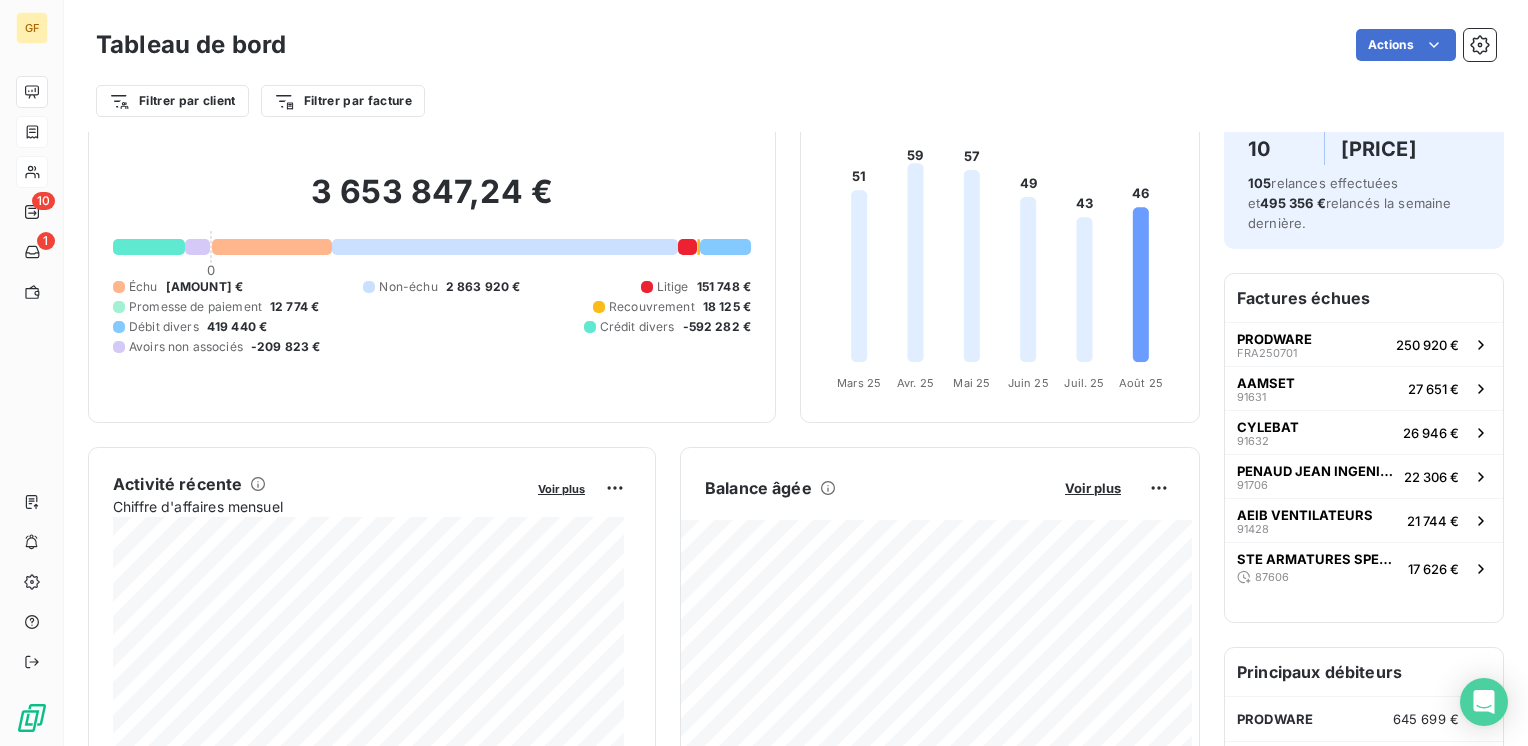 scroll, scrollTop: 0, scrollLeft: 0, axis: both 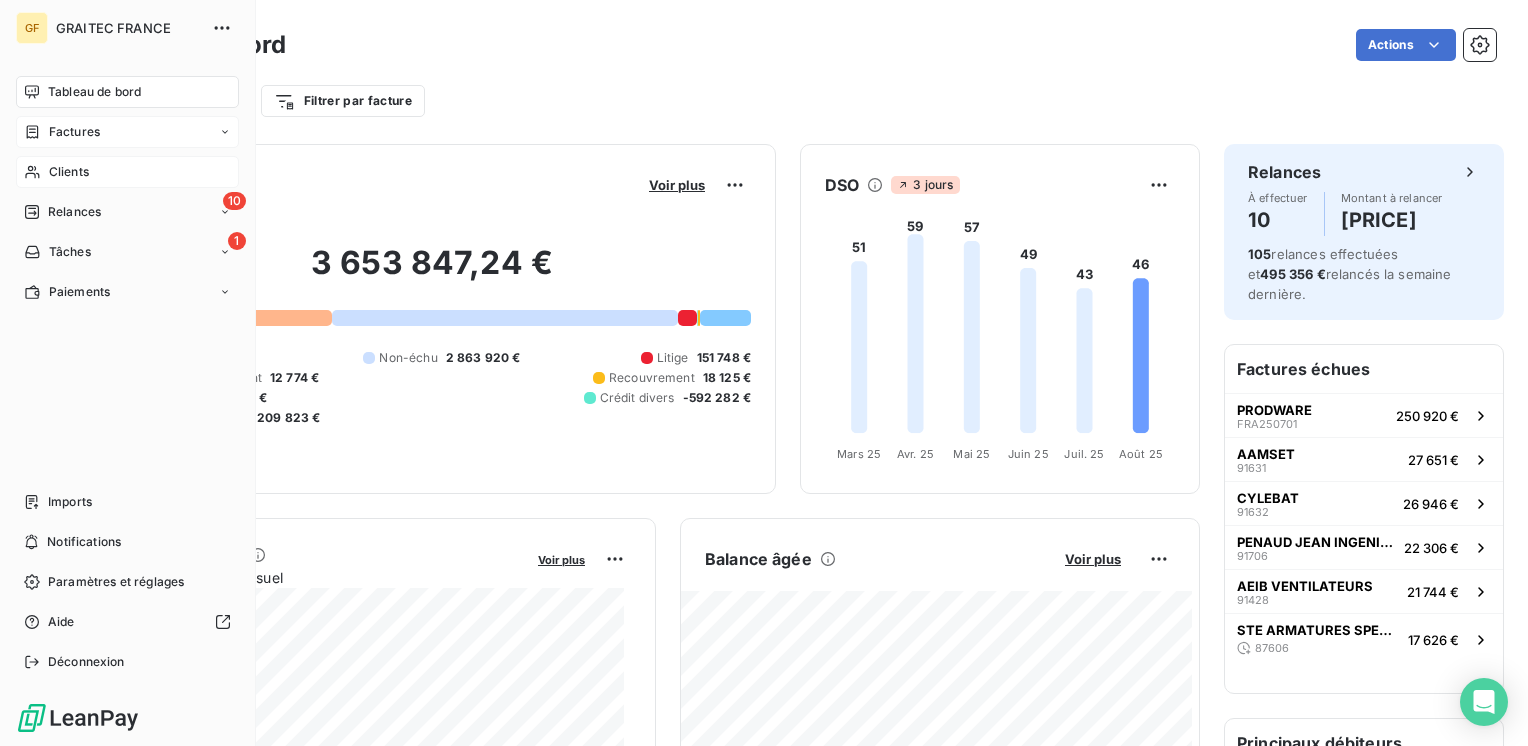 click on "Factures" at bounding box center (74, 132) 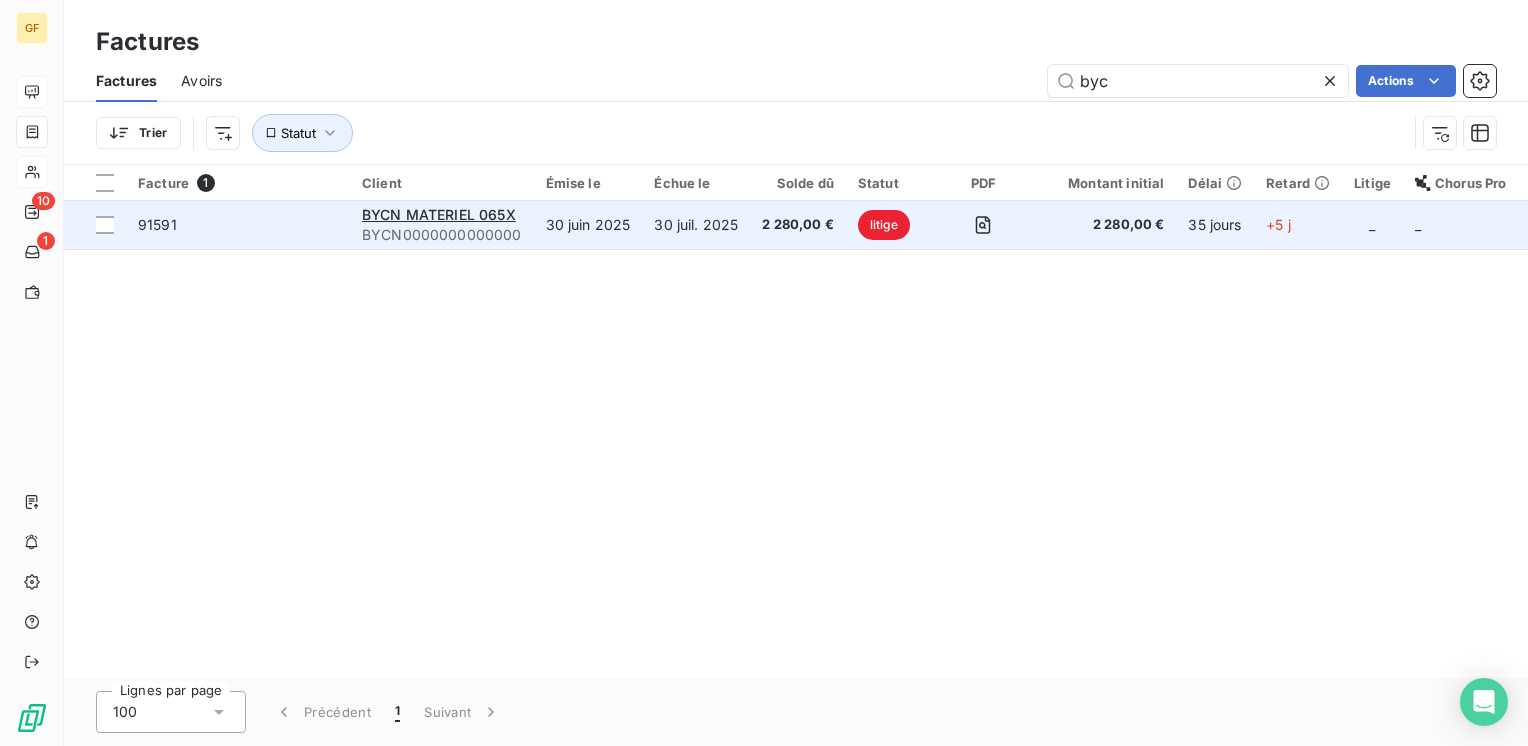 click on "BYCN MATERIEL 065X" at bounding box center [442, 215] 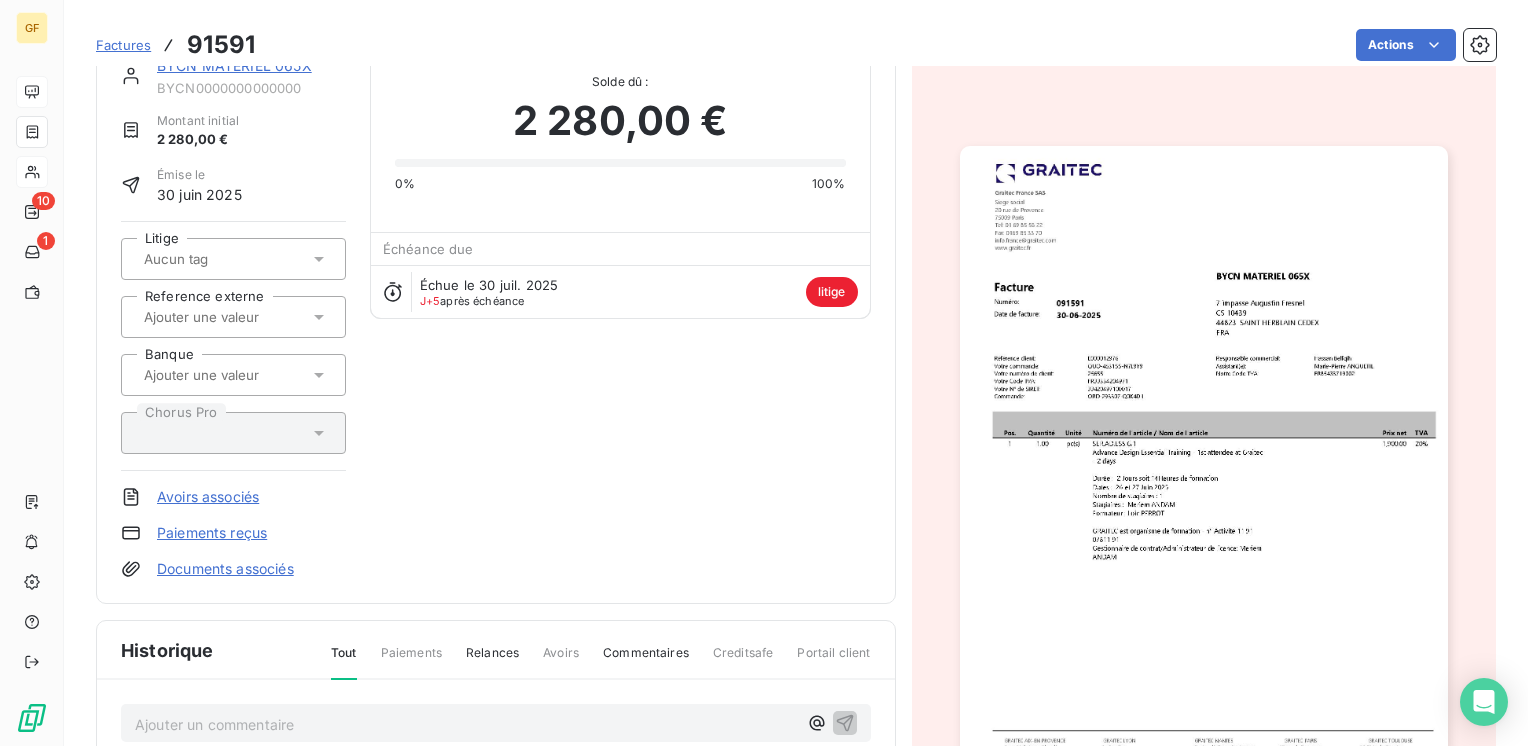 scroll, scrollTop: 0, scrollLeft: 0, axis: both 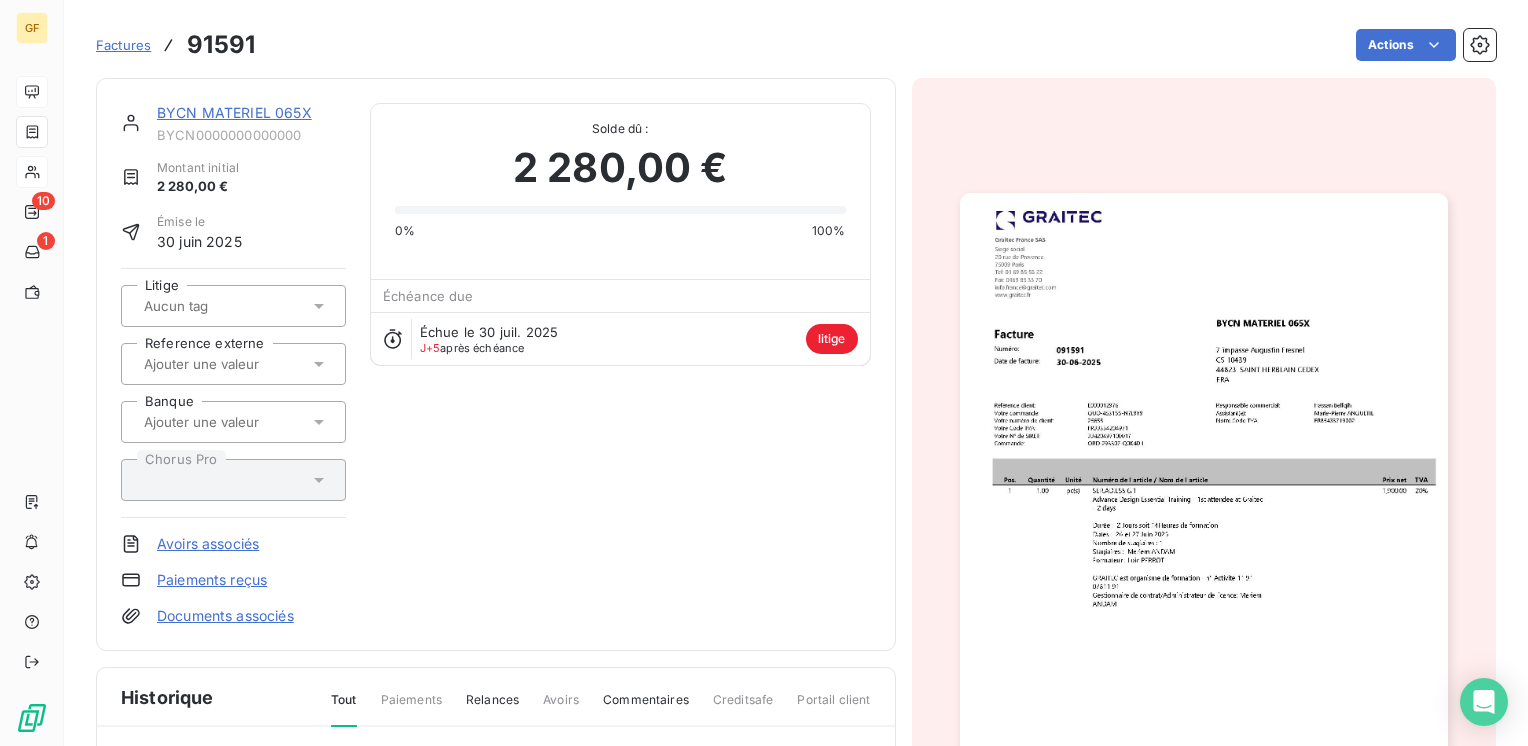 click on "BYCN MATERIEL 065X" at bounding box center (234, 112) 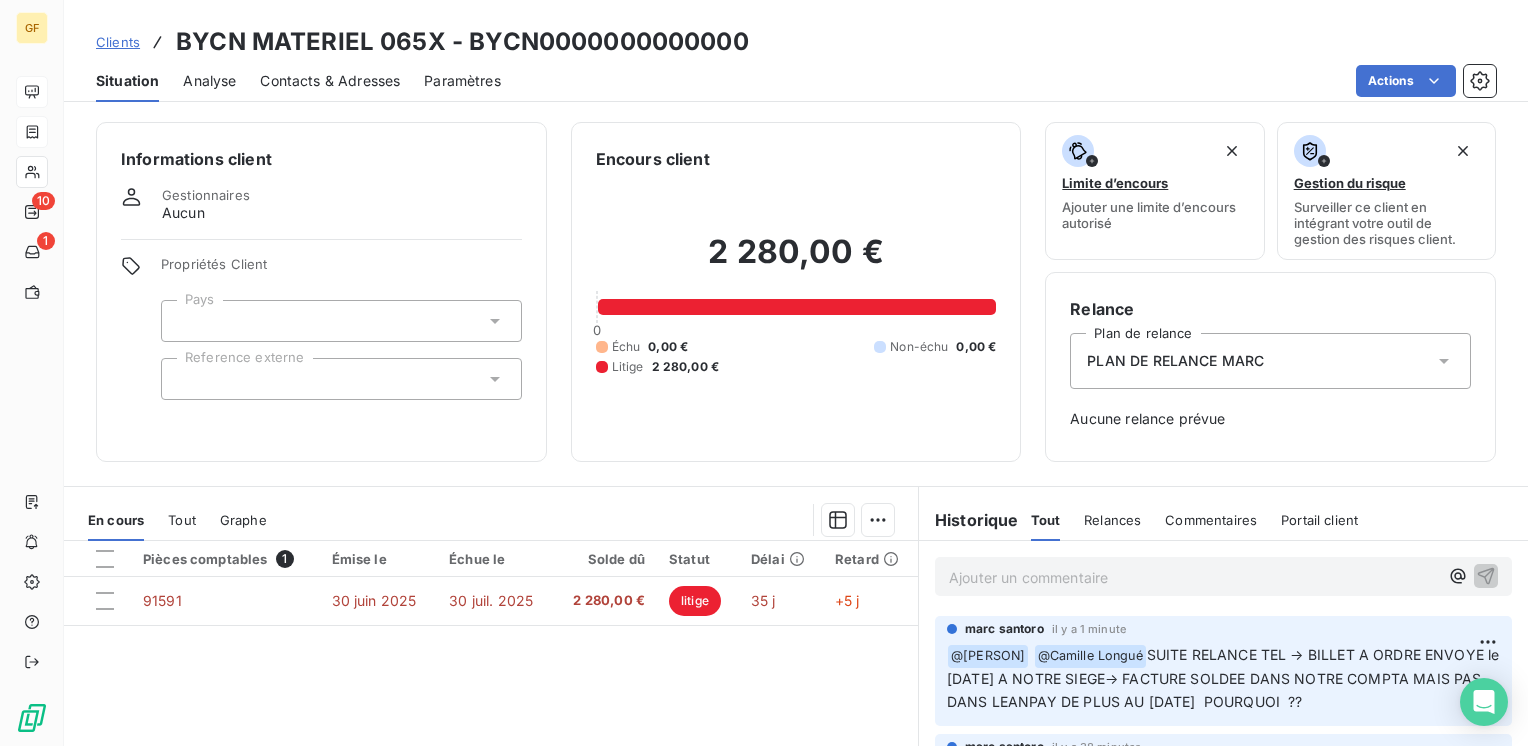 scroll, scrollTop: 100, scrollLeft: 0, axis: vertical 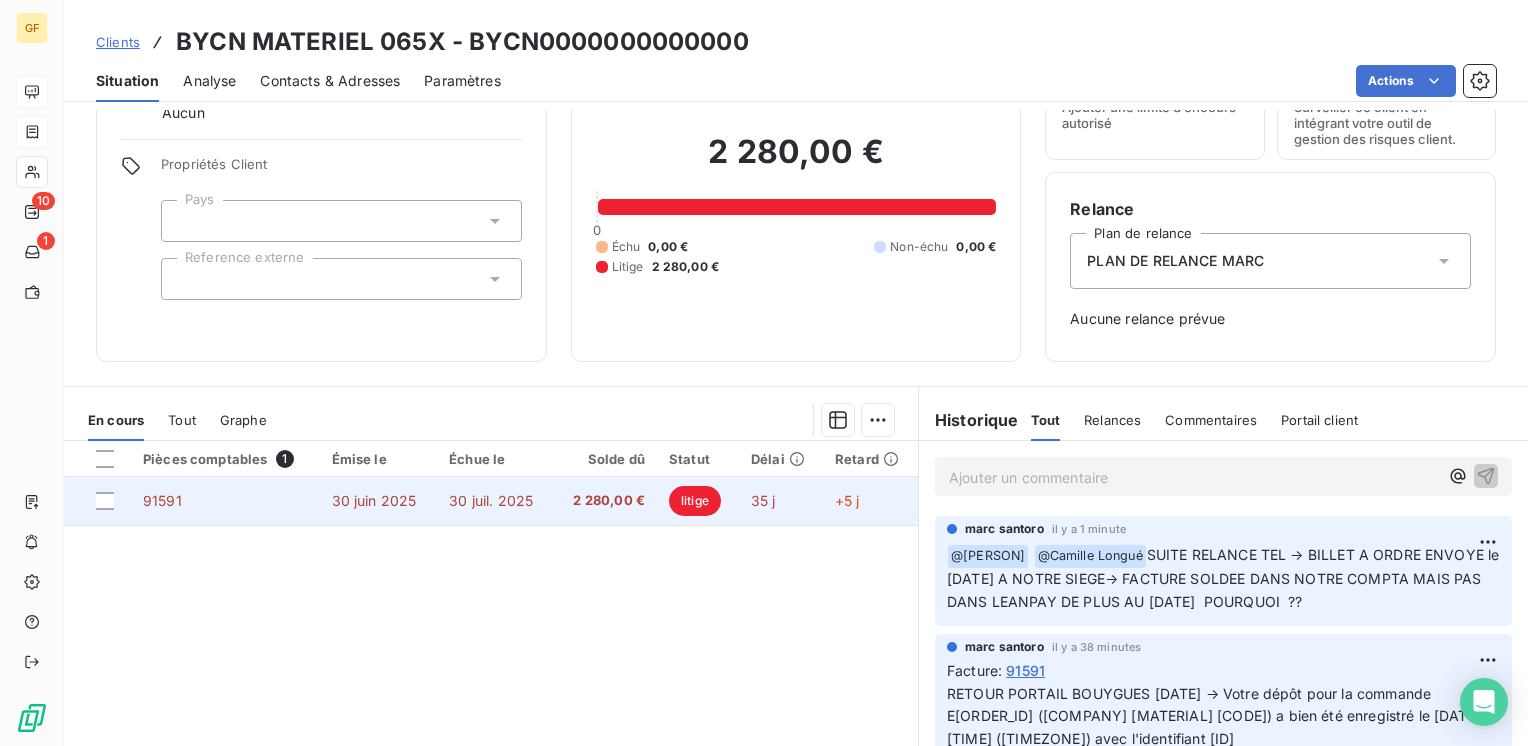 click on "30 juil. 2025" at bounding box center (495, 501) 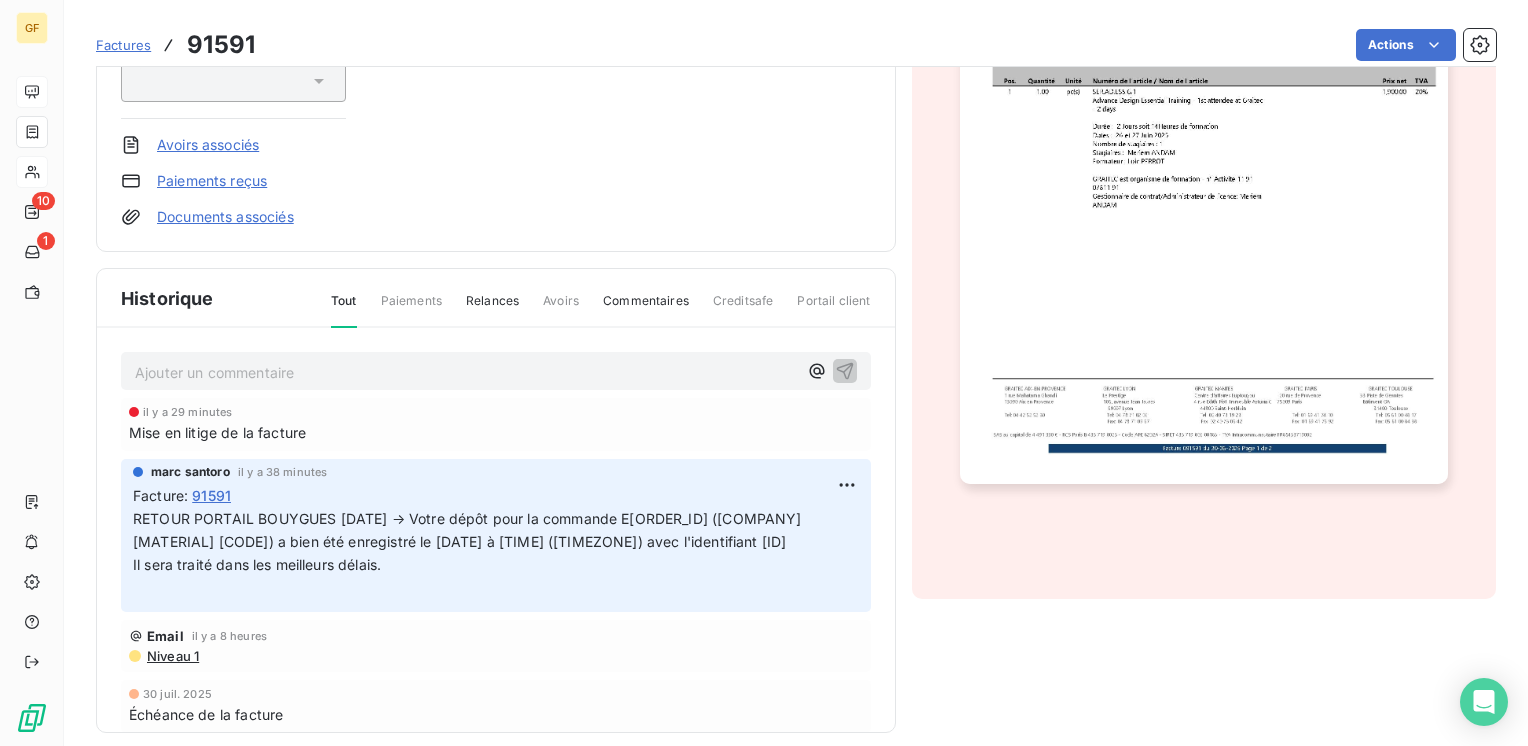 scroll, scrollTop: 0, scrollLeft: 0, axis: both 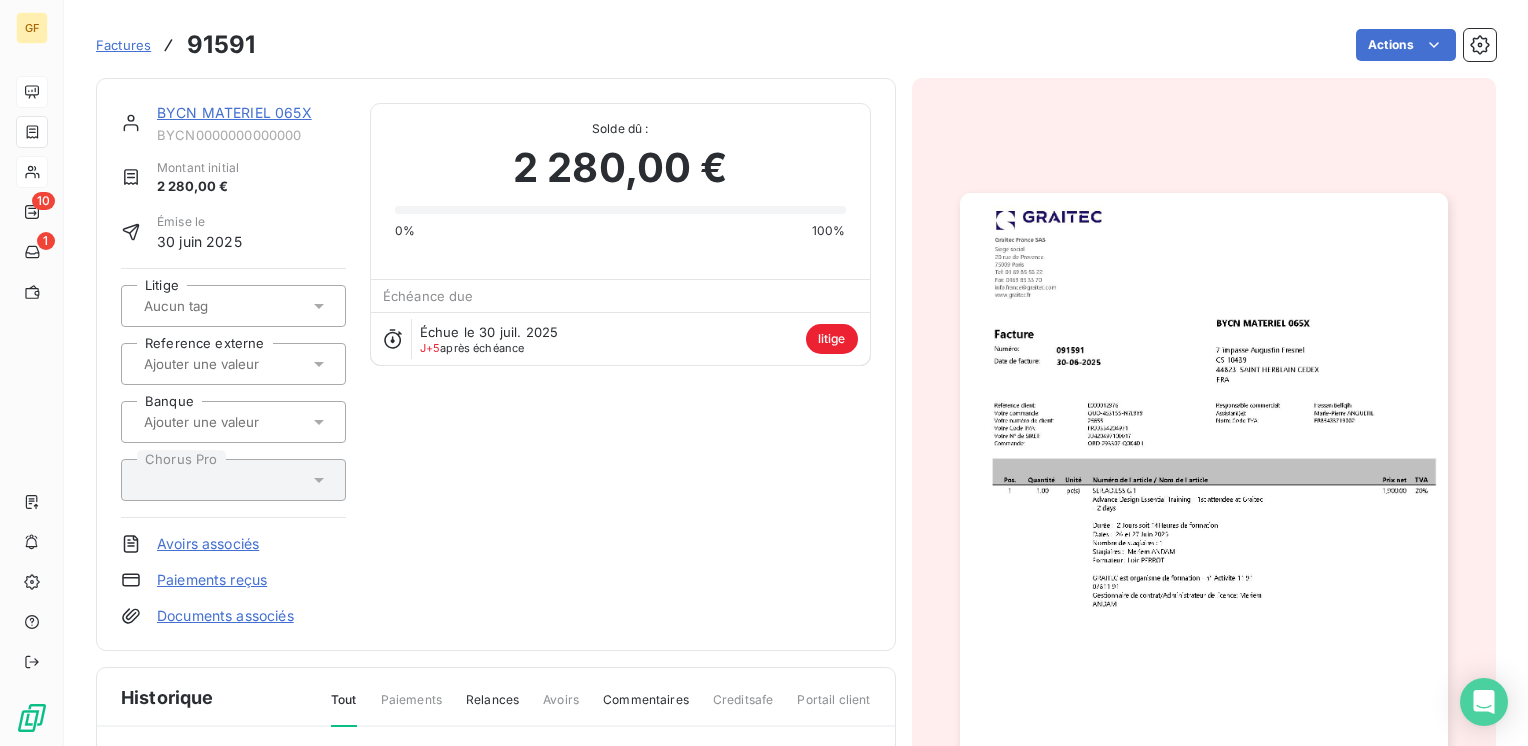 click on "BYCN MATERIEL 065X" at bounding box center [234, 112] 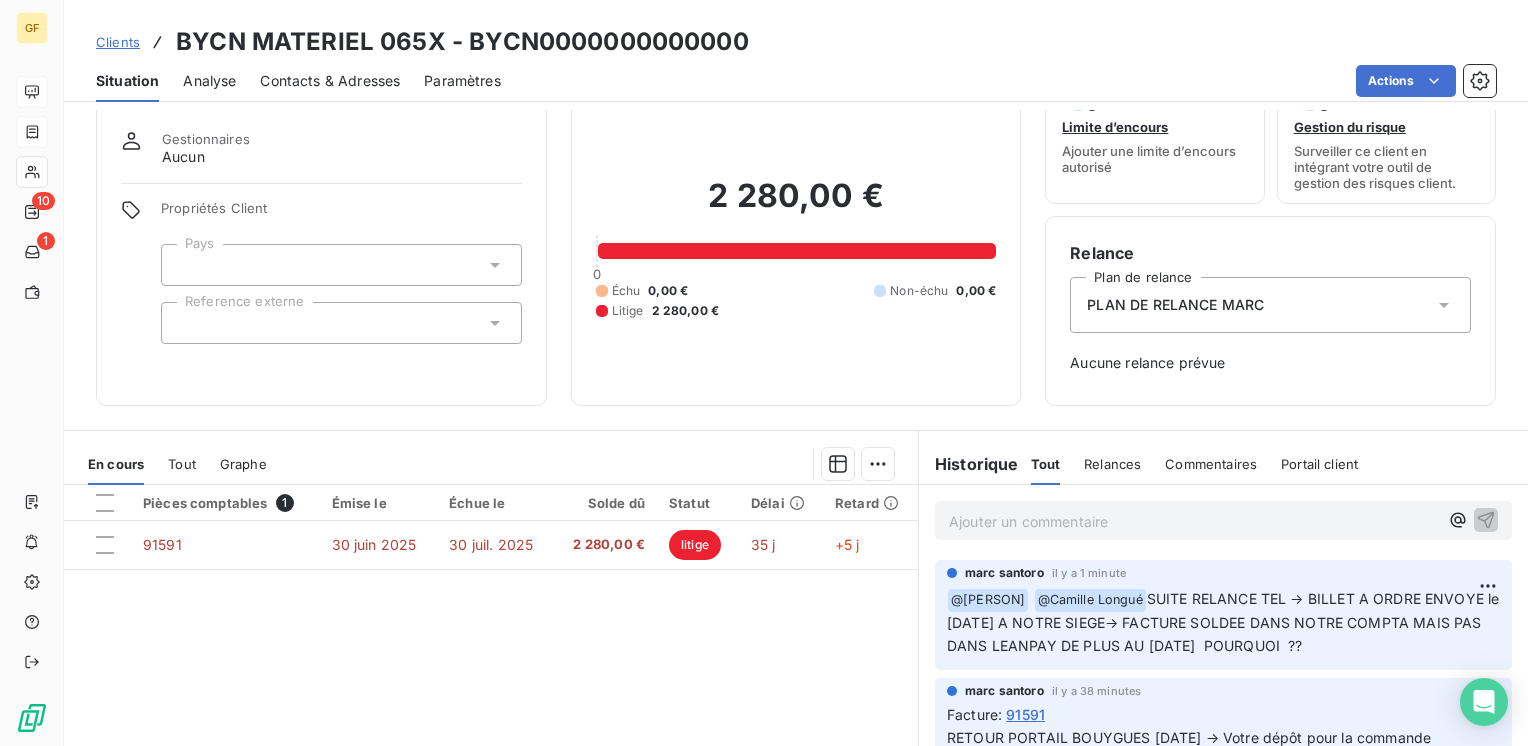 scroll, scrollTop: 0, scrollLeft: 0, axis: both 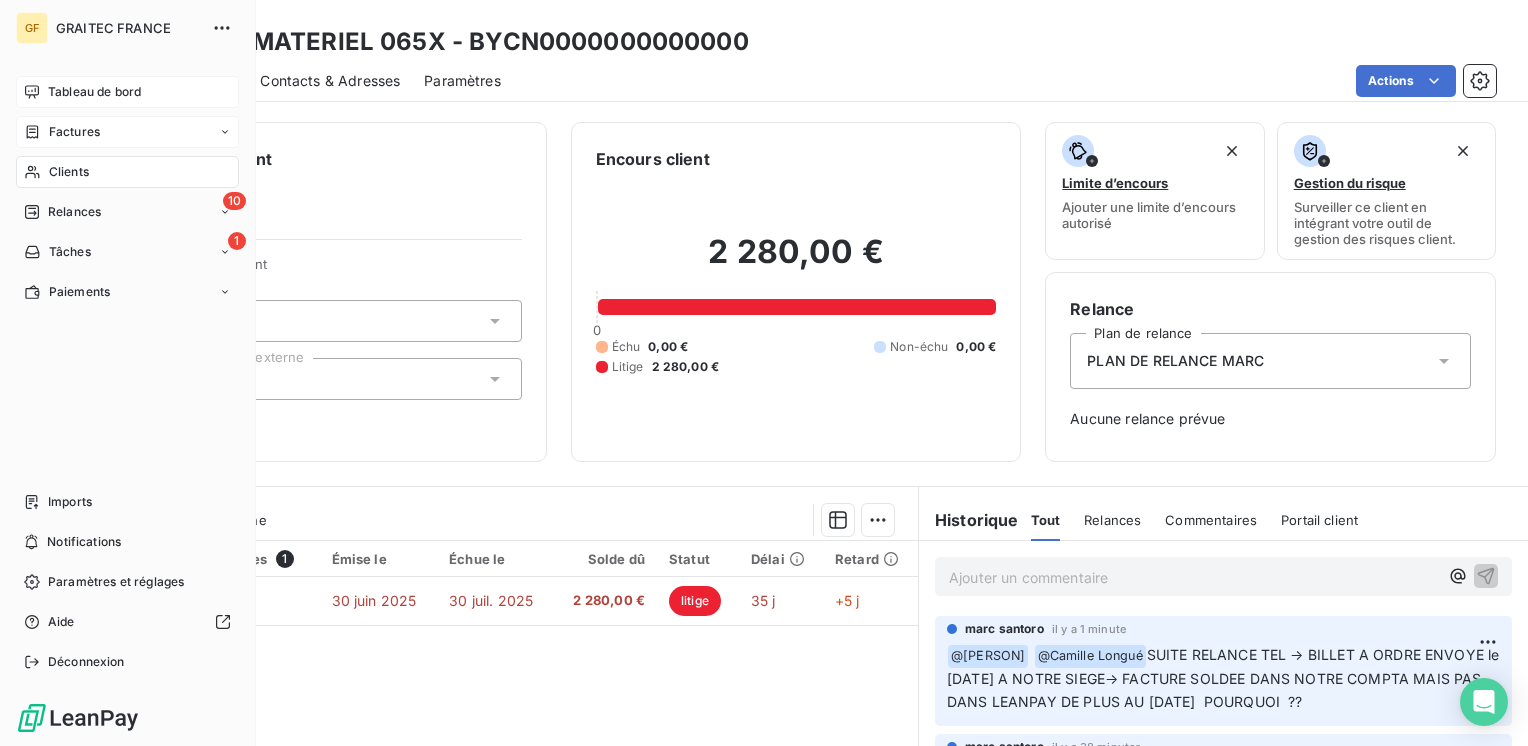 drag, startPoint x: 92, startPoint y: 88, endPoint x: 120, endPoint y: 83, distance: 28.442924 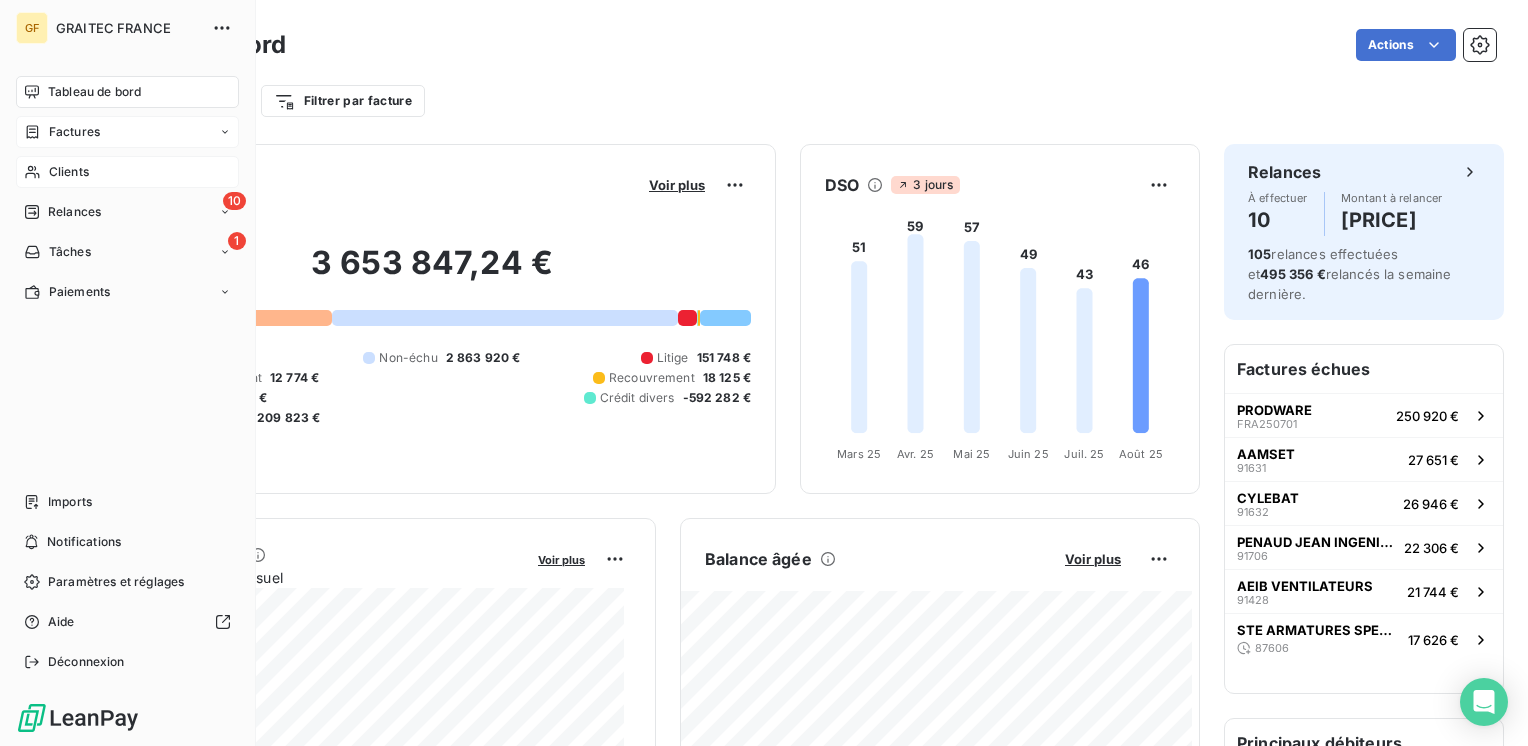drag, startPoint x: 75, startPoint y: 170, endPoint x: 97, endPoint y: 169, distance: 22.022715 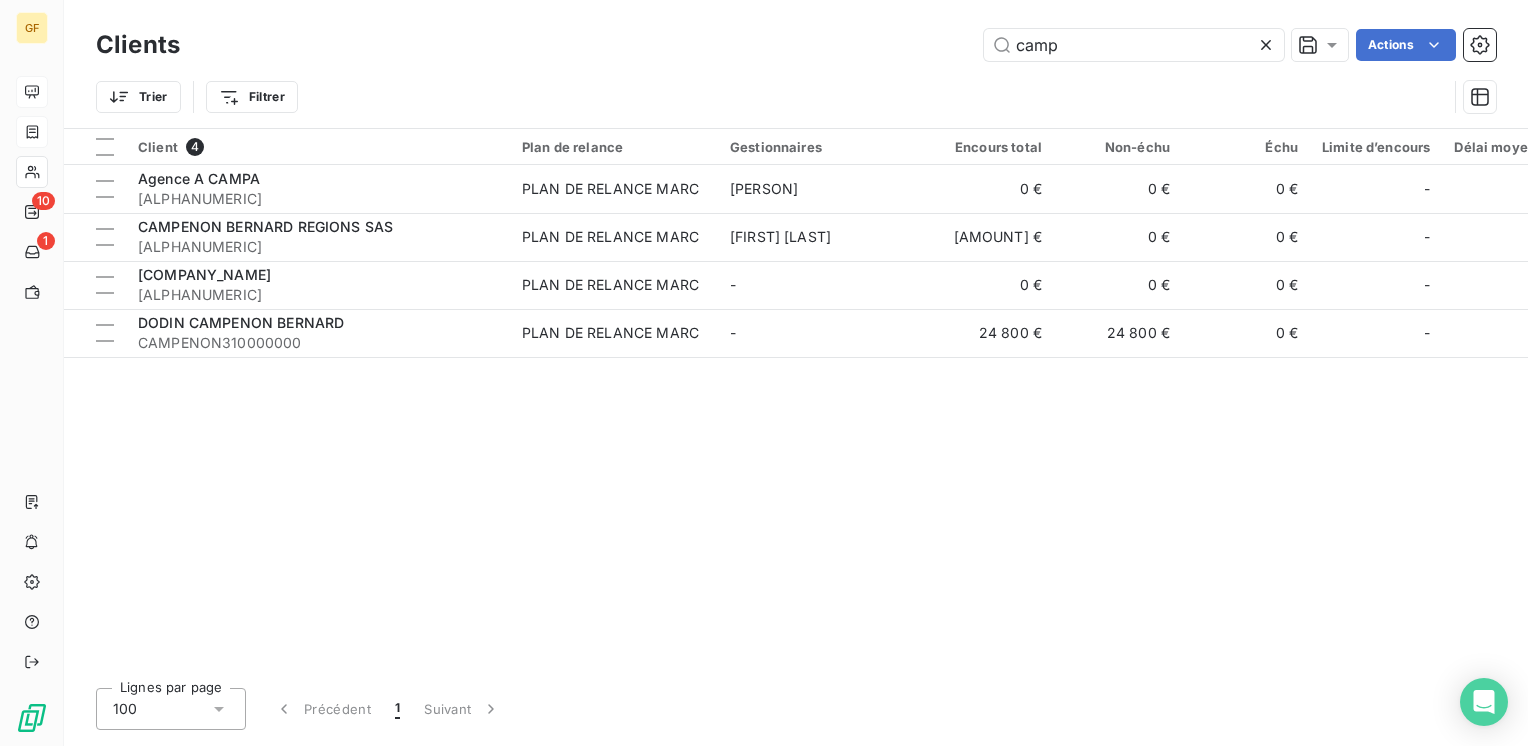 drag, startPoint x: 1089, startPoint y: 50, endPoint x: 834, endPoint y: 59, distance: 255.15877 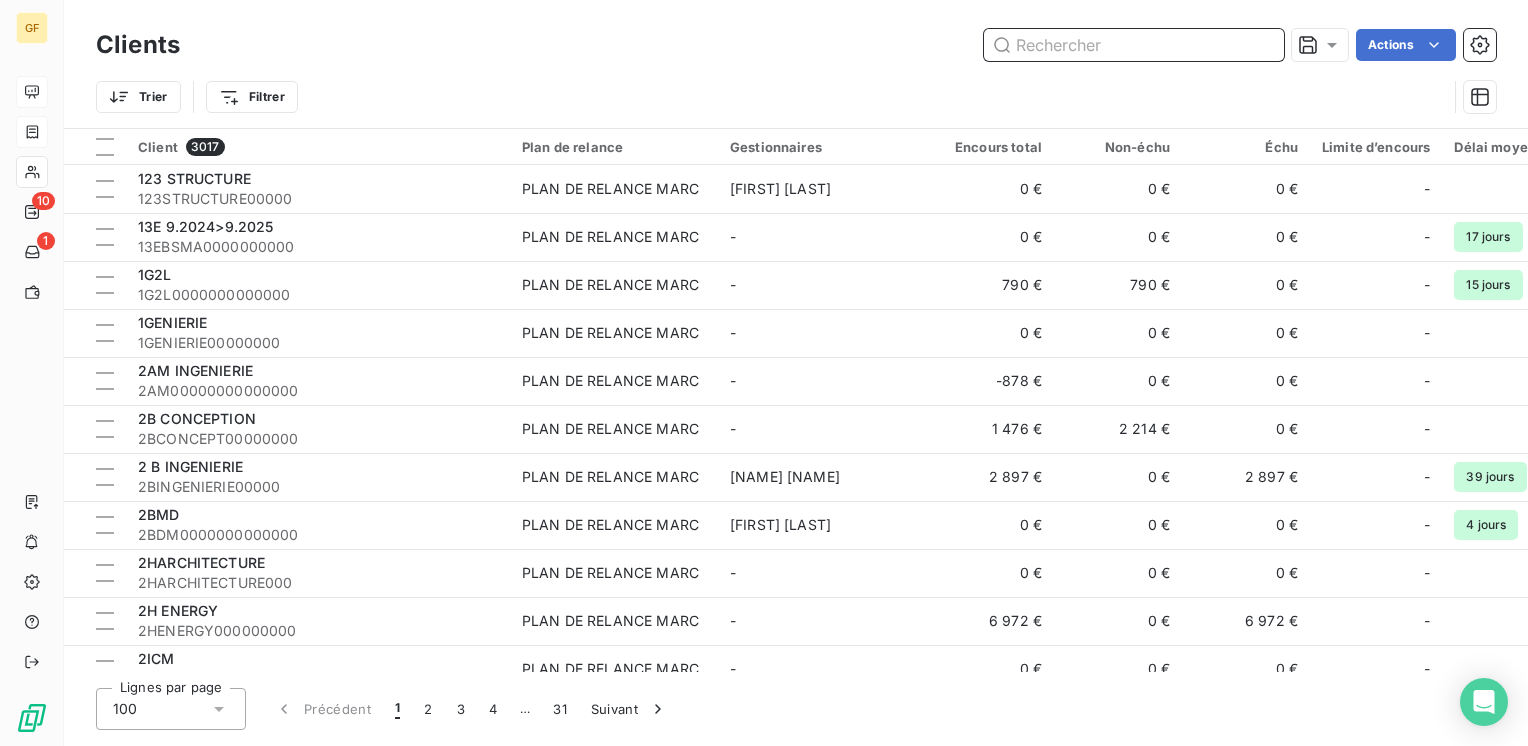 click at bounding box center (1134, 45) 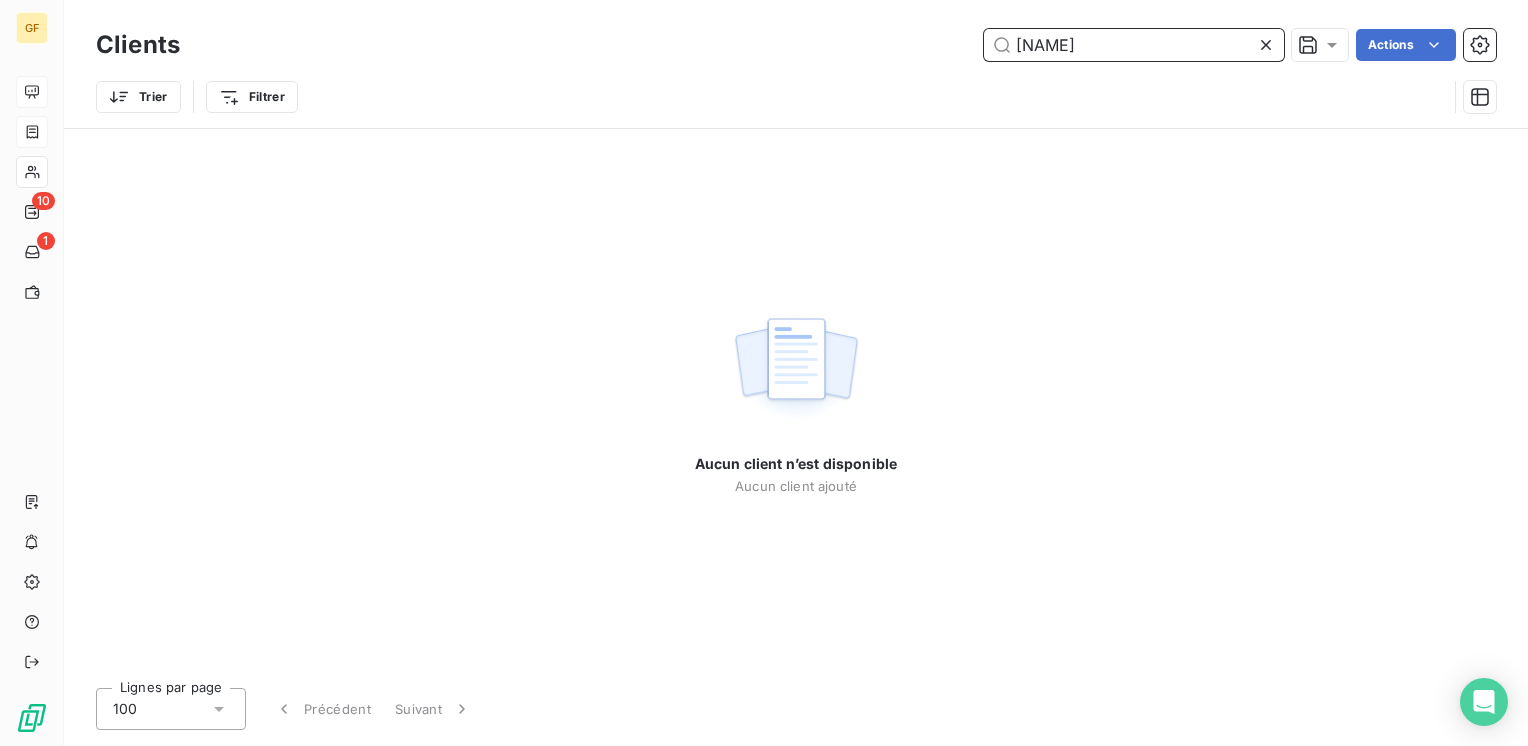 click on "[NAME]" at bounding box center [1134, 45] 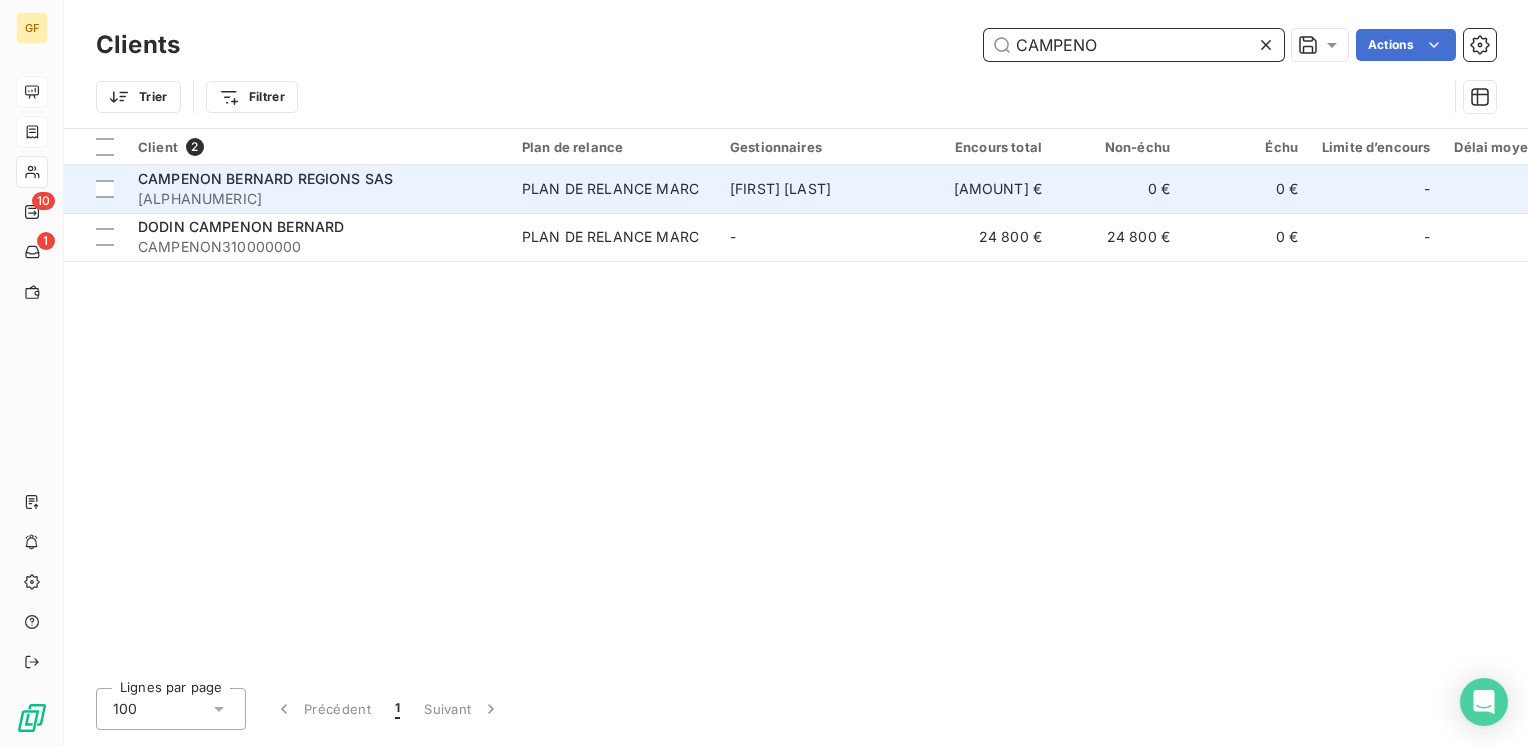 type on "CAMPENO" 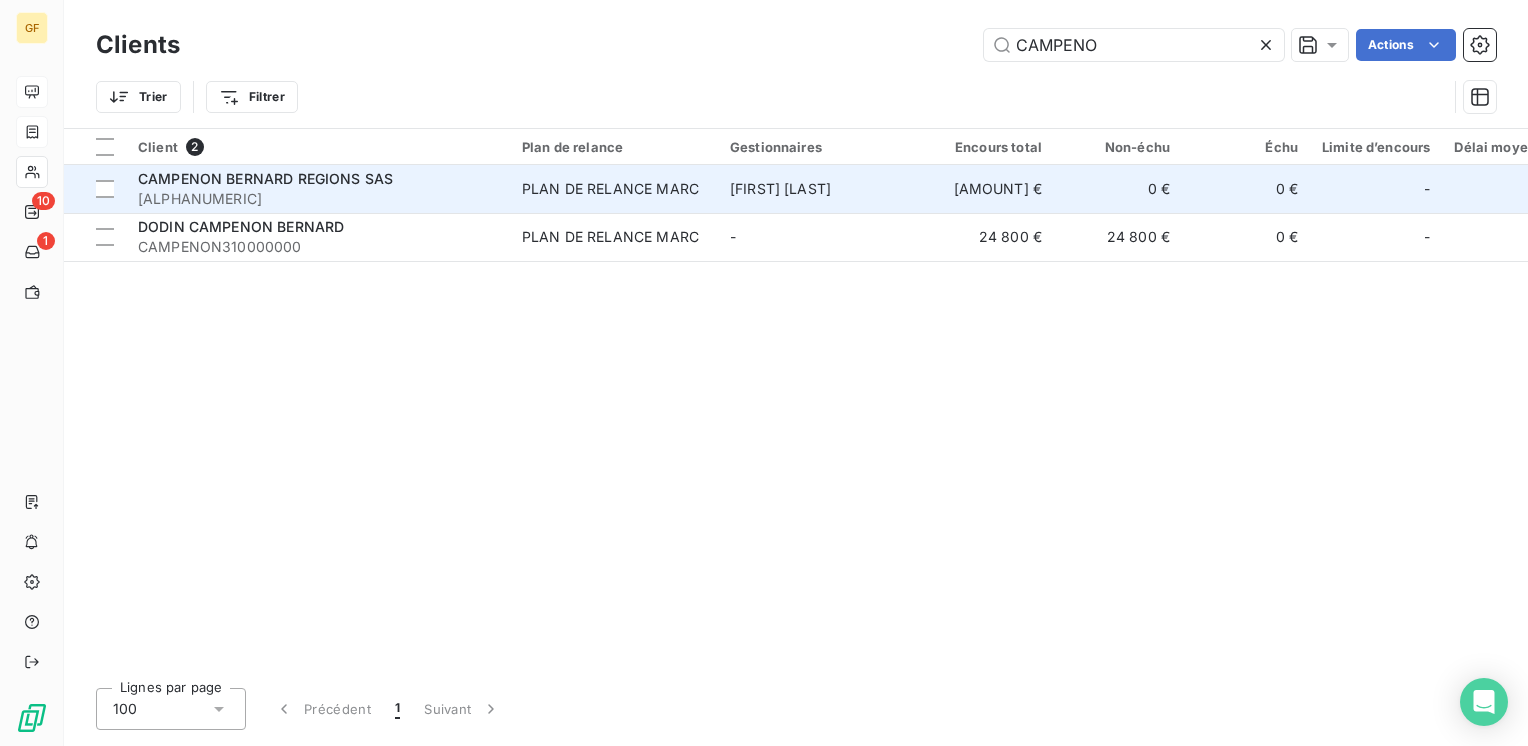 click on "PLAN DE RELANCE MARC" at bounding box center (610, 189) 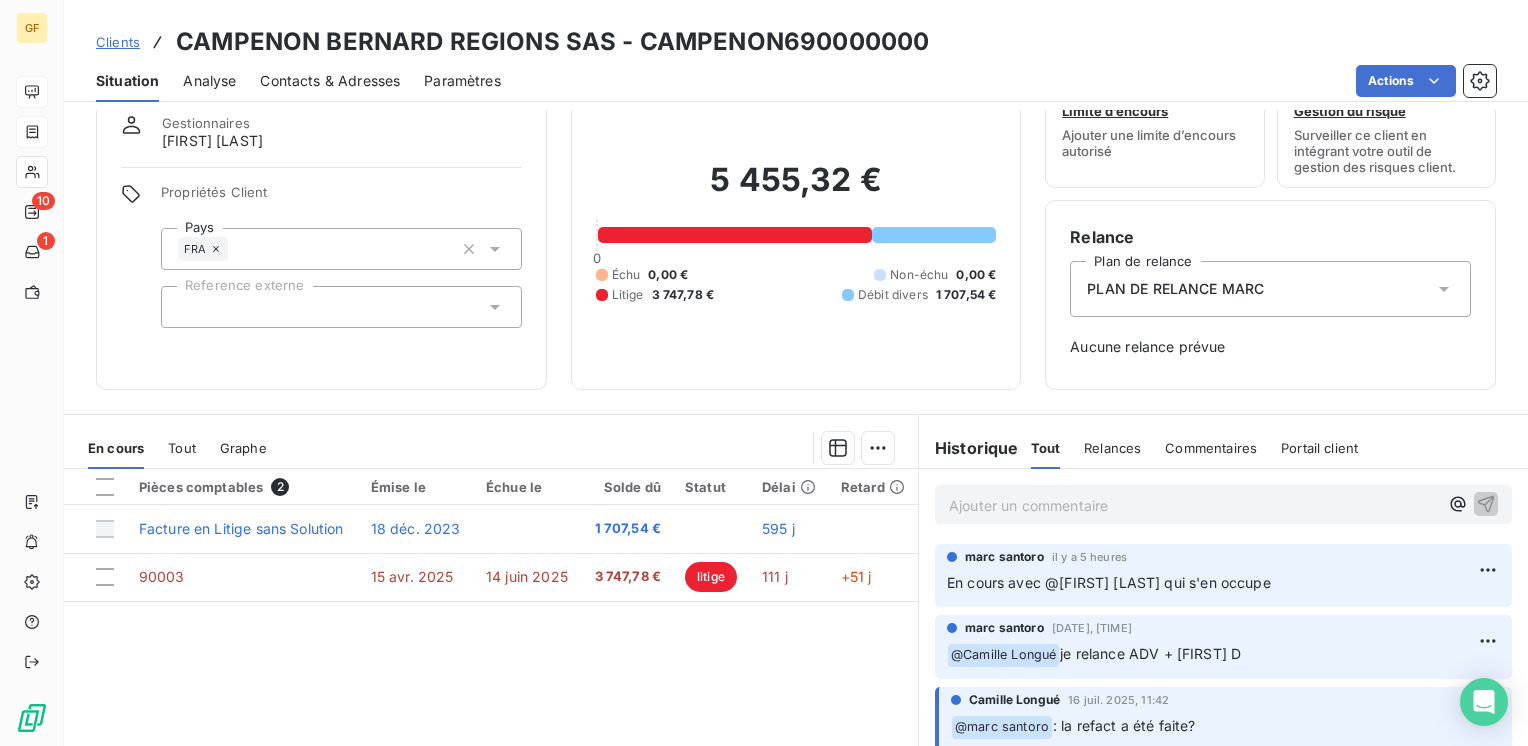 scroll, scrollTop: 200, scrollLeft: 0, axis: vertical 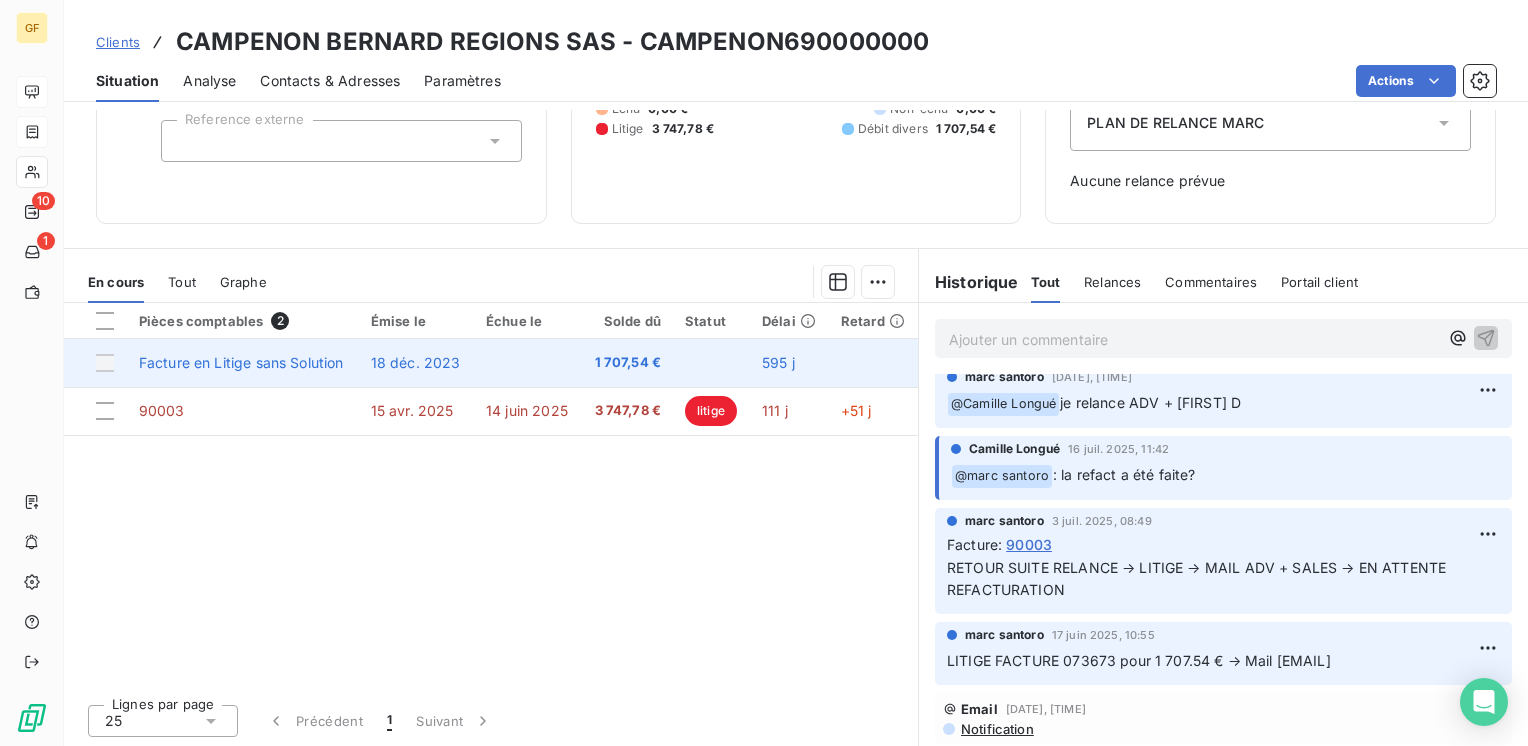 click on "18 déc. 2023" at bounding box center [416, 362] 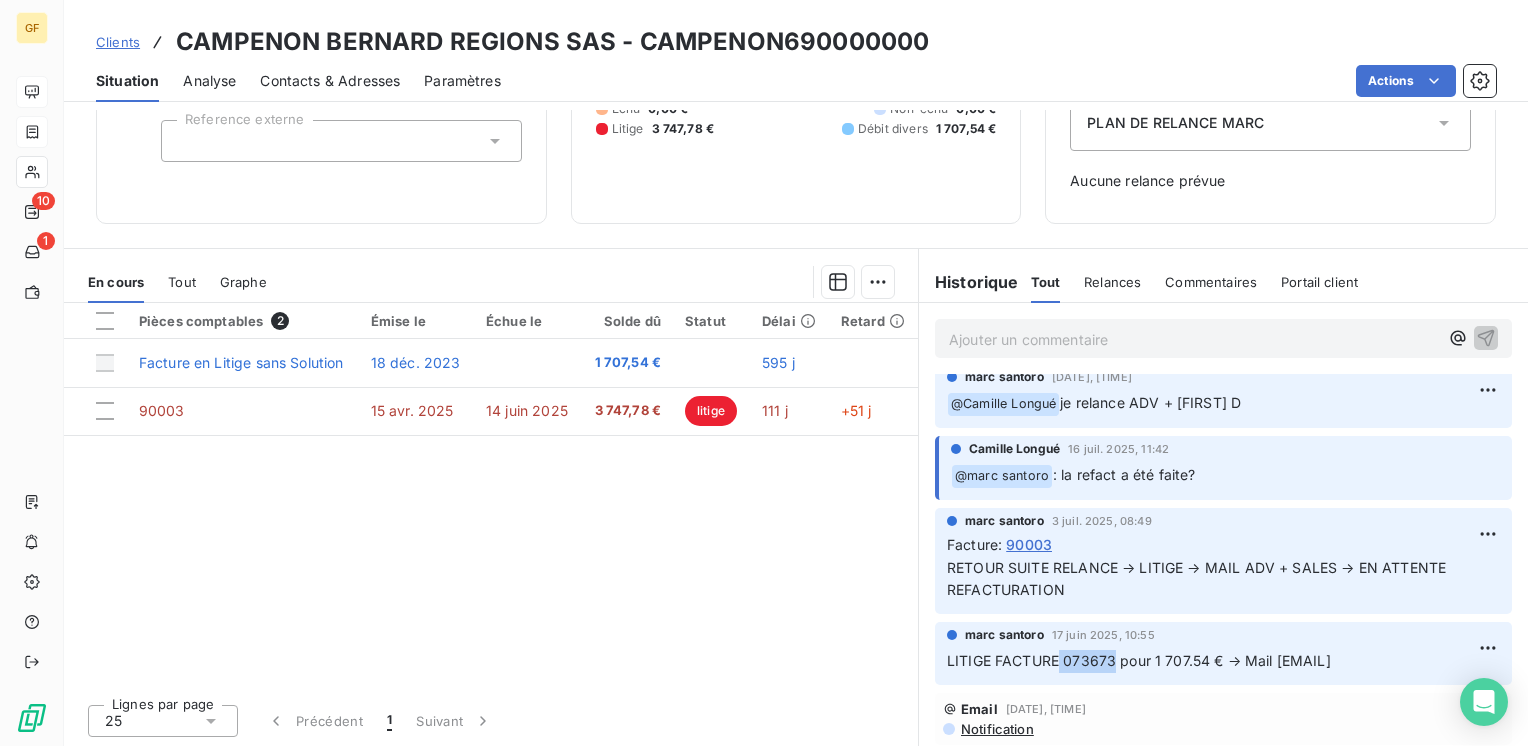 drag, startPoint x: 1105, startPoint y: 658, endPoint x: 1051, endPoint y: 655, distance: 54.08327 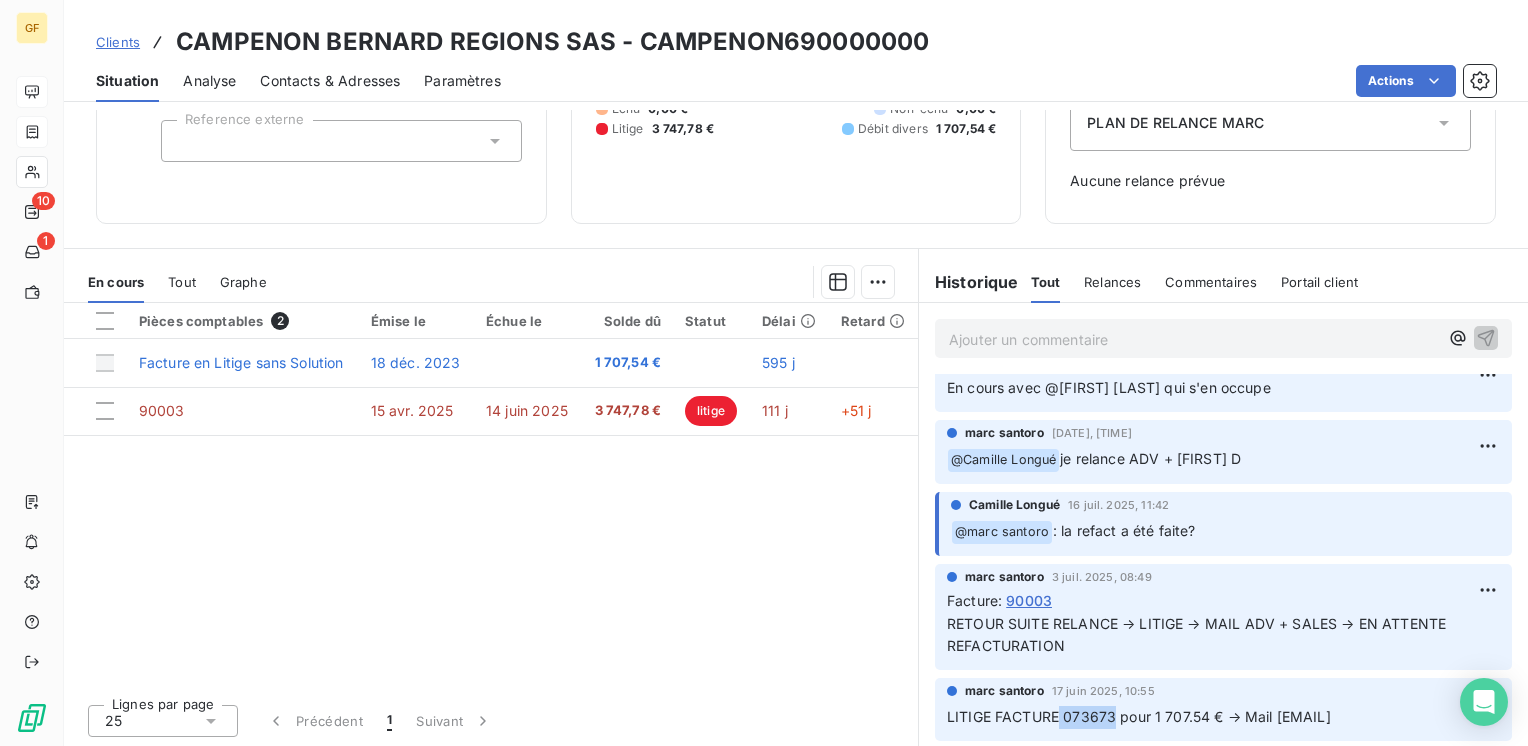 scroll, scrollTop: 0, scrollLeft: 0, axis: both 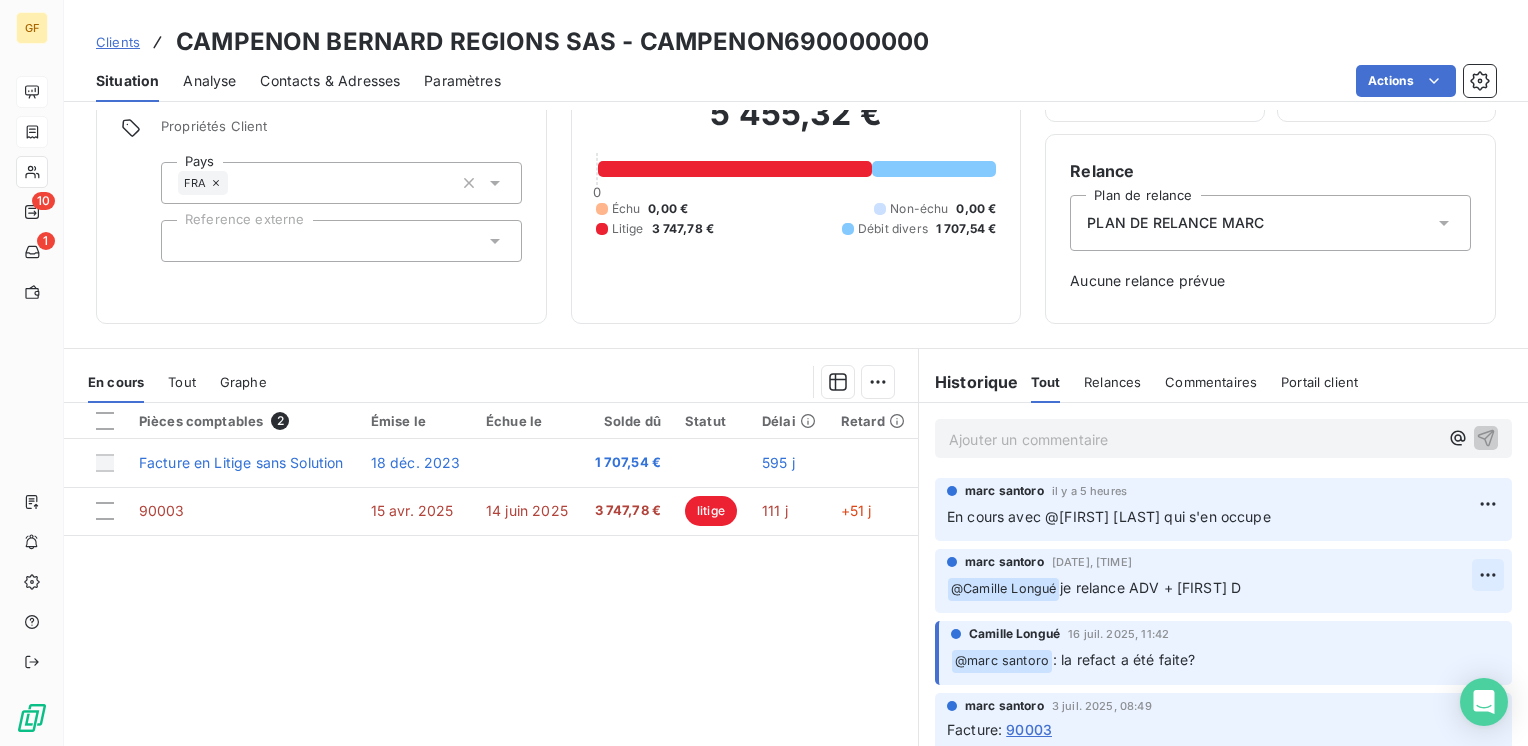 click on "GF 10 1 Clients CAMPENON BERNARD REGIONS SAS - CAMPENON690000000 Situation Analyse Contacts & Adresses Paramètres Actions Informations client Gestionnaires Sandrine DANTE Propriétés Client Pays FRA Reference externe Encours client   [PRICE] 0 Échu 0,00 € Non-échu 0,00 €   Litige [PRICE] Débit divers [PRICE]   Limite d’encours Ajouter une limite d’encours autorisé Gestion du risque Surveiller ce client en intégrant votre outil de gestion des risques client. Relance Plan de relance PLAN DE RELANCE MARC Aucune relance prévue En cours Tout Graphe Pièces comptables 2 Émise le Échue le Solde dû Statut Délai   Retard   Facture en Litige sans Solution [DATE] [PRICE] [DAYS] j 90003 [DATE] [DATE] [PRICE] litige [DAYS] j +[DAYS] j Lignes par page 25 Précédent 1 Suivant Historique Tout Relances Commentaires Portail client Tout Relances Commentaires Portail client Ajouter un commentaire ﻿ marc santoro il y a 5 heures marc santoro ﻿" at bounding box center [764, 373] 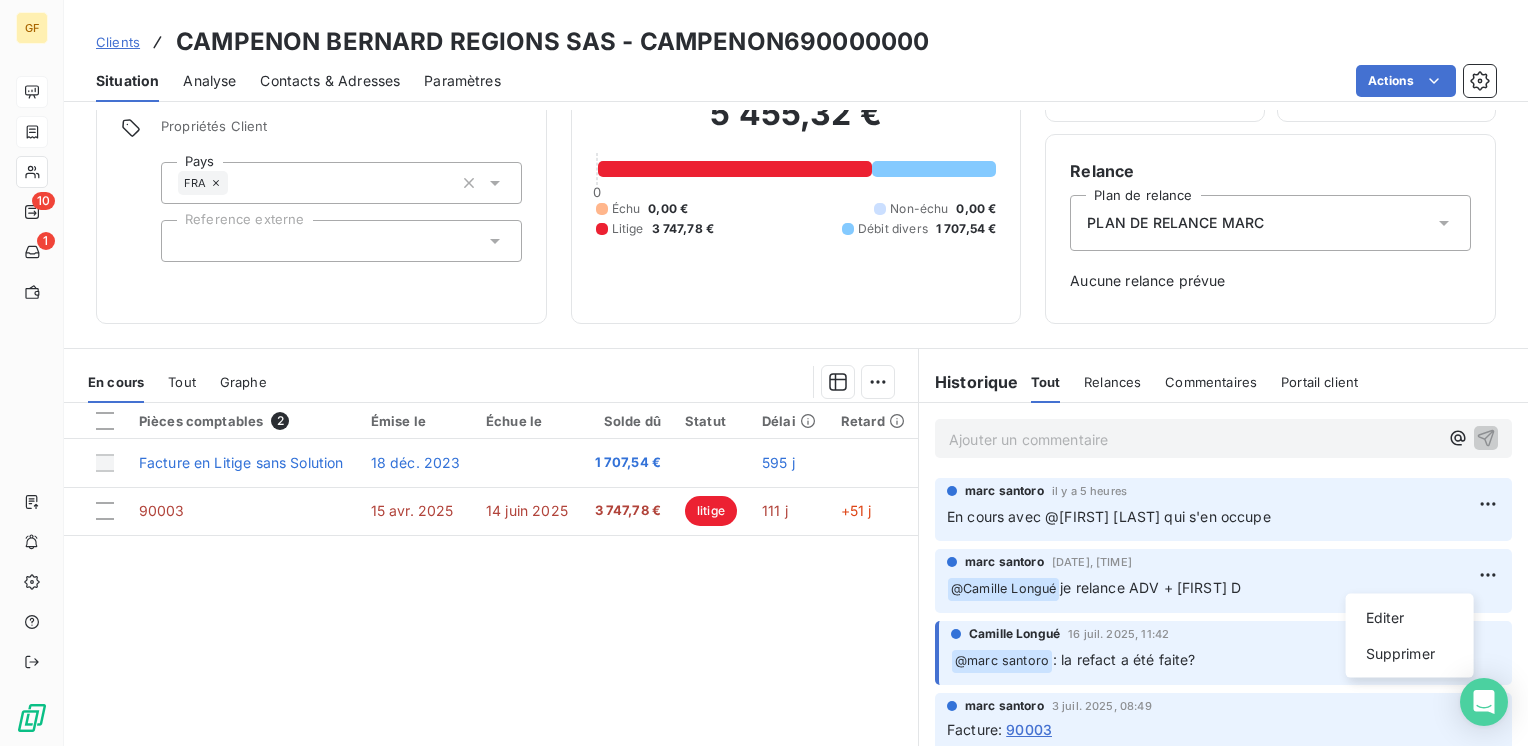 click on "GF 10 1 Clients CAMPENON BERNARD REGIONS SAS - CAMPENON690000000 Situation Analyse Contacts & Adresses Paramètres Actions Informations client Gestionnaires Sandrine DANTE Propriétés Client Pays FRA Reference externe Encours client   [PRICE] 0 Échu 0,00 € Non-échu 0,00 €   Litige [PRICE] Débit divers [PRICE]   Limite d’encours Ajouter une limite d’encours autorisé Gestion du risque Surveiller ce client en intégrant votre outil de gestion des risques client. Relance Plan de relance PLAN DE RELANCE MARC Aucune relance prévue En cours Tout Graphe Pièces comptables 2 Émise le Échue le Solde dû Statut Délai   Retard   Facture en Litige sans Solution [DATE] [PRICE] [DAYS] j 90003 [DATE] [DATE] [PRICE] litige [DAYS] j +[DAYS] j Lignes par page 25 Précédent 1 Suivant Historique Tout Relances Commentaires Portail client Tout Relances Commentaires Portail client Ajouter un commentaire ﻿ marc santoro il y a 5 heures marc santoro ﻿" at bounding box center [764, 373] 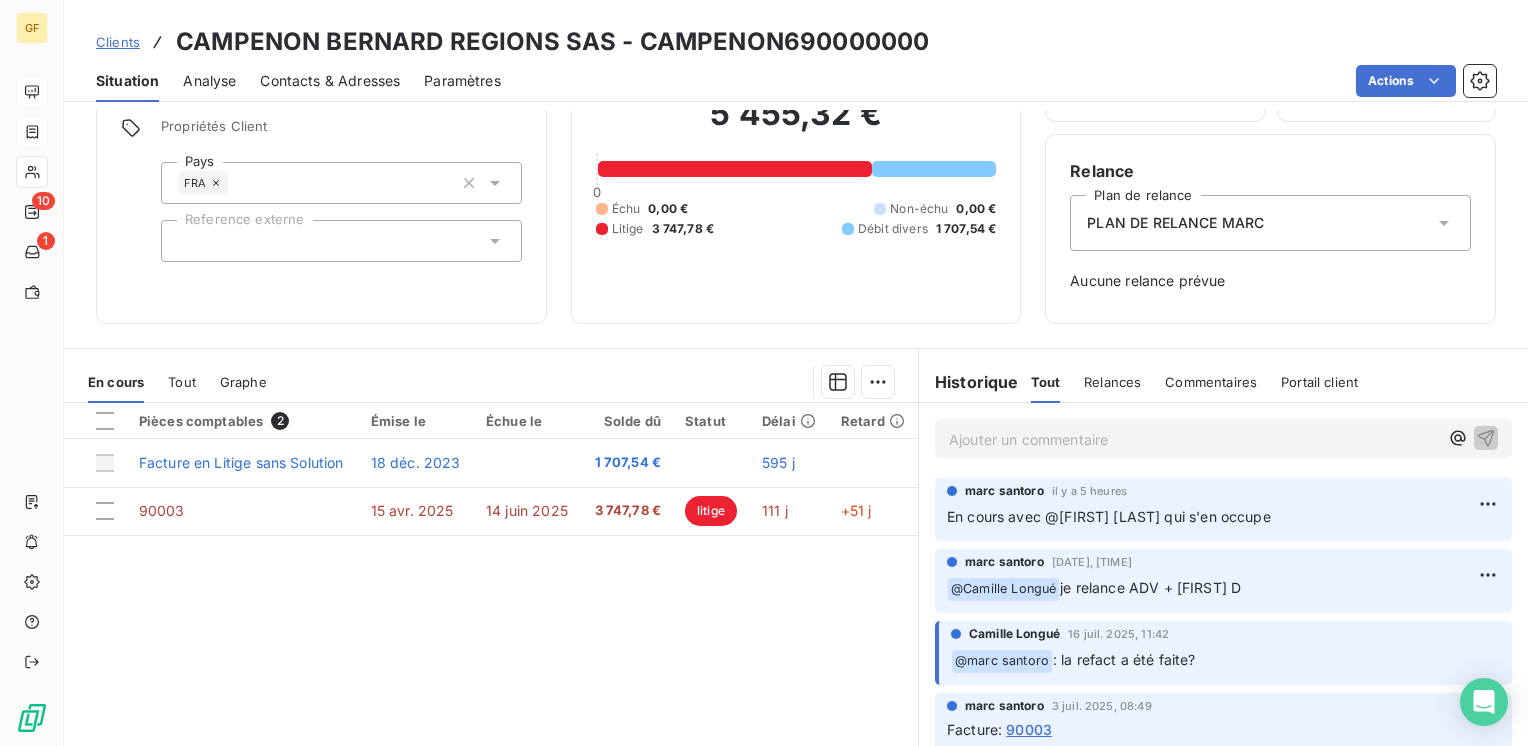 click on "Ajouter un commentaire ﻿" at bounding box center [1193, 439] 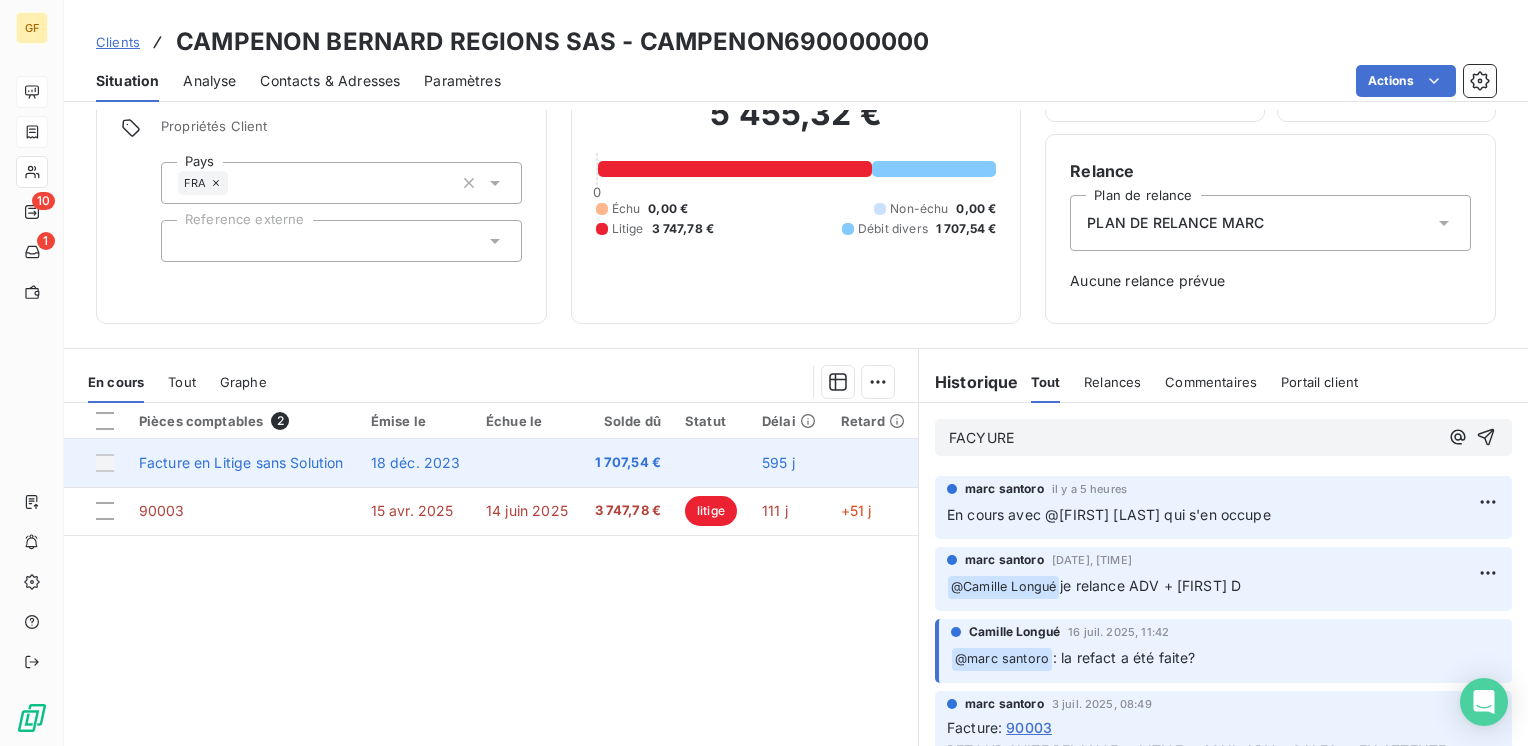 click on "1 707,54 €" at bounding box center (627, 463) 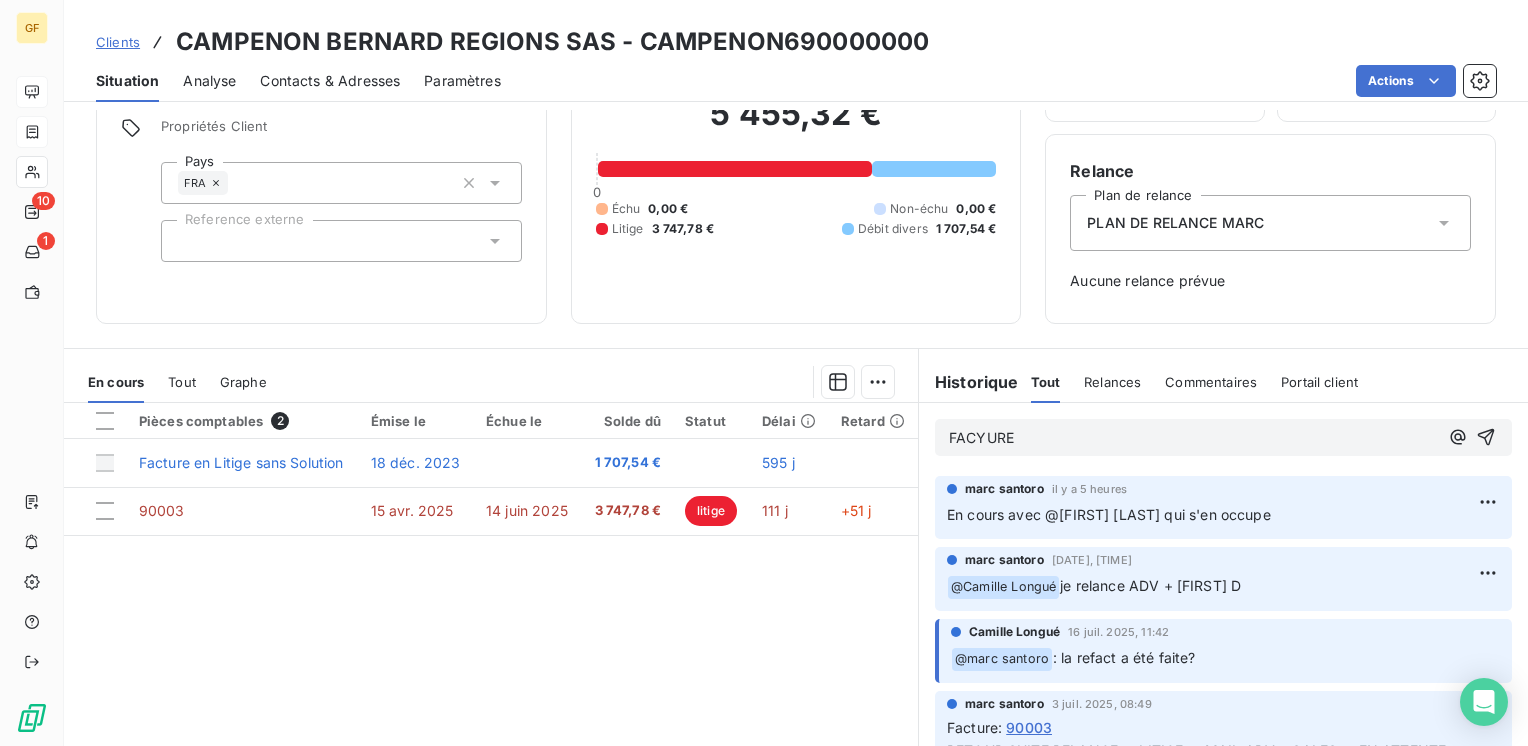 click on "FACYURE" at bounding box center (981, 437) 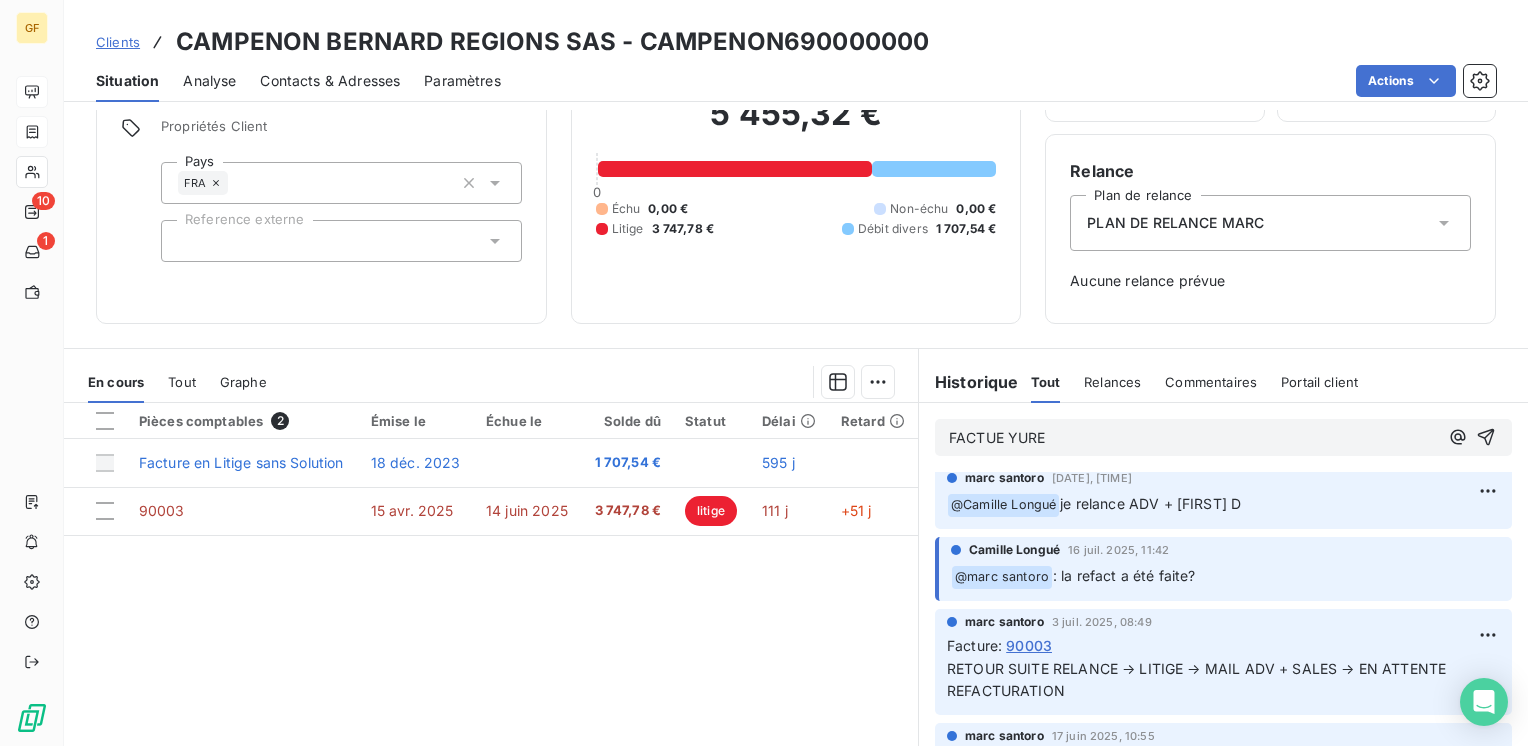 scroll, scrollTop: 83, scrollLeft: 0, axis: vertical 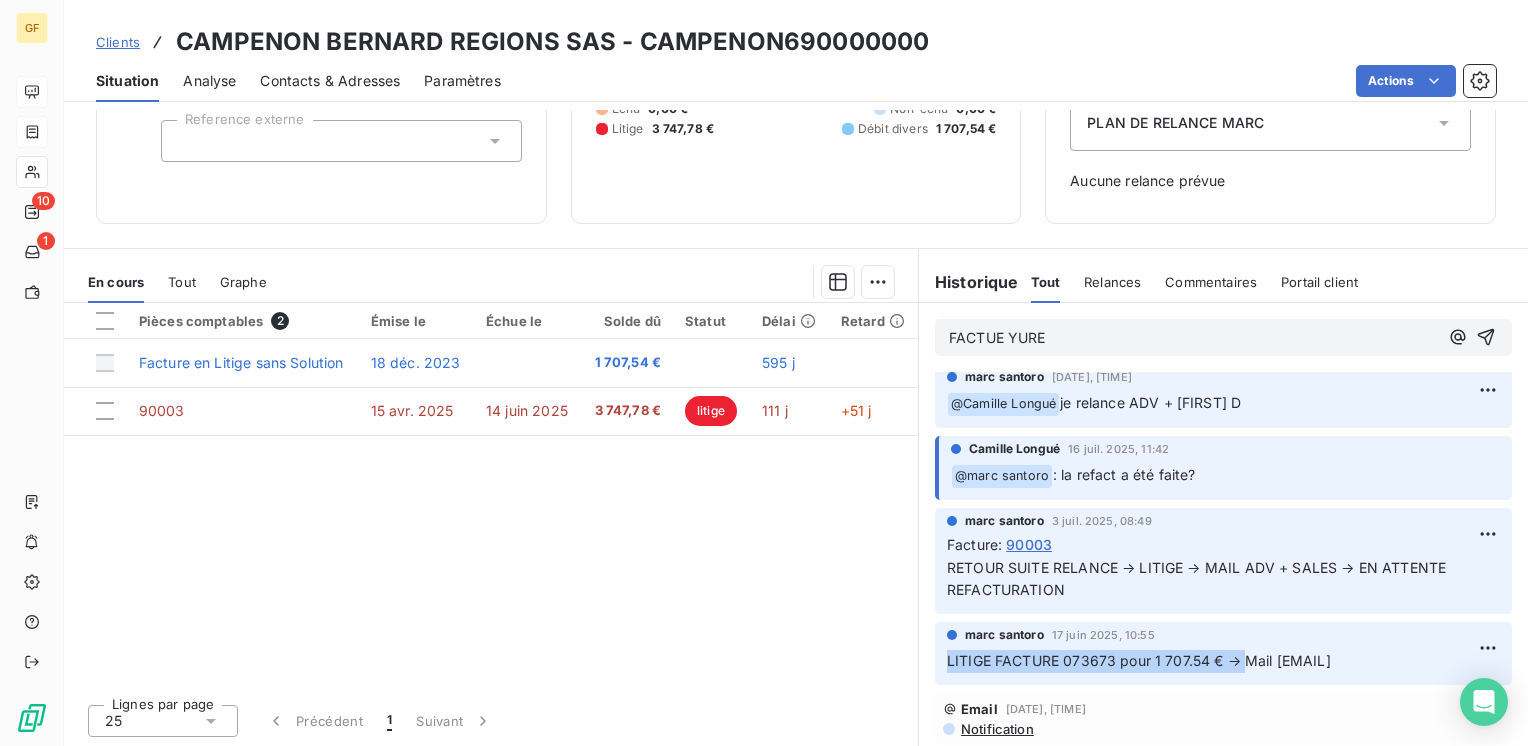 drag, startPoint x: 1223, startPoint y: 653, endPoint x: 927, endPoint y: 660, distance: 296.08276 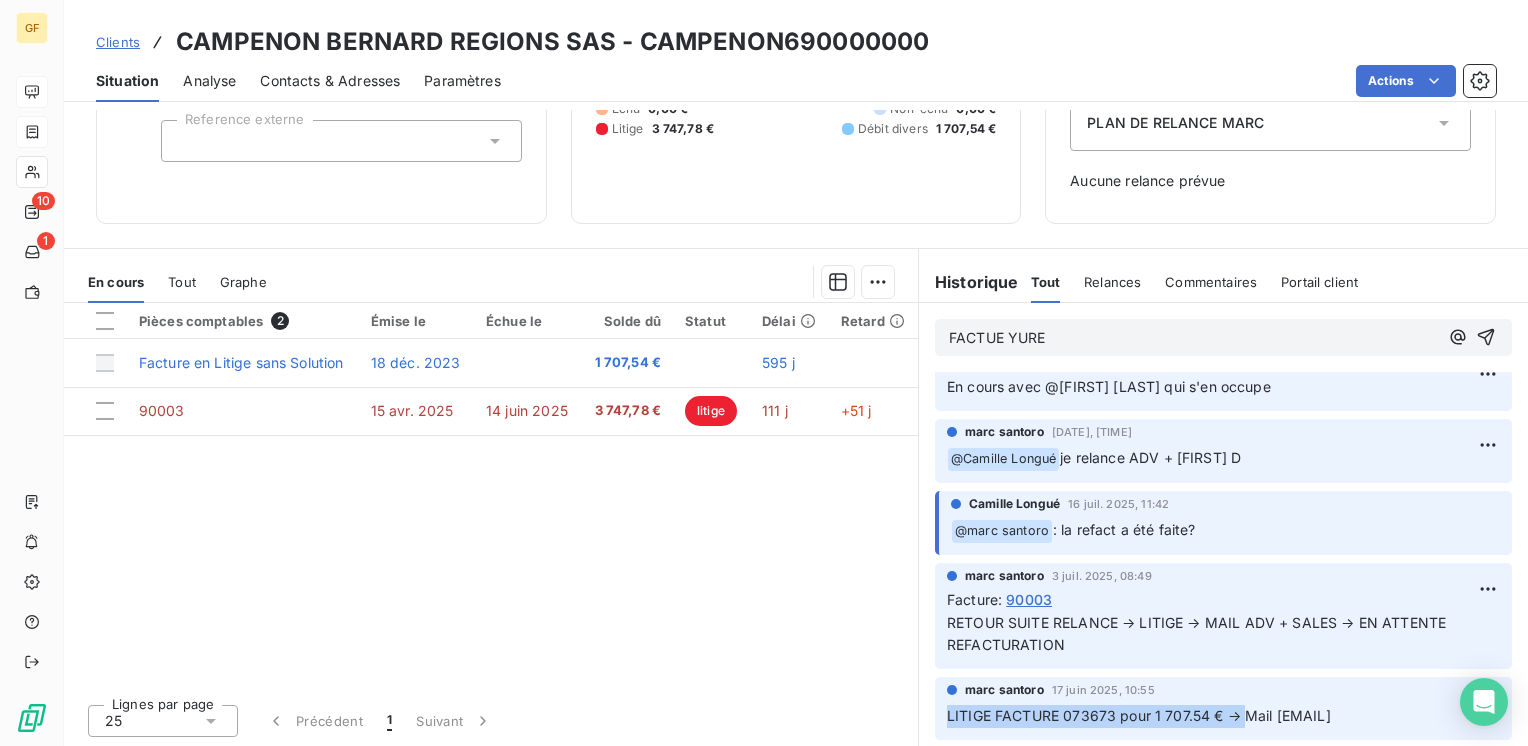 scroll, scrollTop: 0, scrollLeft: 0, axis: both 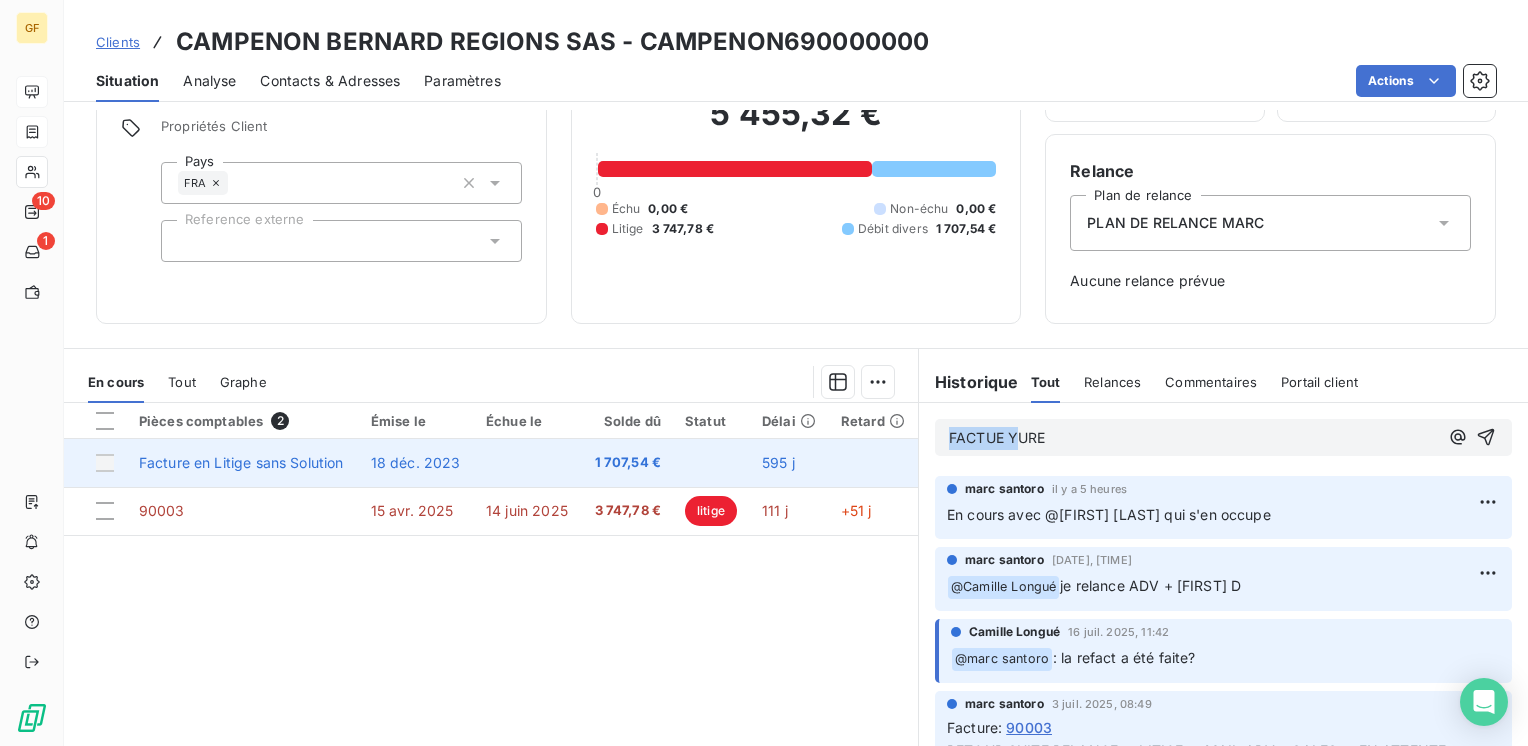 drag, startPoint x: 1076, startPoint y: 442, endPoint x: 713, endPoint y: 461, distance: 363.49692 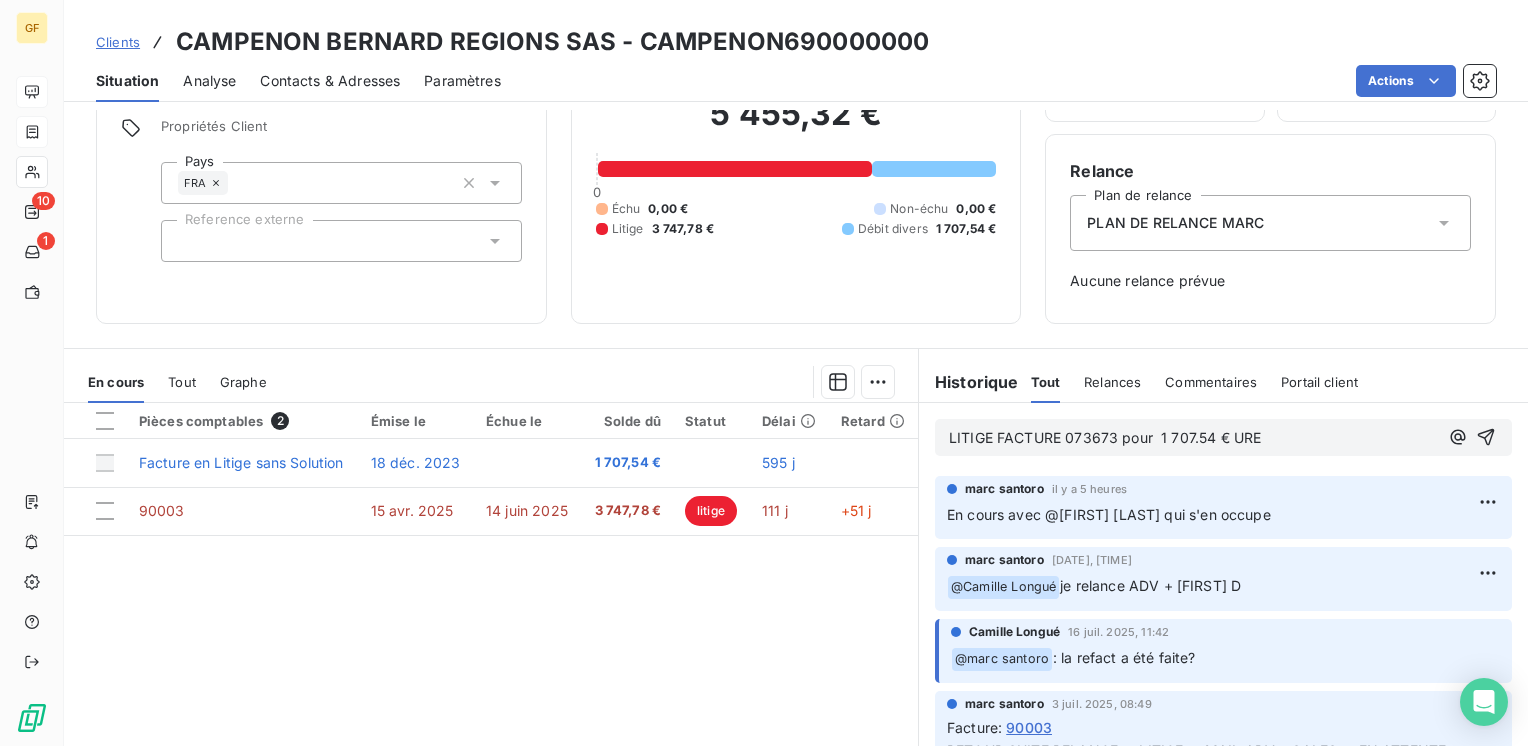 click on "LITIGE FACTURE 073673 pour  1 707.54 € URE" at bounding box center (1105, 437) 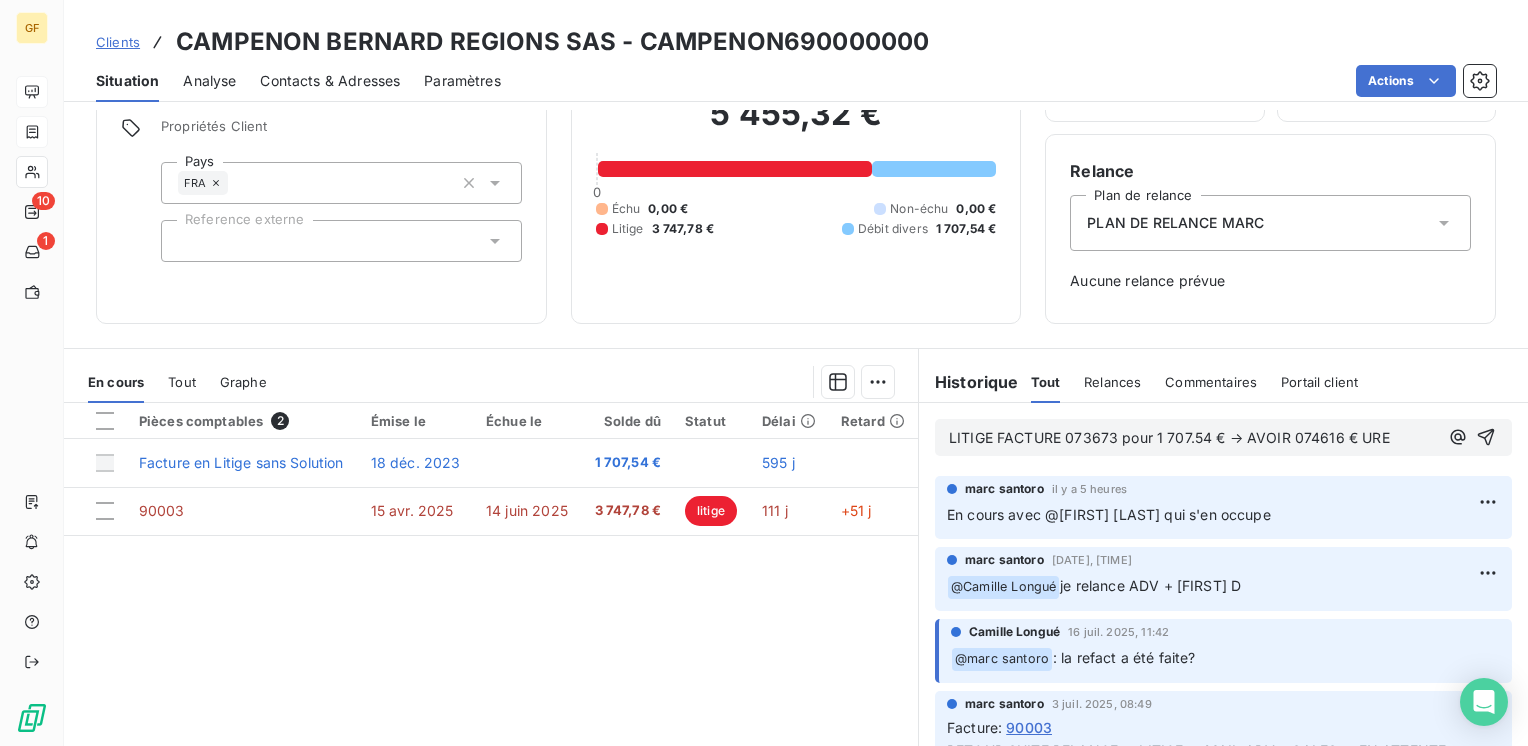 click on "LITIGE FACTURE 073673 pour 1 707.54 € → AVOIR 074616 € URE" at bounding box center [1169, 437] 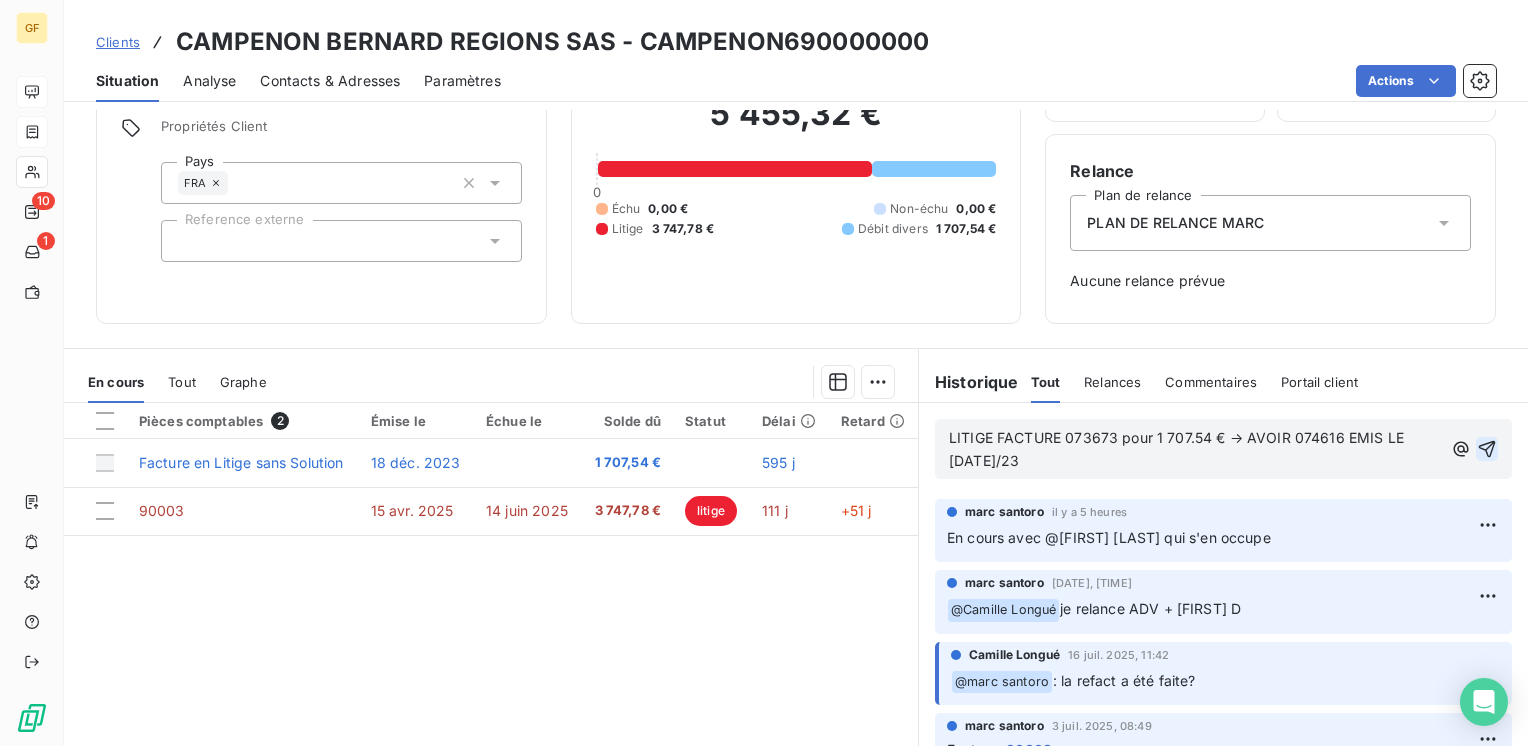 click 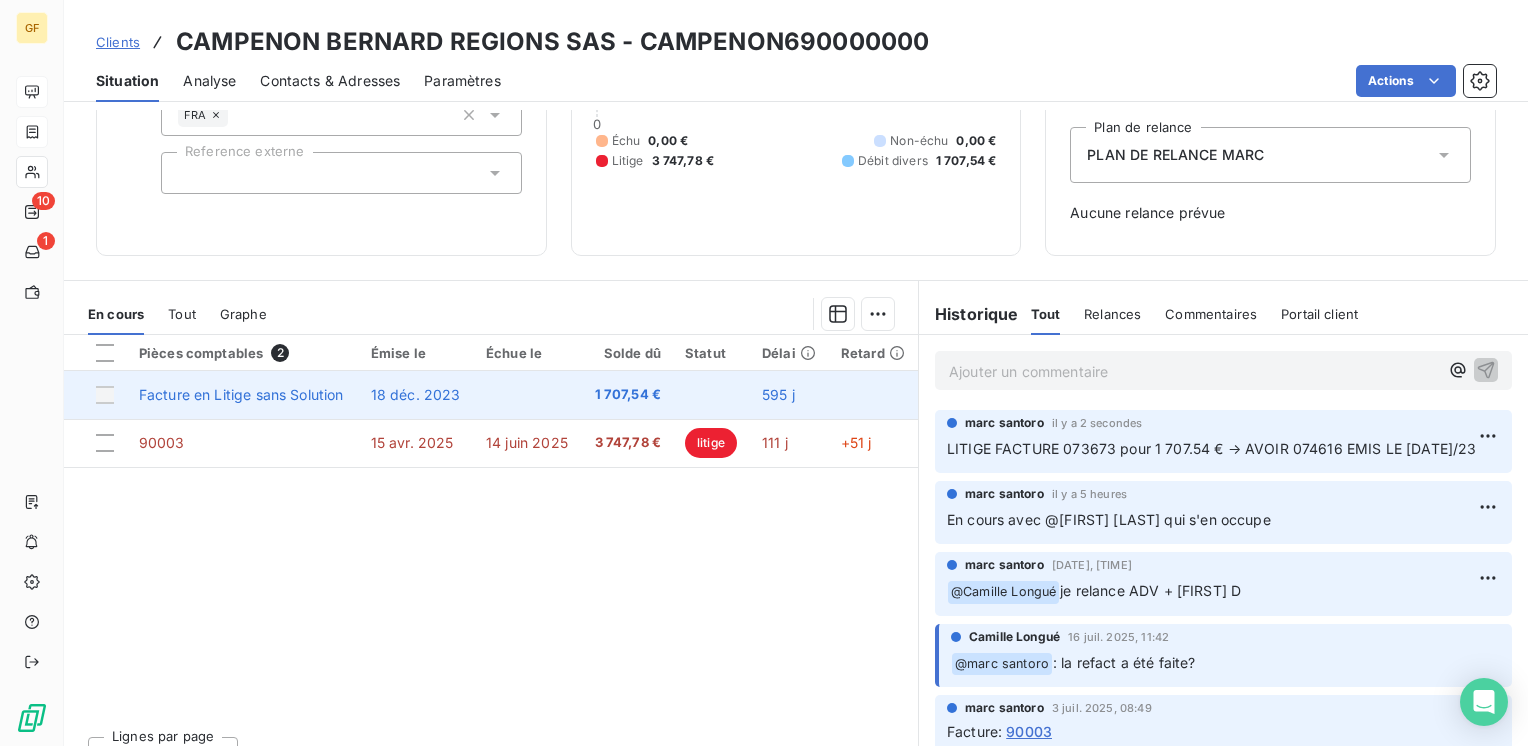 scroll, scrollTop: 238, scrollLeft: 0, axis: vertical 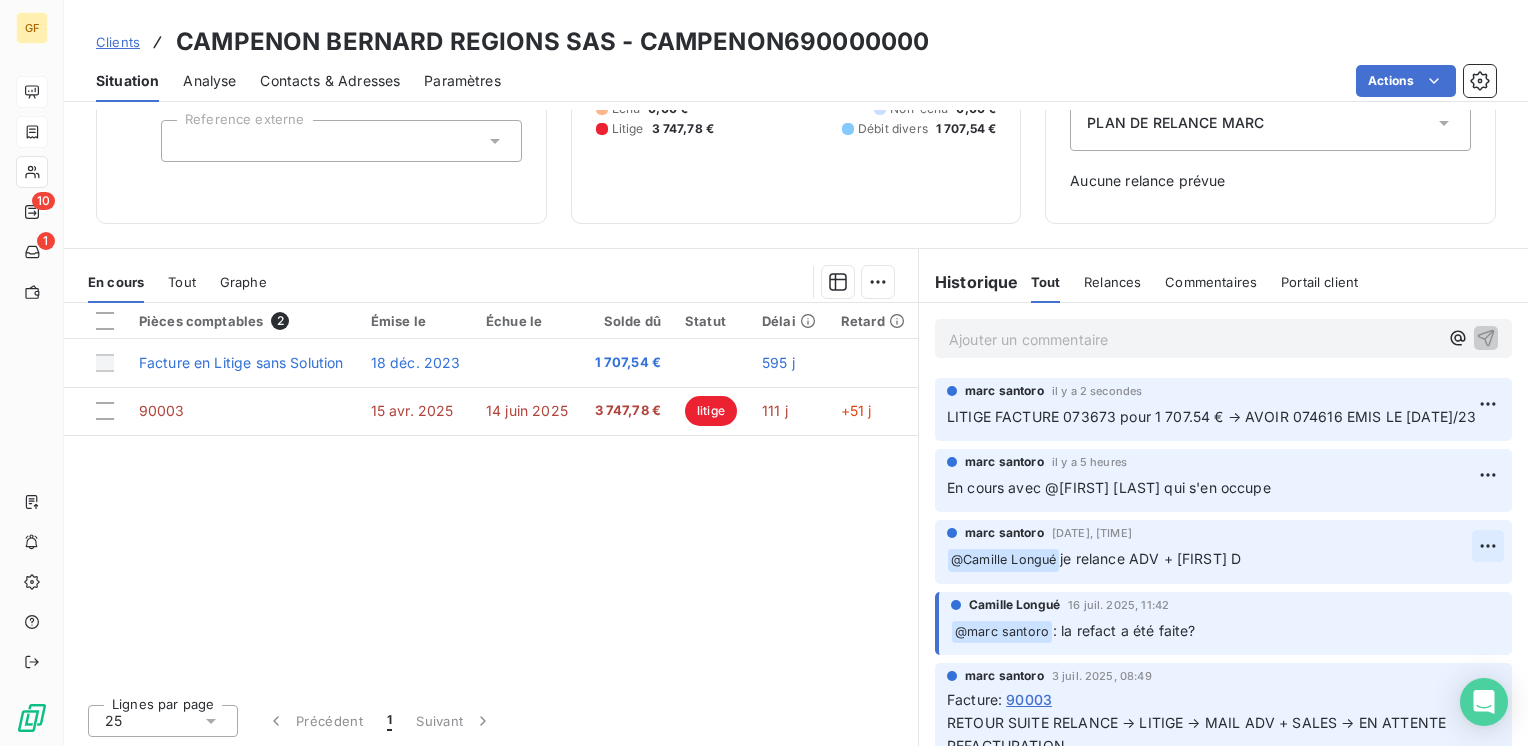 click on "GF 10 1 Clients CAMPENON BERNARD REGIONS SAS - CAMPENON690000000 Situation Analyse Contacts & Adresses Paramètres Actions Informations client Gestionnaires [NAME] [NAME] Propriétés Client Pays FRA Reference externe Encours client   5 455,32 € 0 Échu 0,00 € Non-échu 0,00 €   Litige 3 747,78 € Débit divers 1 707,54 €   Limite d’encours Ajouter une limite d’encours autorisé Gestion du risque Surveiller ce client en intégrant votre outil de gestion des risques client. Relance Plan de relance PLAN DE RELANCE MARC Aucune relance prévue En cours Tout Graphe Pièces comptables 2 Émise le Échue le Solde dû Statut Délai   Retard   Facture en Litige sans Solution 18 déc. 2023 1 707,54 € 595 j 90003 15 avr. 2025 14 juin 2025 3 747,78 € litige 111 j +51 j Lignes par page 25 Précédent 1 Suivant Historique Tout Relances Commentaires Portail client Tout Relances Commentaires Portail client Ajouter un commentaire ﻿ [NAME] [NAME] il y a 2 secondes [NAME] [NAME] @" at bounding box center (764, 373) 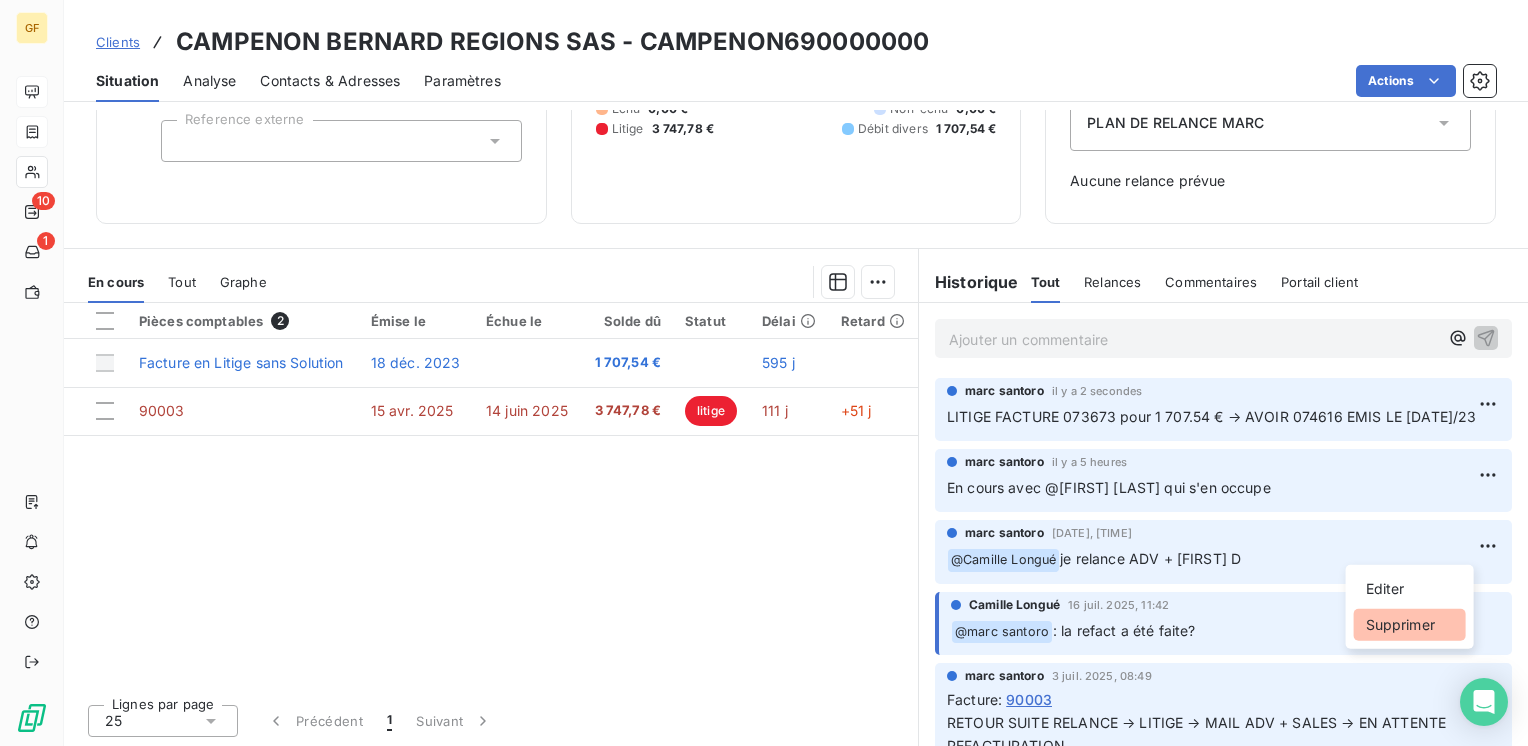 click on "Supprimer" at bounding box center (1410, 625) 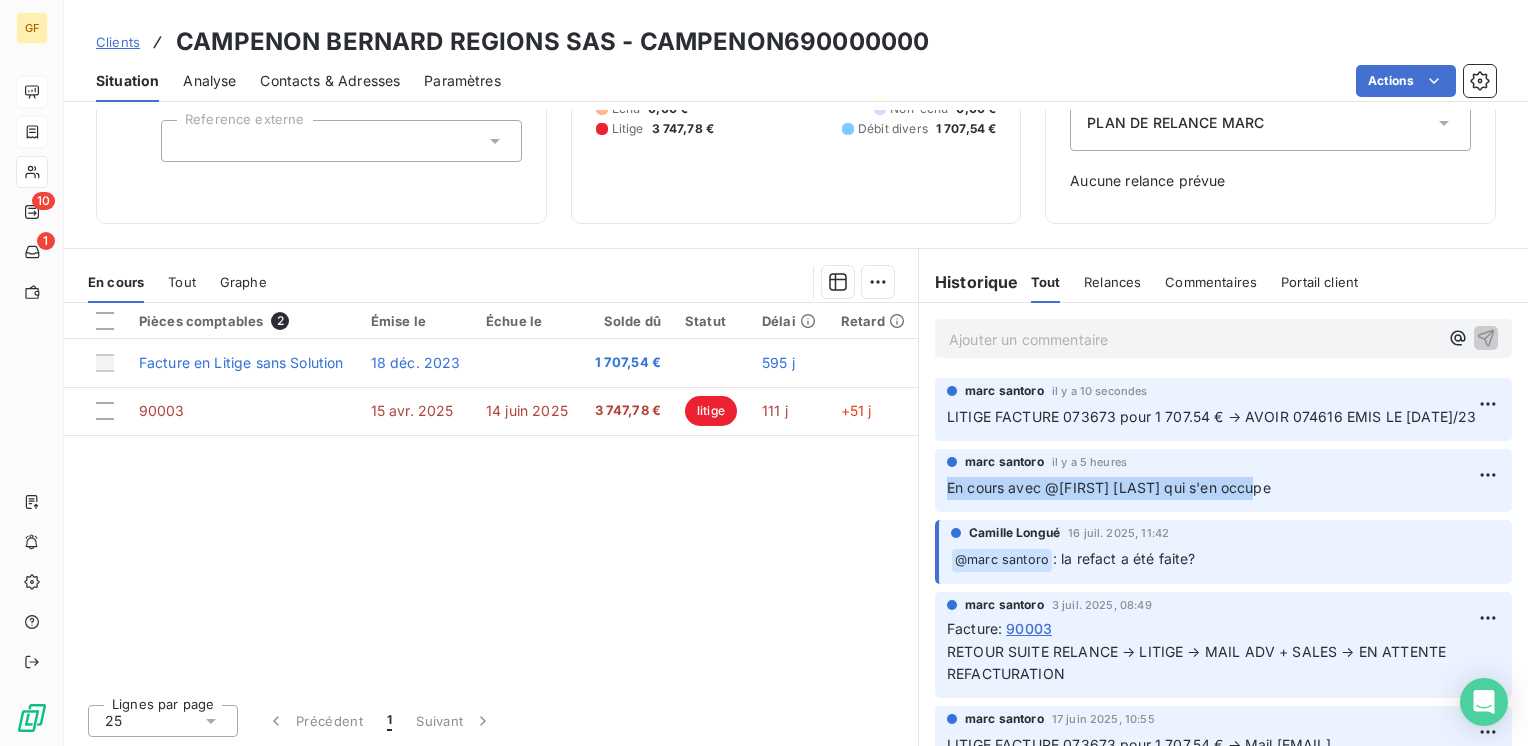 drag, startPoint x: 1276, startPoint y: 492, endPoint x: 930, endPoint y: 497, distance: 346.03613 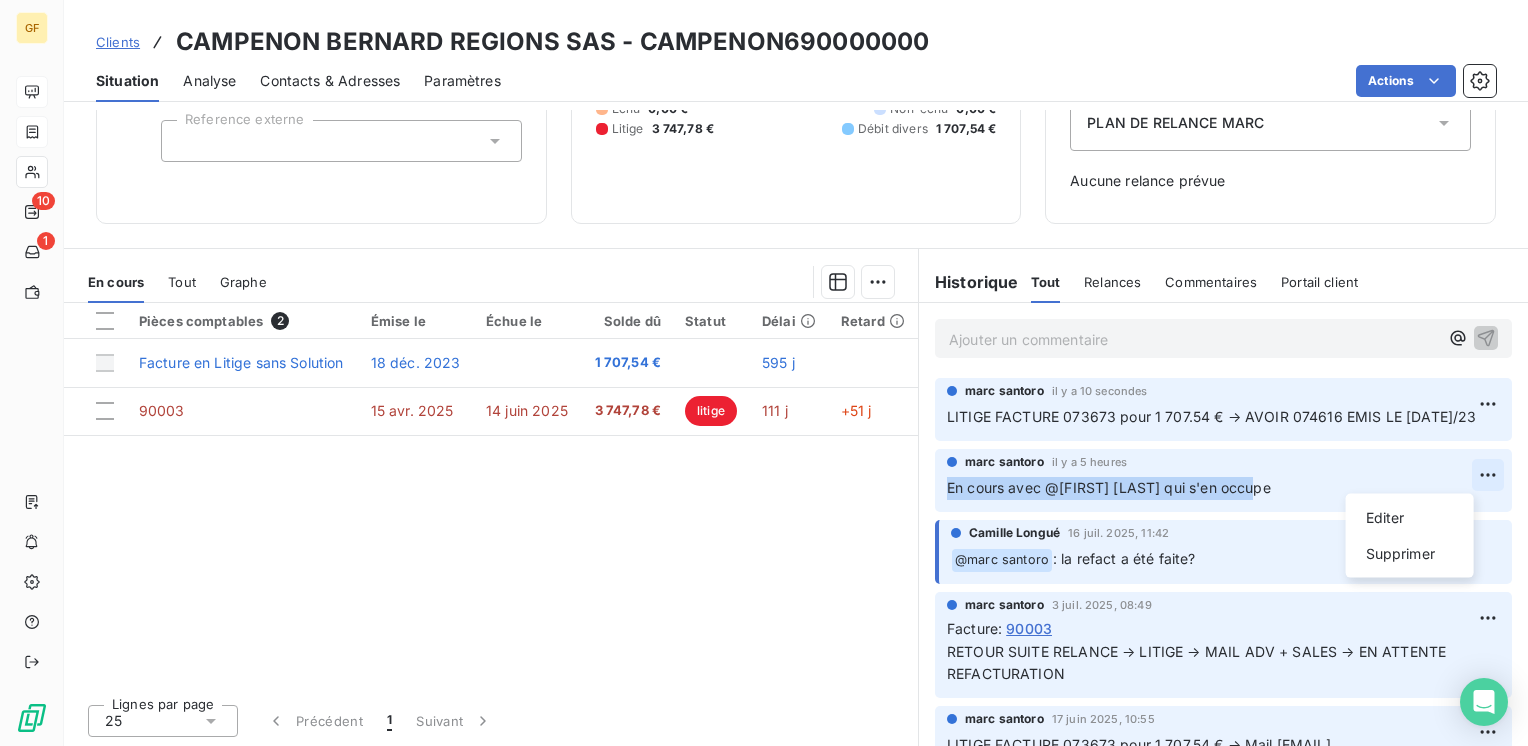 click on "GF 10 1 Clients CAMPENON BERNARD REGIONS SAS - CAMPENON690000000 Situation Analyse Contacts & Adresses Paramètres Actions Informations client Gestionnaires Sandrine DANTE Propriétés Client Pays FRA Reference externe Encours client   [PRICE] 0 Échu 0,00 € Non-échu 0,00 €   Litige [PRICE] Débit divers [PRICE]   Limite d’encours Ajouter une limite d’encours autorisé Gestion du risque Surveiller ce client en intégrant votre outil de gestion des risques client. Relance Plan de relance PLAN DE RELANCE MARC Aucune relance prévue En cours Tout Graphe Pièces comptables 2 Émise le Échue le Solde dû Statut Délai   Retard   Facture en Litige sans Solution [DATE] [PRICE] [DAYS] j 90003 [DATE] [DATE] [PRICE] litige [DAYS] j +[DAYS] j Lignes par page 25 Précédent 1 Suivant Historique Tout Relances Commentaires Portail client Tout Relances Commentaires Portail client Ajouter un commentaire ﻿ marc santoro il y a 10 secondes marc santoro @" at bounding box center (764, 373) 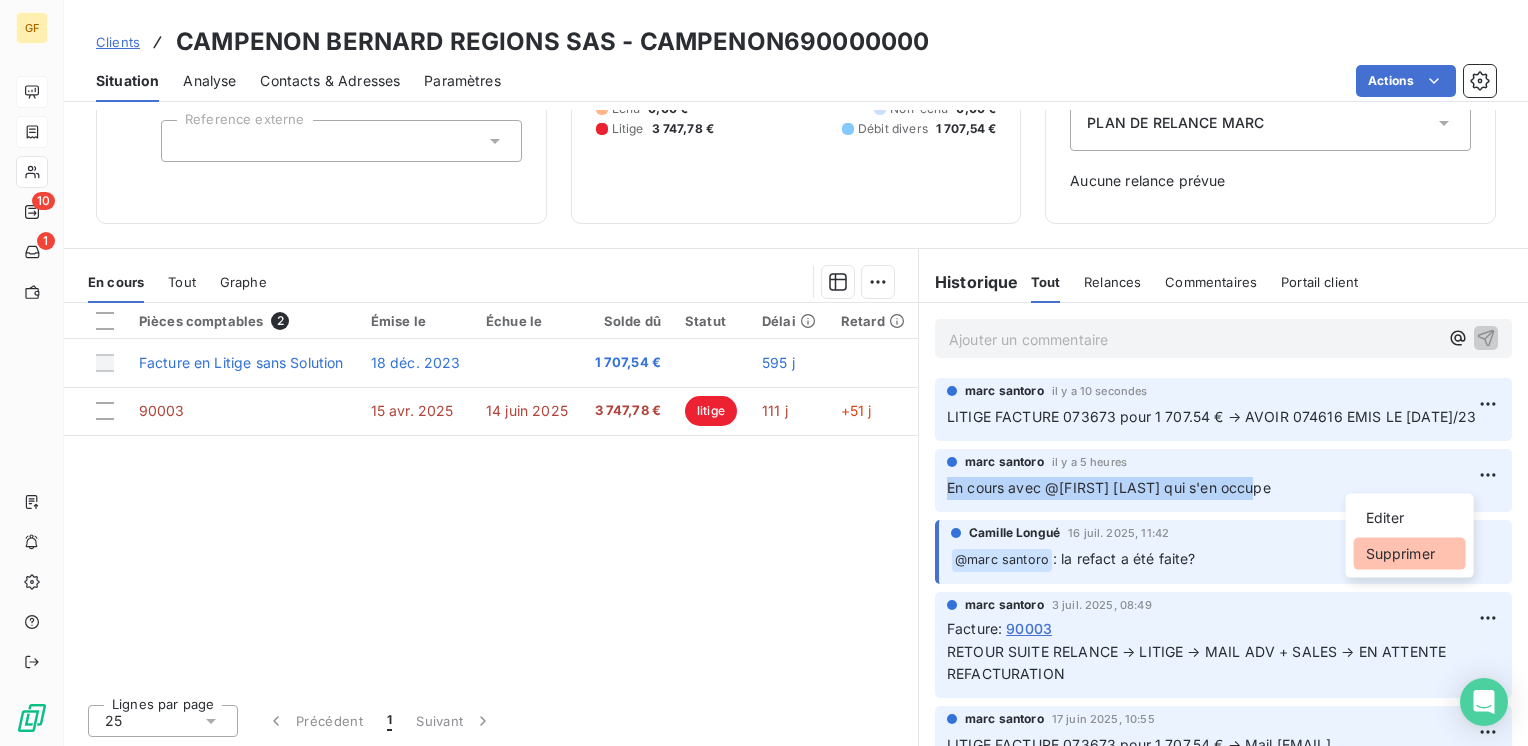 click on "Supprimer" at bounding box center (1410, 554) 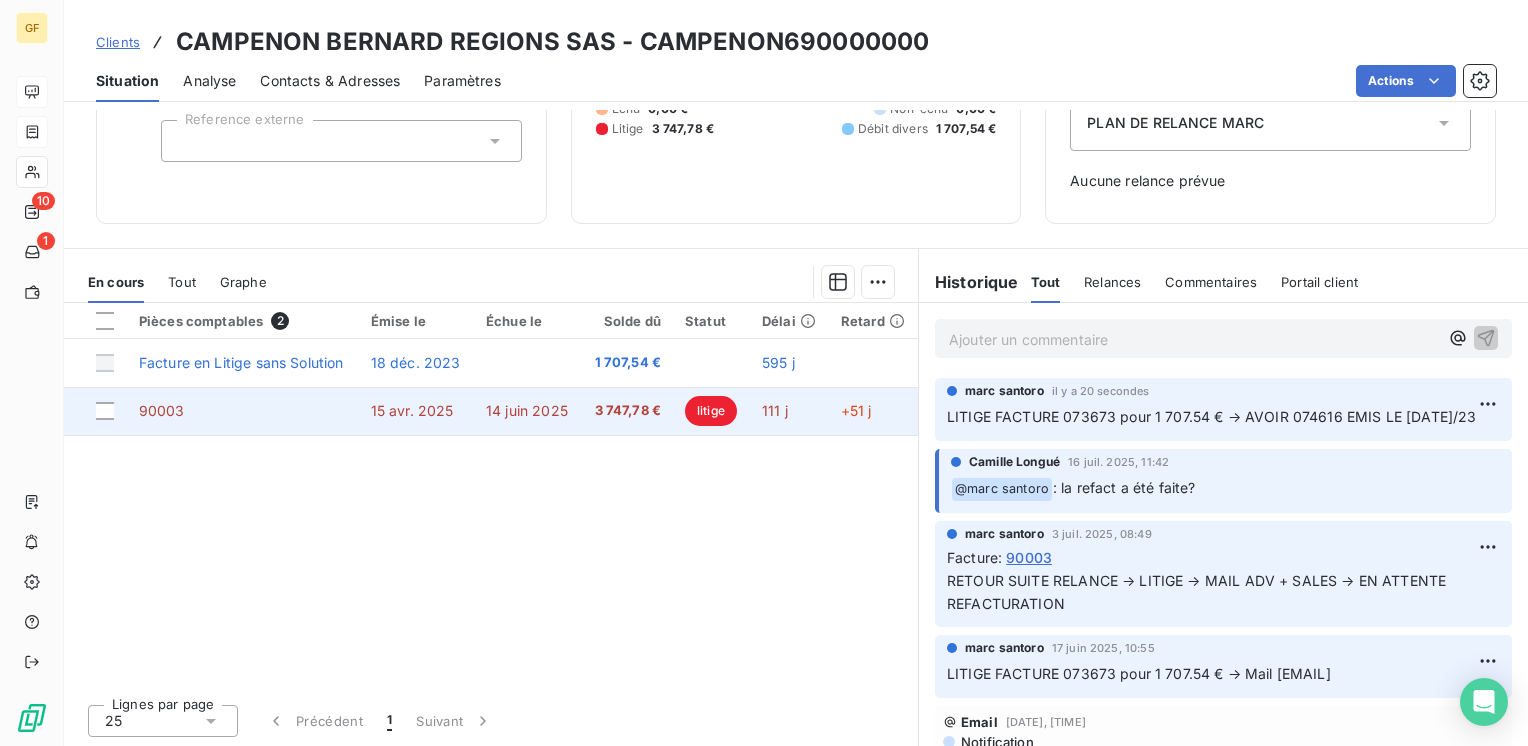click on "15 avr. 2025" at bounding box center [416, 411] 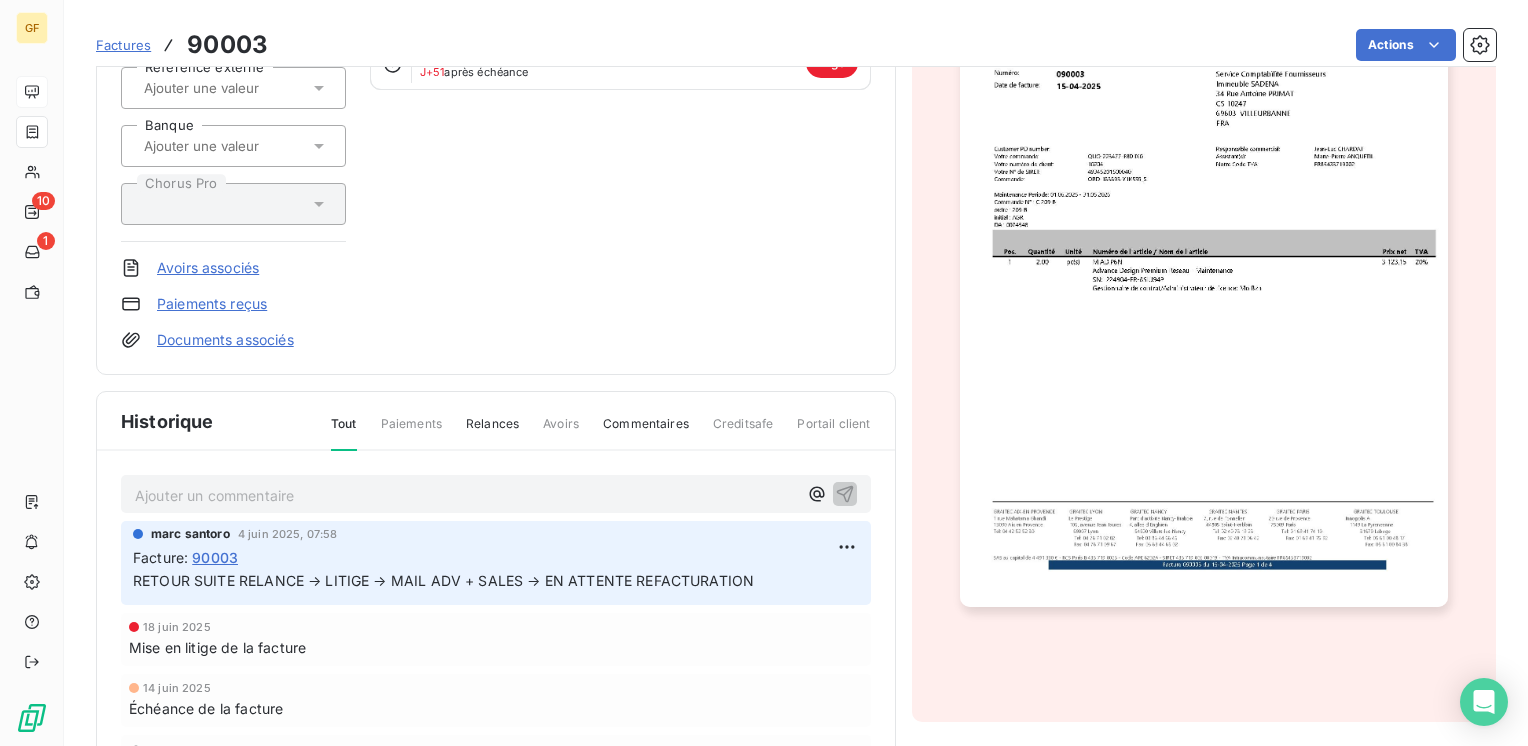 scroll, scrollTop: 400, scrollLeft: 0, axis: vertical 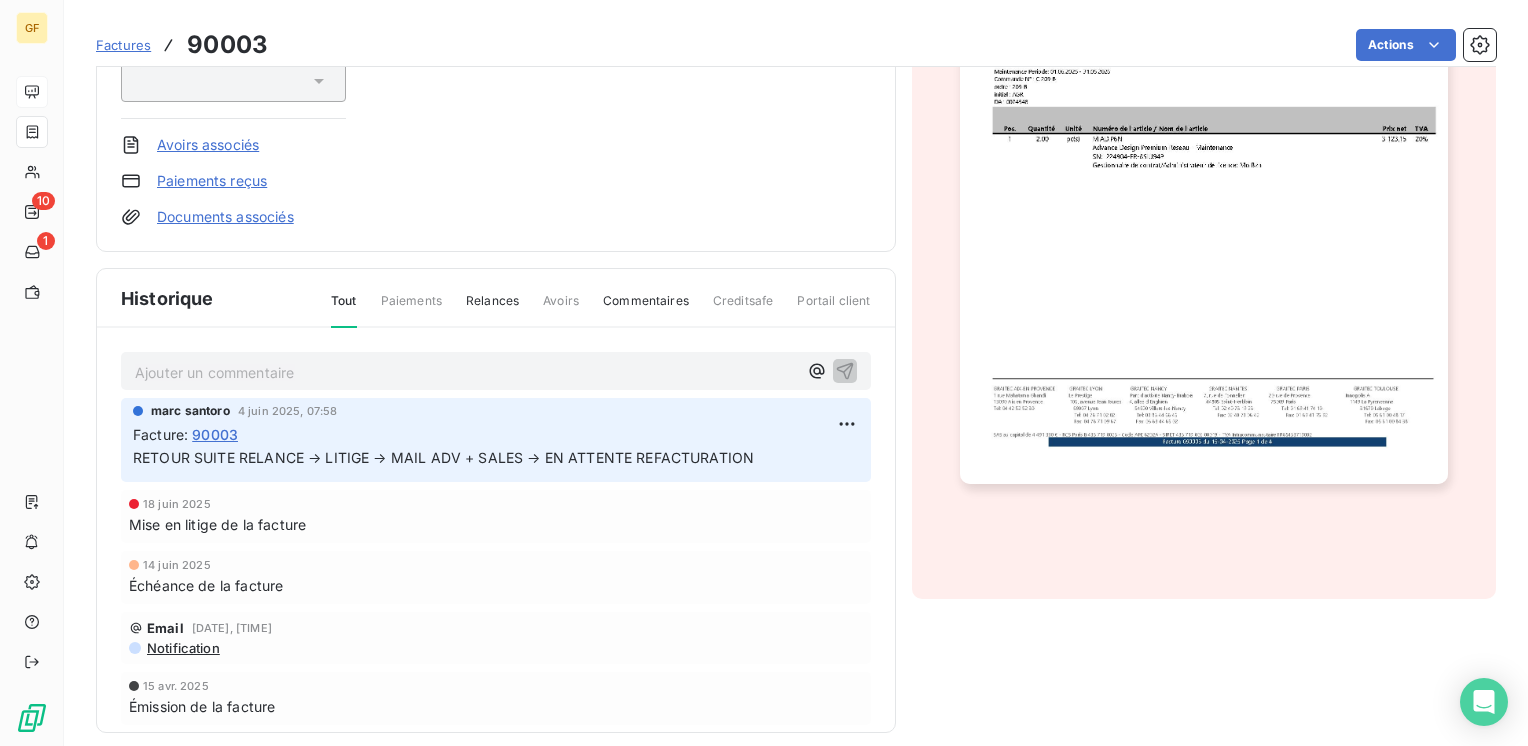 click on "Ajouter un commentaire ﻿" at bounding box center (466, 372) 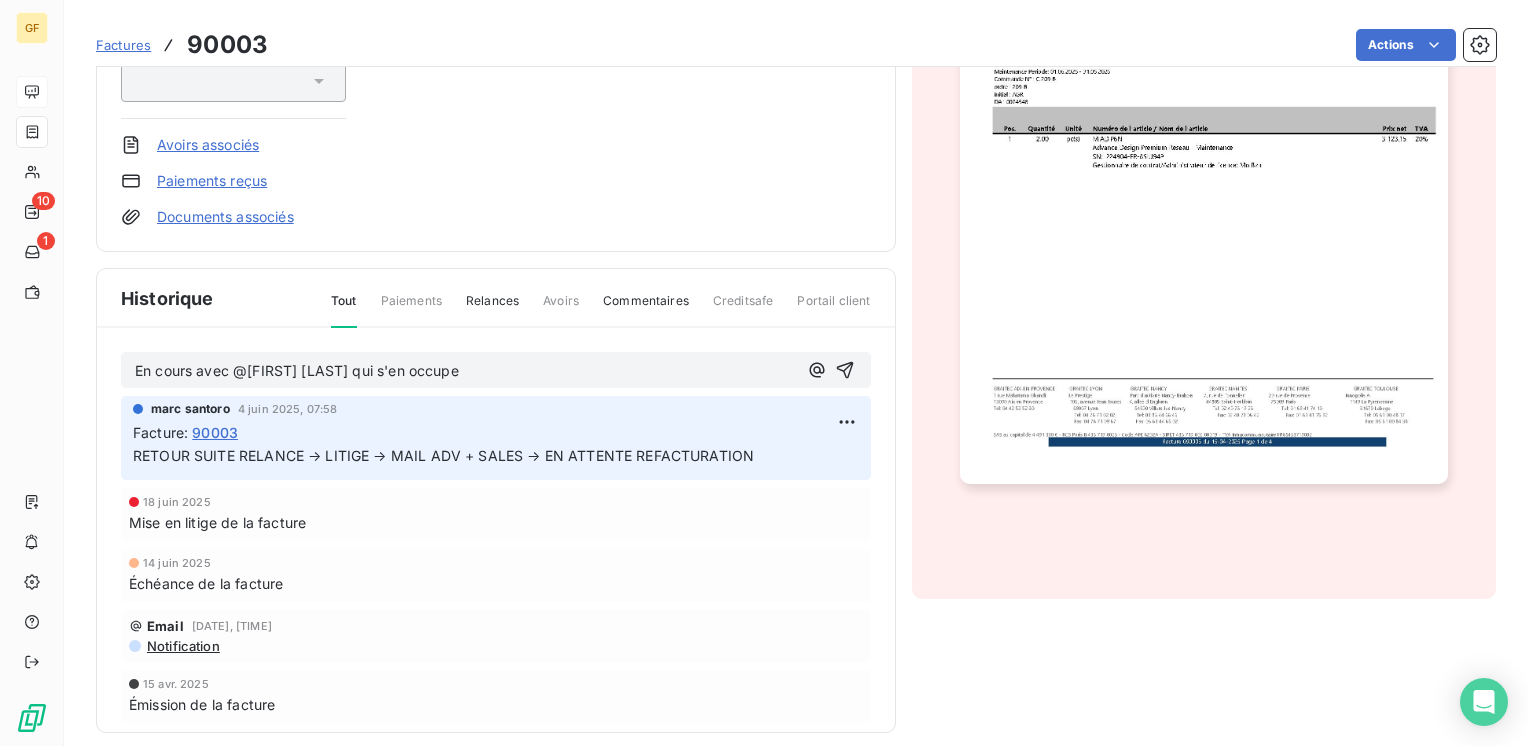 click on "En cours avec @[FIRST] [LAST] qui s'en occupe" at bounding box center (297, 370) 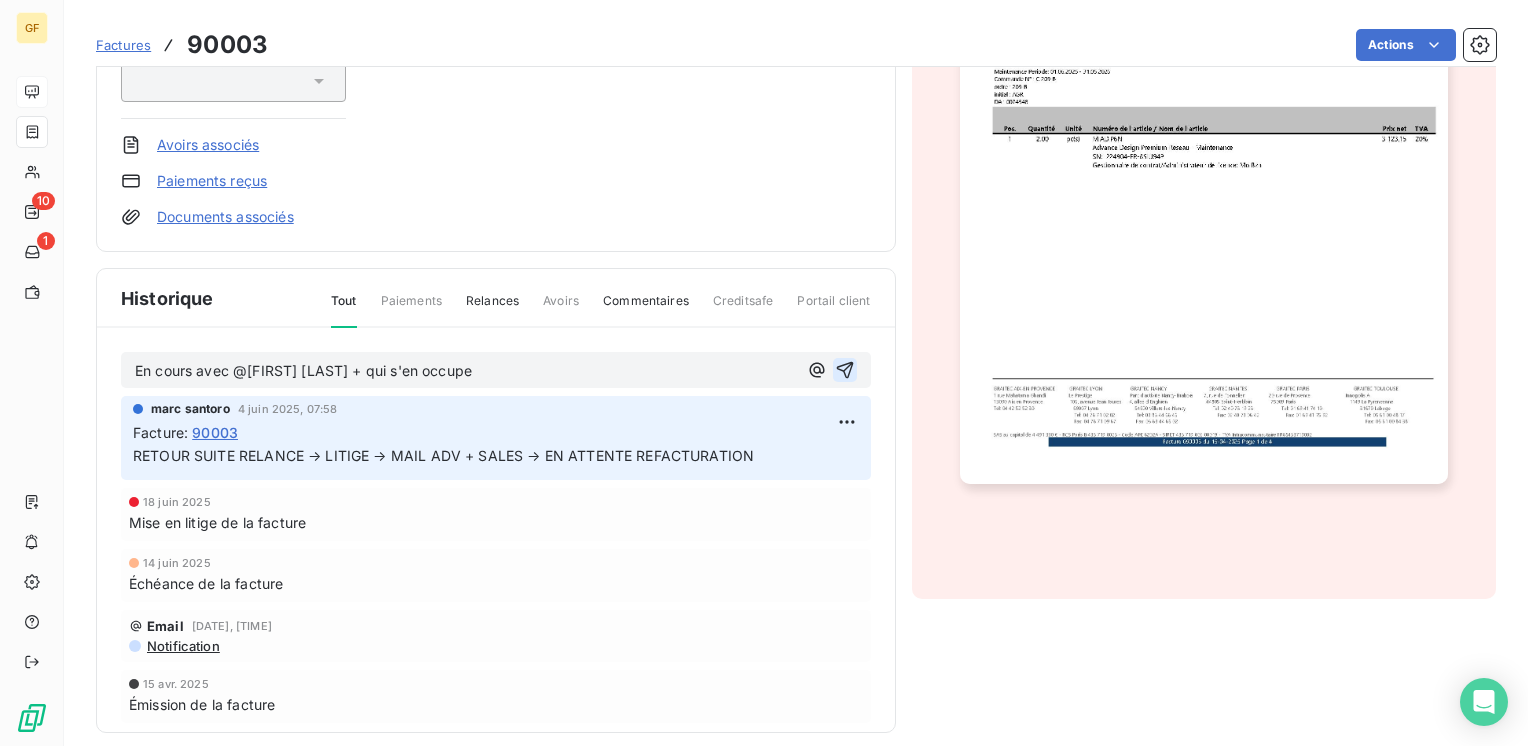 click 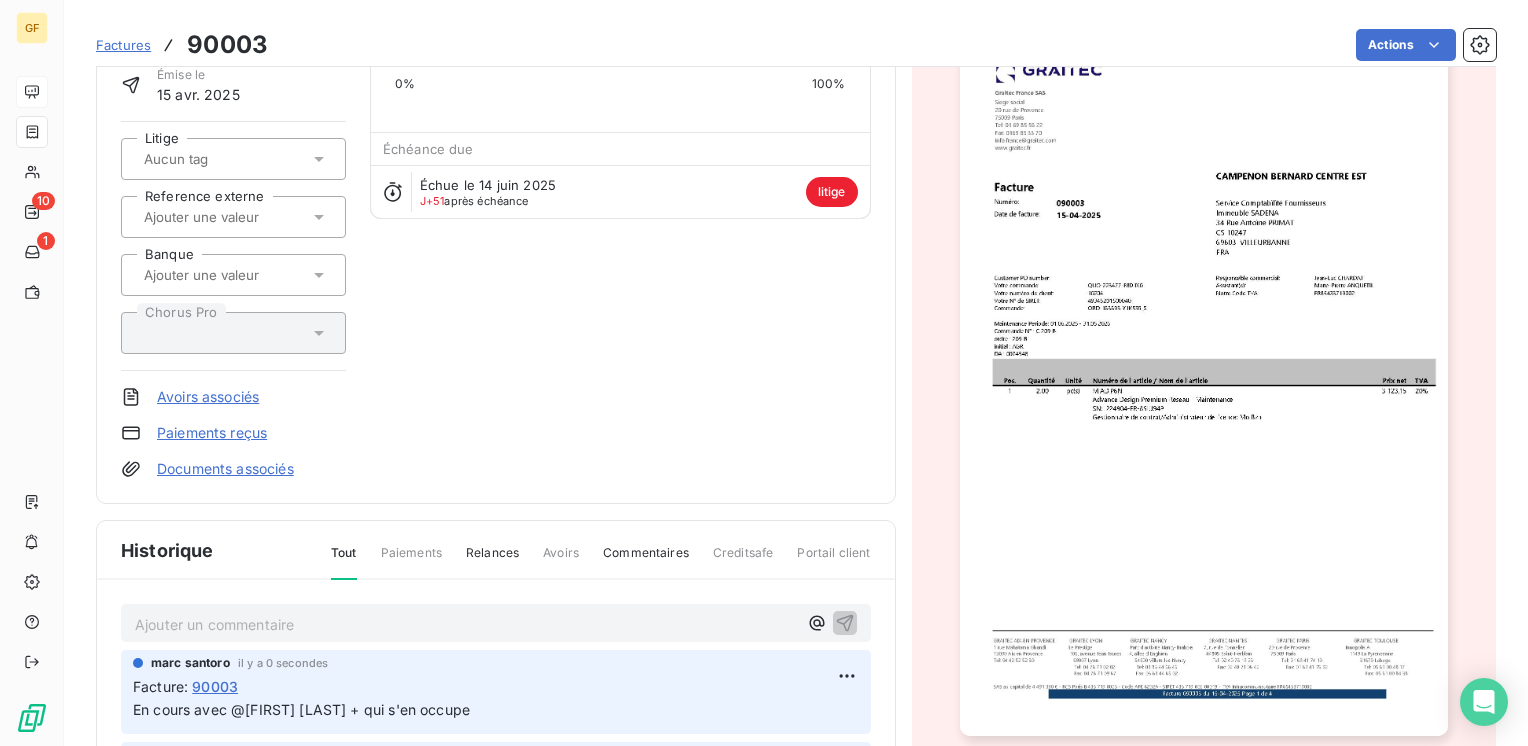 scroll, scrollTop: 0, scrollLeft: 0, axis: both 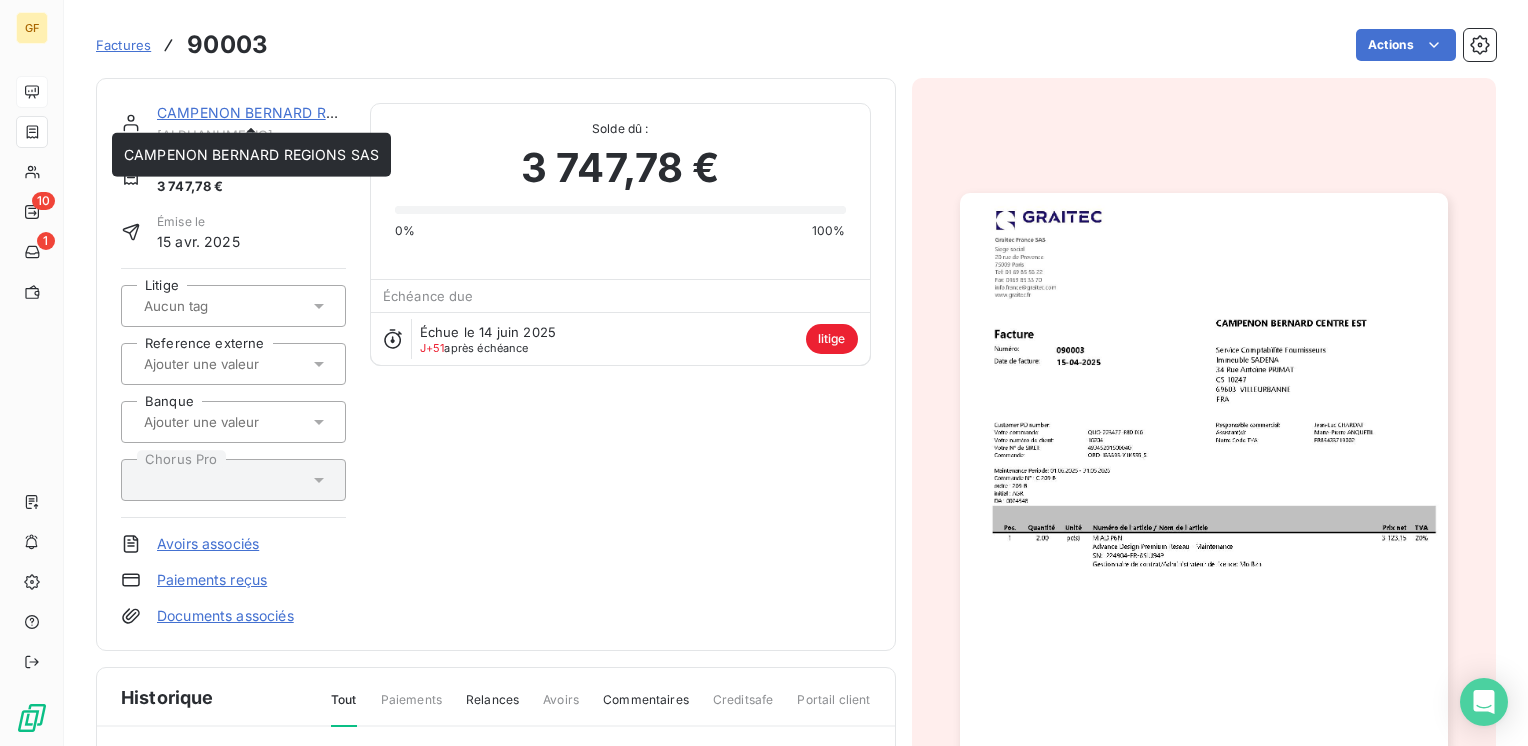 click on "CAMPENON BERNARD REGIONS SAS" at bounding box center [284, 112] 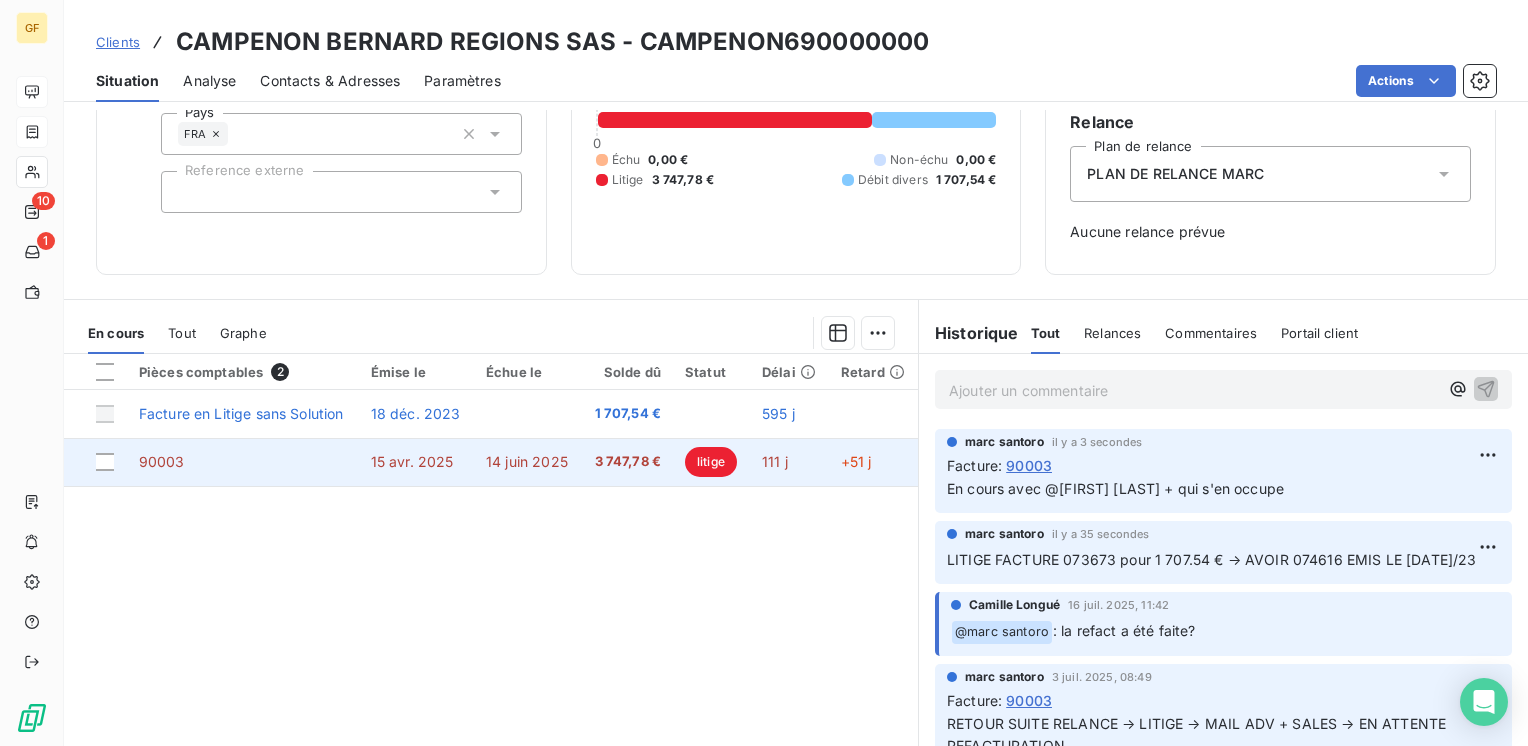 scroll, scrollTop: 200, scrollLeft: 0, axis: vertical 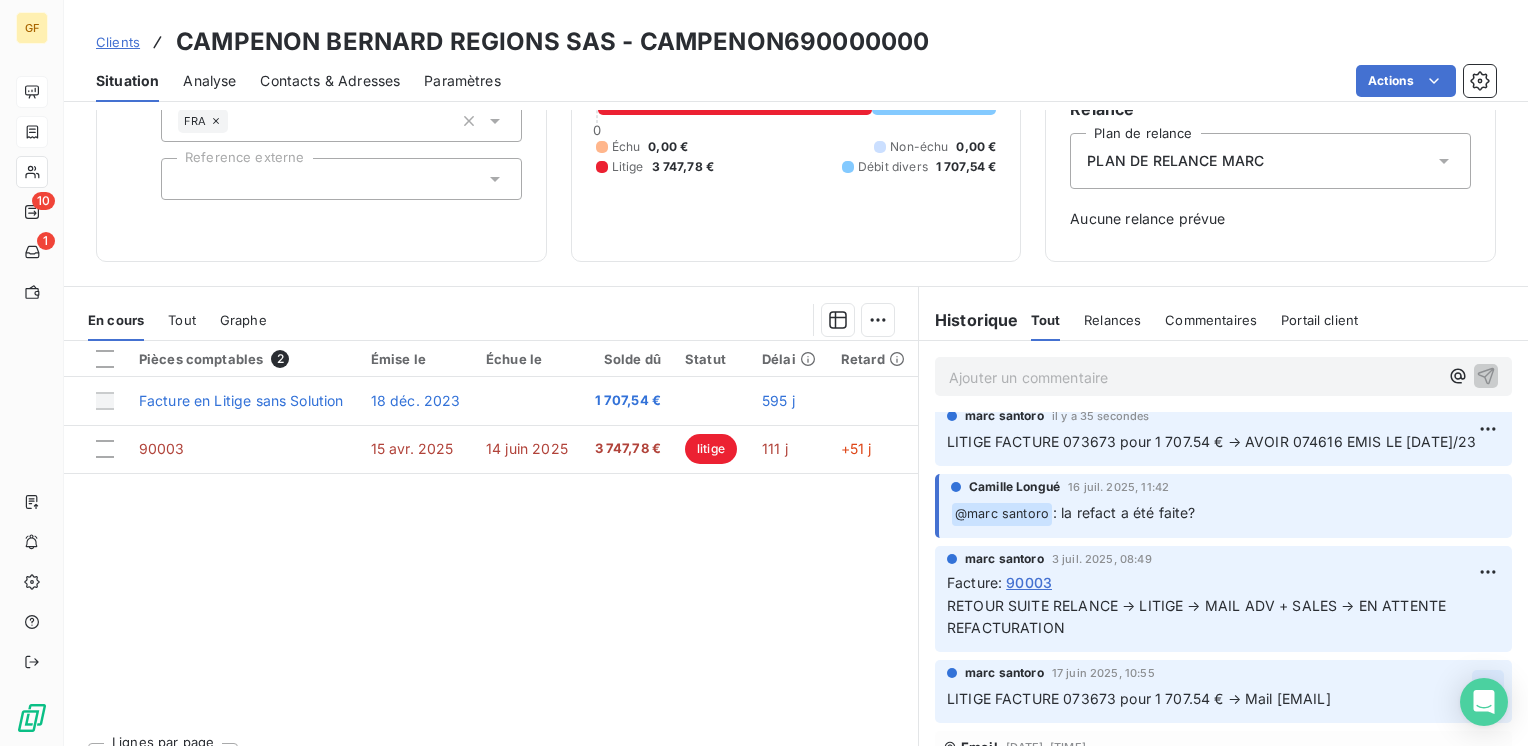 click on "GF 10 1 Clients [COMPANY_NAME] - [ALPHANUMERIC] Situation Analyse Contacts & Adresses Paramètres Actions Informations client Gestionnaires [FIRST] [LAST] Propriétés Client Pays FRA Reference externe Encours client   [AMOUNT] € 0 Échu 0,00 € Non-échu 0,00 €   Litige [AMOUNT] € Débit divers [AMOUNT] €   Limite d’encours Ajouter une limite d’encours autorisé Gestion du risque Surveiller ce client en intégrant votre outil de gestion des risques client. Relance Plan de relance PLAN DE RELANCE [NAME] Aucune relance prévue En cours Tout Graphe Pièces comptables 2 Émise le Échue le Solde dû Statut Délai   Retard   Facture en Litige sans Solution [DATE] [AMOUNT] € [DAYS] j [INVOICE_NUM] [DATE] [DATE] [AMOUNT] € litige [DAYS] j +[DAYS] j Lignes par page 25 Précédent 1 Suivant Historique Tout Relances Commentaires Portail client Tout Relances Commentaires Portail client Ajouter un commentaire ﻿ [FIRST] [LAST] il y a 3 secondes Facture  : ﻿" at bounding box center (764, 373) 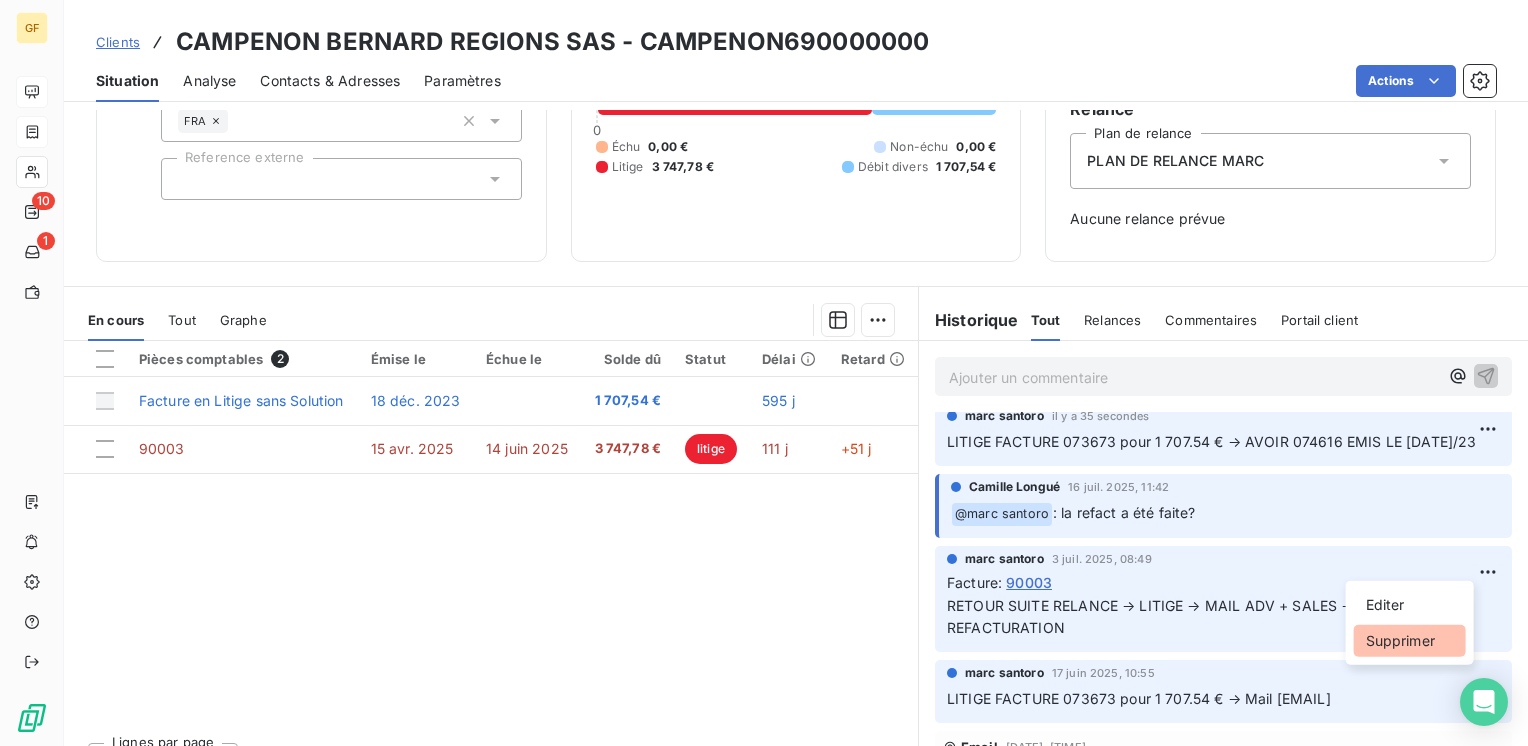 click on "Supprimer" at bounding box center (1410, 641) 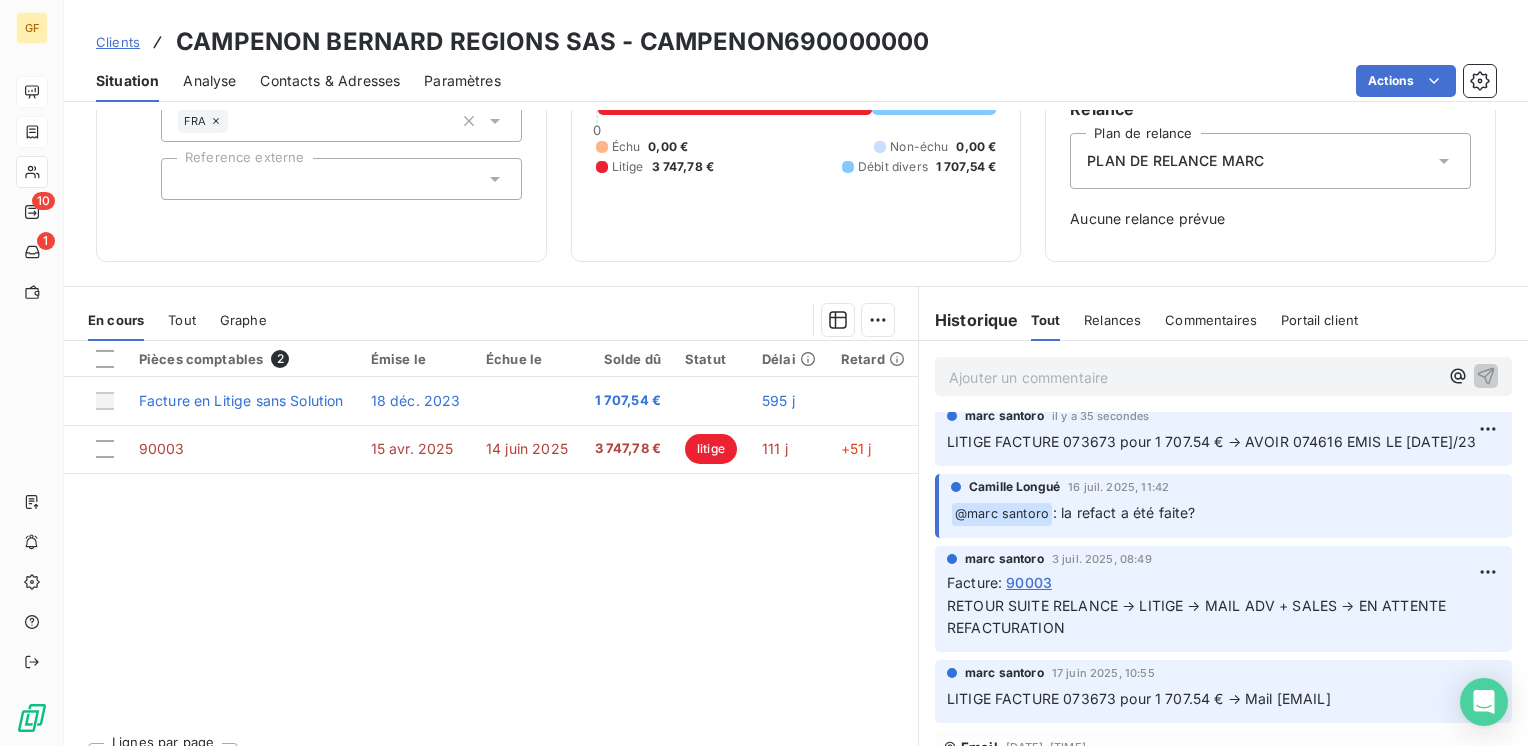 scroll, scrollTop: 35, scrollLeft: 0, axis: vertical 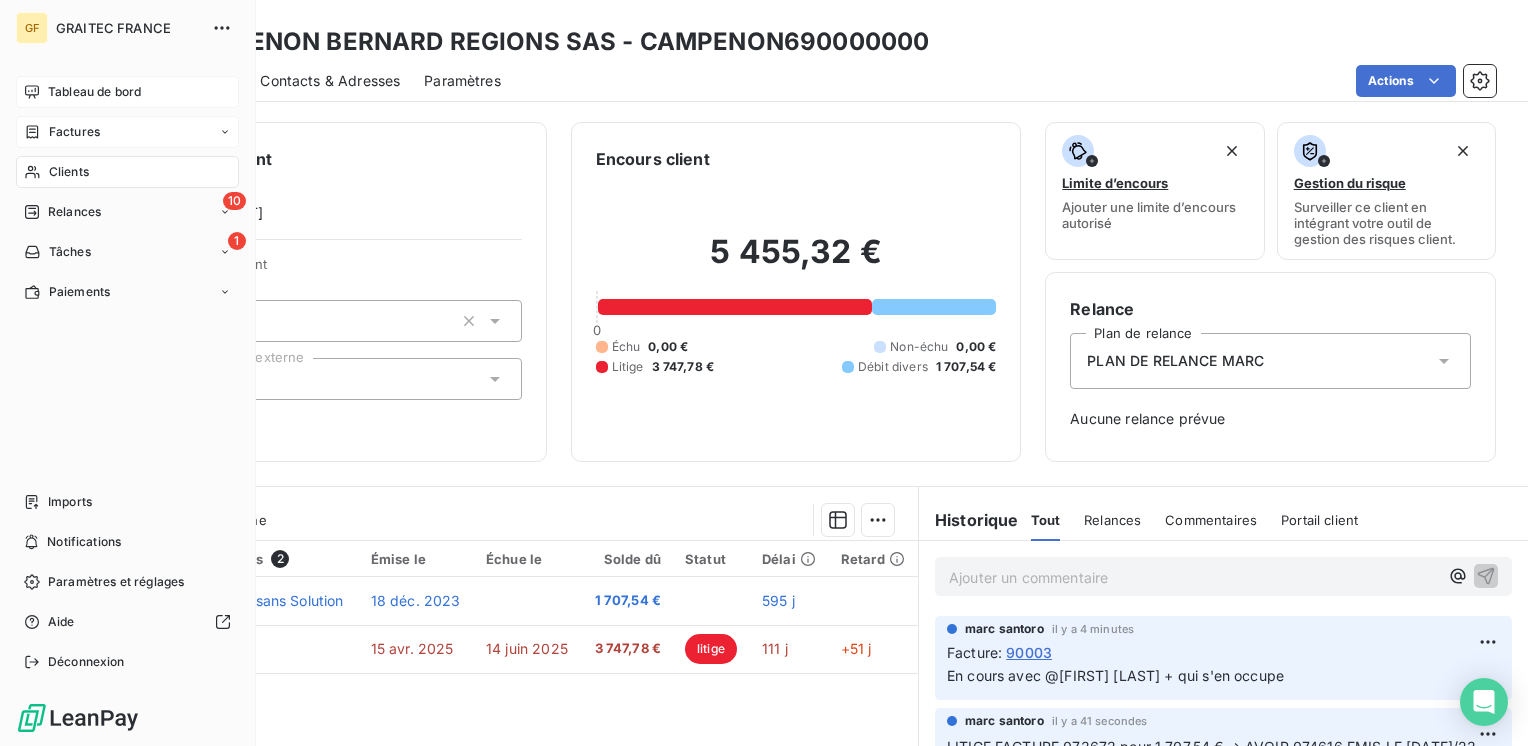 click on "Clients" at bounding box center [69, 172] 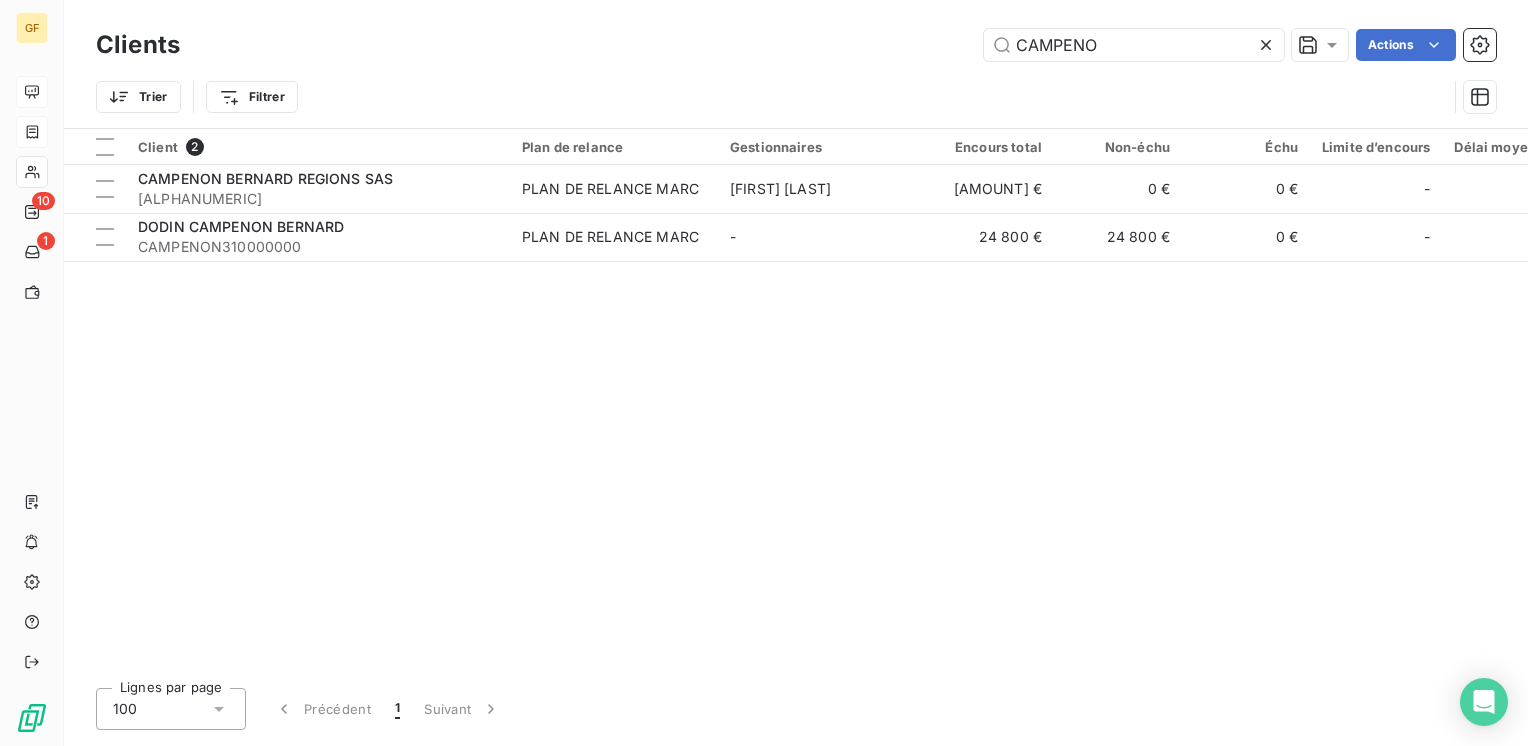 drag, startPoint x: 1107, startPoint y: 46, endPoint x: 549, endPoint y: 52, distance: 558.0323 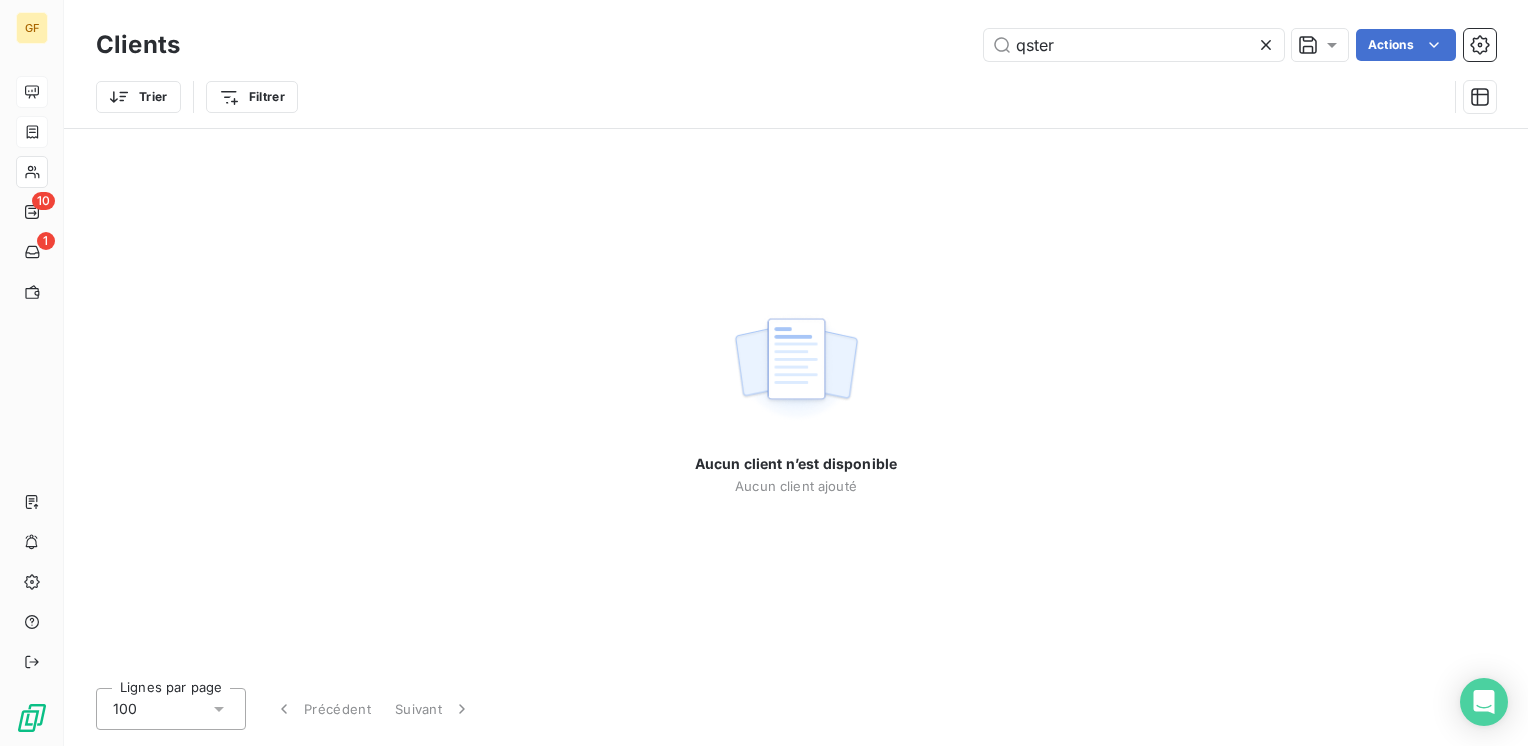 drag, startPoint x: 1067, startPoint y: 47, endPoint x: 694, endPoint y: 74, distance: 373.97592 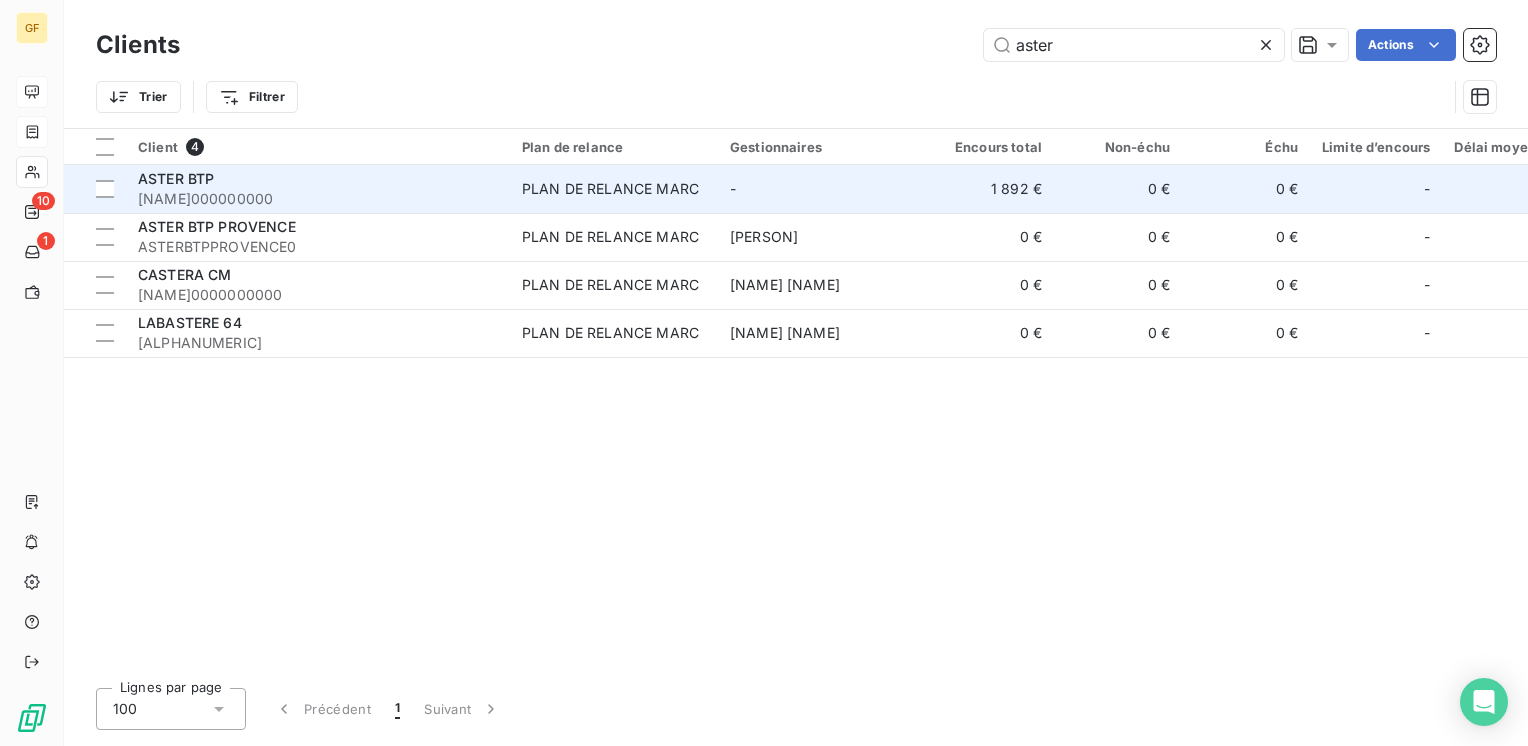 type on "aster" 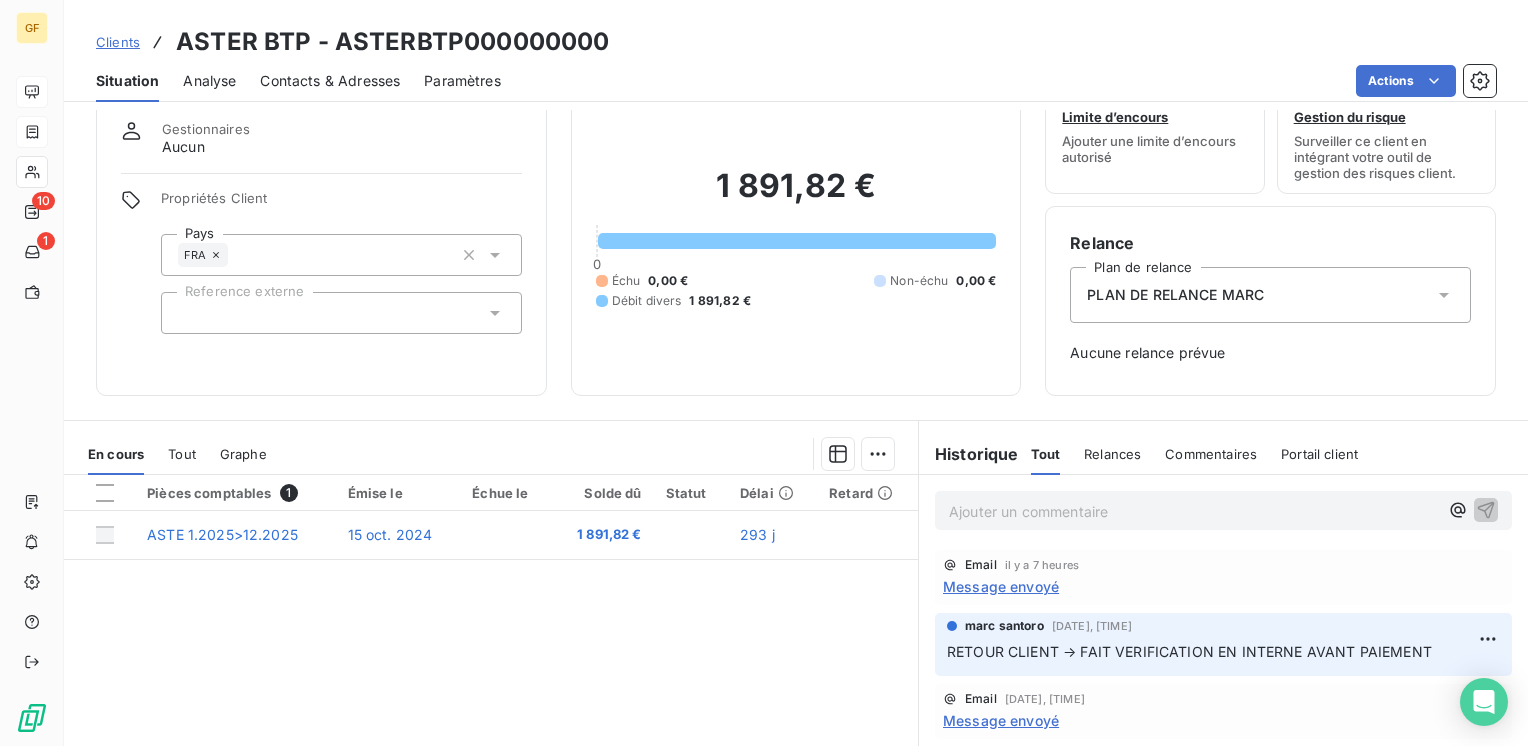 scroll, scrollTop: 200, scrollLeft: 0, axis: vertical 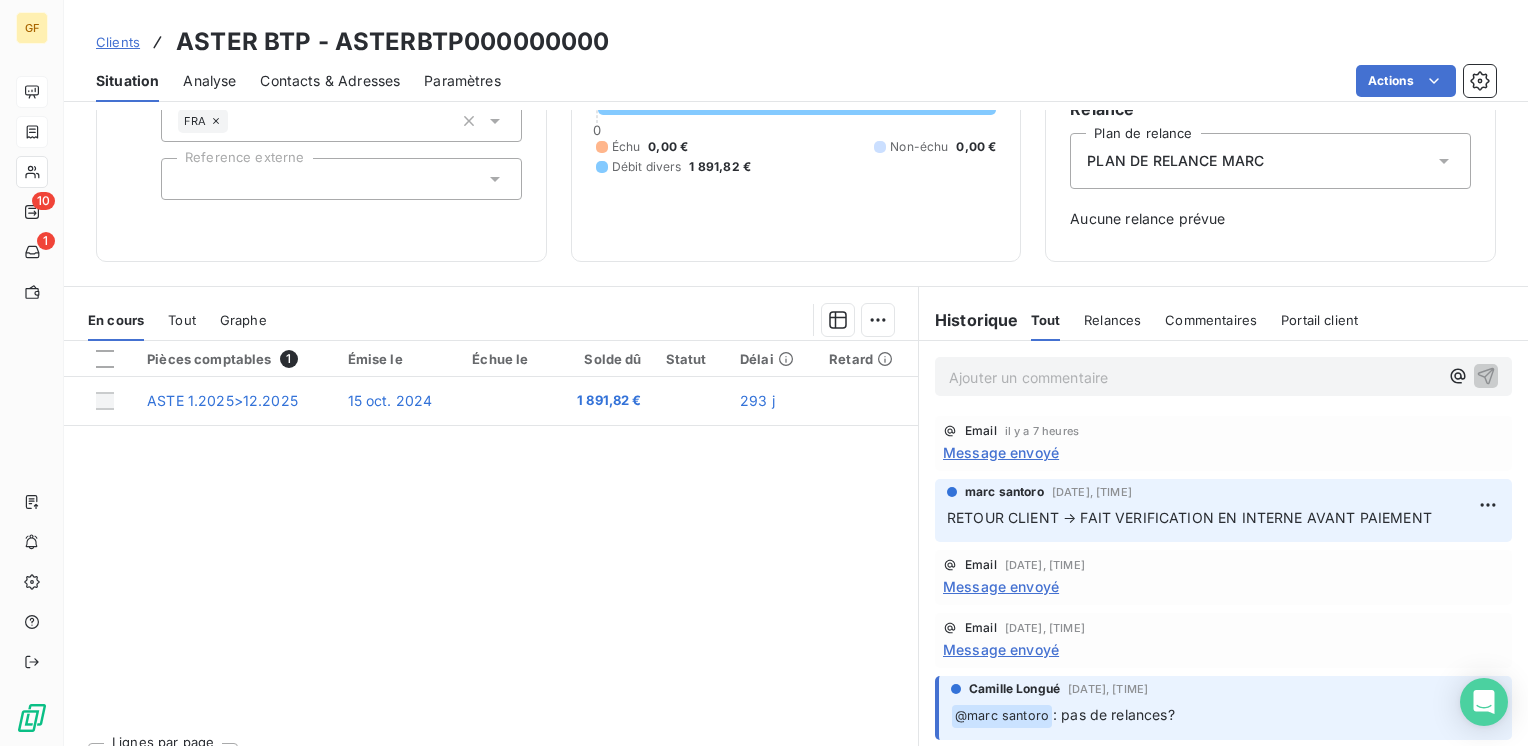 click on "Ajouter un commentaire ﻿" at bounding box center [1193, 377] 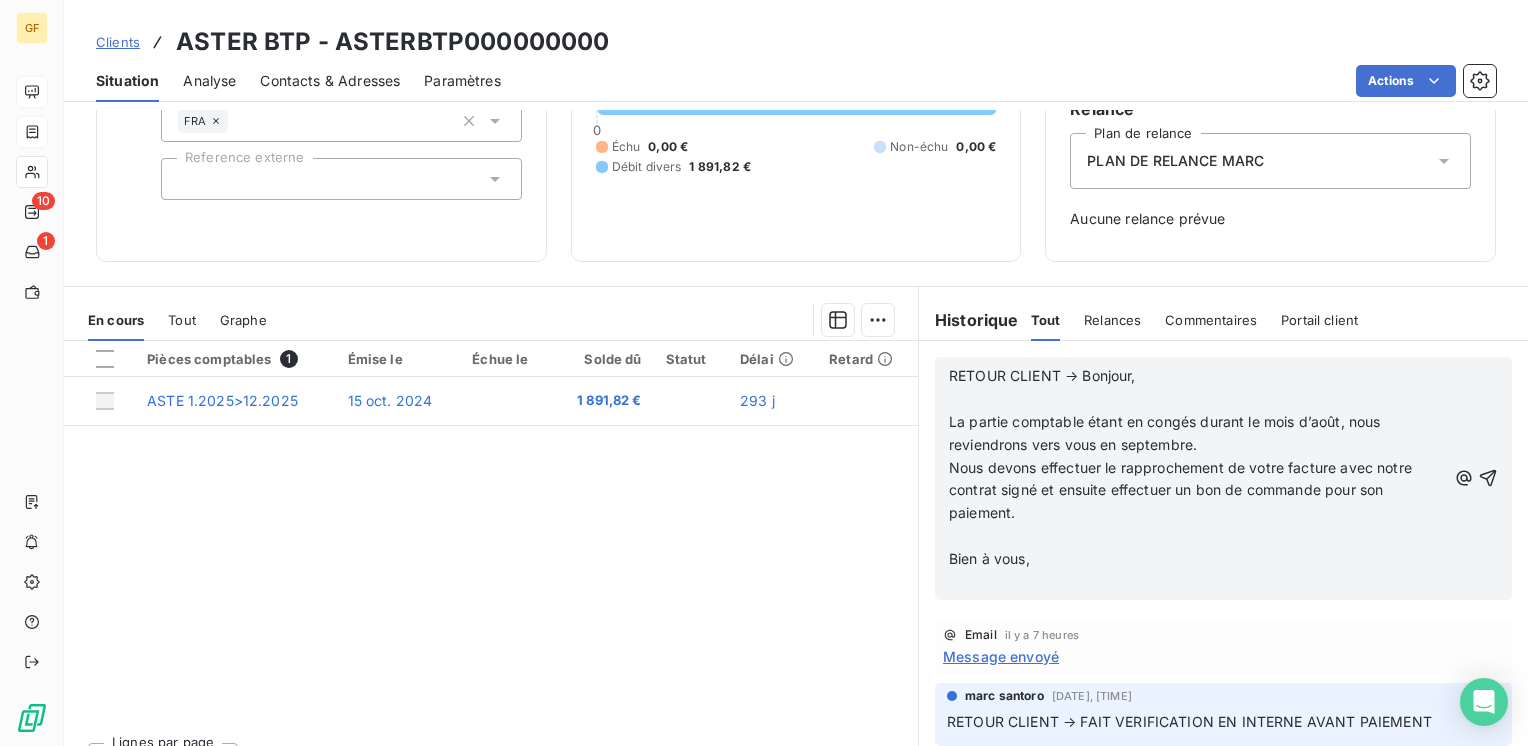 click on "RETOUR CLIENT → Bonjour," at bounding box center [1042, 375] 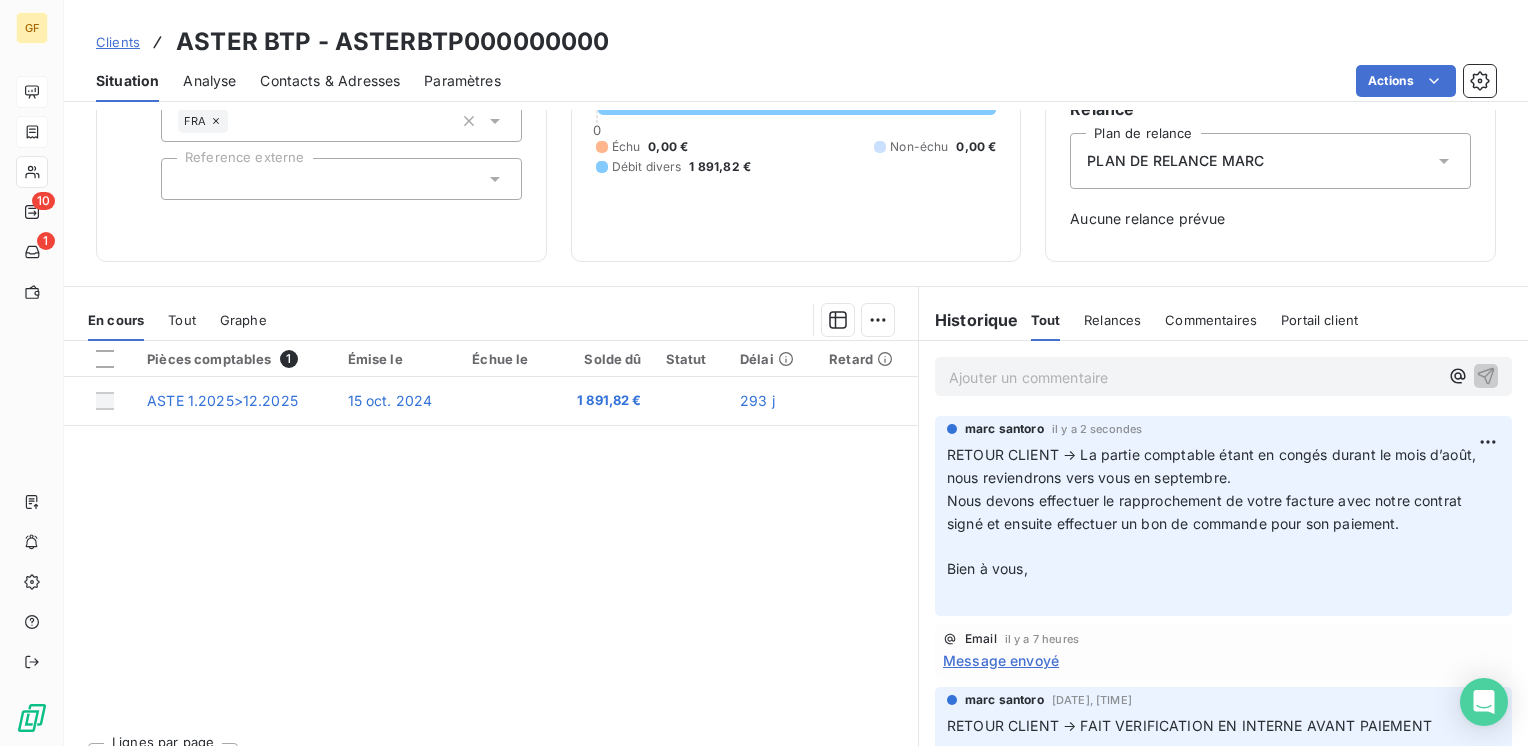 click on "RETOUR CLIENT → La partie comptable étant en congés durant le mois d’août, nous reviendrons vers vous en septembre.
Nous devons effectuer le rapprochement de votre facture avec notre contrat signé et ensuite effectuer un bon de commande pour son paiement.
﻿
Bien à vous,
﻿" at bounding box center (1223, 524) 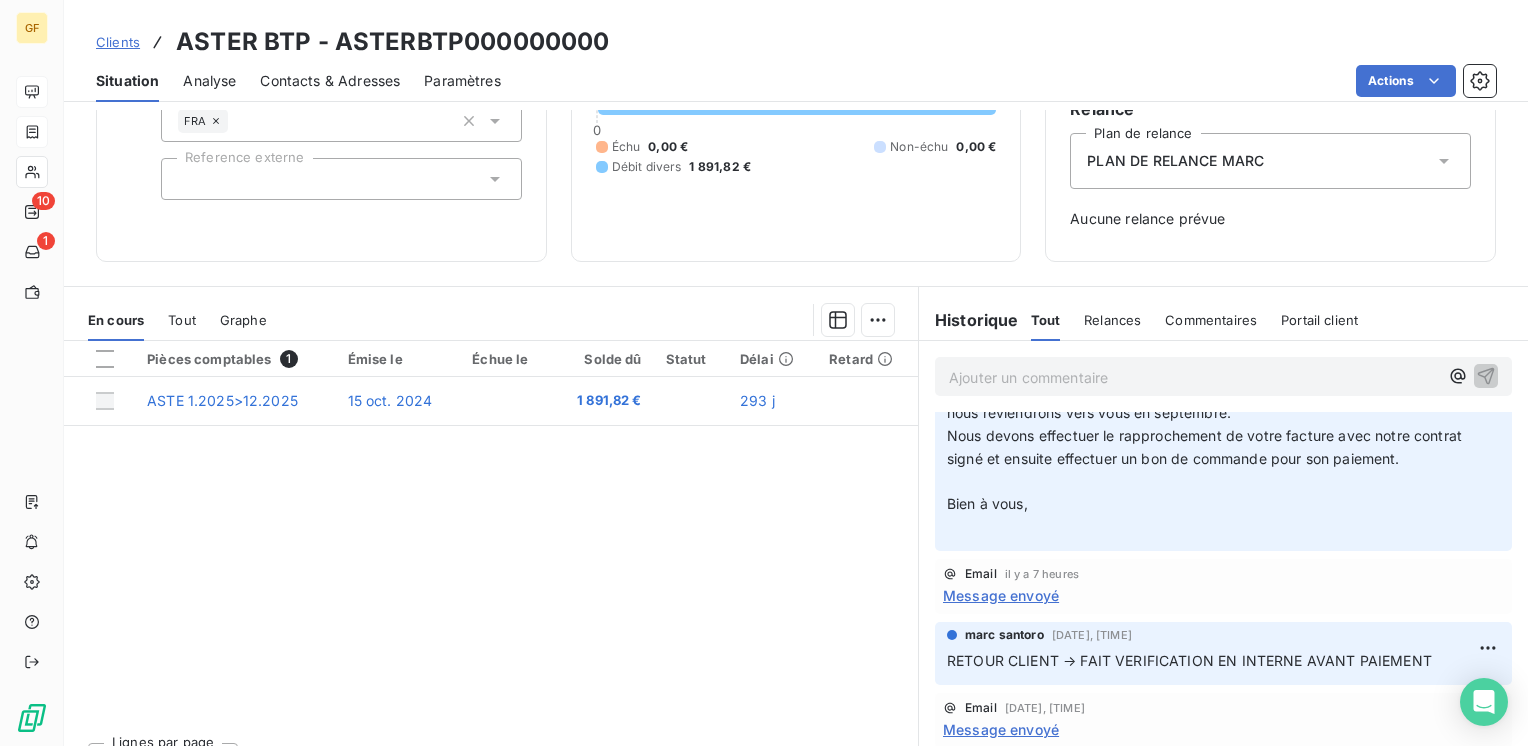 scroll, scrollTop: 165, scrollLeft: 0, axis: vertical 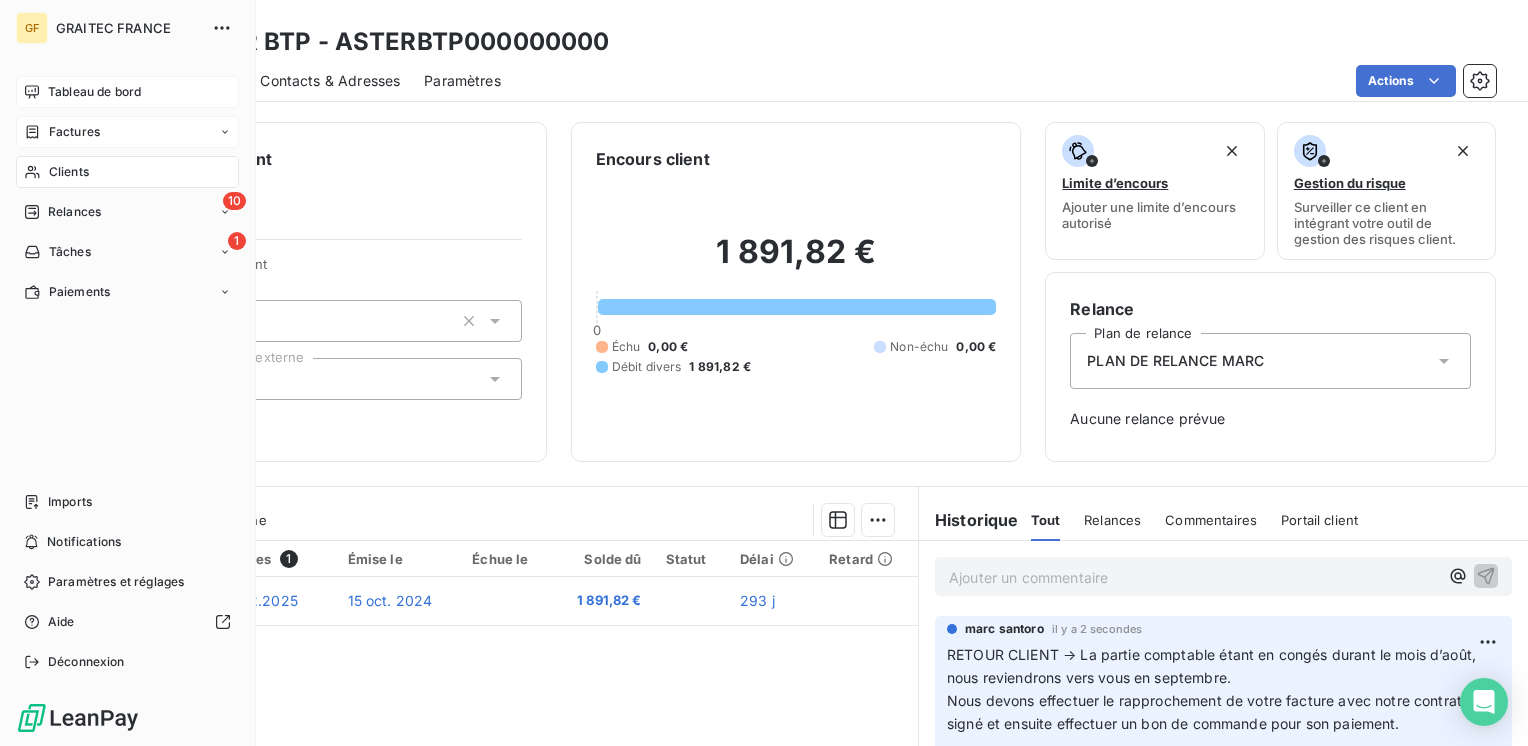 click on "Clients" at bounding box center [69, 172] 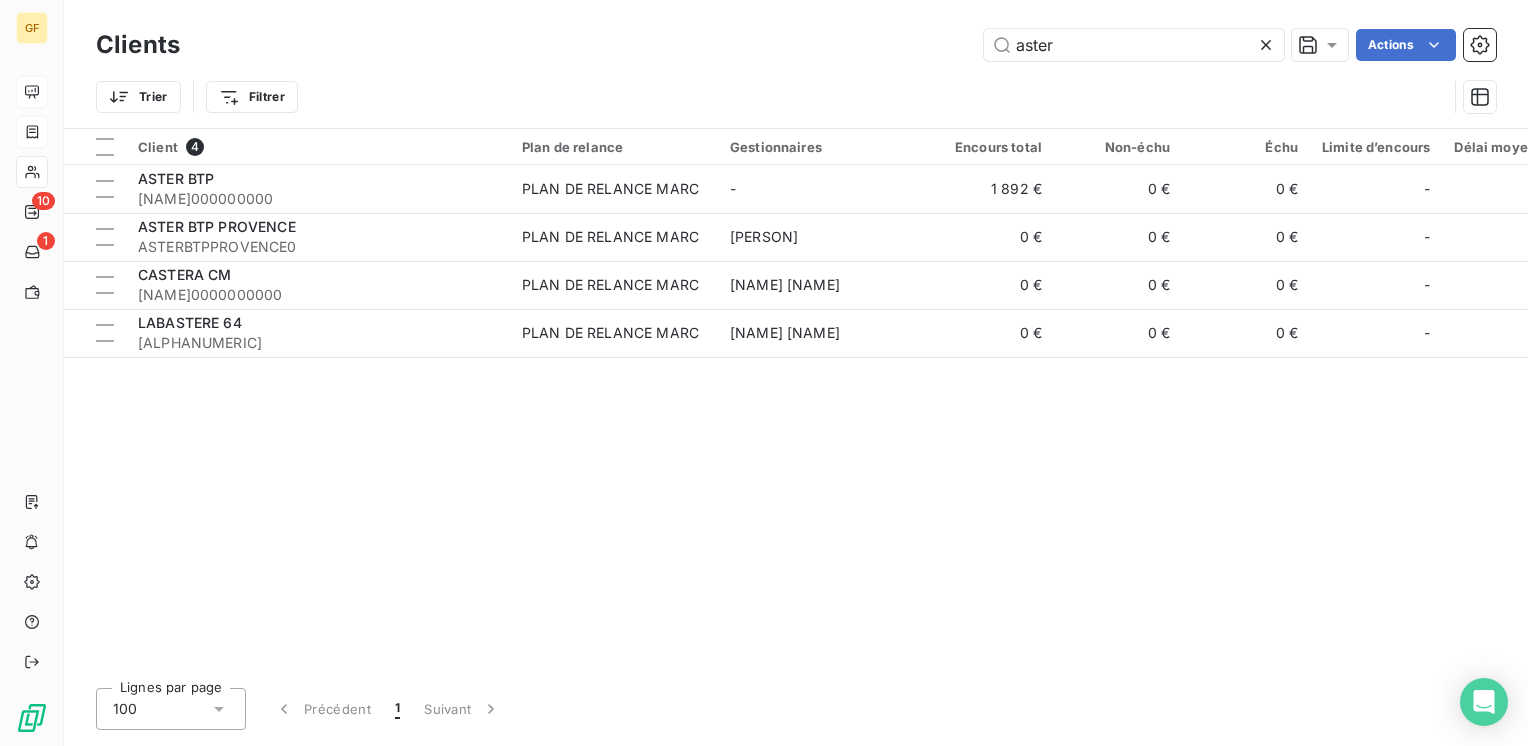 drag, startPoint x: 1048, startPoint y: 50, endPoint x: 774, endPoint y: 90, distance: 276.90433 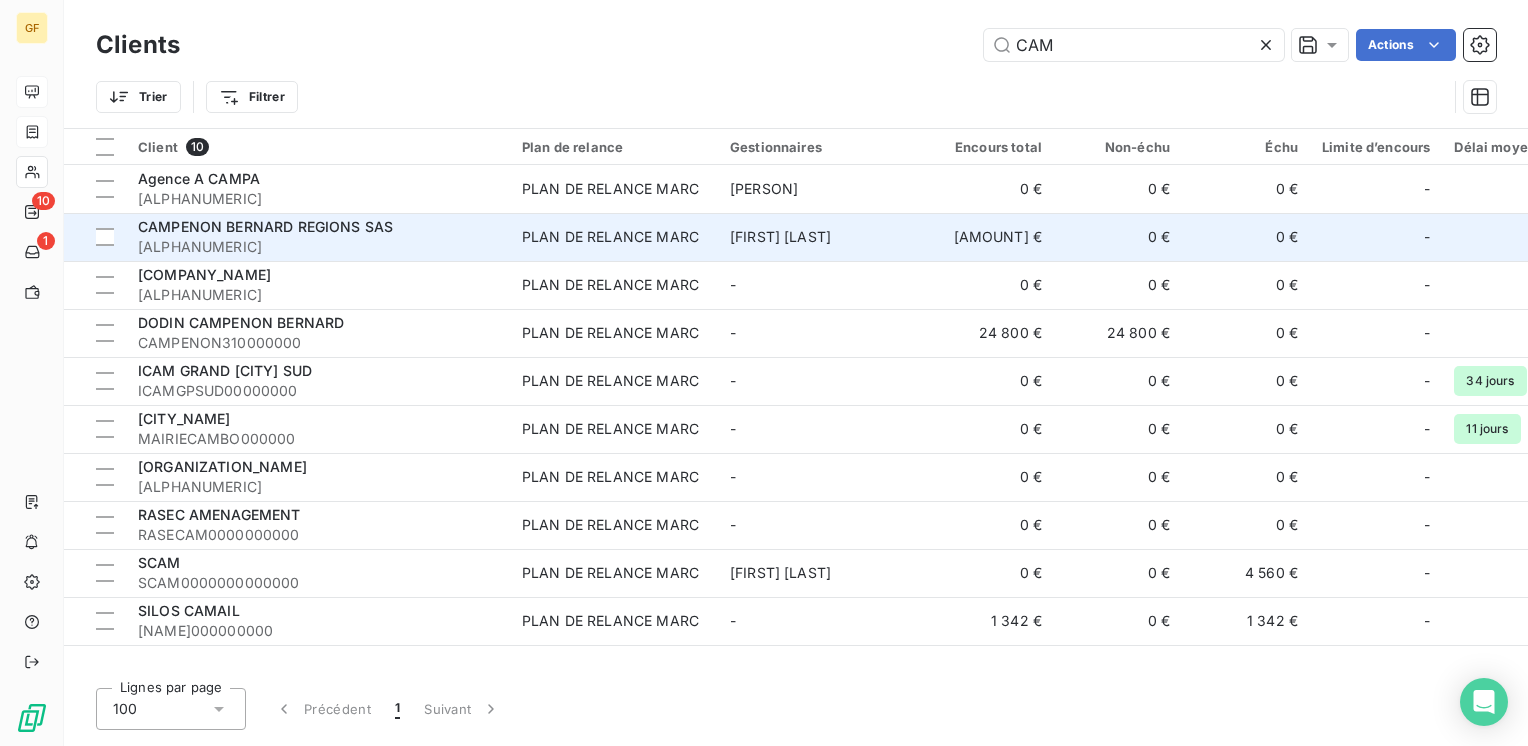 type on "CAM" 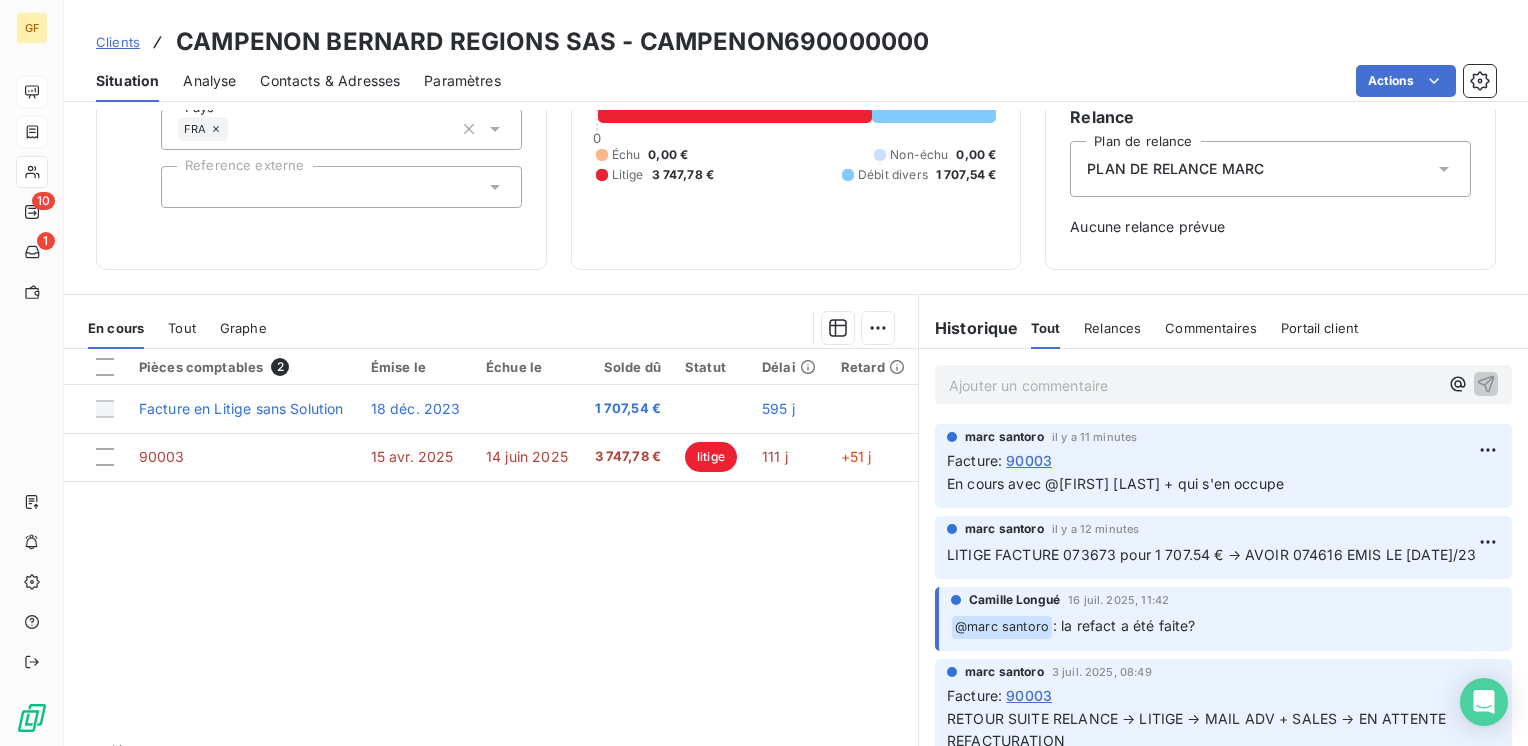 scroll, scrollTop: 200, scrollLeft: 0, axis: vertical 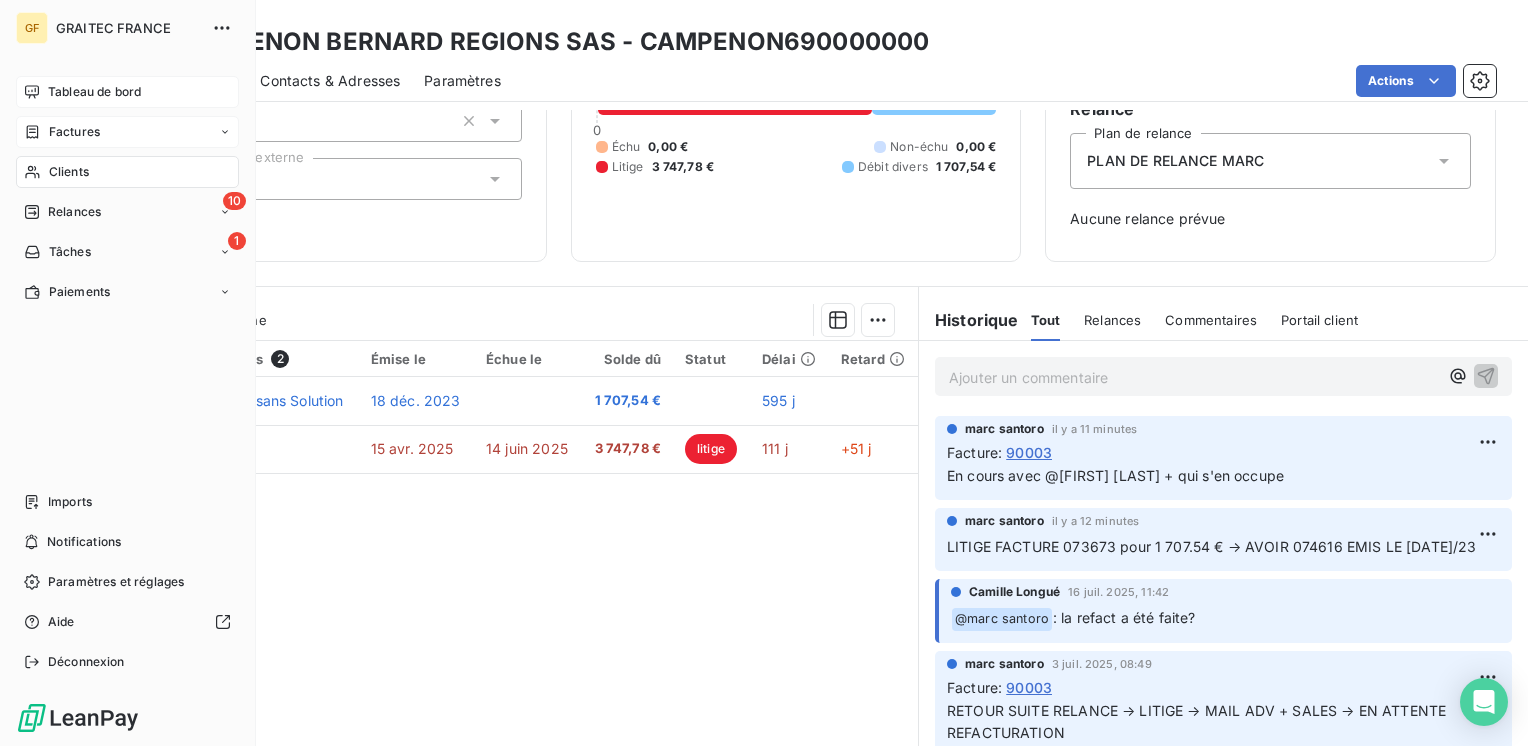 click on "Tableau de bord" at bounding box center [94, 92] 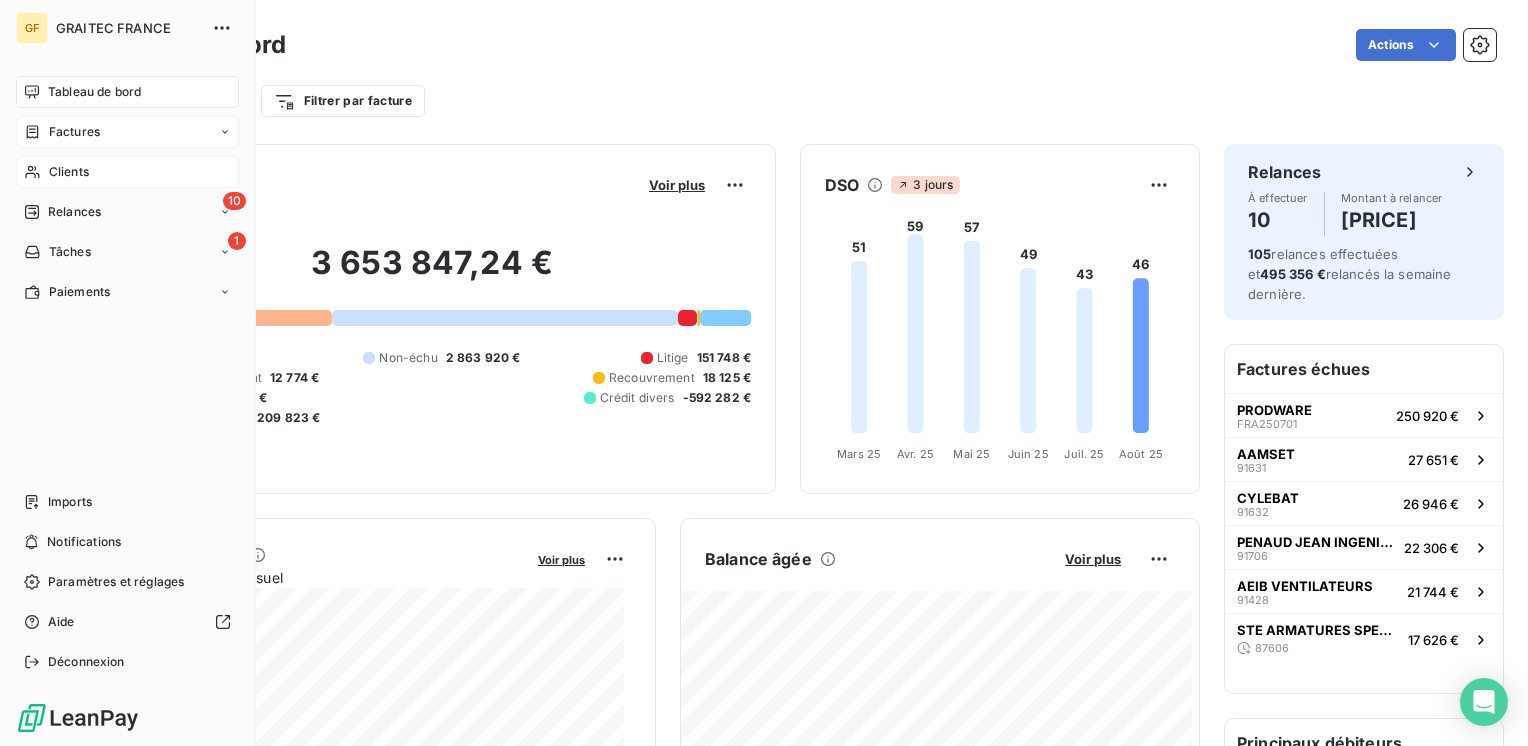 click on "Clients" at bounding box center [69, 172] 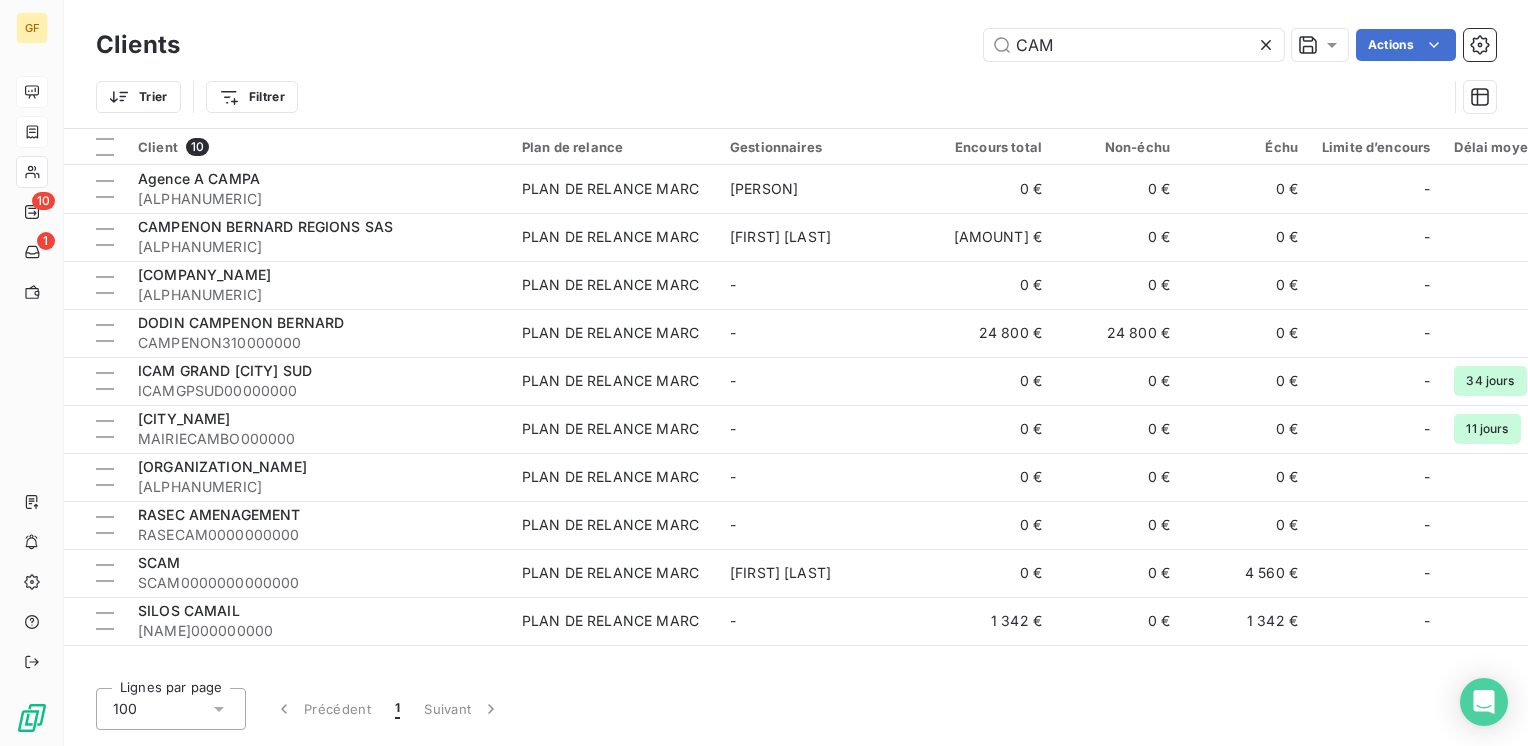 drag, startPoint x: 1083, startPoint y: 50, endPoint x: 496, endPoint y: 54, distance: 587.0136 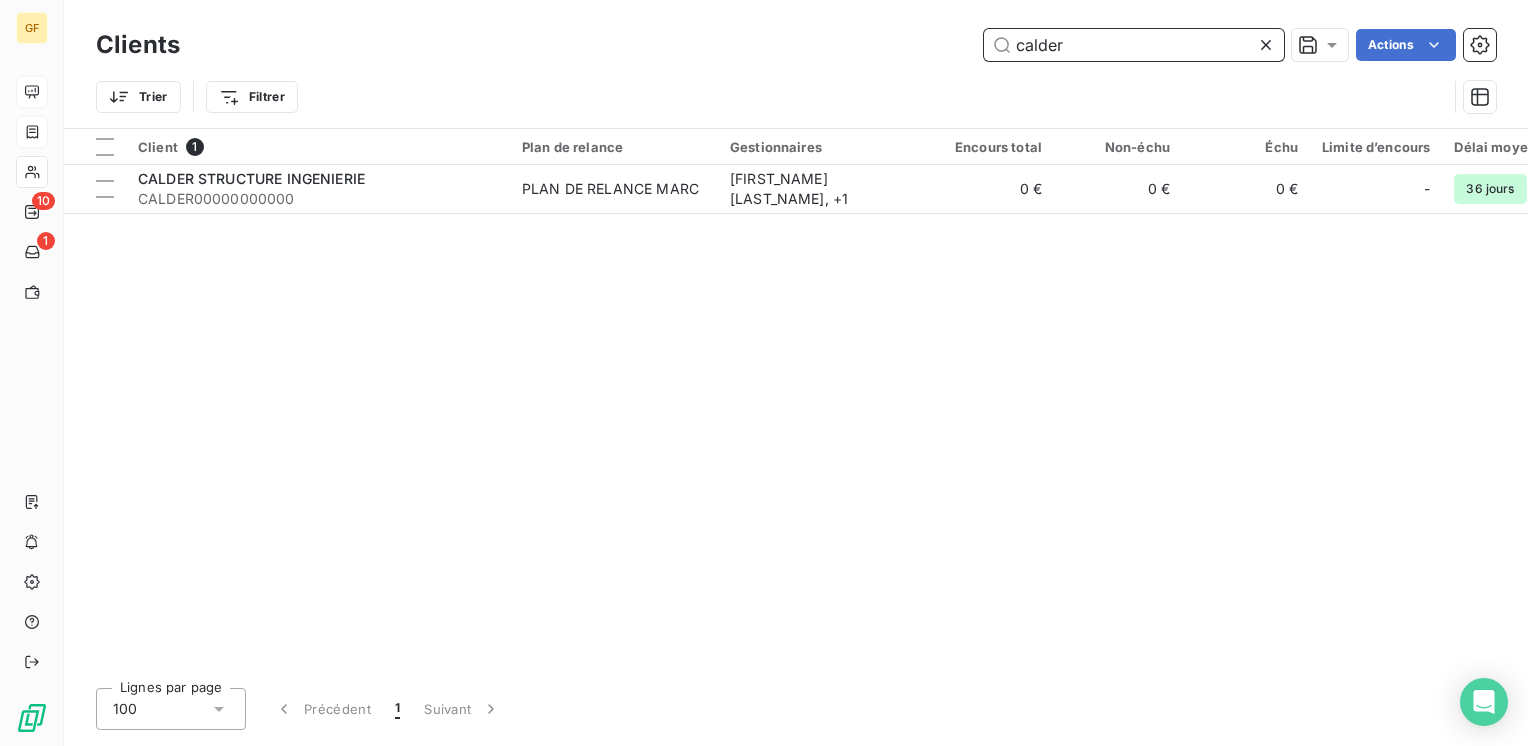 drag, startPoint x: 1103, startPoint y: 51, endPoint x: 484, endPoint y: 50, distance: 619.0008 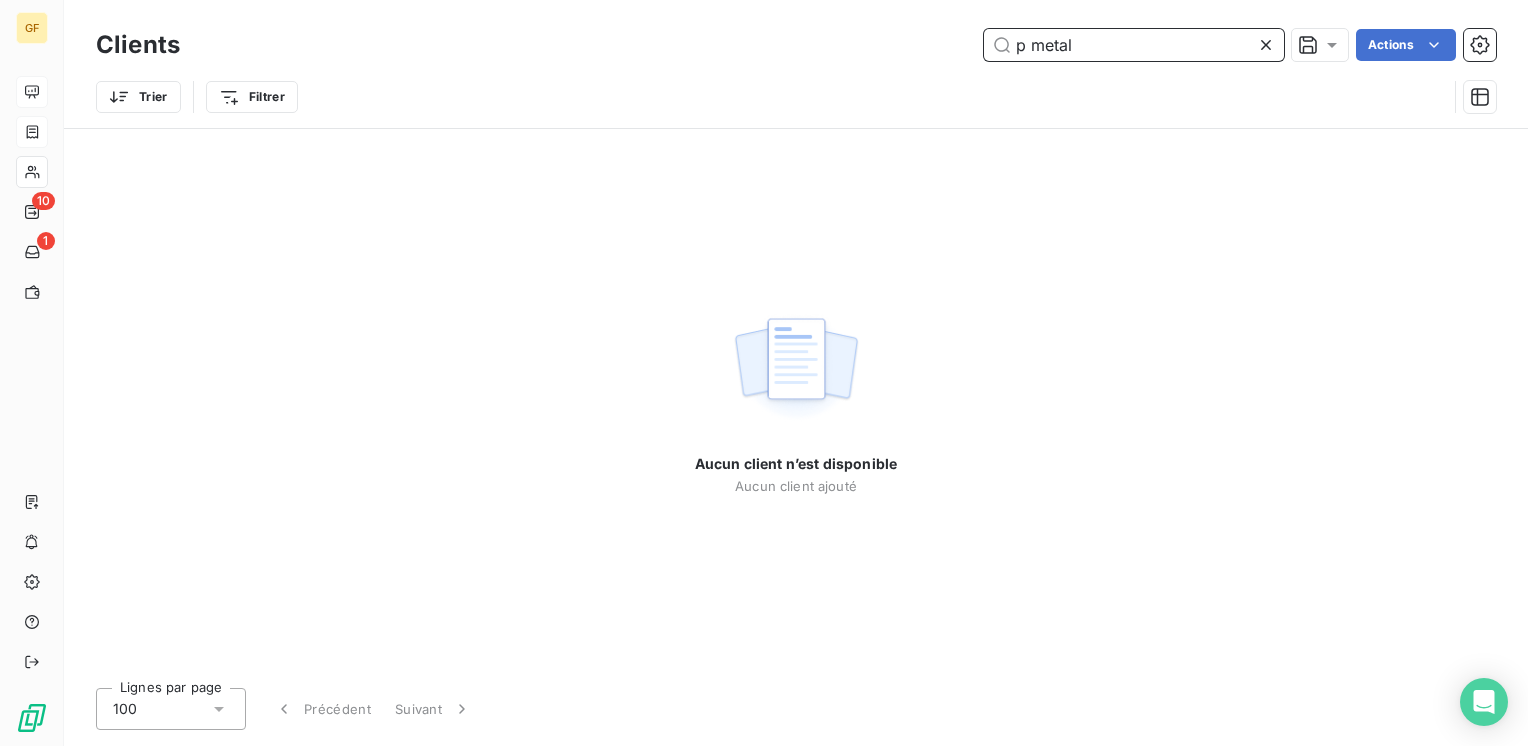 drag, startPoint x: 1029, startPoint y: 39, endPoint x: 916, endPoint y: 61, distance: 115.12167 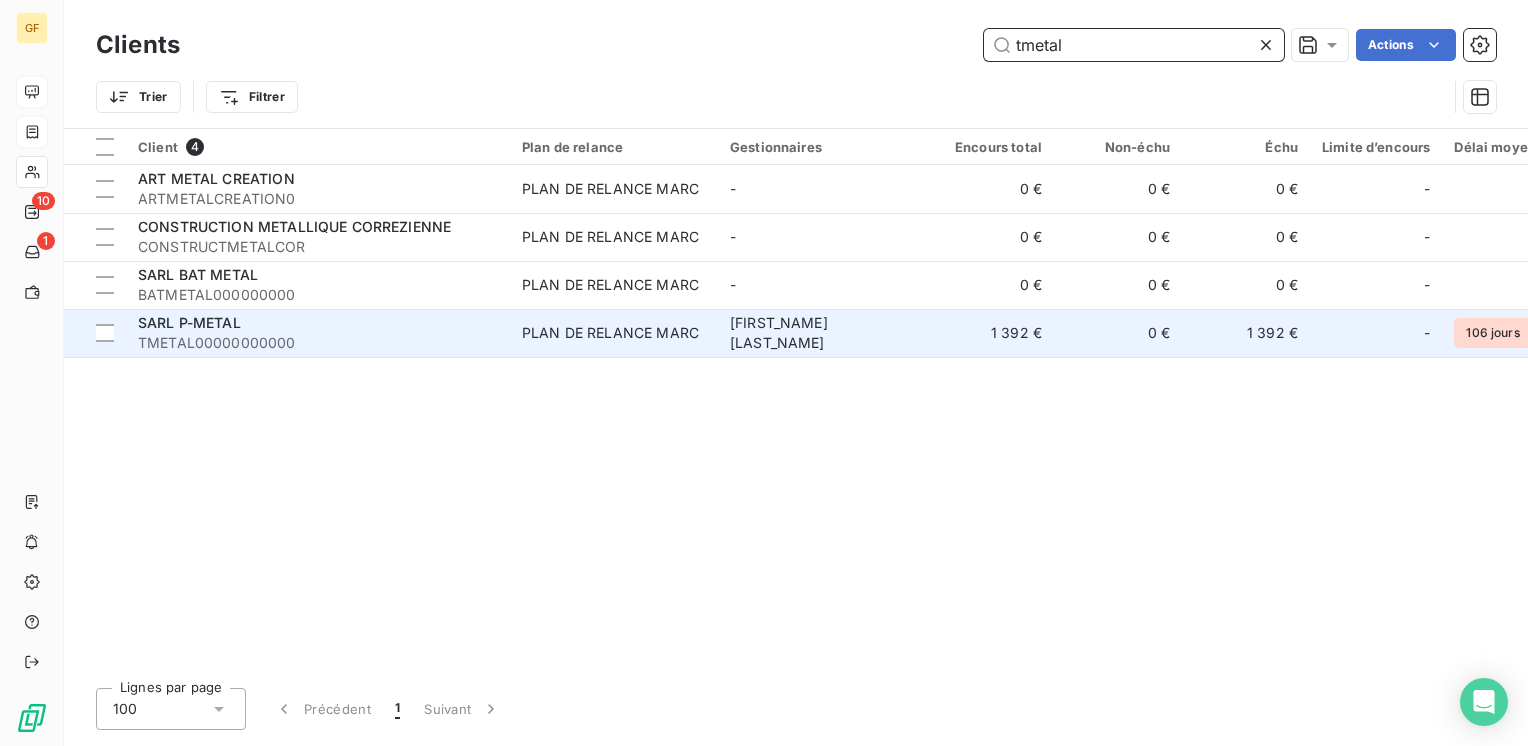 type on "tmetal" 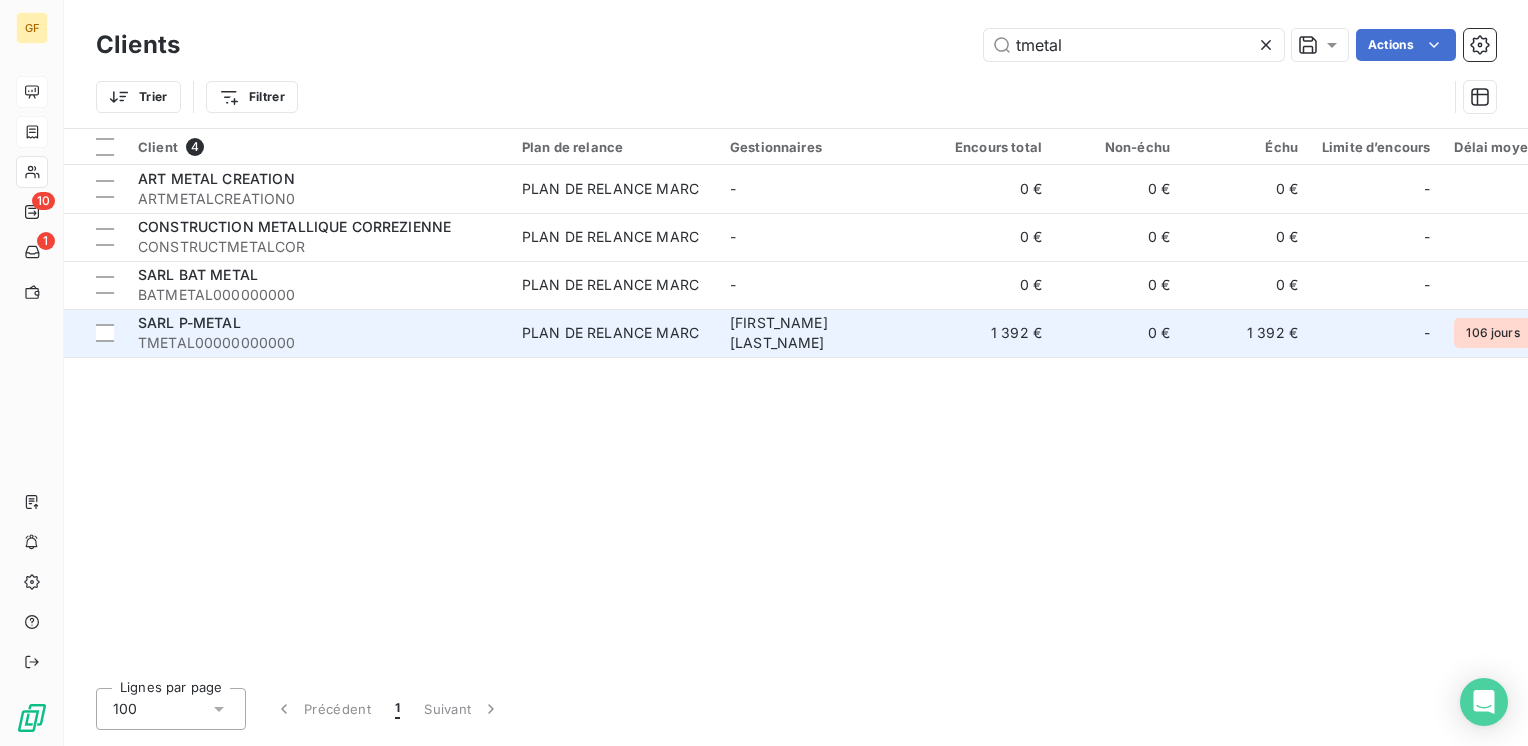 click on "SARL P-METAL" at bounding box center (318, 323) 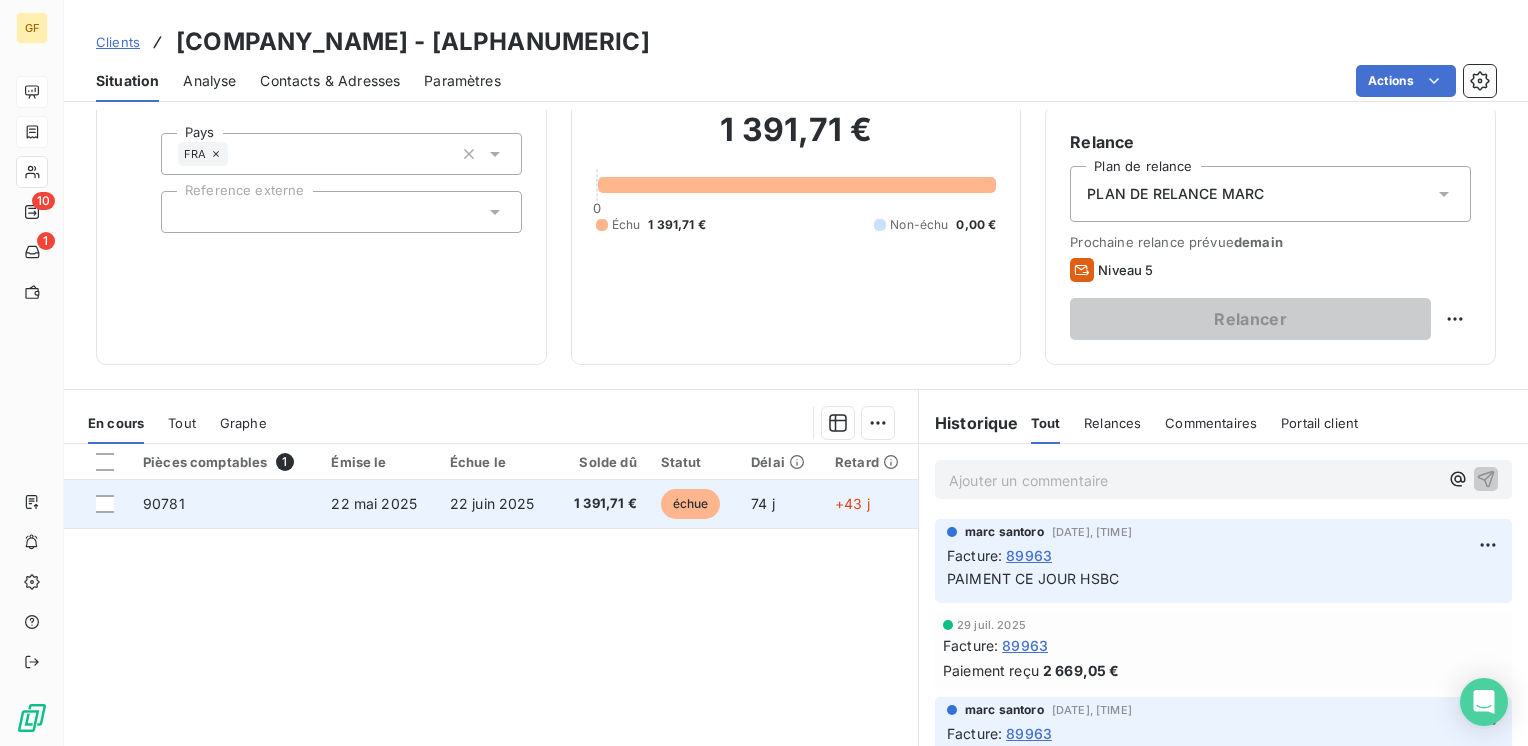 scroll, scrollTop: 200, scrollLeft: 0, axis: vertical 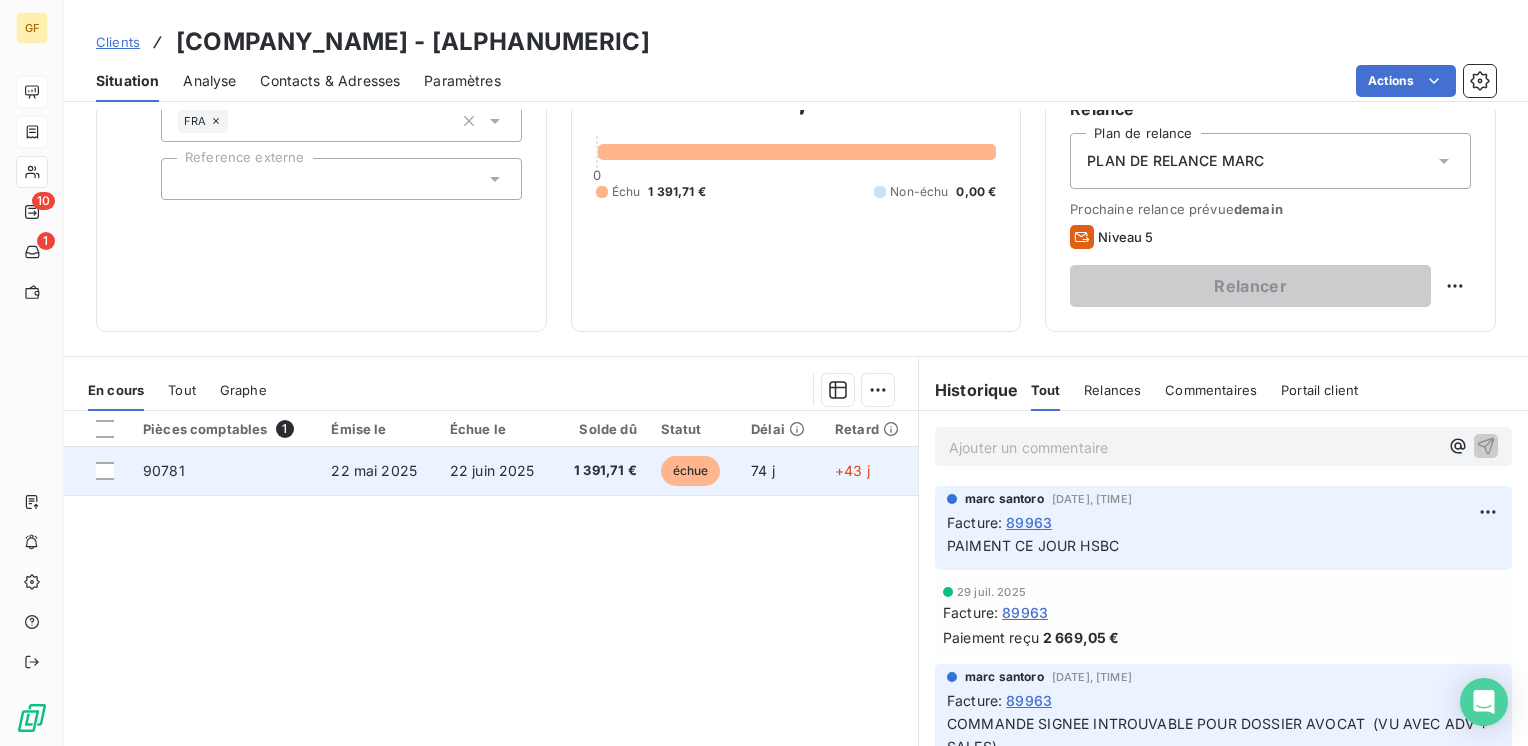 click on "22 mai 2025" at bounding box center [378, 471] 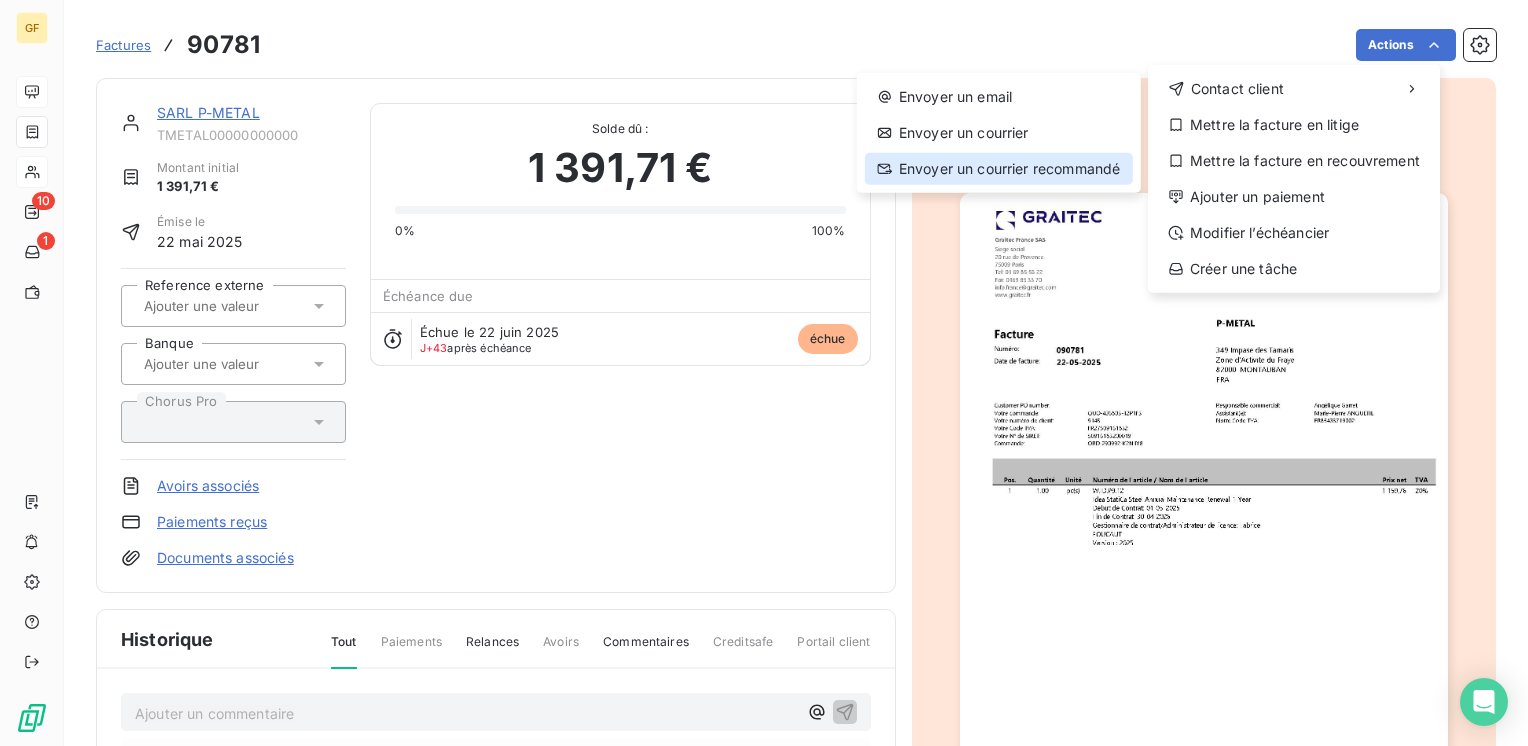click on "Envoyer un courrier recommandé" at bounding box center [999, 169] 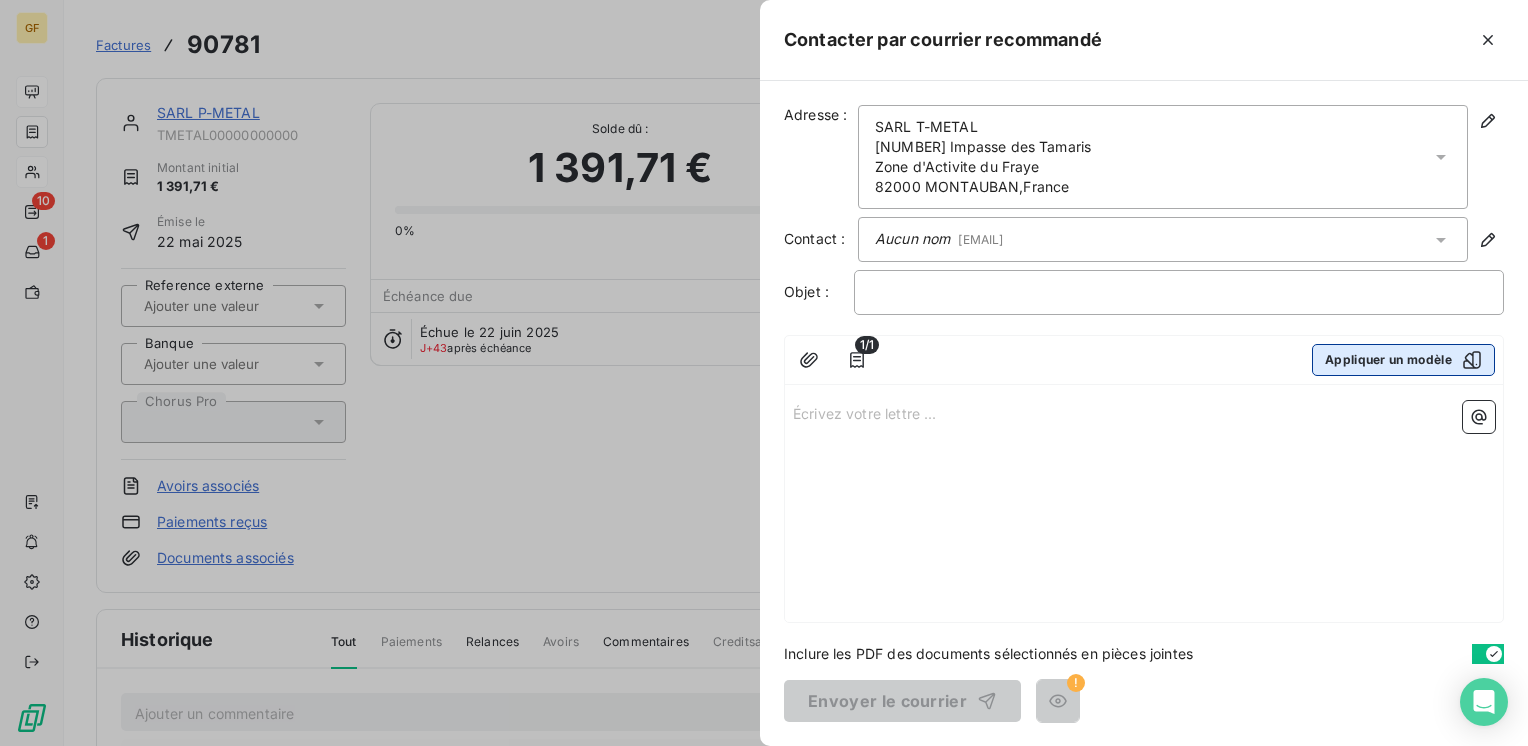 click on "Appliquer un modèle" at bounding box center [1403, 360] 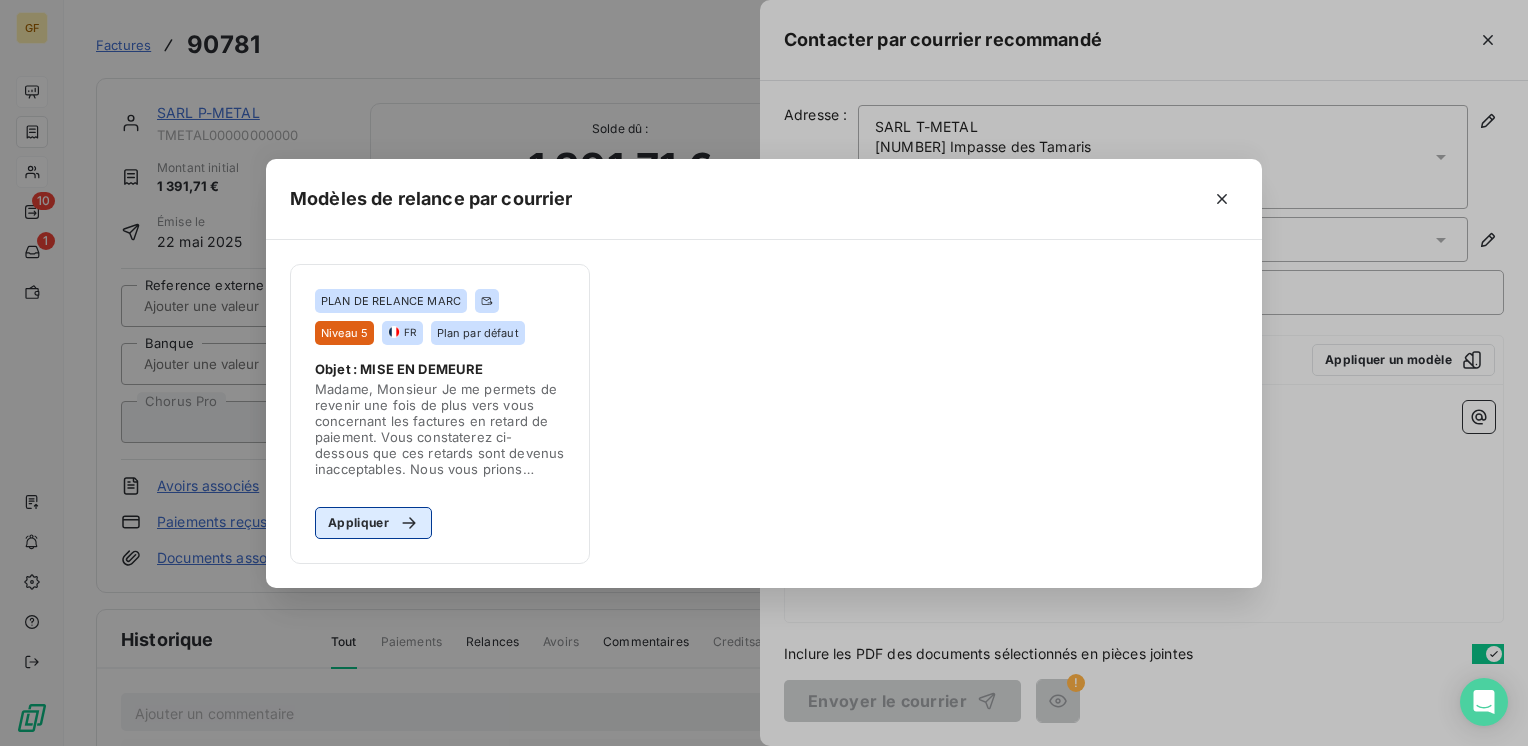 click on "Appliquer" at bounding box center (373, 523) 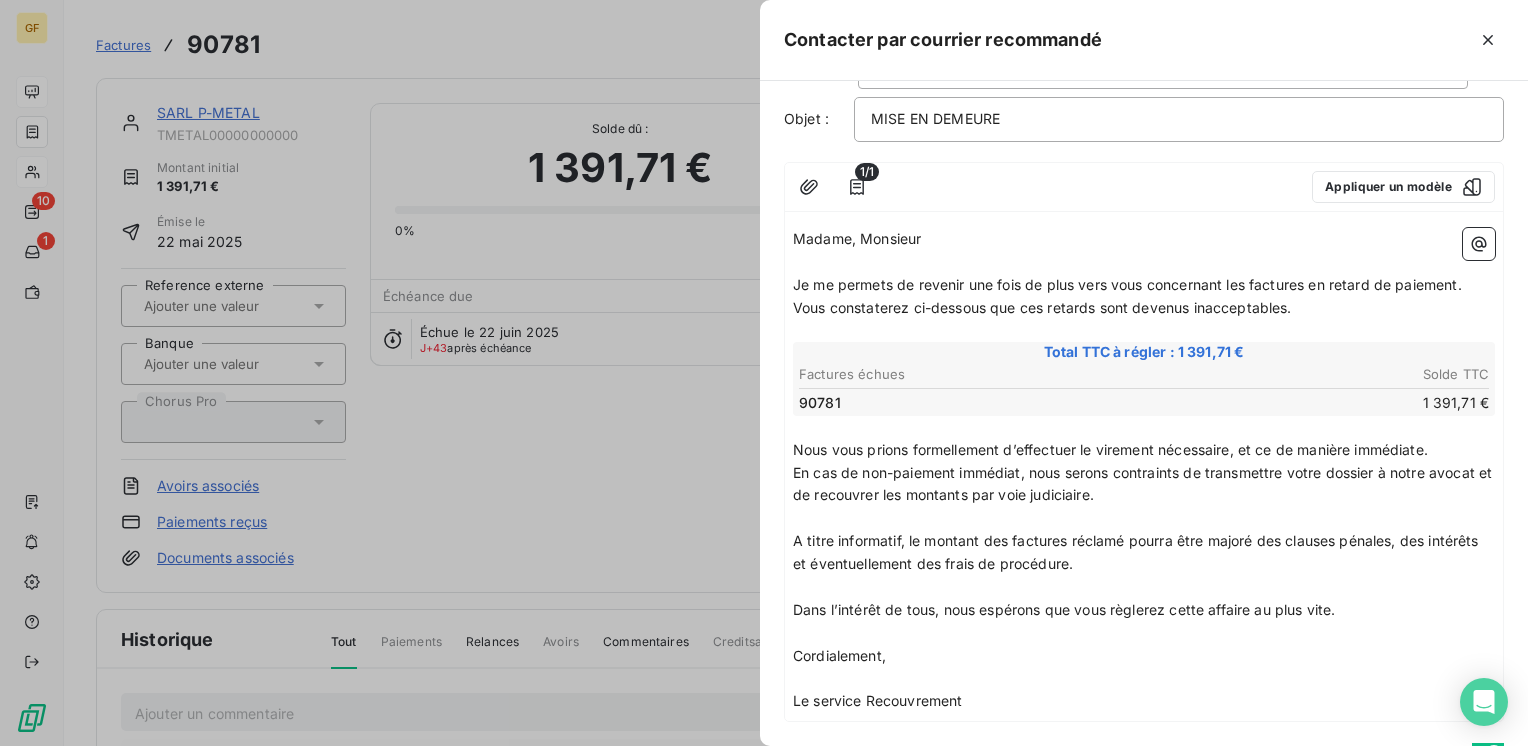 scroll, scrollTop: 268, scrollLeft: 0, axis: vertical 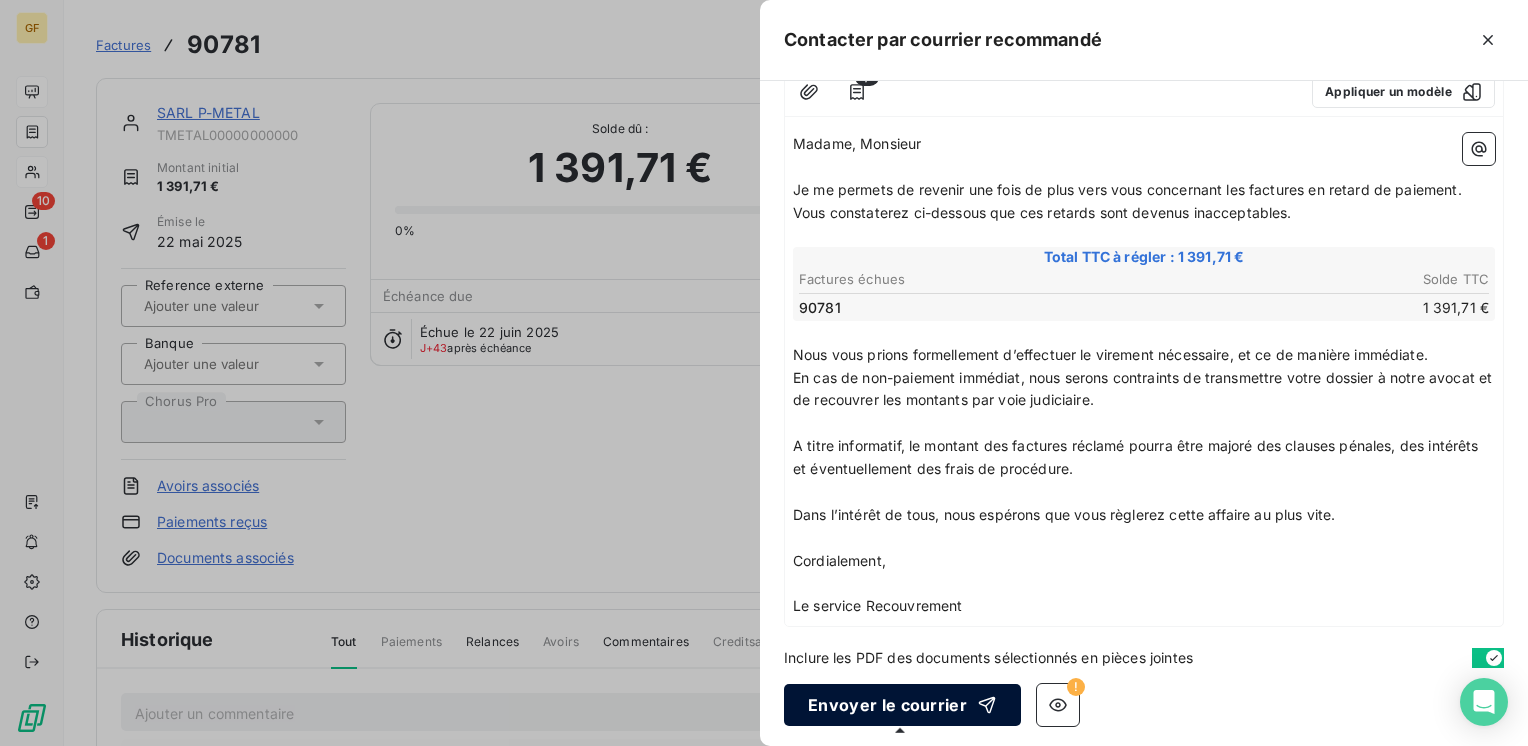 click on "Envoyer le courrier" at bounding box center (902, 705) 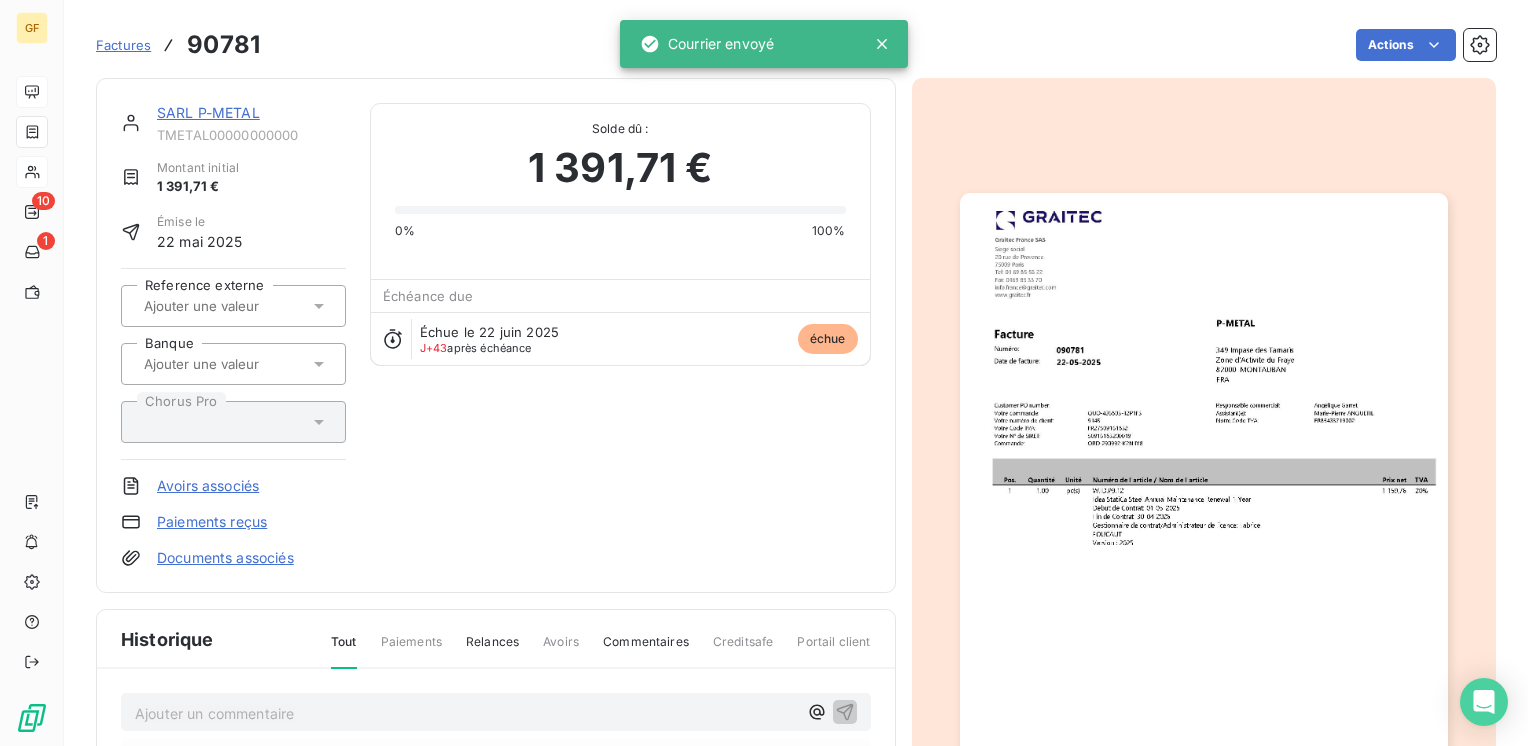 click on "SARL P-METAL" at bounding box center (208, 112) 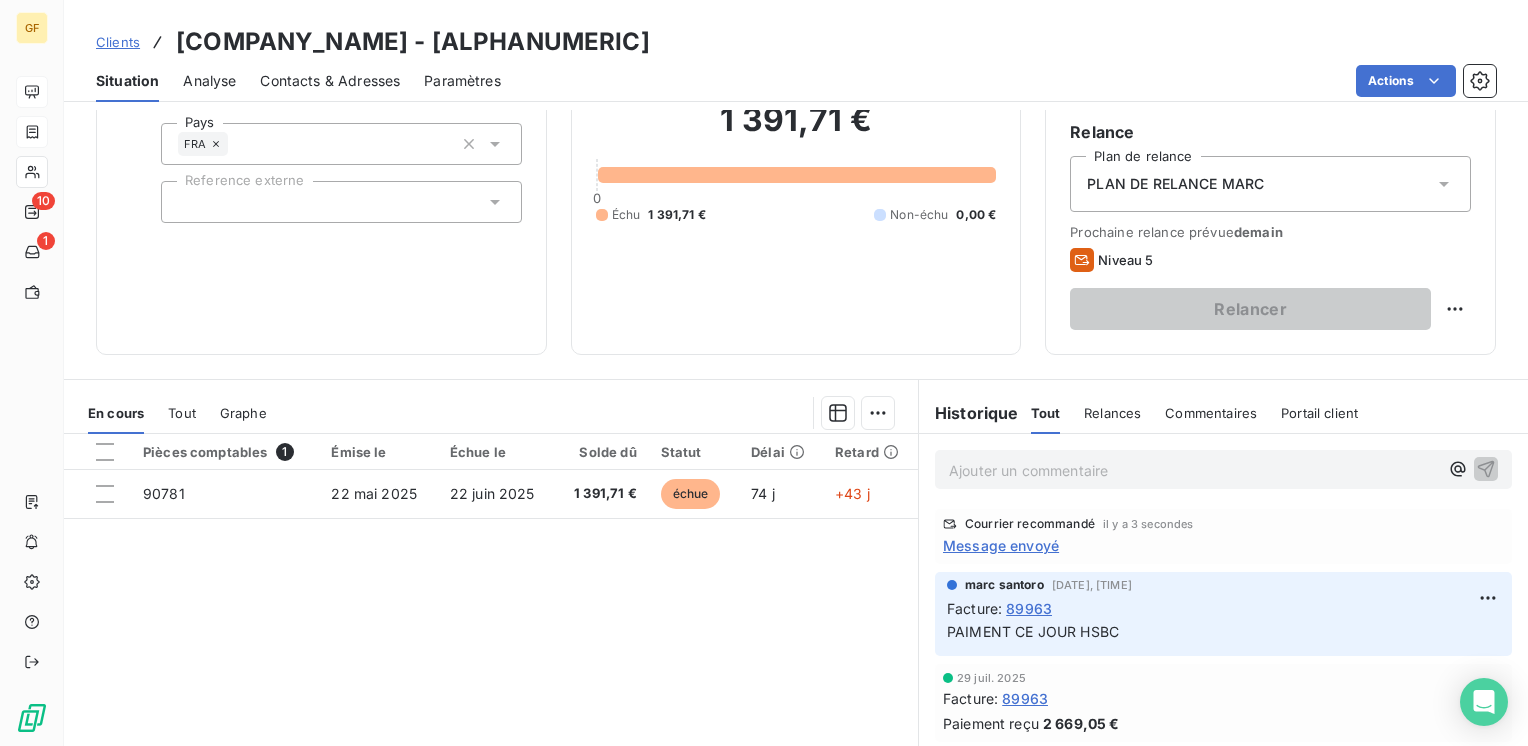scroll, scrollTop: 200, scrollLeft: 0, axis: vertical 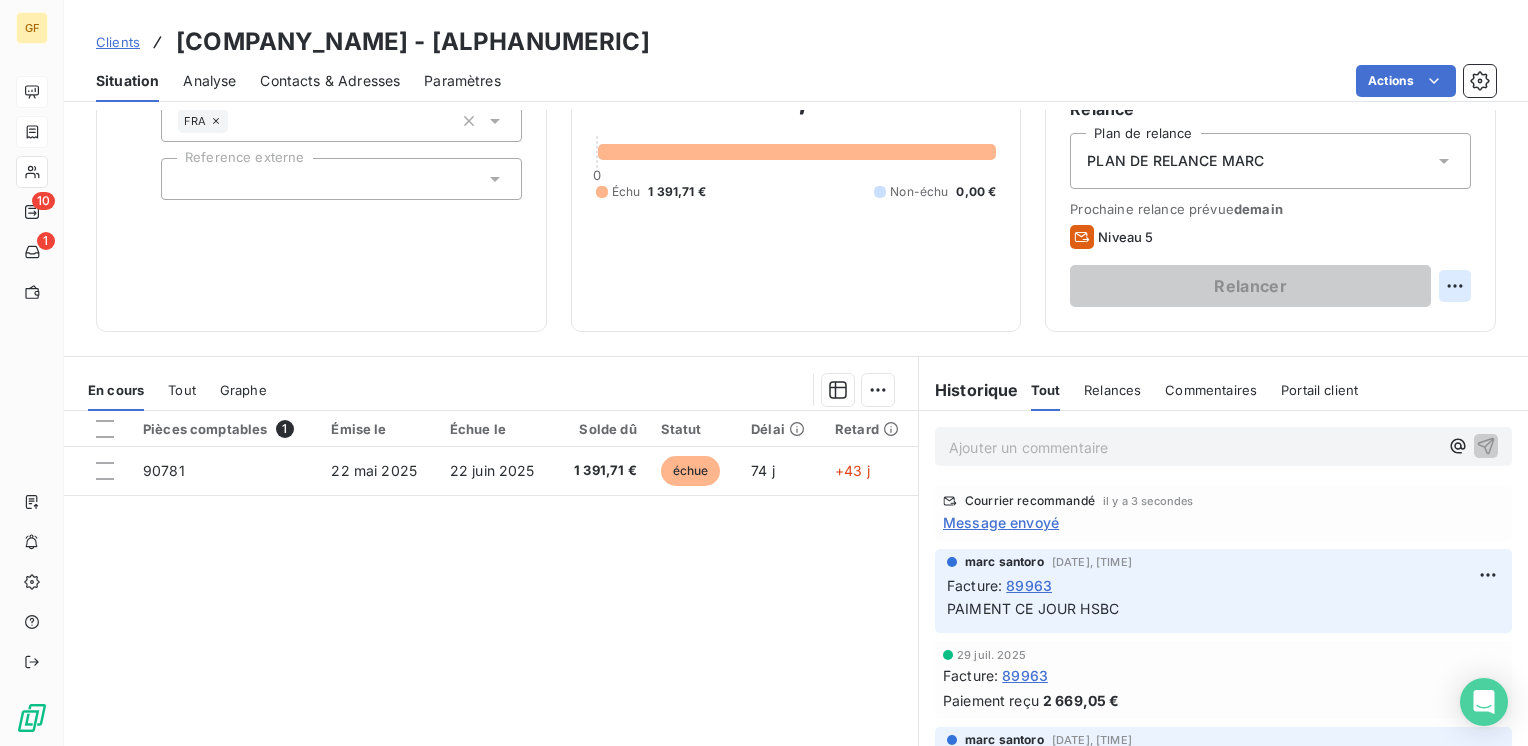 click on "GF 10 1 Clients SARL P-METAL - TMETAL00000000000 Situation Analyse Contacts & Adresses Paramètres Actions Informations client Gestionnaires angelique GARRET Propriétés Client Pays FRA Reference externe Encours client   [PRICE] 0 Échu [PRICE] Non-échu 0,00 €     Limite d’encours Ajouter une limite d’encours autorisé Gestion du risque Surveiller ce client en intégrant votre outil de gestion des risques client. Relance Plan de relance PLAN DE RELANCE MARC Prochaine relance prévue  demain Niveau 5 Relancer En cours Tout Graphe Pièces comptables 1 Émise le Échue le Solde dû Statut Délai   Retard   [NUMBER] [DATE] [DATE] [PRICE] échue [DAYS] j +[DAYS] j Lignes par page 25 Précédent 1 Suivant Historique Tout Relances Commentaires Portail client Tout Relances Commentaires Portail client Ajouter un commentaire ﻿ Courrier recommandé il y a 3 secondes Message envoyé marc santoro [DATE], [TIME] Facture  : [NUMBER] PAIMENT CE JOUR HSBC [DATE]  :  :" at bounding box center [764, 373] 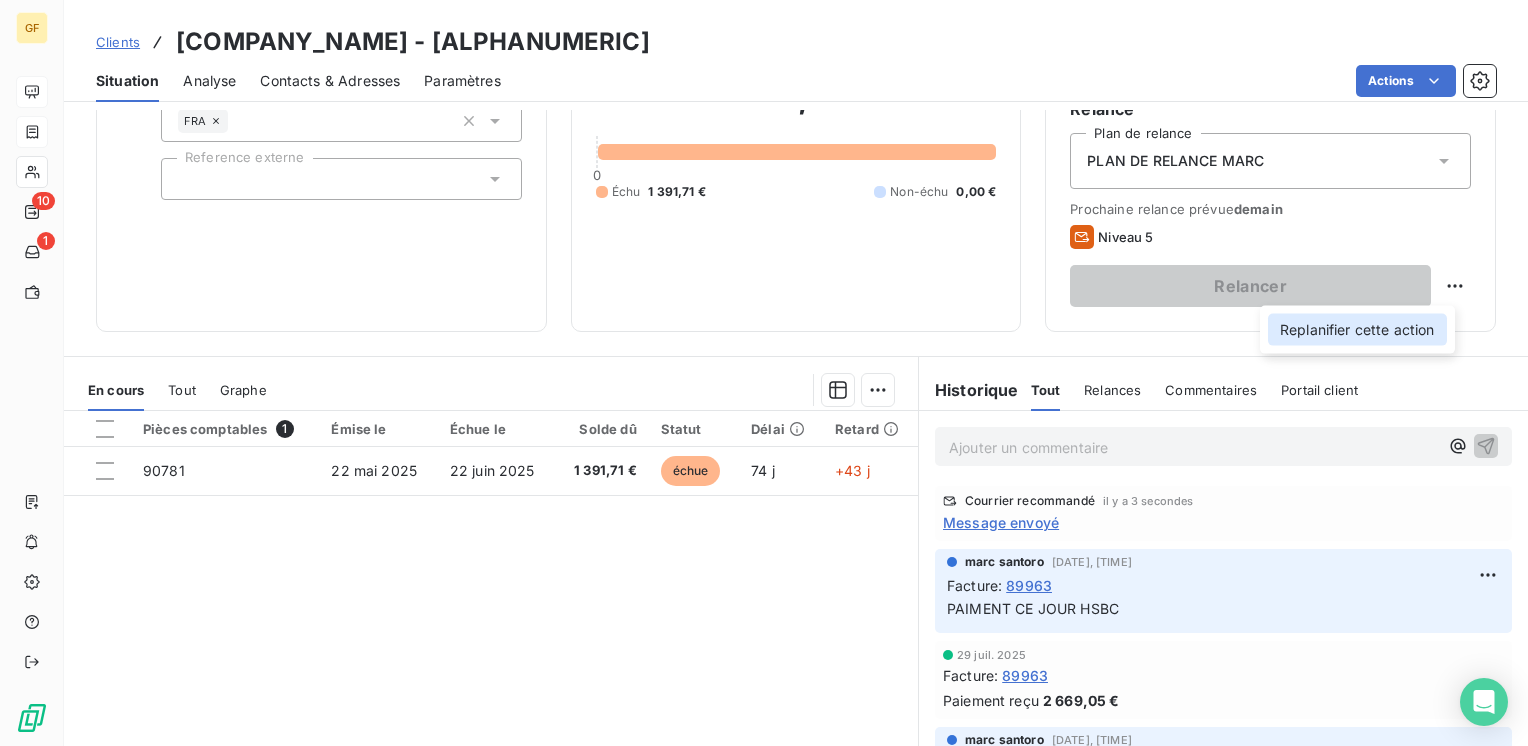 click on "Replanifier cette action" at bounding box center (1357, 330) 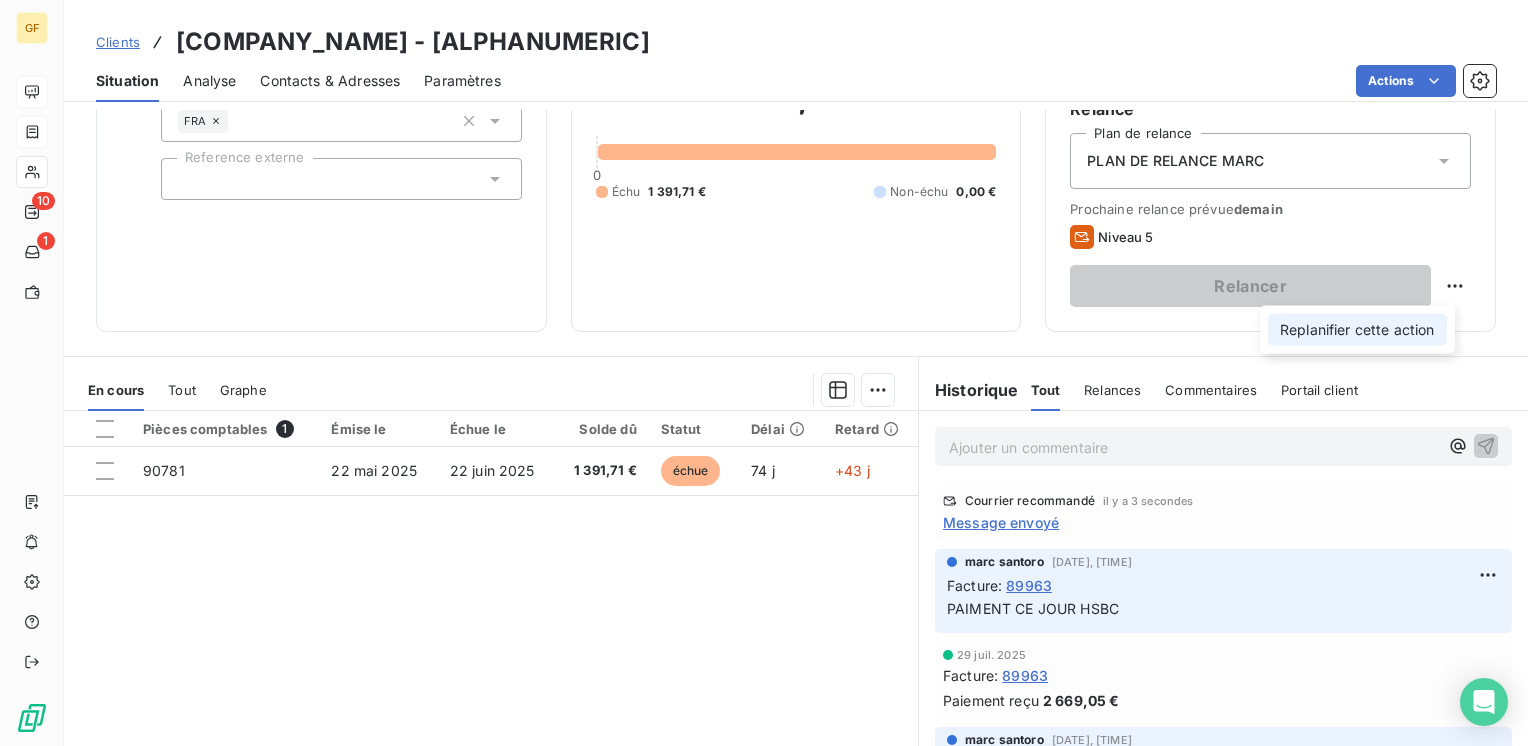 select on "7" 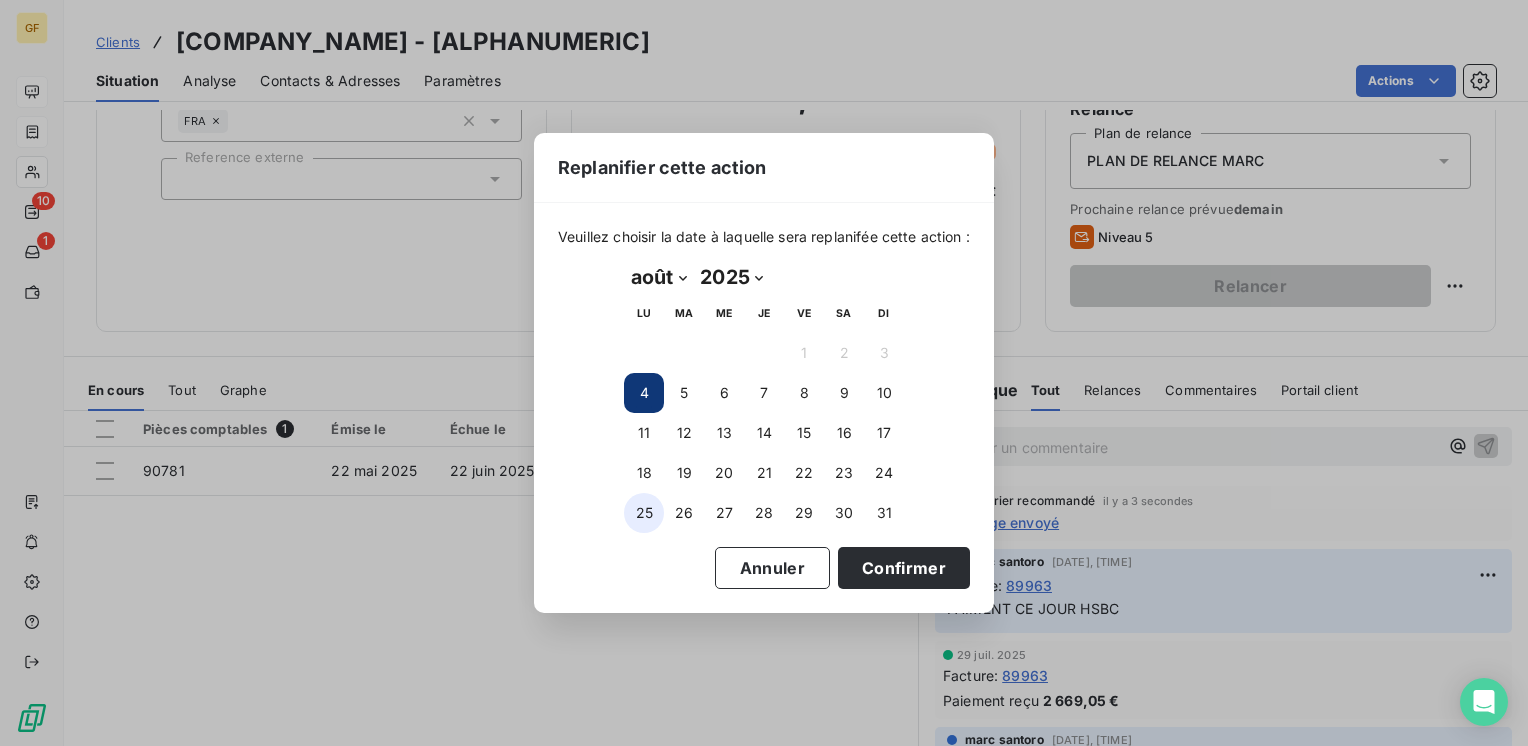 click on "25" at bounding box center (644, 513) 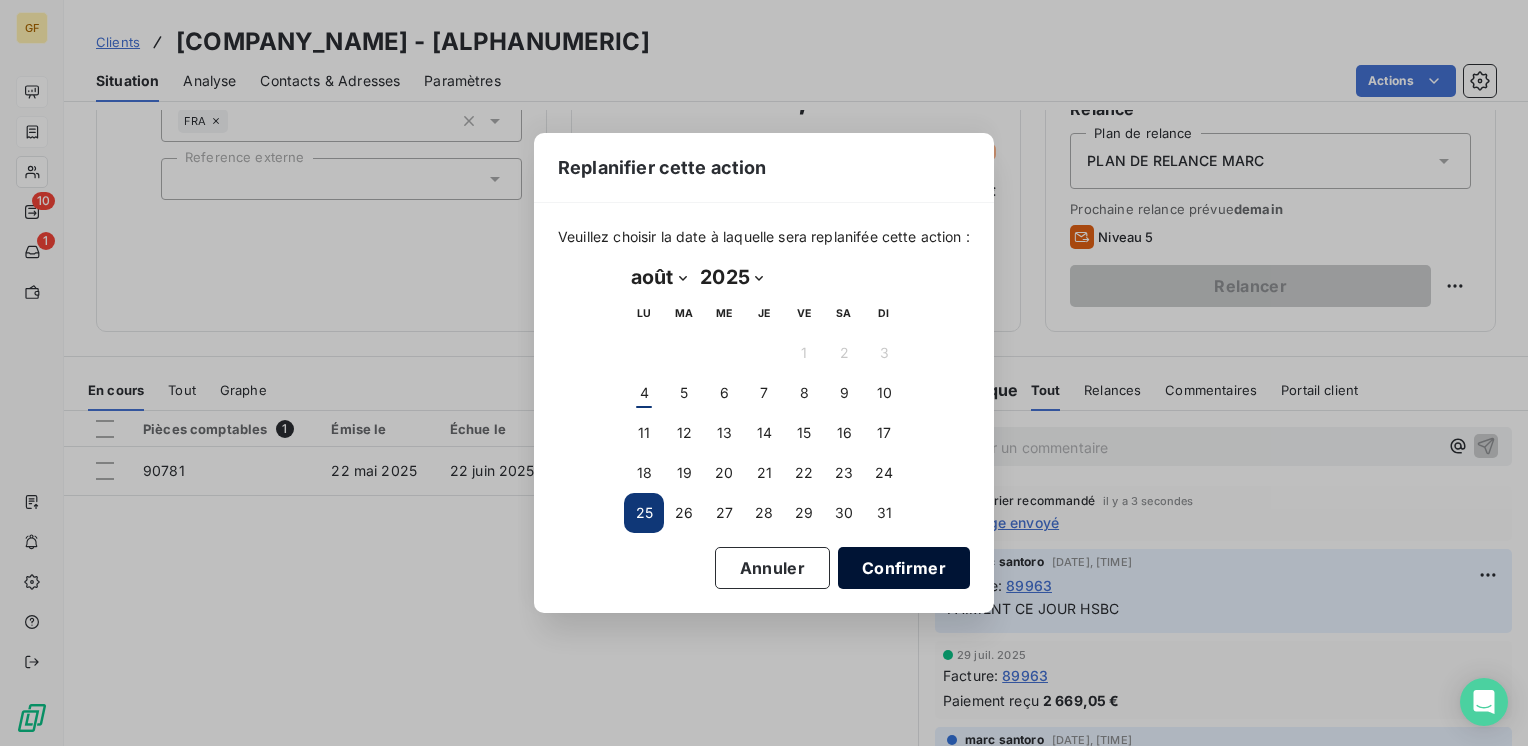 click on "Confirmer" at bounding box center (904, 568) 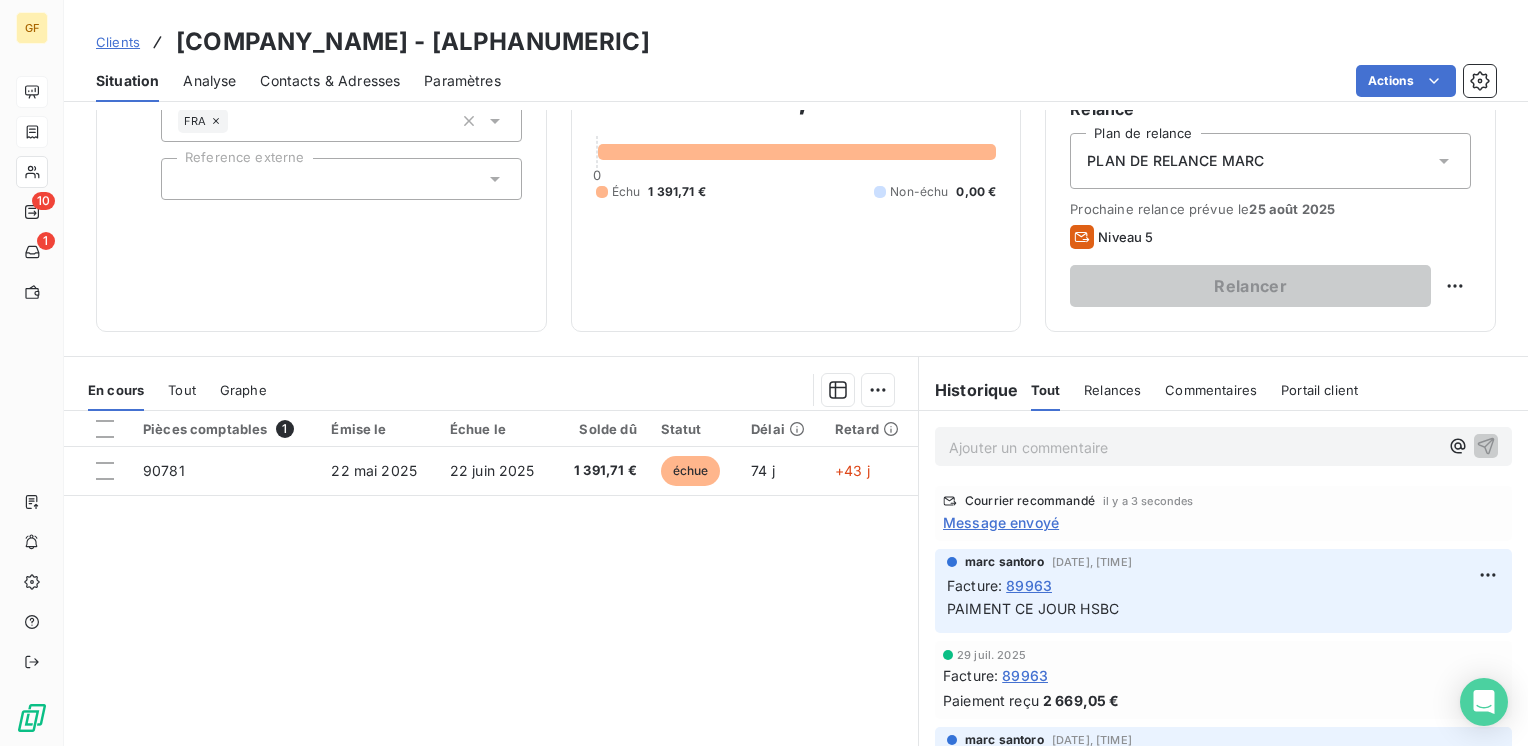 click on "Message envoyé" at bounding box center (1001, 522) 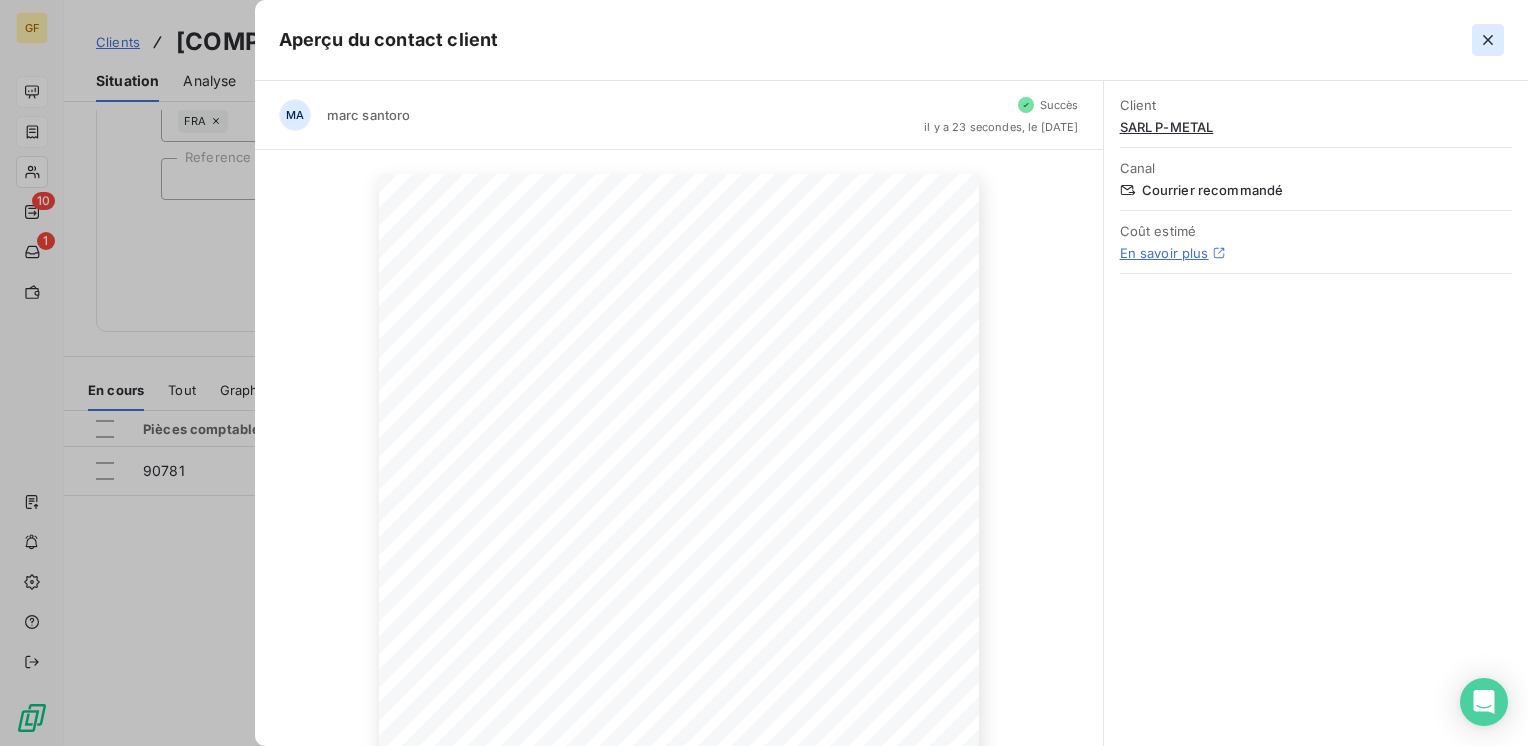 click 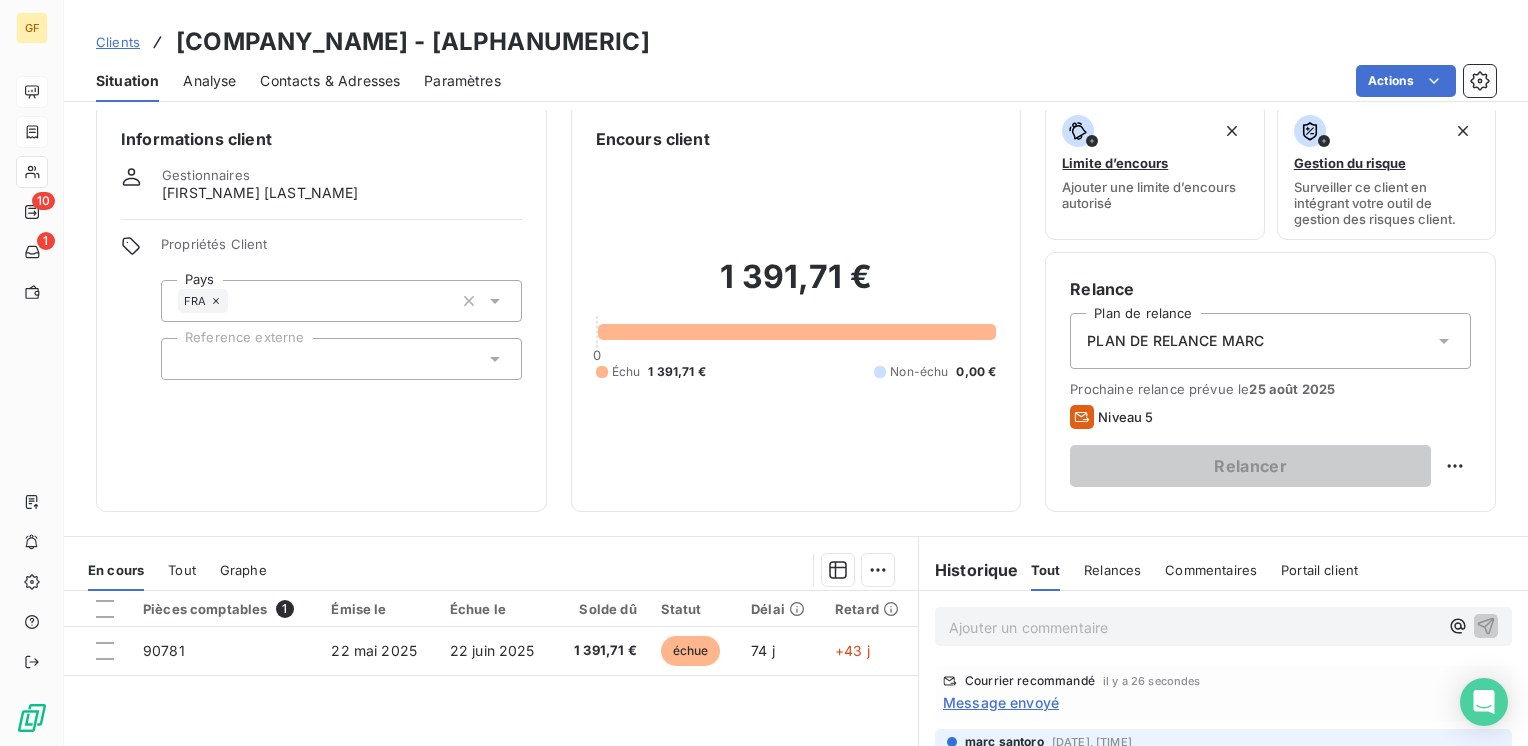 scroll, scrollTop: 0, scrollLeft: 0, axis: both 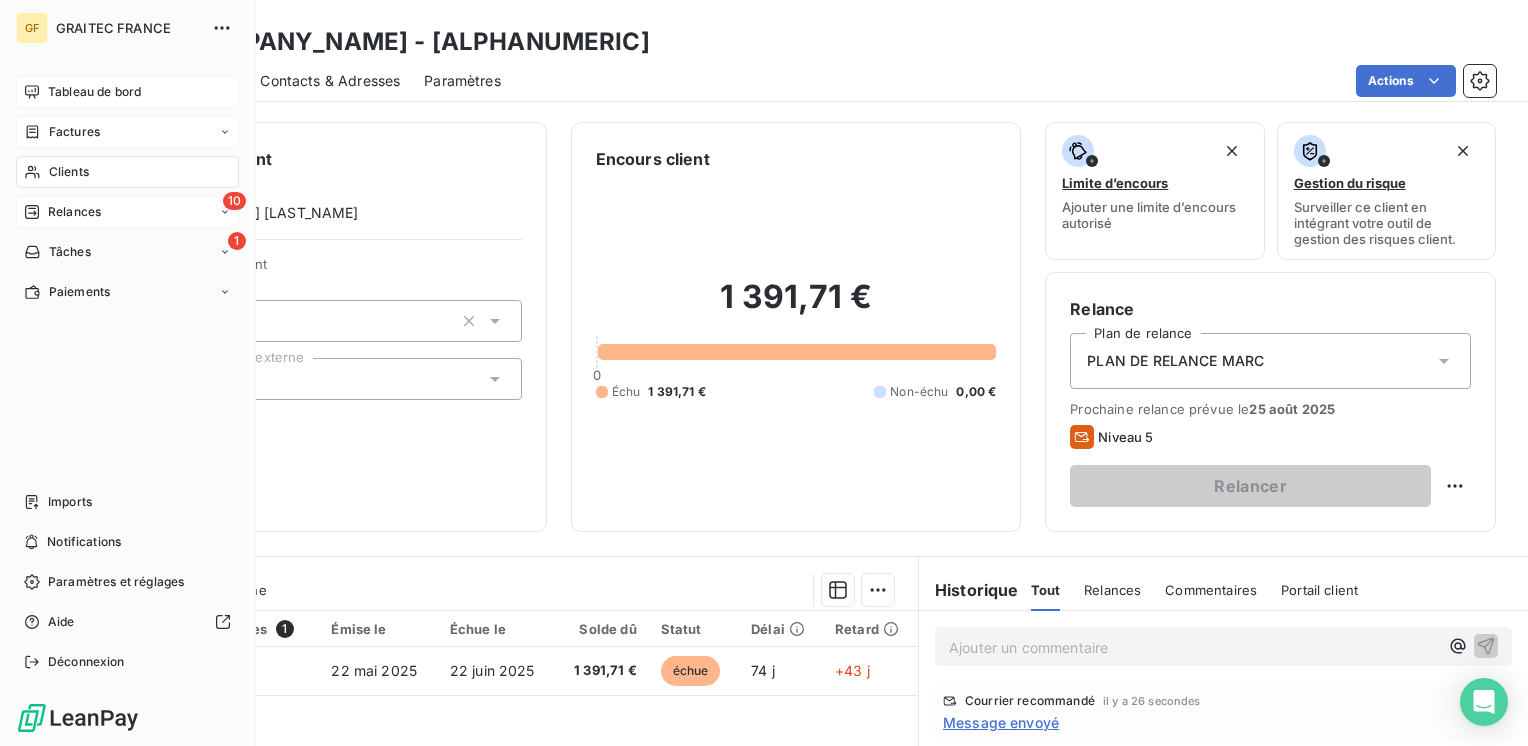click on "Relances" at bounding box center (74, 212) 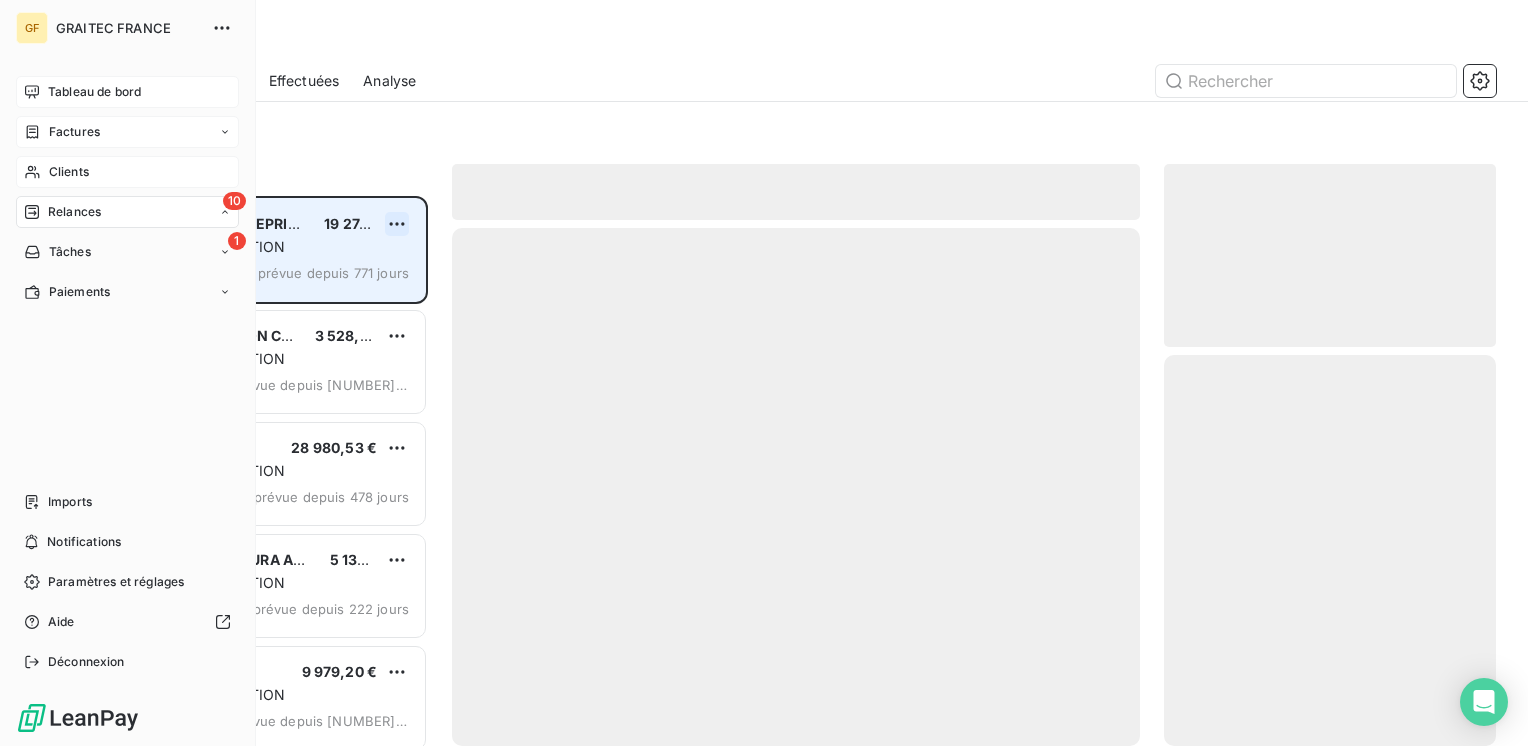scroll, scrollTop: 16, scrollLeft: 16, axis: both 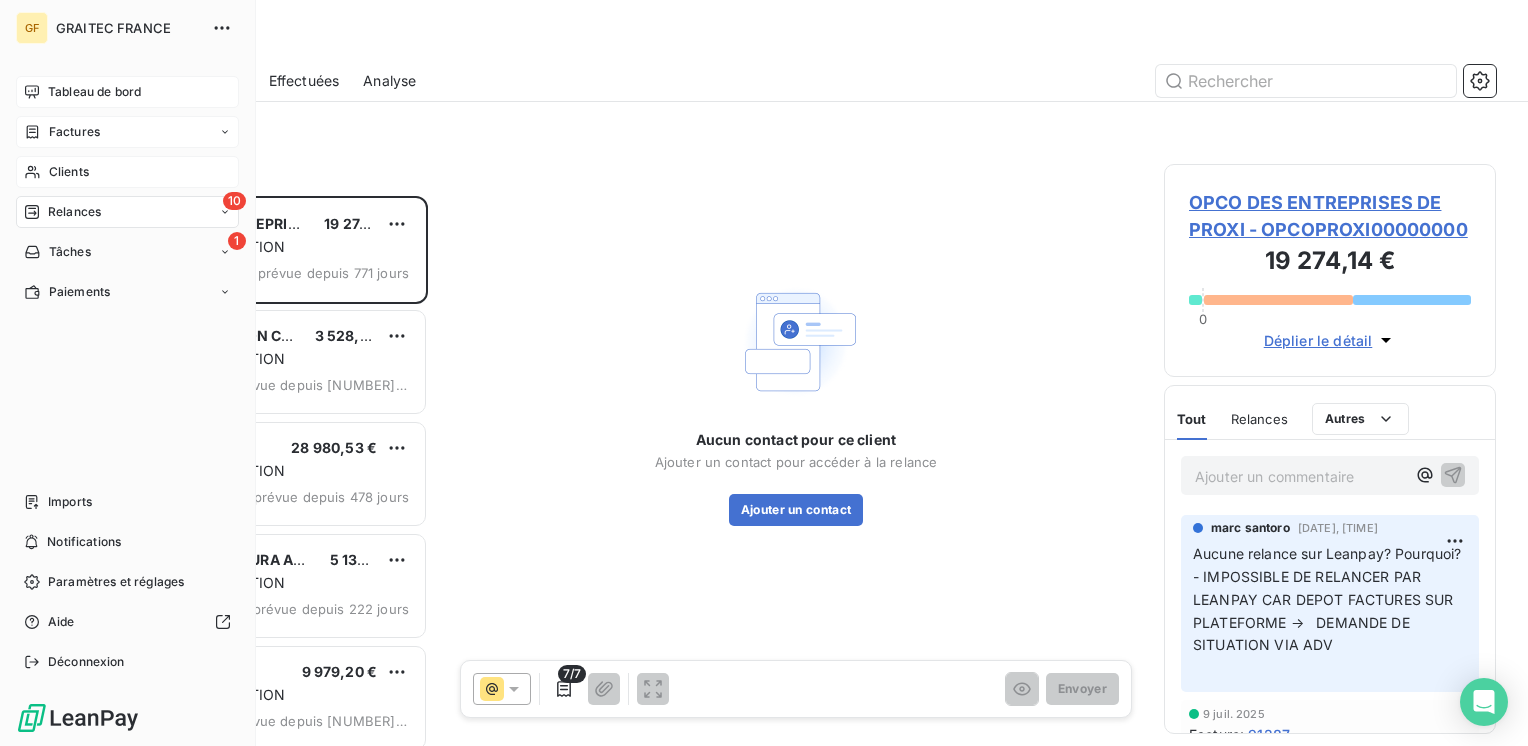 click on "Clients" at bounding box center [69, 172] 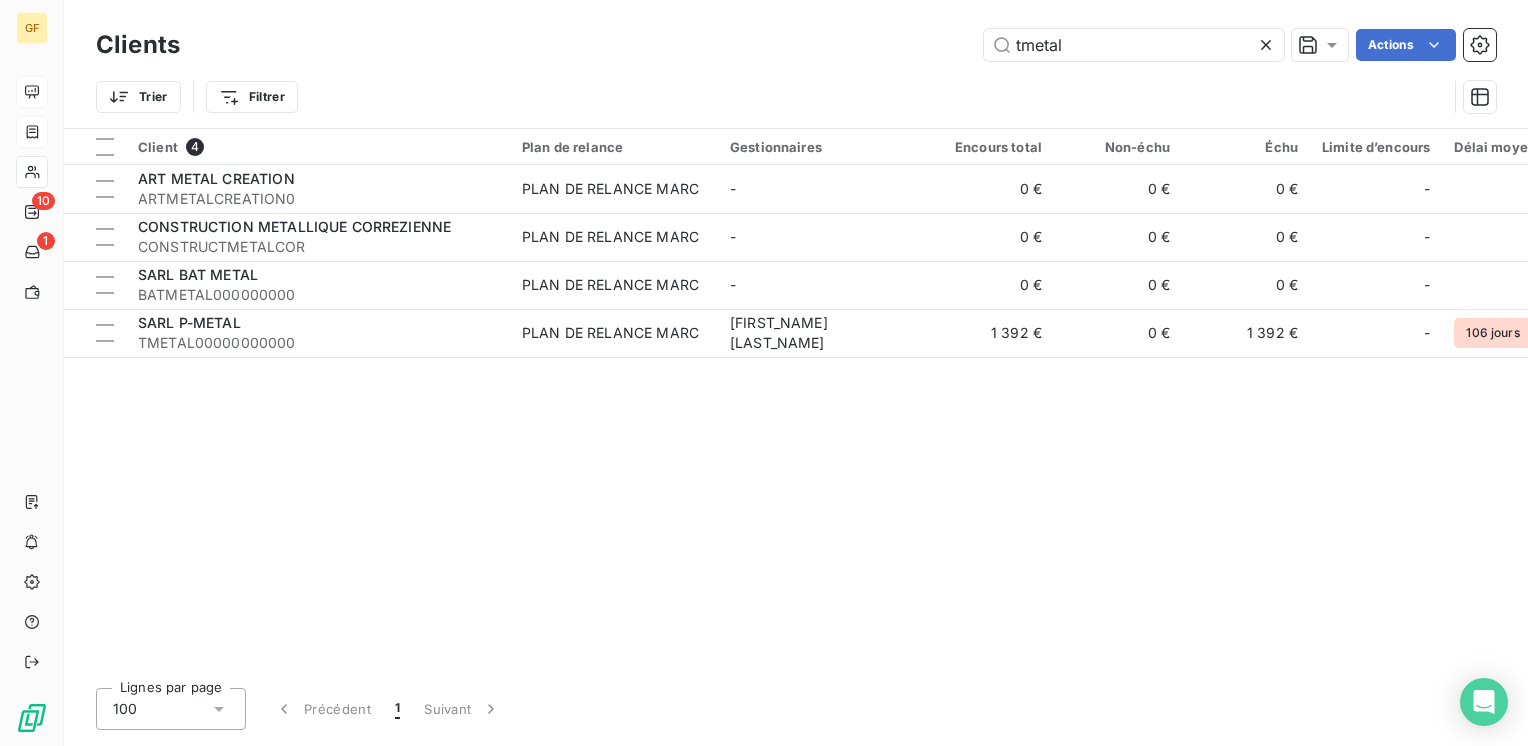 drag, startPoint x: 1104, startPoint y: 47, endPoint x: 644, endPoint y: 57, distance: 460.10867 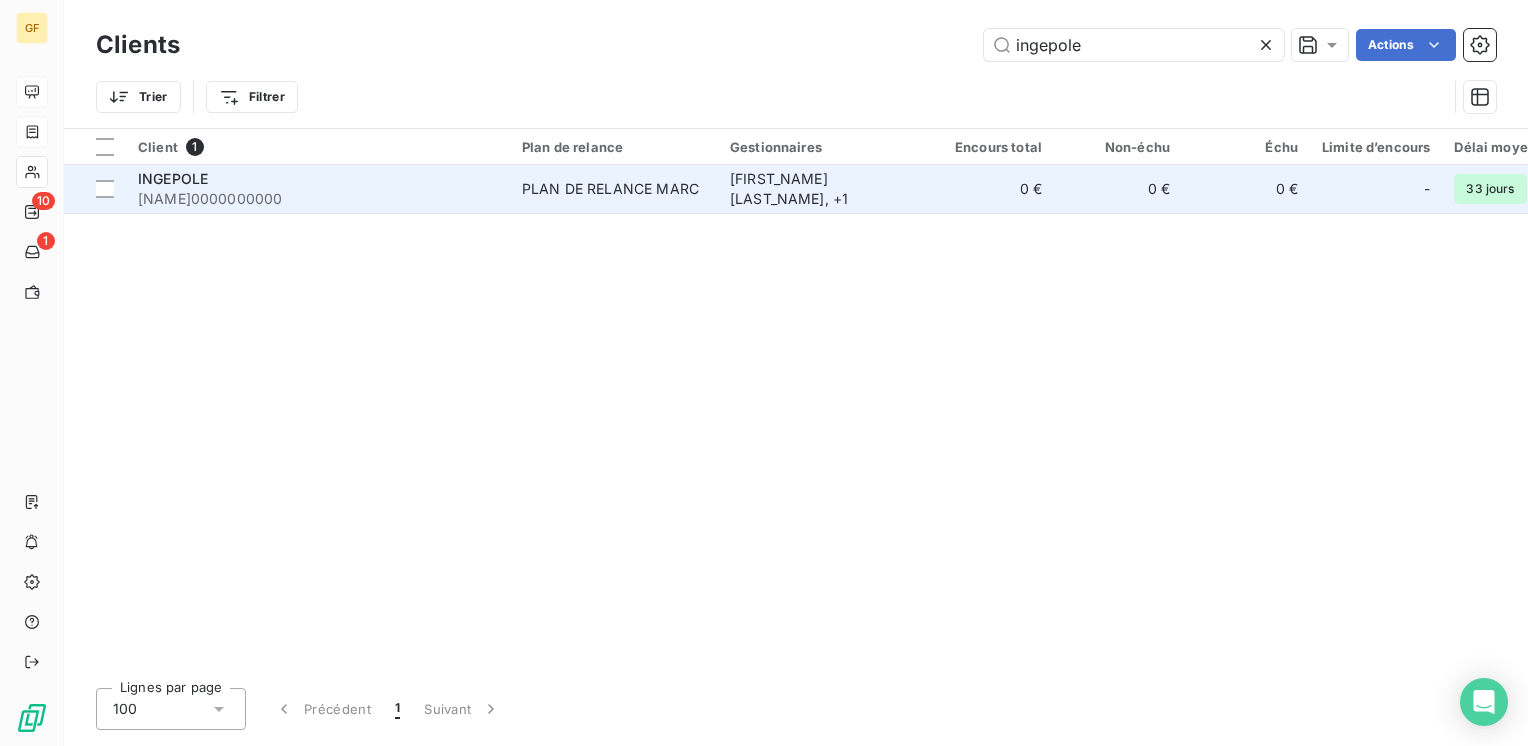 type on "ingepole" 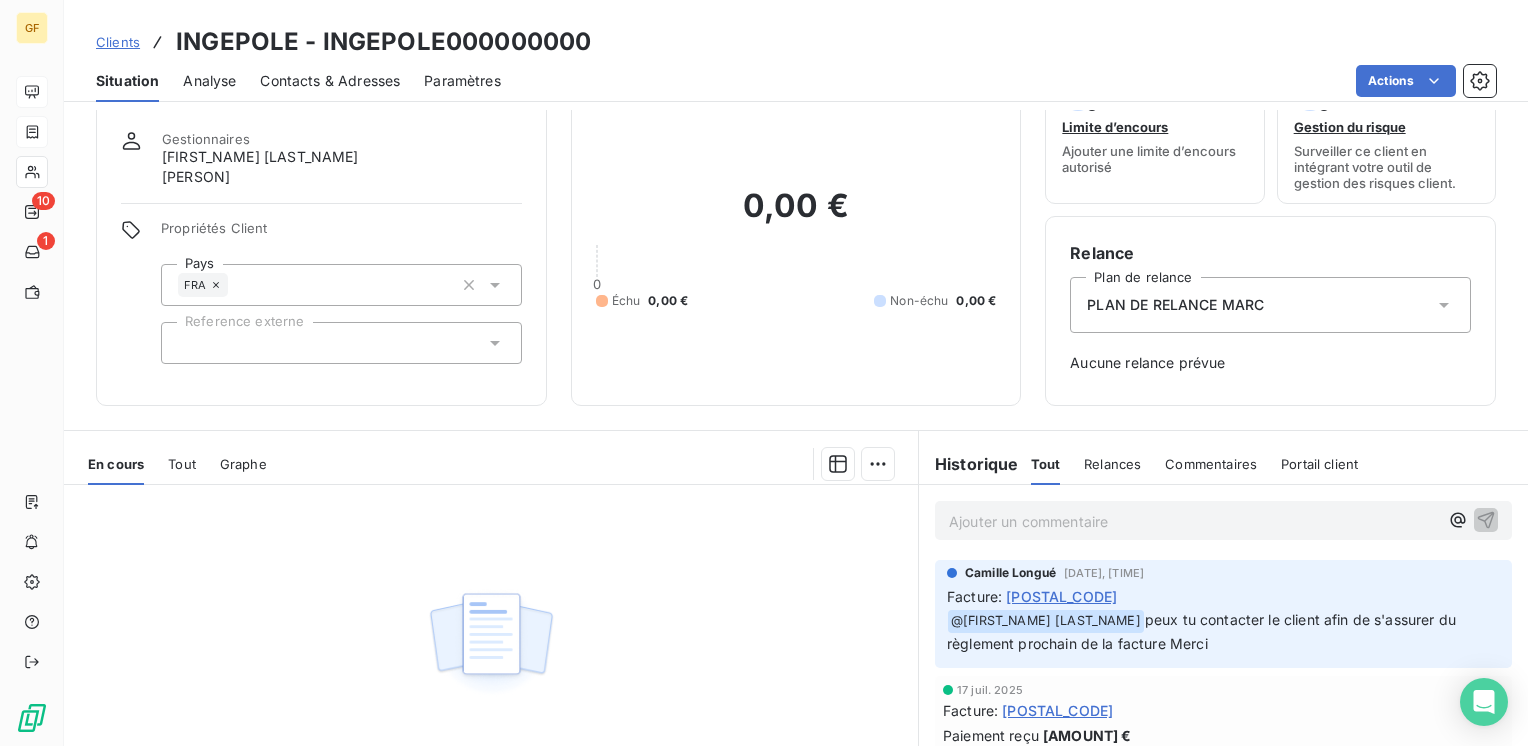 scroll, scrollTop: 0, scrollLeft: 0, axis: both 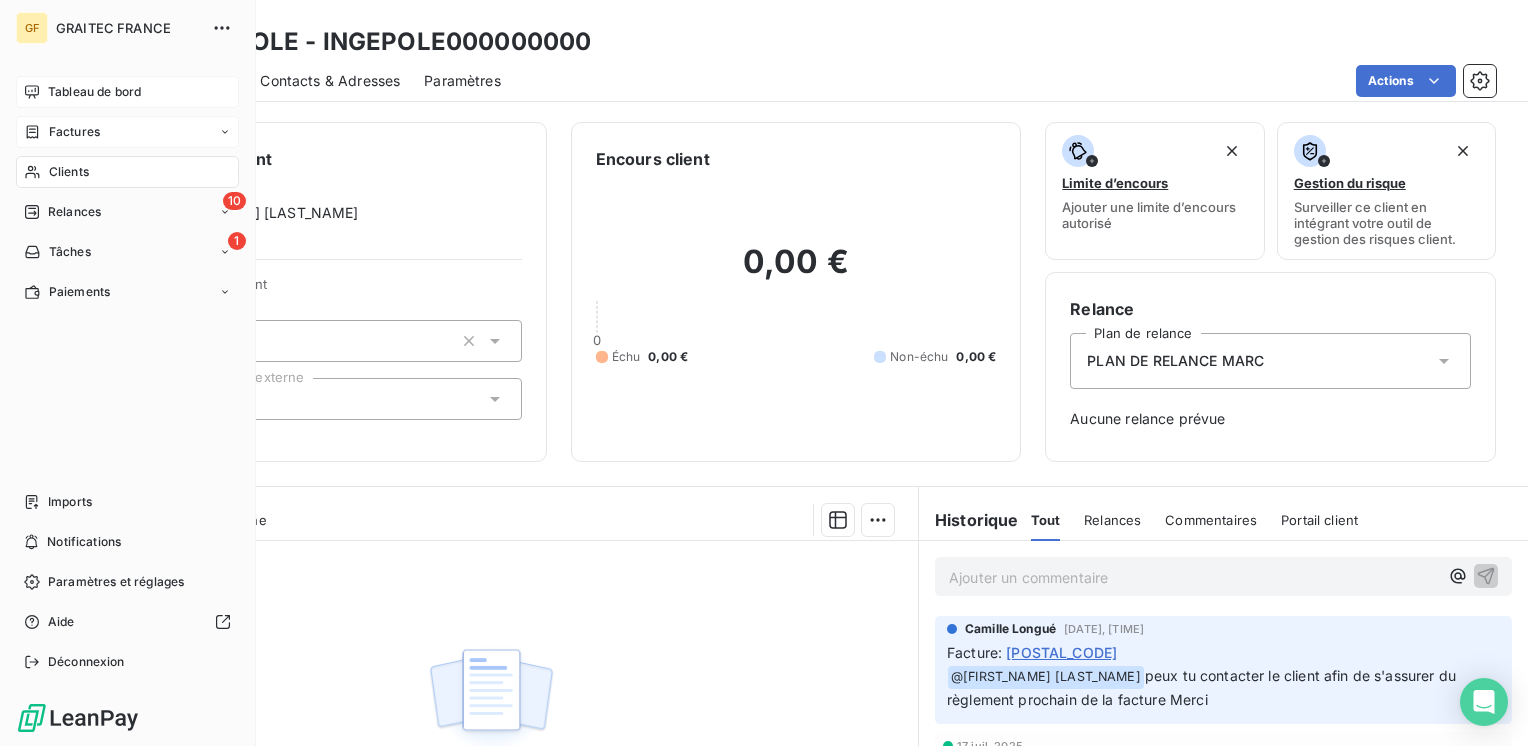 click on "Clients" at bounding box center [69, 172] 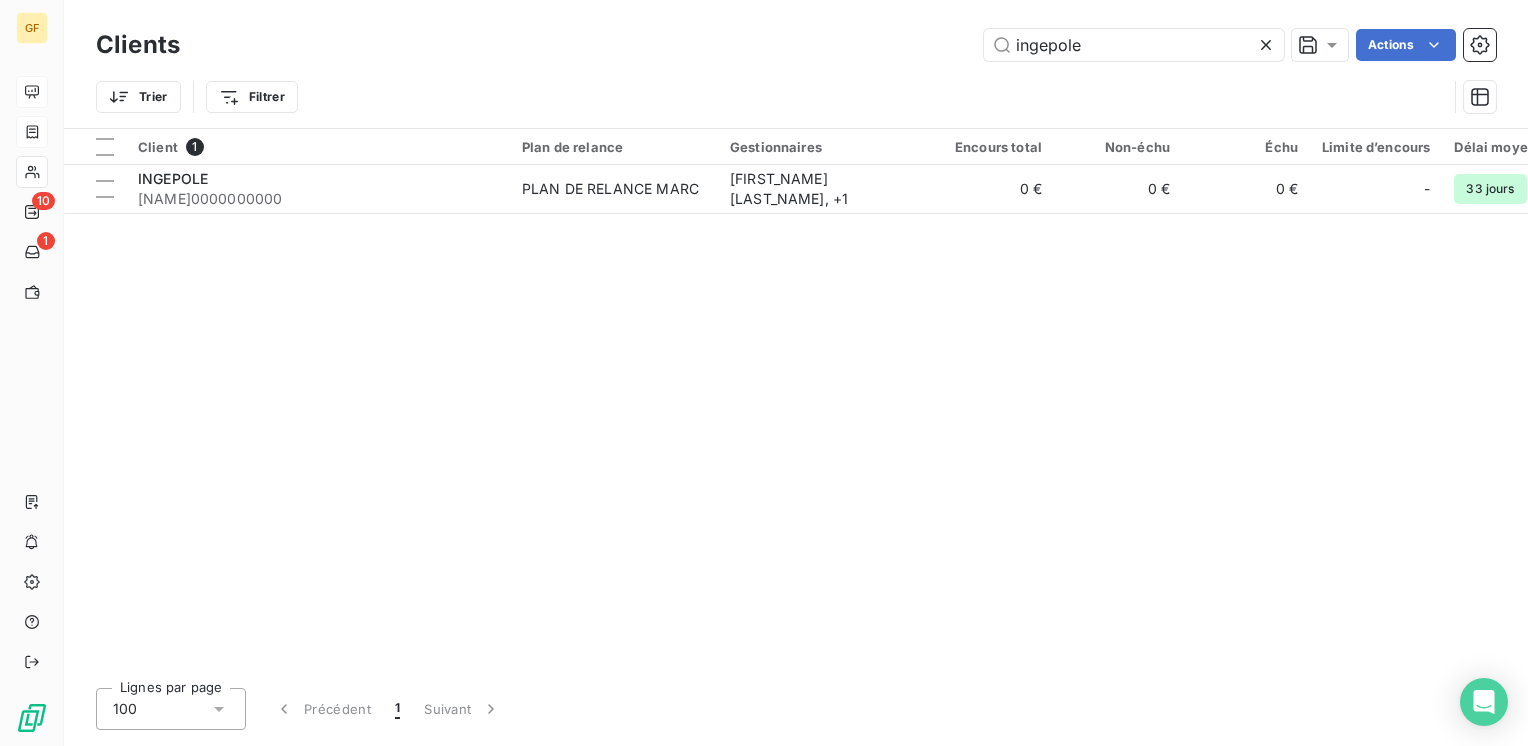 drag, startPoint x: 1106, startPoint y: 50, endPoint x: 362, endPoint y: 66, distance: 744.172 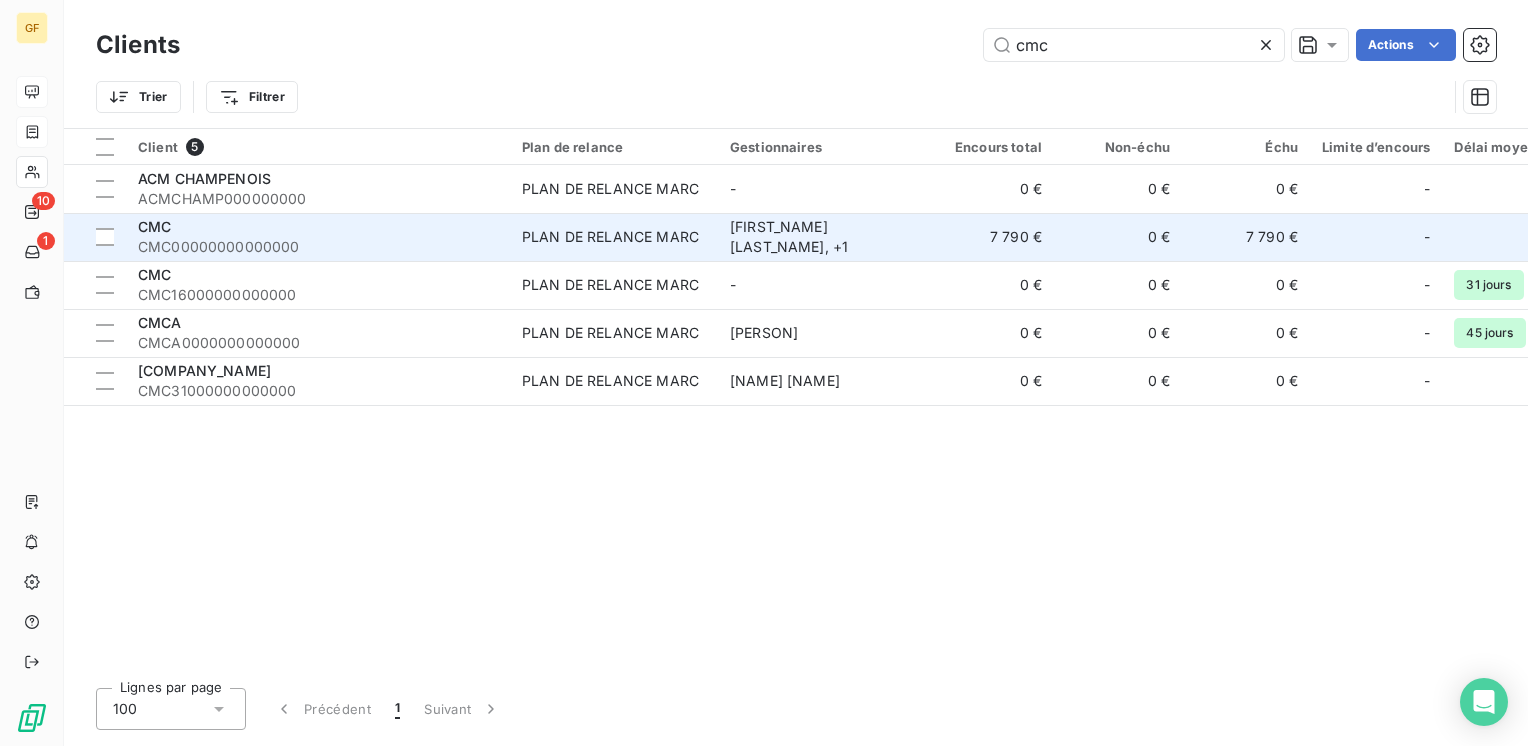 type on "cmc" 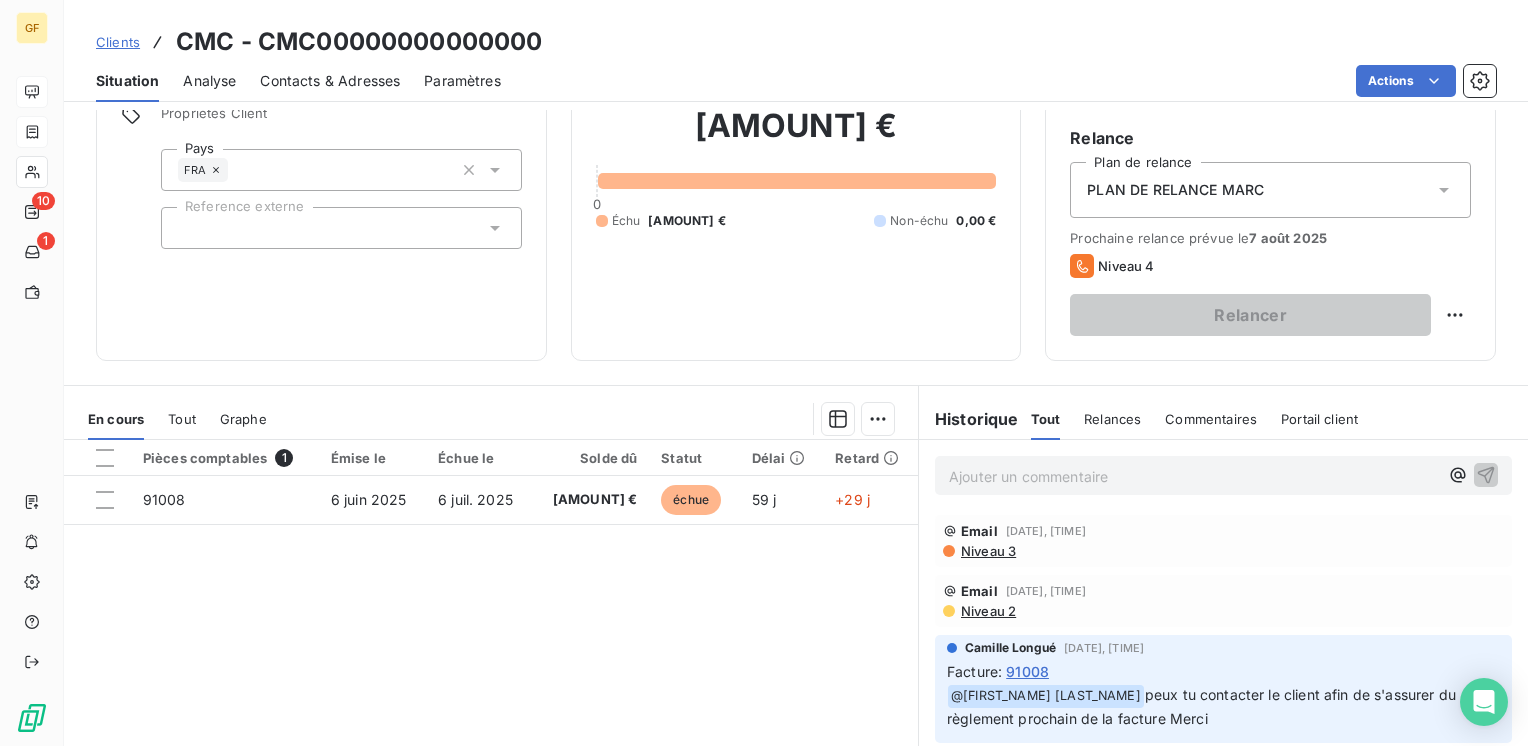 scroll, scrollTop: 200, scrollLeft: 0, axis: vertical 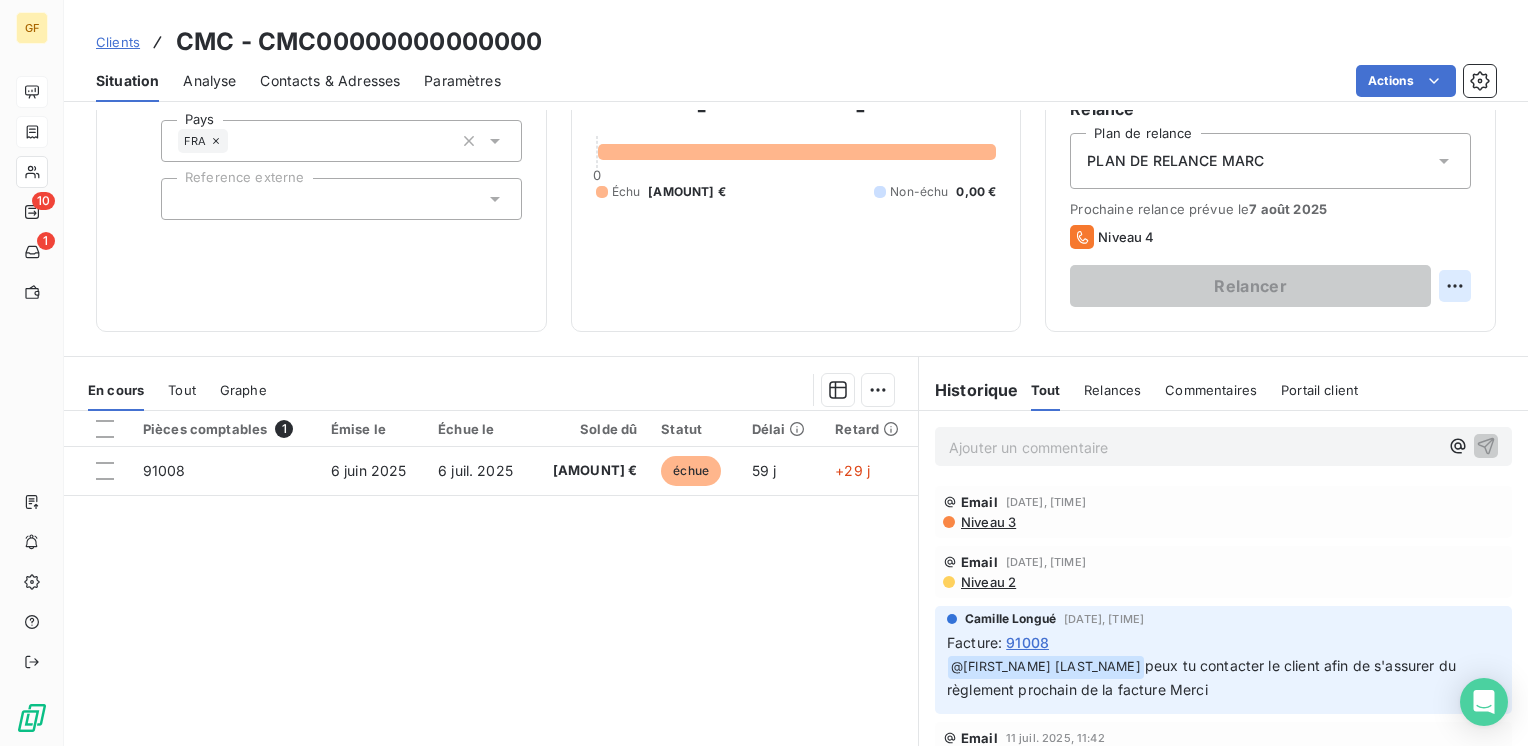 click on "GF 10 1 Clients [COMPANY_NAME] - [ALPHANUMERIC] Situation Analyse Contacts & Adresses Paramètres Actions Informations client Gestionnaires [FIRST] [LAST] [FIRST] [LAST] Propriétés Client Pays FRA Reference externe Encours client   [AMOUNT] € 0 Échu [AMOUNT] € Non-échu 0,00 €     Limite d’encours Ajouter une limite d’encours autorisé Gestion du risque Surveiller ce client en intégrant votre outil de gestion des risques client. Relance Plan de relance PLAN DE RELANCE [NAME] Prochaine relance prévue le  [DATE] Niveau 4 Relancer En cours Tout Graphe Pièces comptables 1 Émise le Échue le Solde dû Statut Délai   Retard   [INVOICE_NUM] [DATE] [DATE] [AMOUNT] € échue [DAYS] j +[DAYS] j Lignes par page 25 Précédent 1 Suivant Historique Tout Relances Commentaires Portail client Tout Relances Commentaires Portail client Ajouter un commentaire ﻿ Email [DATE], [TIME] Niveau 3 Email [DATE], [TIME] Niveau 2 [FIRST] [LAST] [DATE], [TIME] Facture  : [INVOICE_NUM] ﻿ @" at bounding box center (764, 373) 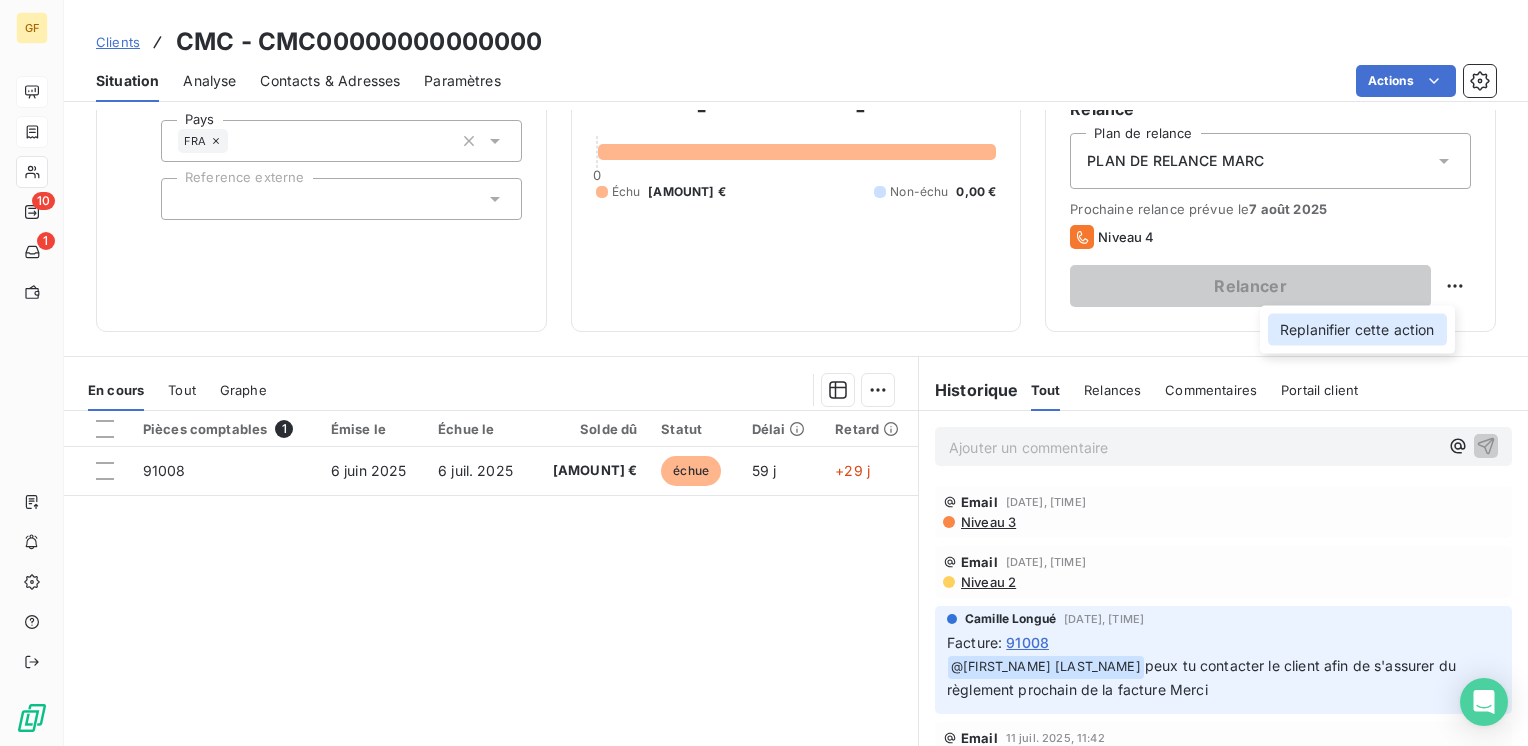 click on "Replanifier cette action" at bounding box center (1357, 330) 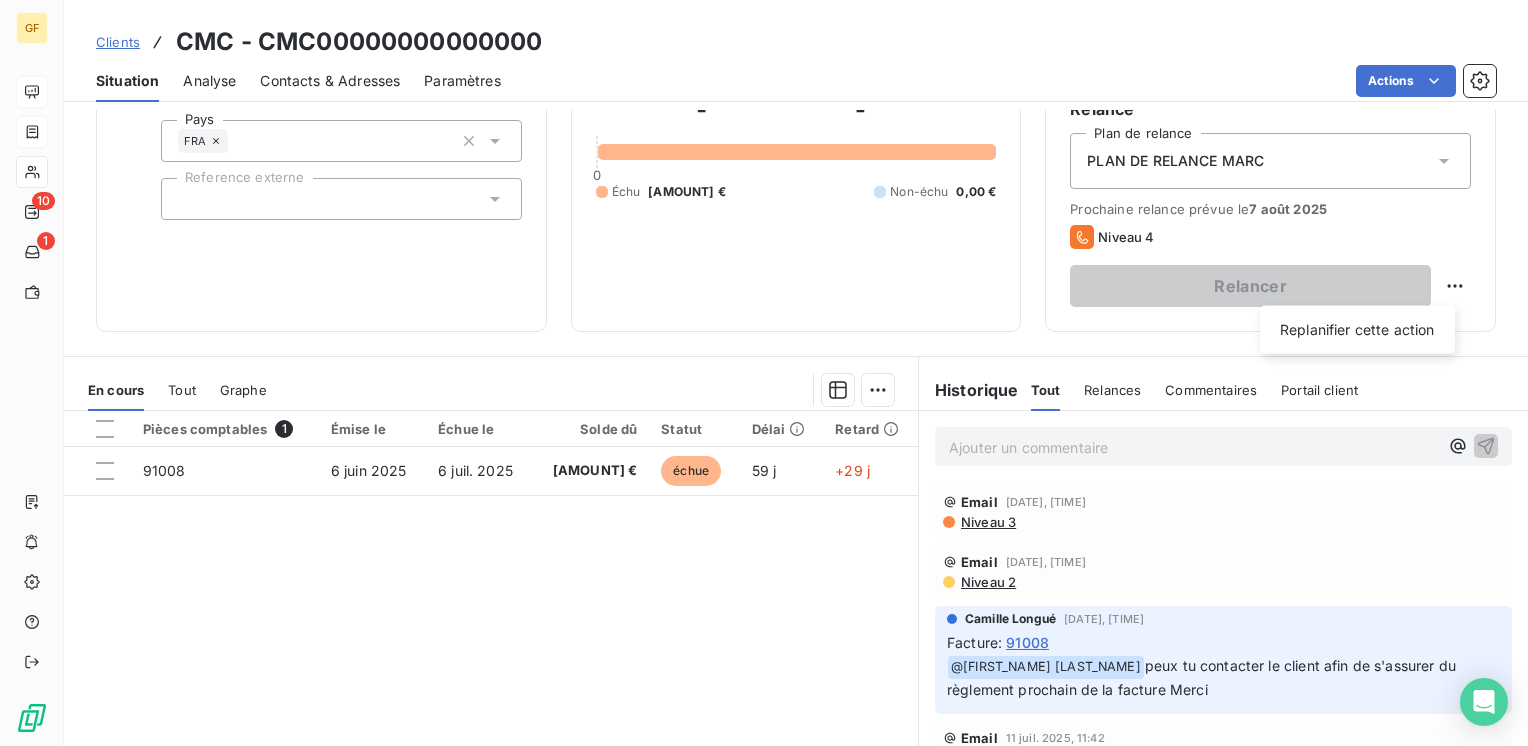 select on "7" 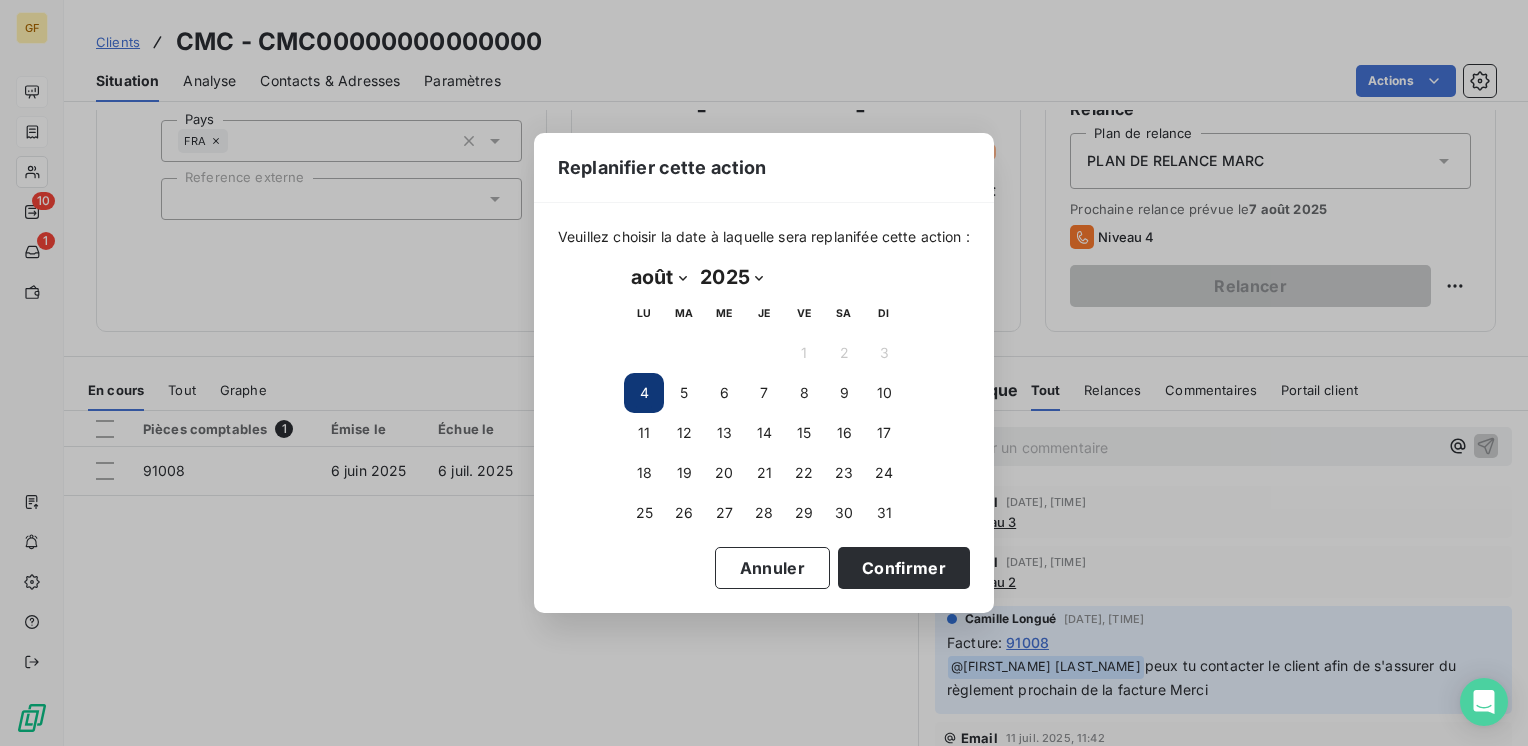 click on "4" at bounding box center [644, 393] 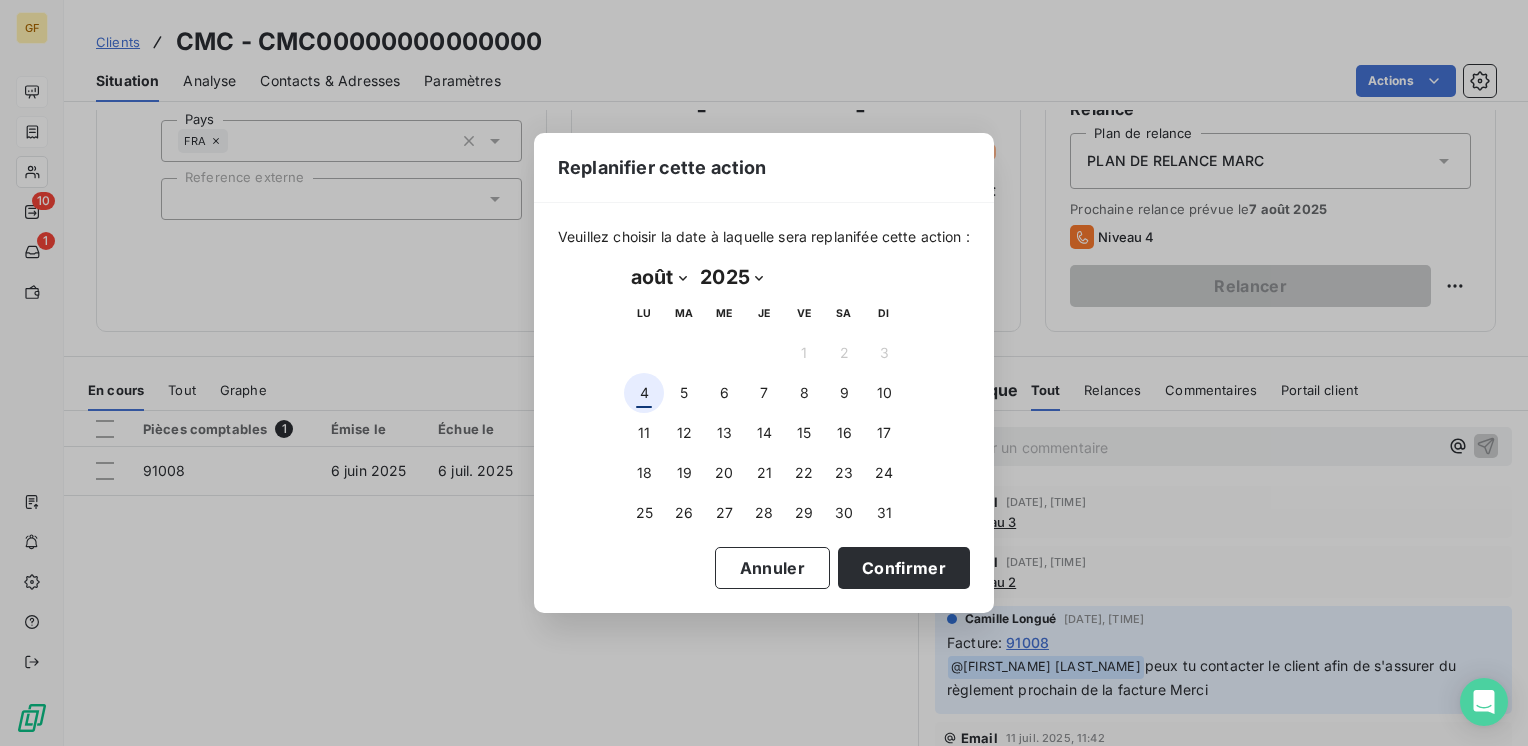 click on "4" at bounding box center [644, 393] 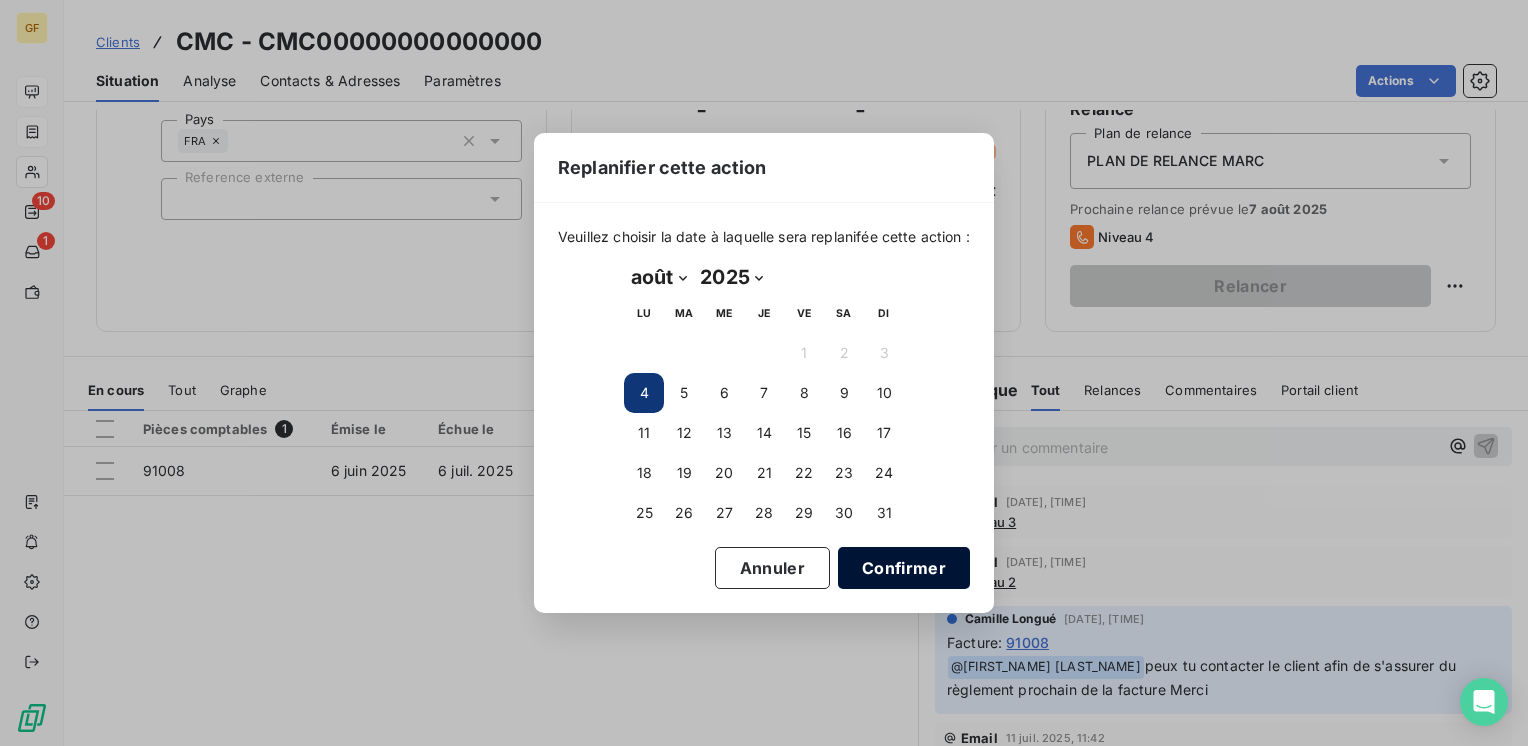 click on "Confirmer" at bounding box center (904, 568) 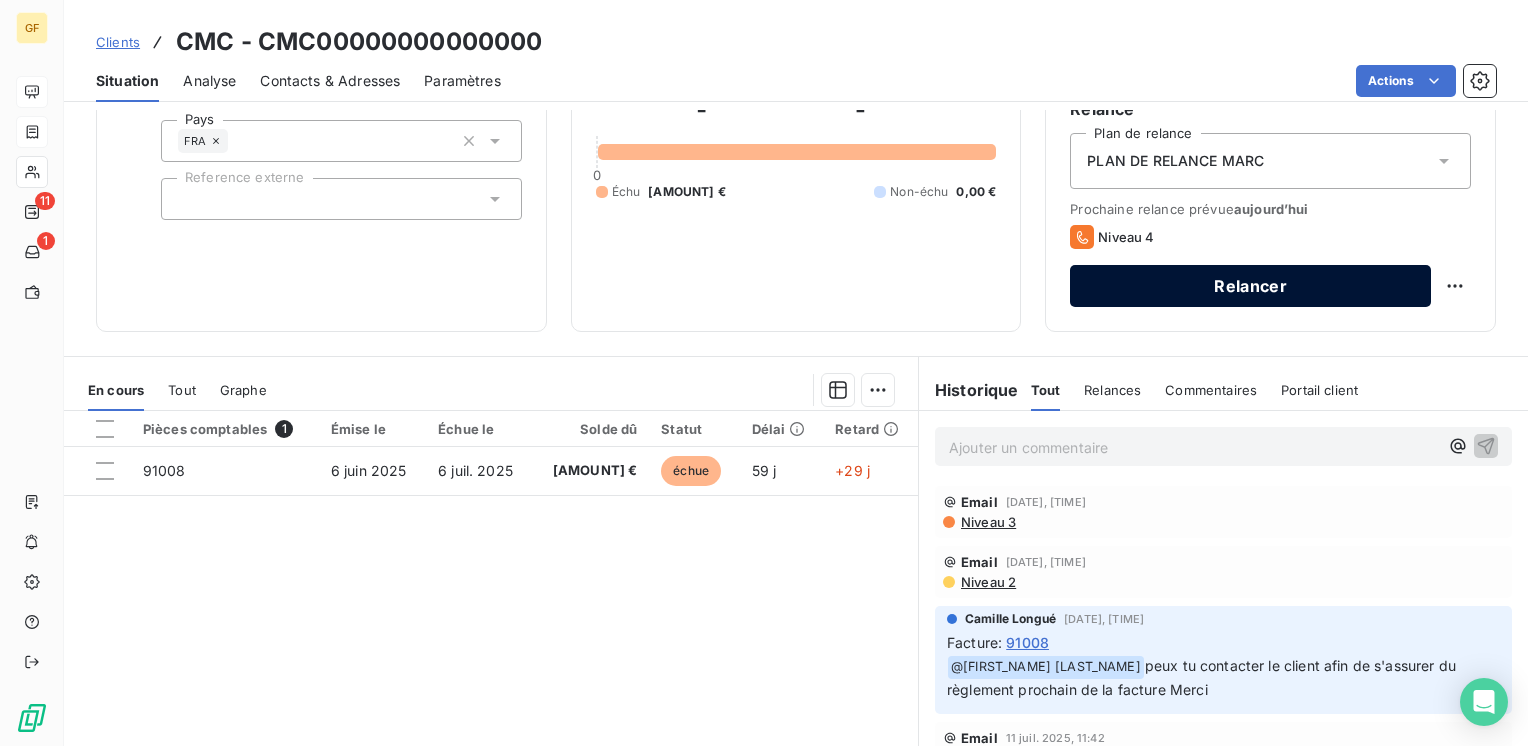 click on "Relancer" at bounding box center [1250, 286] 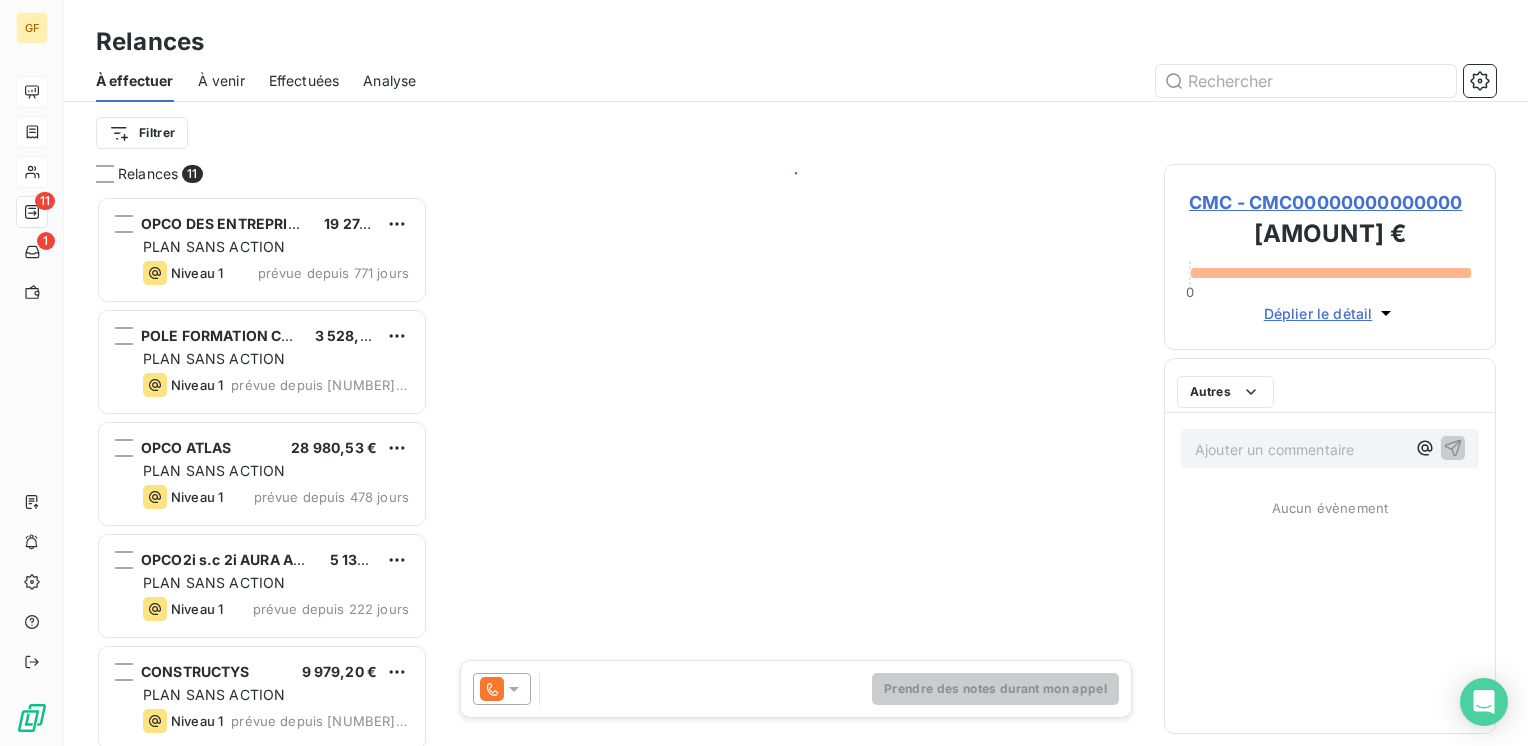 scroll, scrollTop: 16, scrollLeft: 16, axis: both 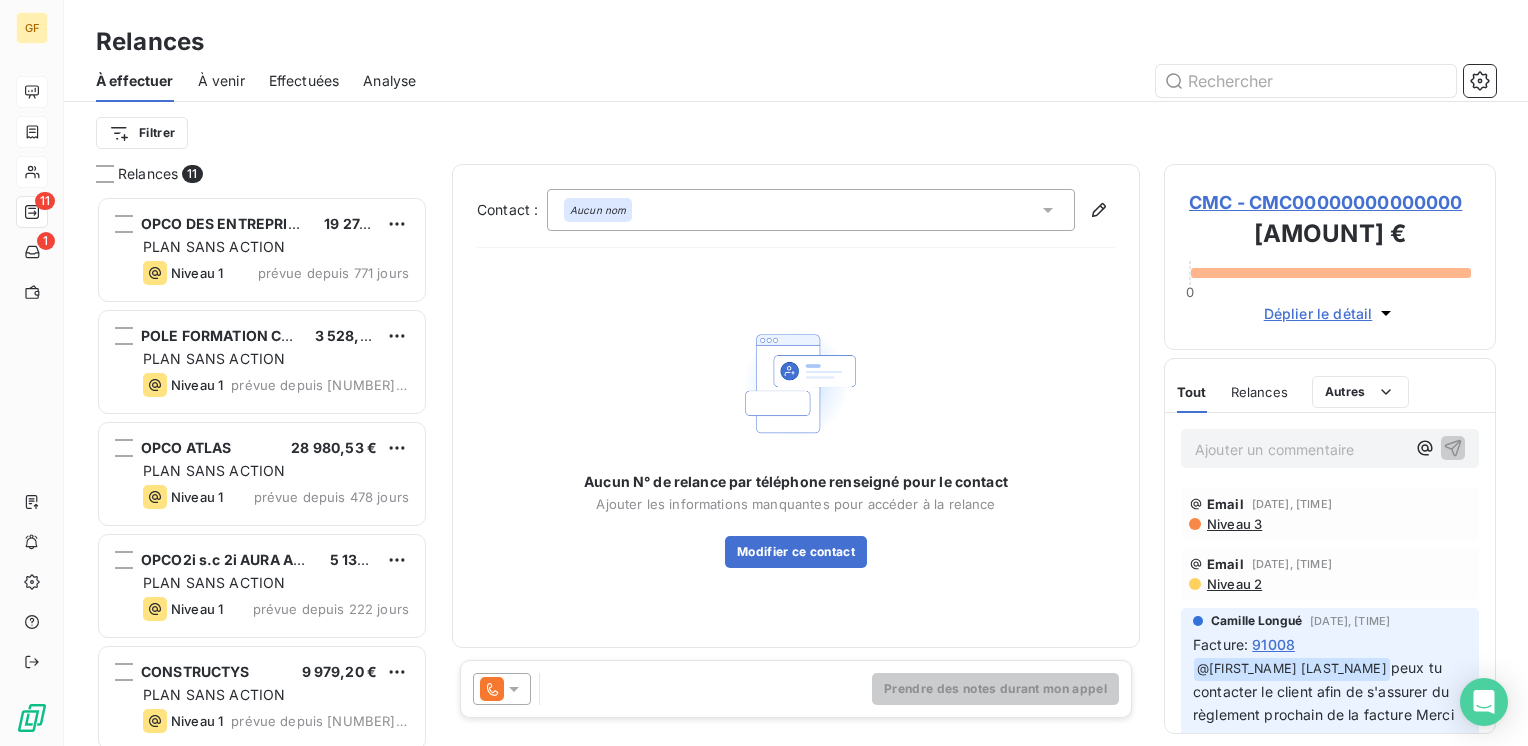 click 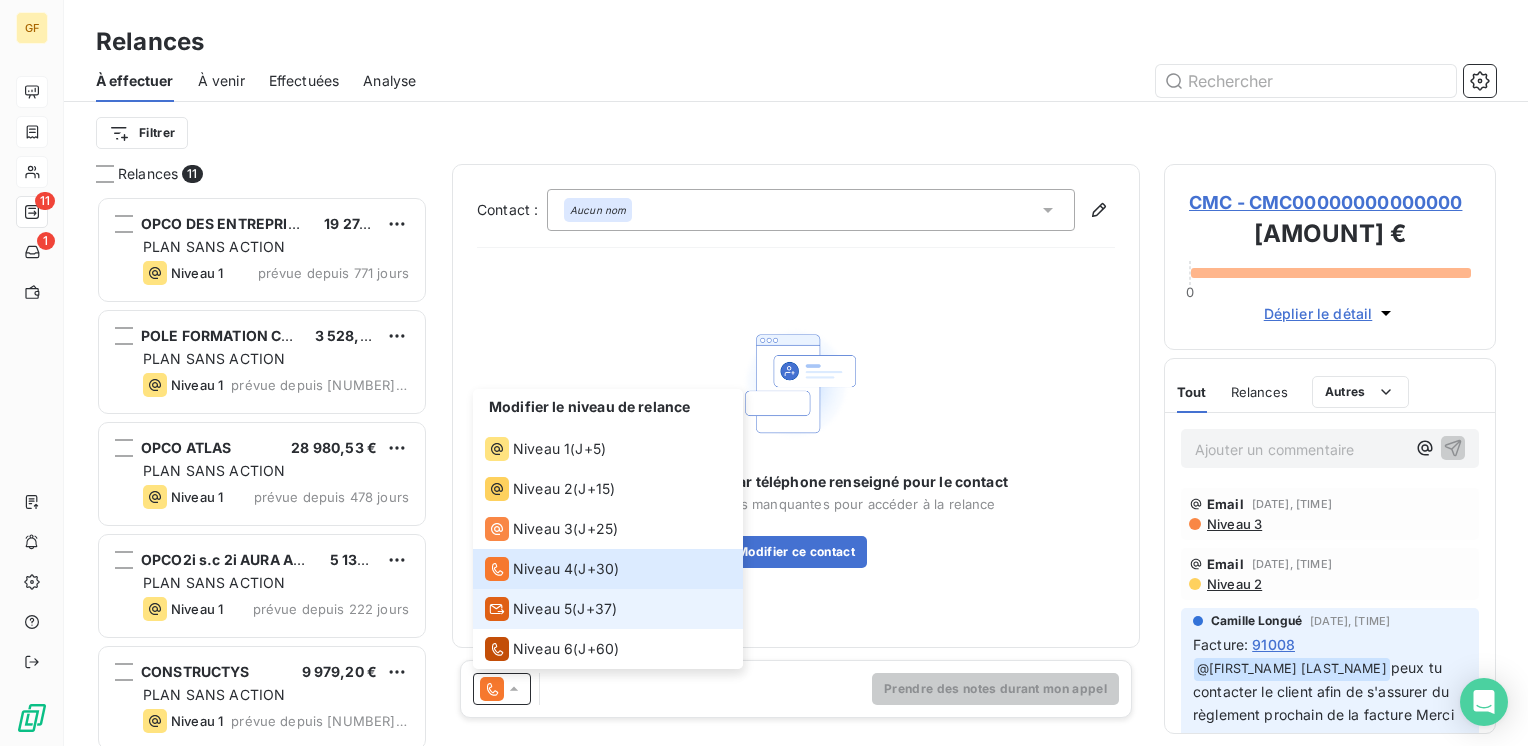 click on "Niveau 5" at bounding box center [542, 609] 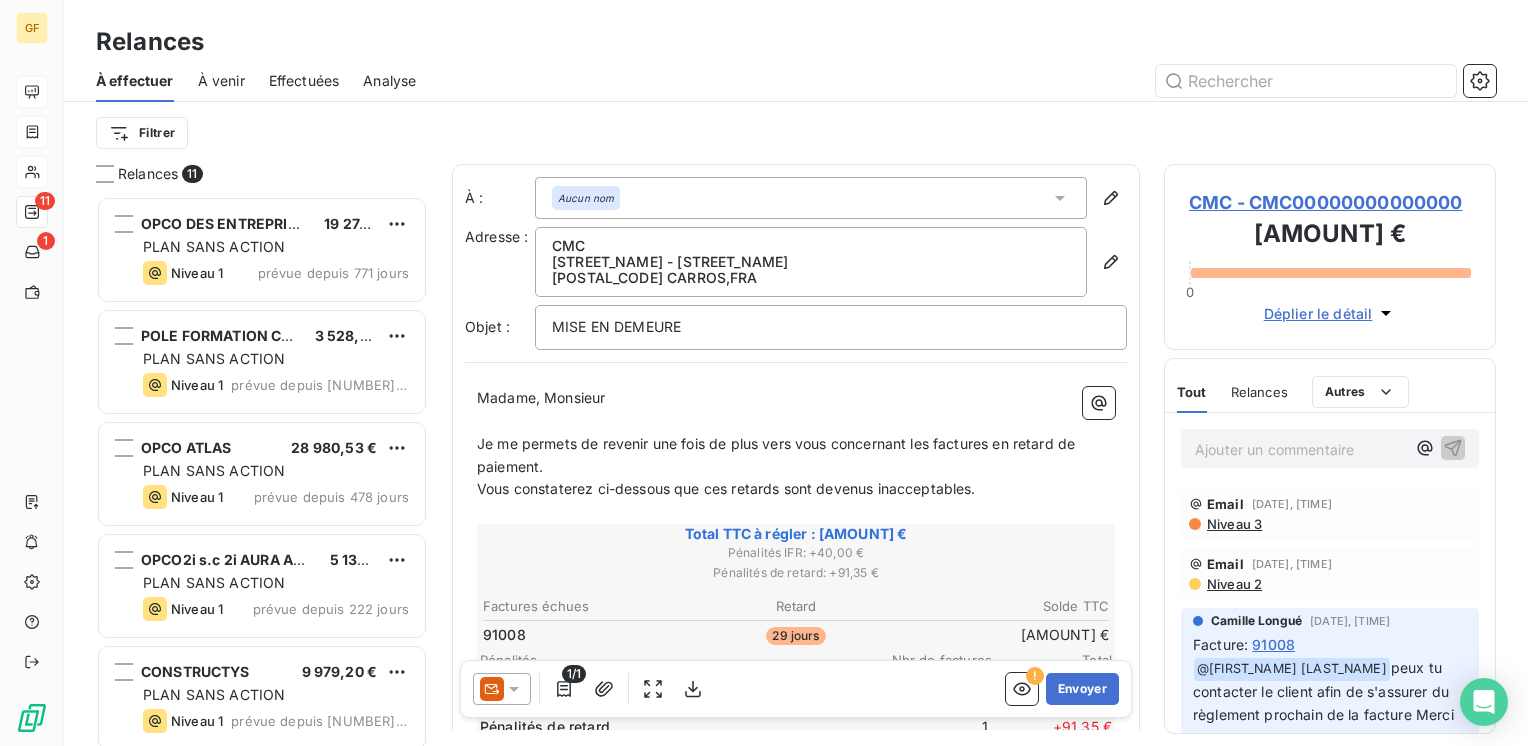 click on "CMC - CMC00000000000000" at bounding box center [1330, 202] 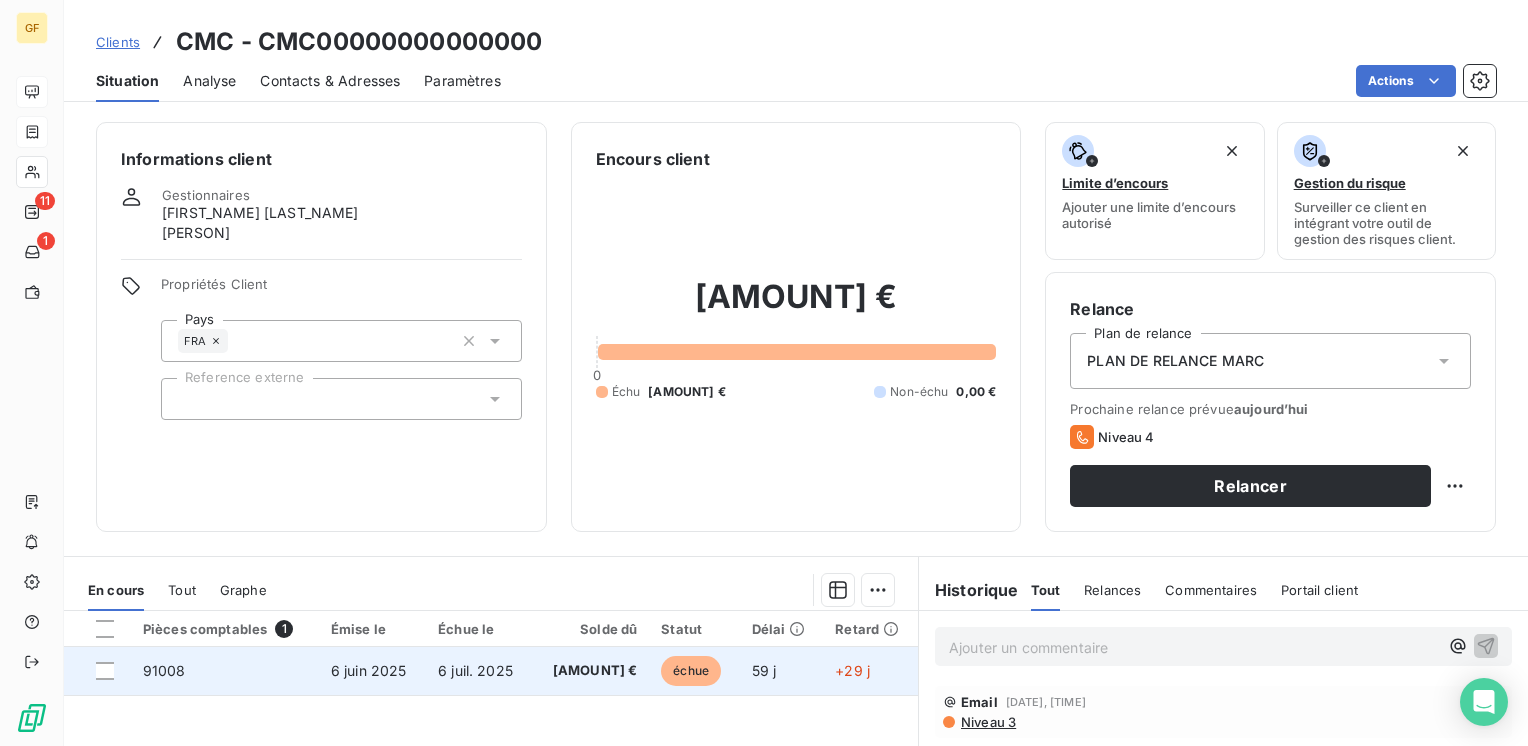 click on "[AMOUNT] €" at bounding box center (591, 671) 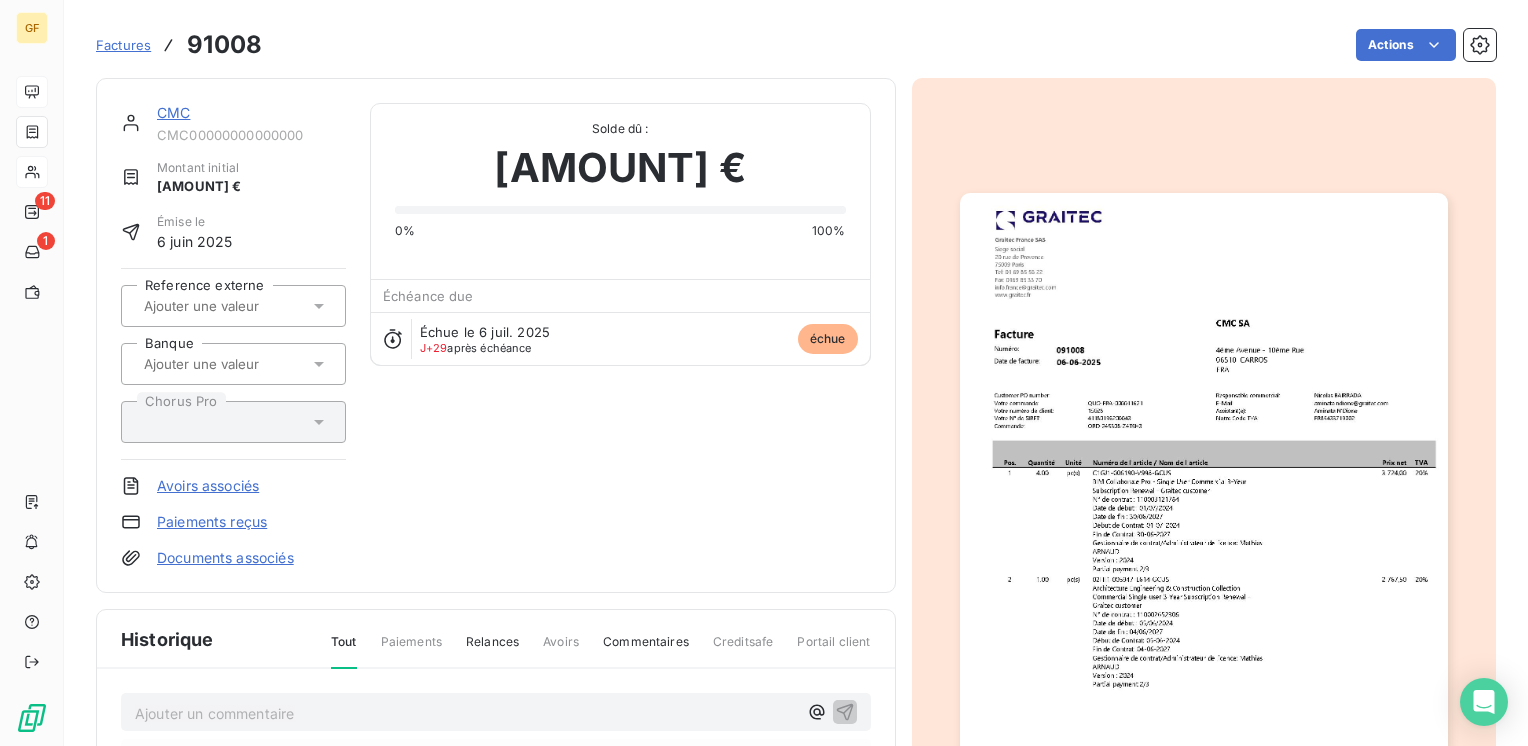 click on "CMC" at bounding box center [173, 112] 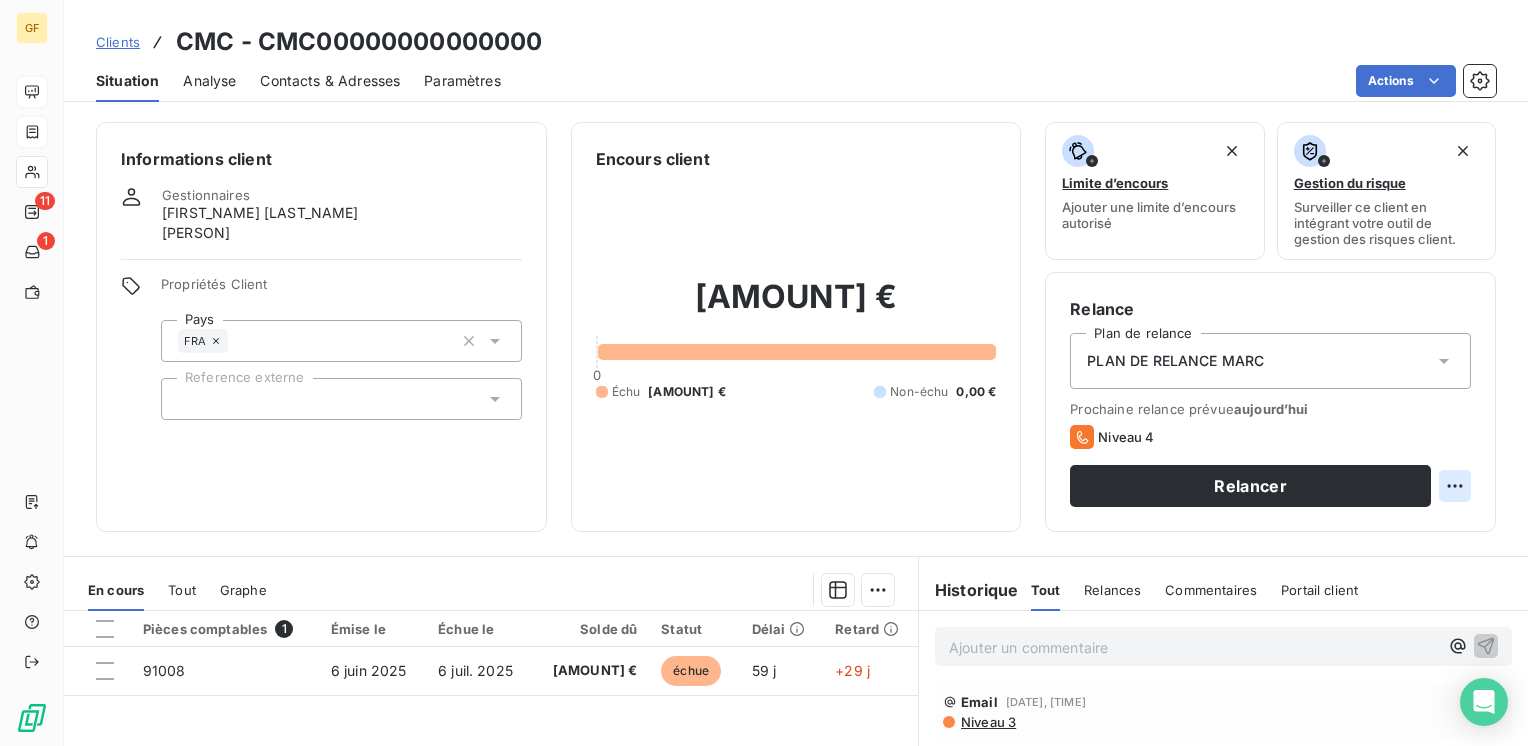 click on "GF 11 1 Clients CMC - CMC00000000000000 Situation Analyse Contacts & Adresses Paramètres Actions Informations client Gestionnaires [FIRST] [LAST] Propriétés Client Pays FRA Reference externe Encours client 7 789,80 € 0 Échu 7 789,80 € Non-échu 0,00 € Limite d’encours Ajouter une limite d’encours autorisé Gestion du risque Surveiller ce client en intégrant votre outil de gestion des risques client. Relance Plan de relance PLAN DE RELANCE MARC Prochaine relance prévue aujourd’hui Niveau 4 Relancer En cours Tout Graphe Pièces comptables 1 Émise le Échue le Solde dû Statut Délai Retard 91008 [DATE] [DATE] 7 789,80 € échue 59 j +29 j Lignes par page 25 Précédent 1 Suivant Historique Tout Relances Commentaires Portail client Tout Relances Commentaires Portail client Ajouter un commentaire Email [DATE], [TIME] Niveau 3 Email [DATE], [TIME] Niveau 2 [FIRST] [LAST] [DATE], [TIME] Facture : 91008 @ :" at bounding box center [764, 373] 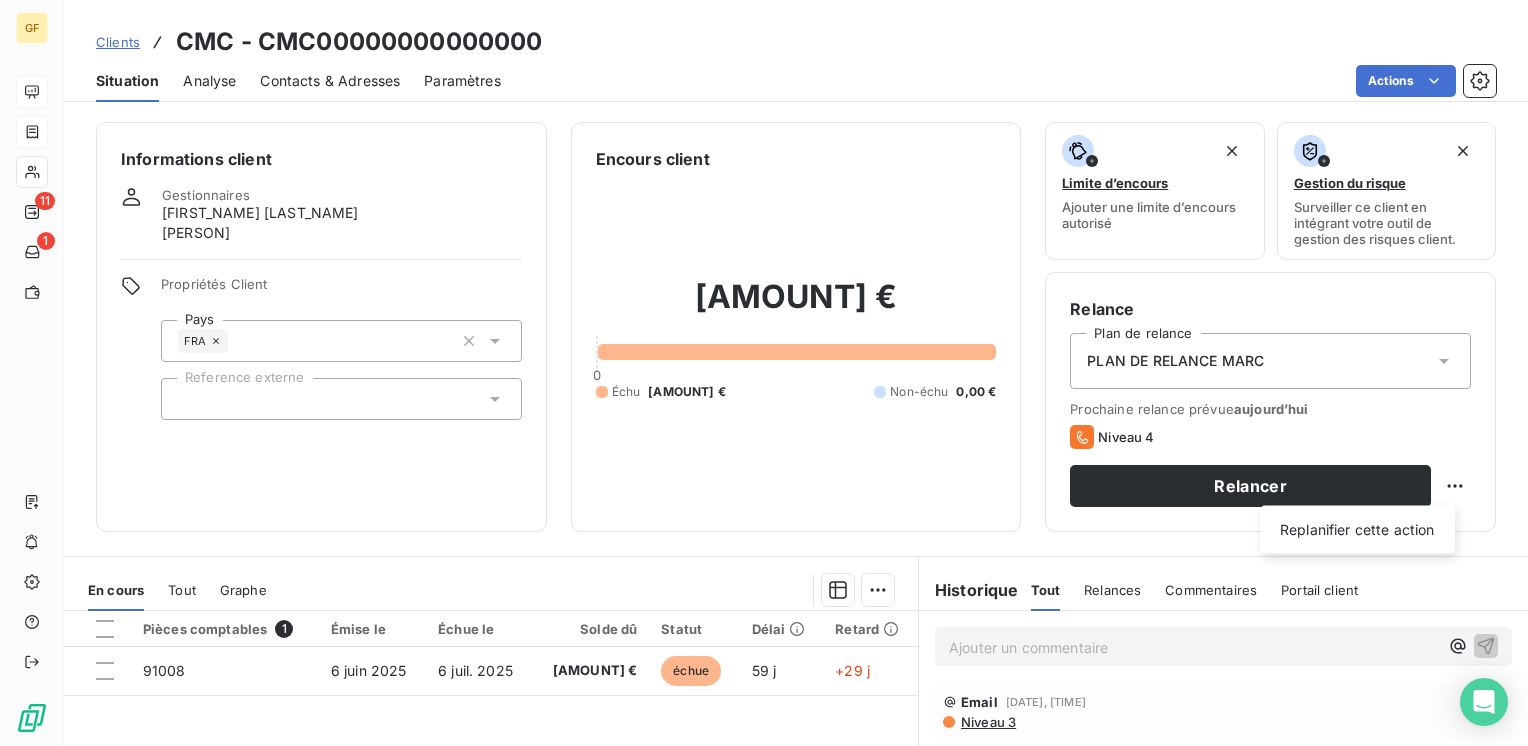 click on "GF 11 1 Clients CMC - CMC00000000000000 Situation Analyse Contacts & Adresses Paramètres Actions Informations client Gestionnaires angelique GARRET Didier PAPET Propriétés Client Pays FRA Reference externe Encours client   [PRICE] 0 Échu [PRICE] Non-échu 0,00 €     Limite d’encours Ajouter une limite d’encours autorisé Gestion du risque Surveiller ce client en intégrant votre outil de gestion des risques client. Relance Plan de relance PLAN DE RELANCE MARC Prochaine relance prévue  aujourd’hui Niveau 4 Relancer Replanifier cette action En cours Tout Graphe Pièces comptables 1 Émise le Échue le Solde dû Statut Délai   Retard   [NUMBER] [DATE] [DATE] [PRICE] échue [DAYS] j +[DAYS] j Lignes par page 25 Précédent 1 Suivant Historique Tout Relances Commentaires Portail client Tout Relances Commentaires Portail client Ajouter un commentaire ﻿ Email [DATE], [TIME] Niveau 3 Email [DATE], [TIME] Niveau 2 Camille Longué [DATE], [TIME] @" at bounding box center [764, 373] 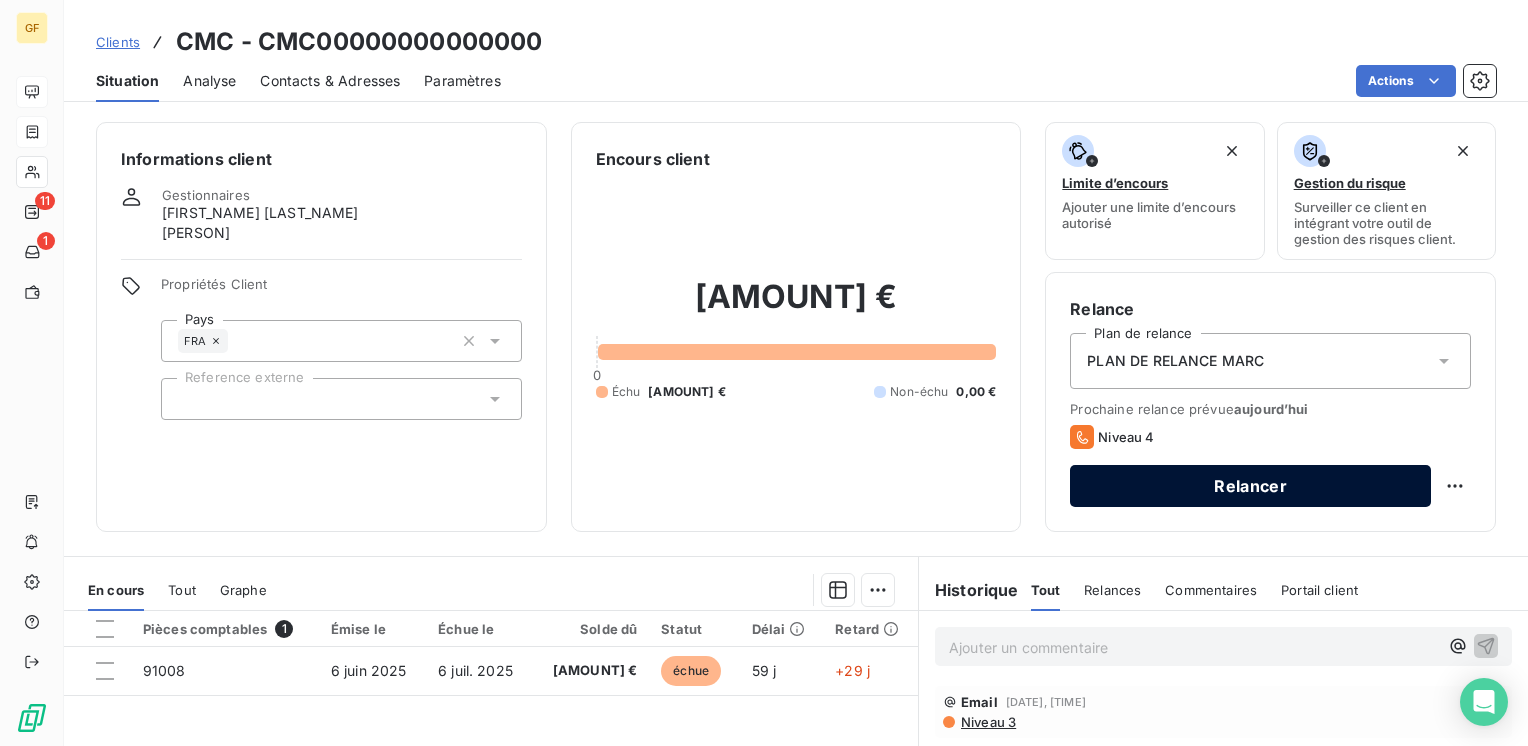 click on "Relancer" at bounding box center [1250, 486] 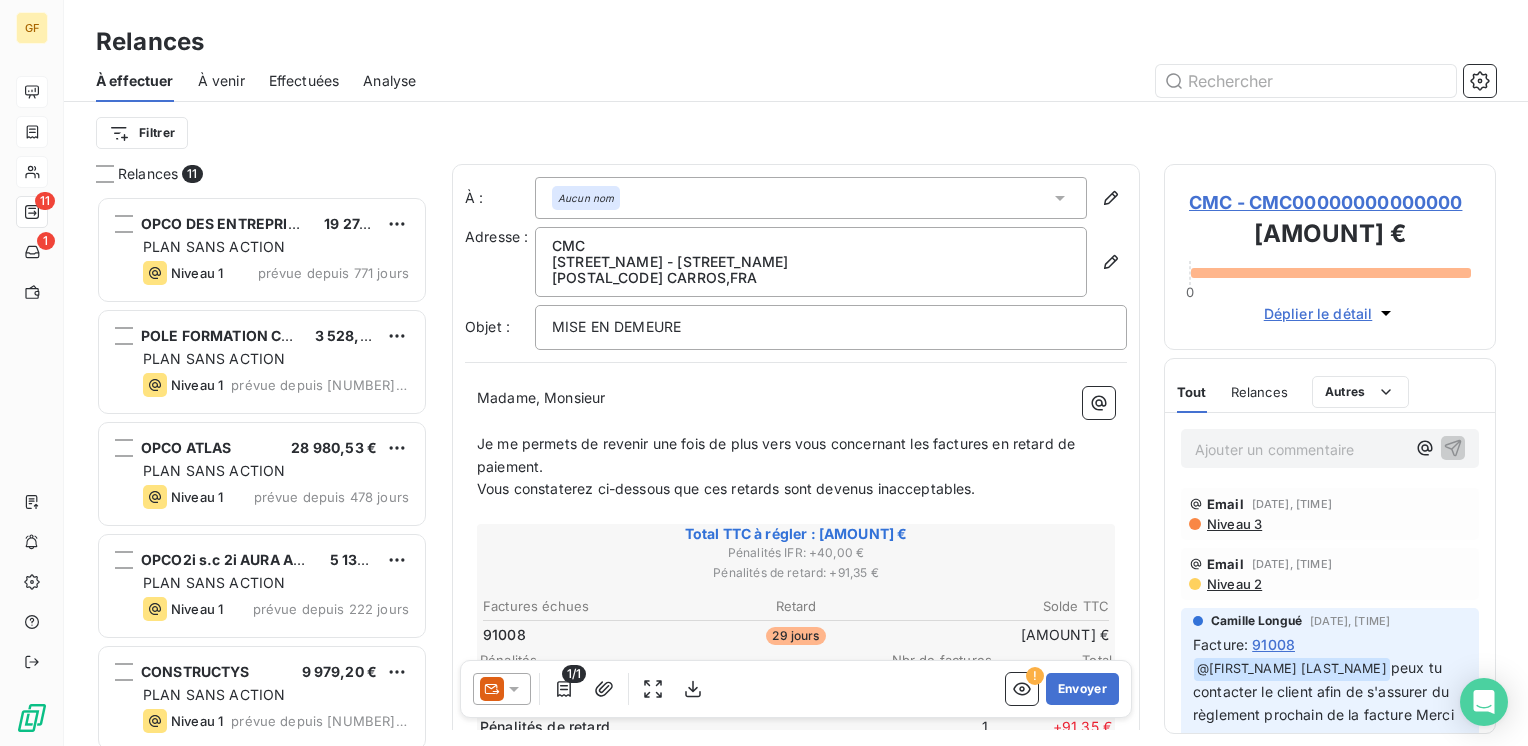 scroll, scrollTop: 16, scrollLeft: 16, axis: both 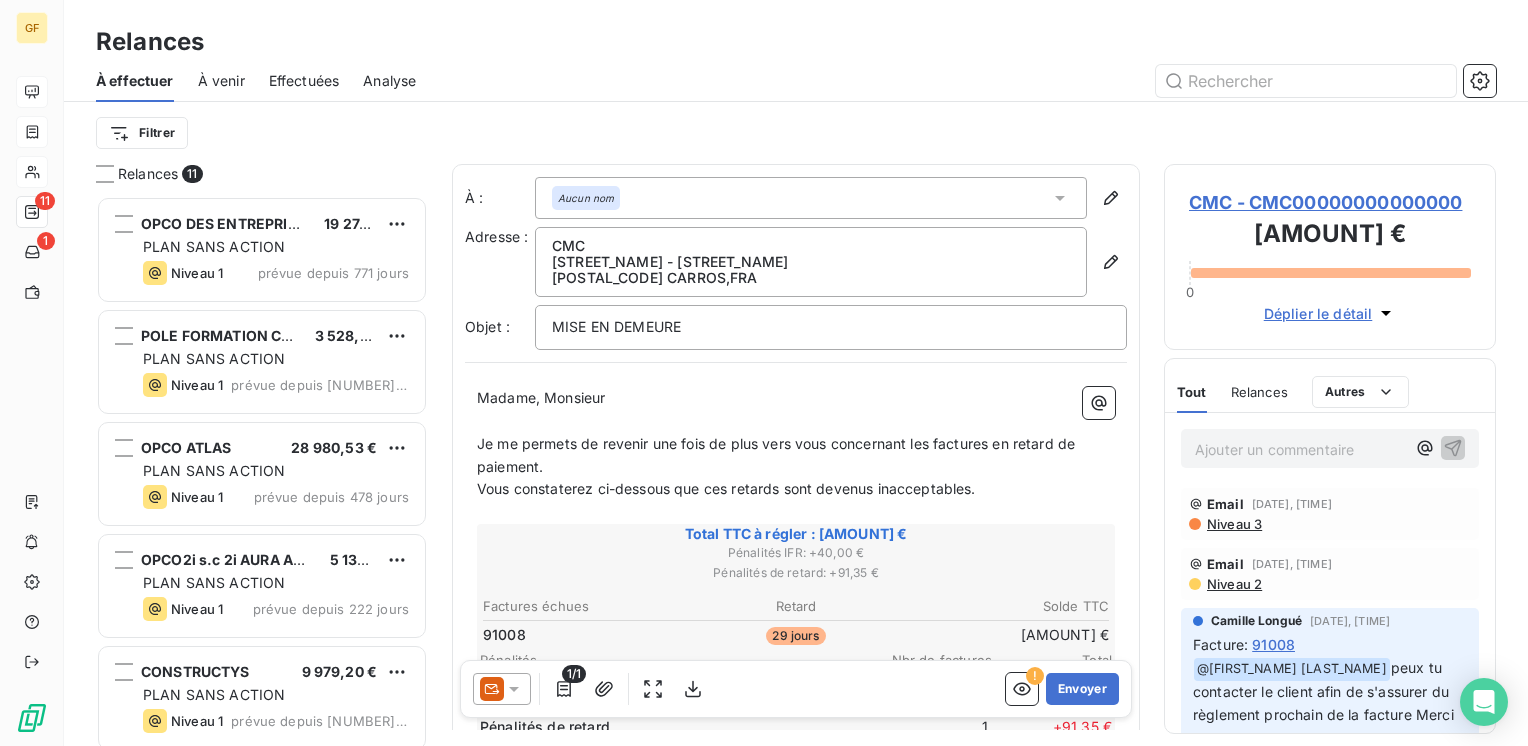click 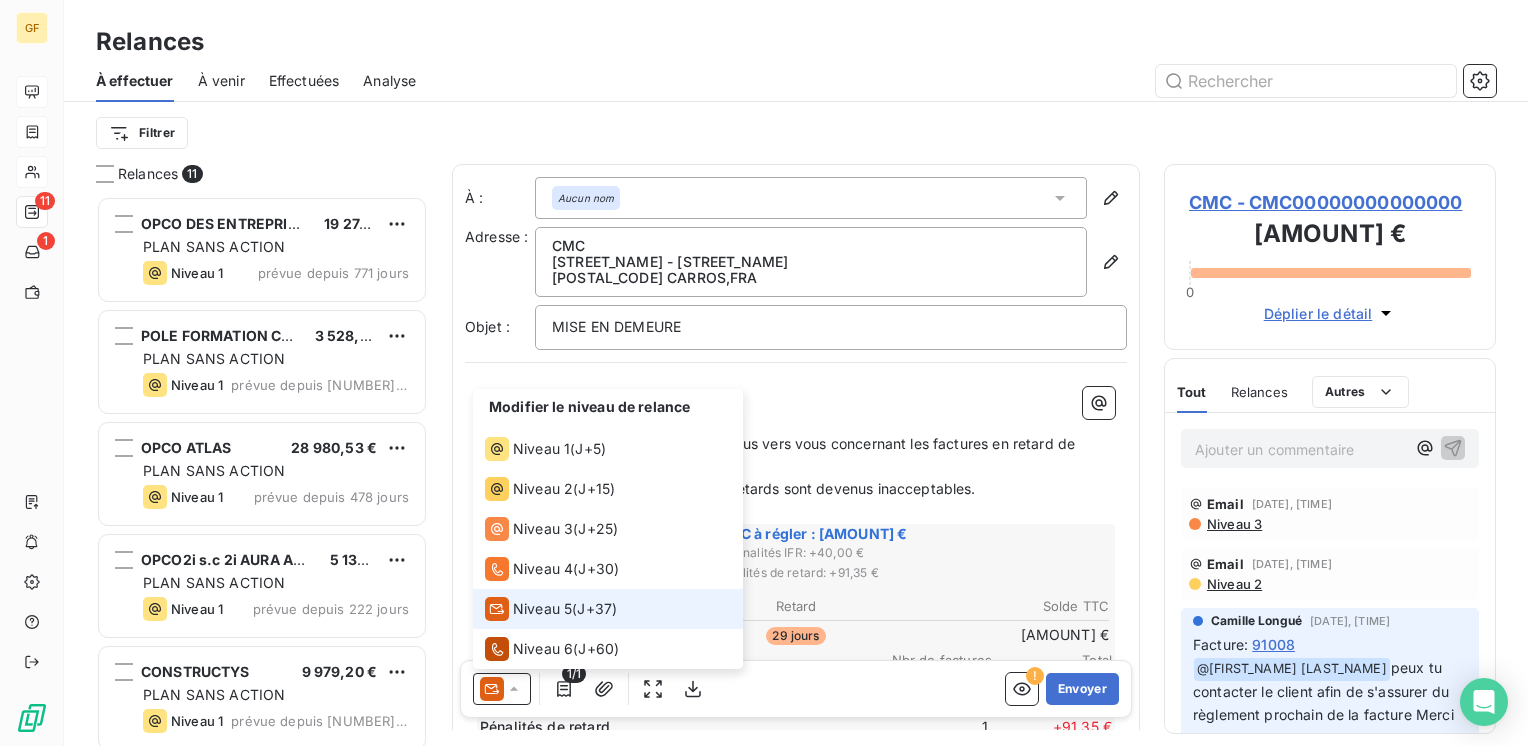 click on "Niveau 5" at bounding box center [542, 609] 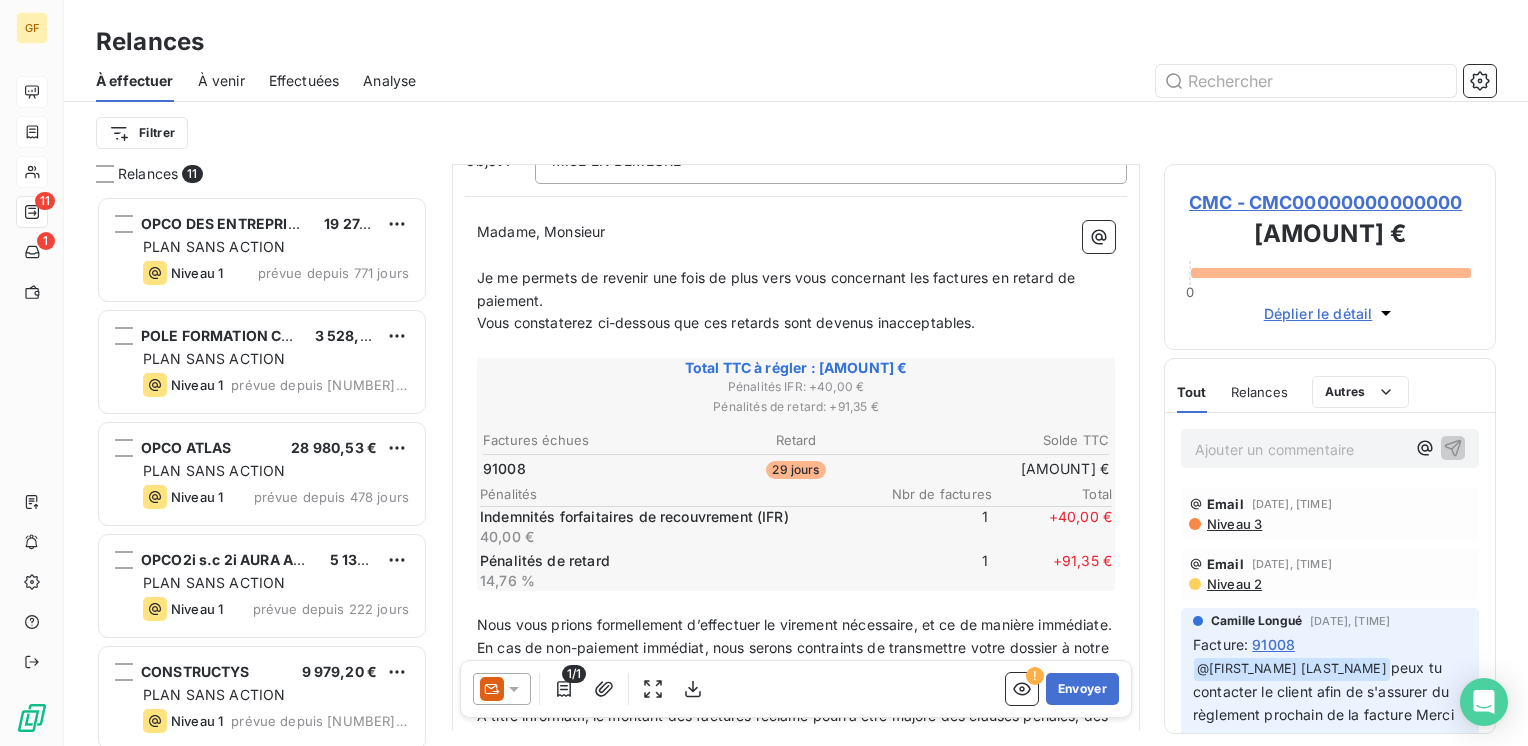 scroll, scrollTop: 200, scrollLeft: 0, axis: vertical 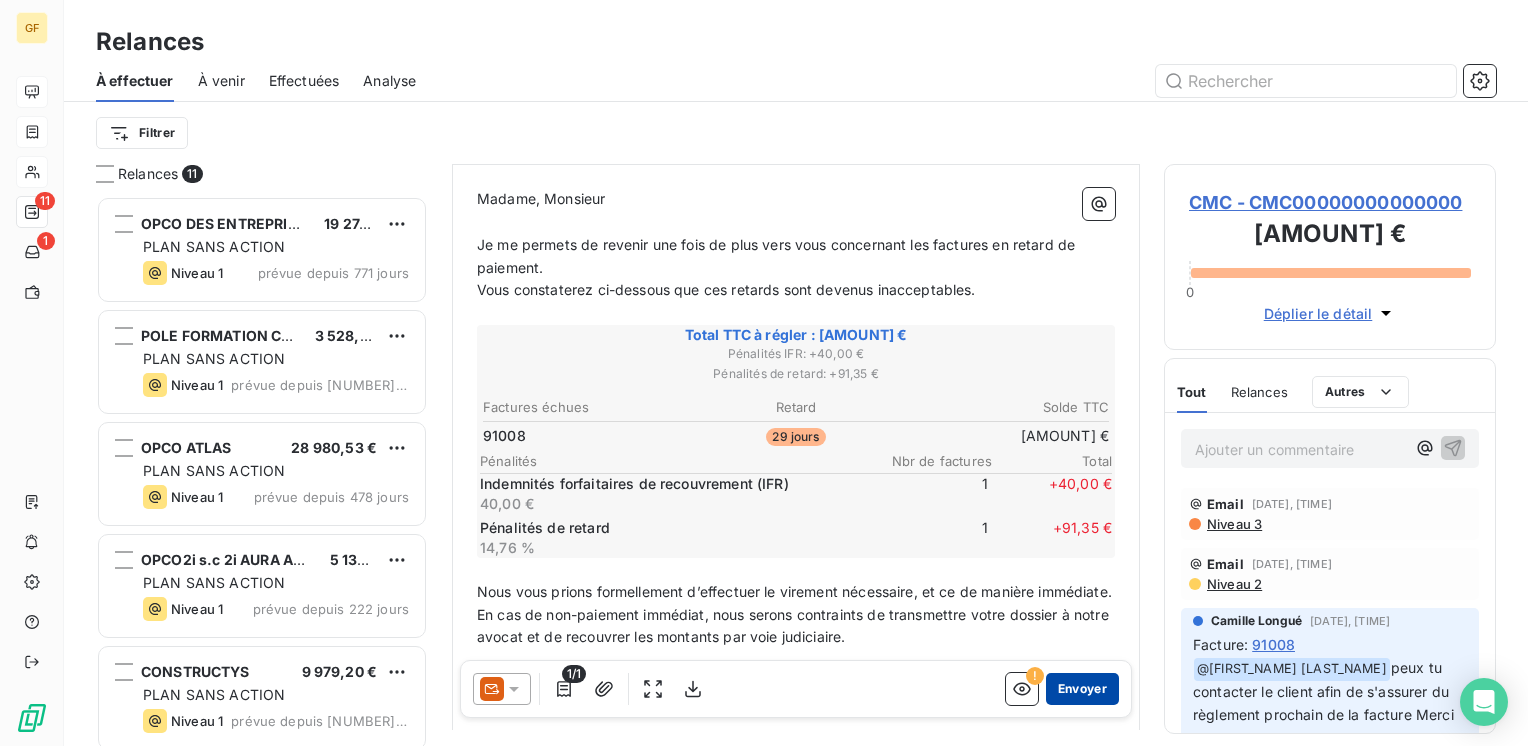click on "Envoyer" at bounding box center (1082, 689) 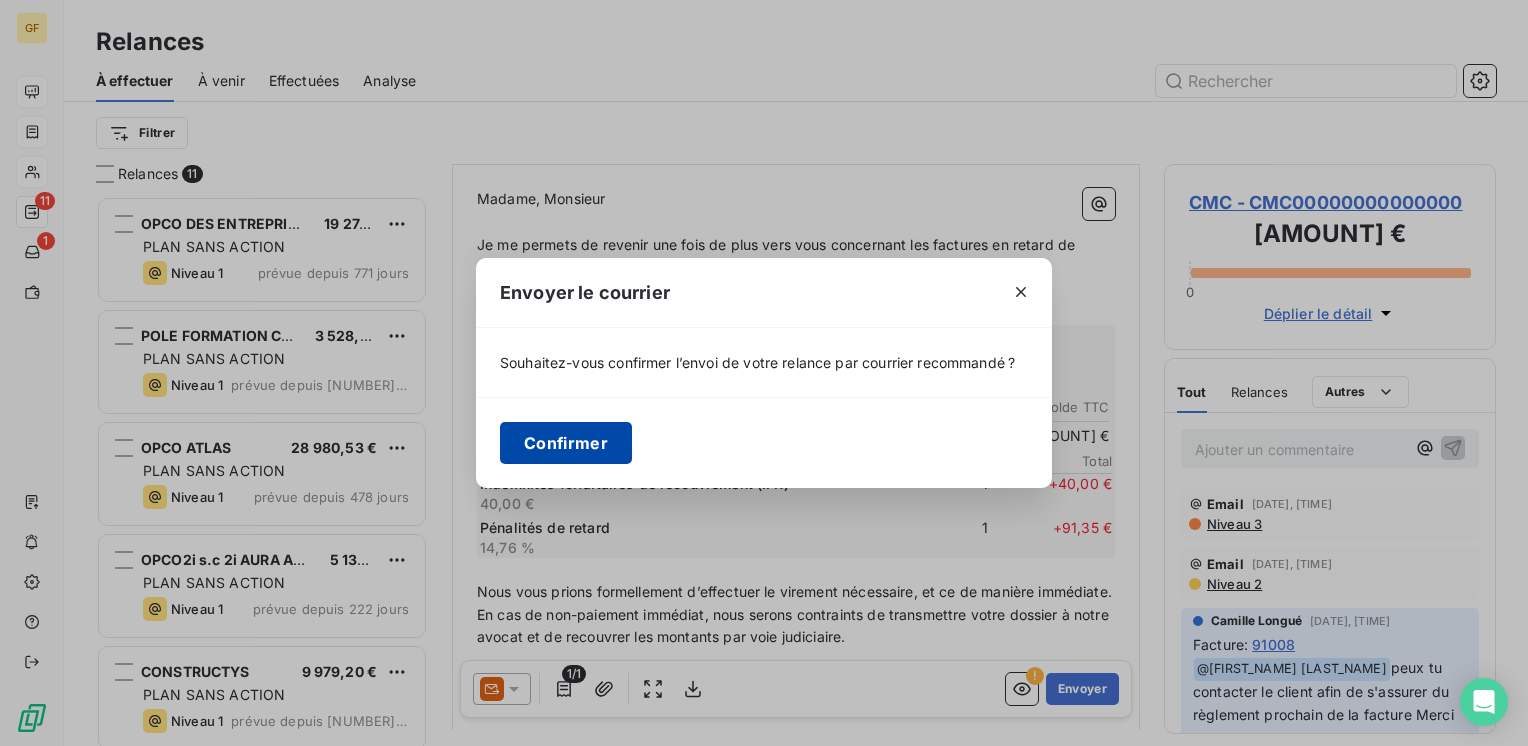 click on "Confirmer" at bounding box center [566, 443] 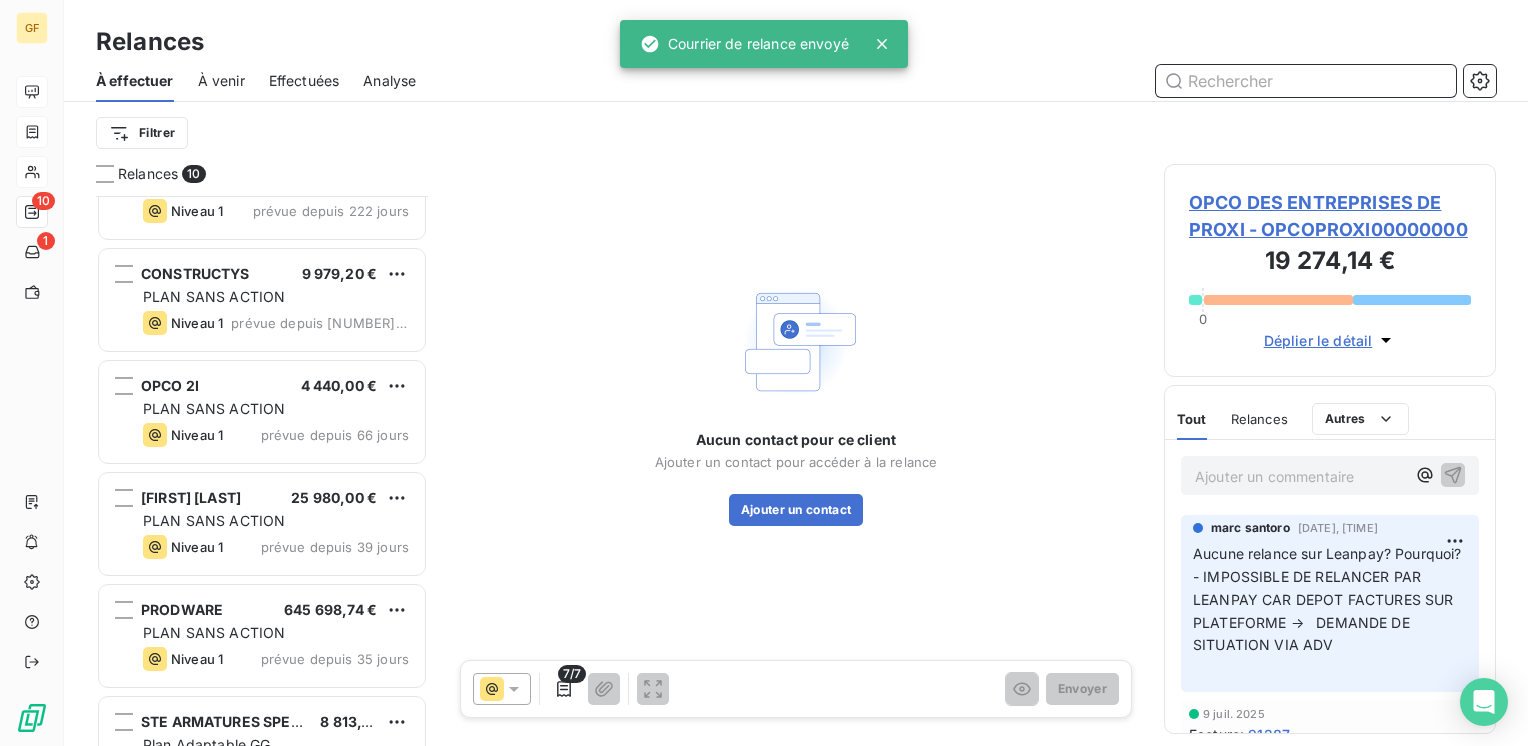 scroll, scrollTop: 569, scrollLeft: 0, axis: vertical 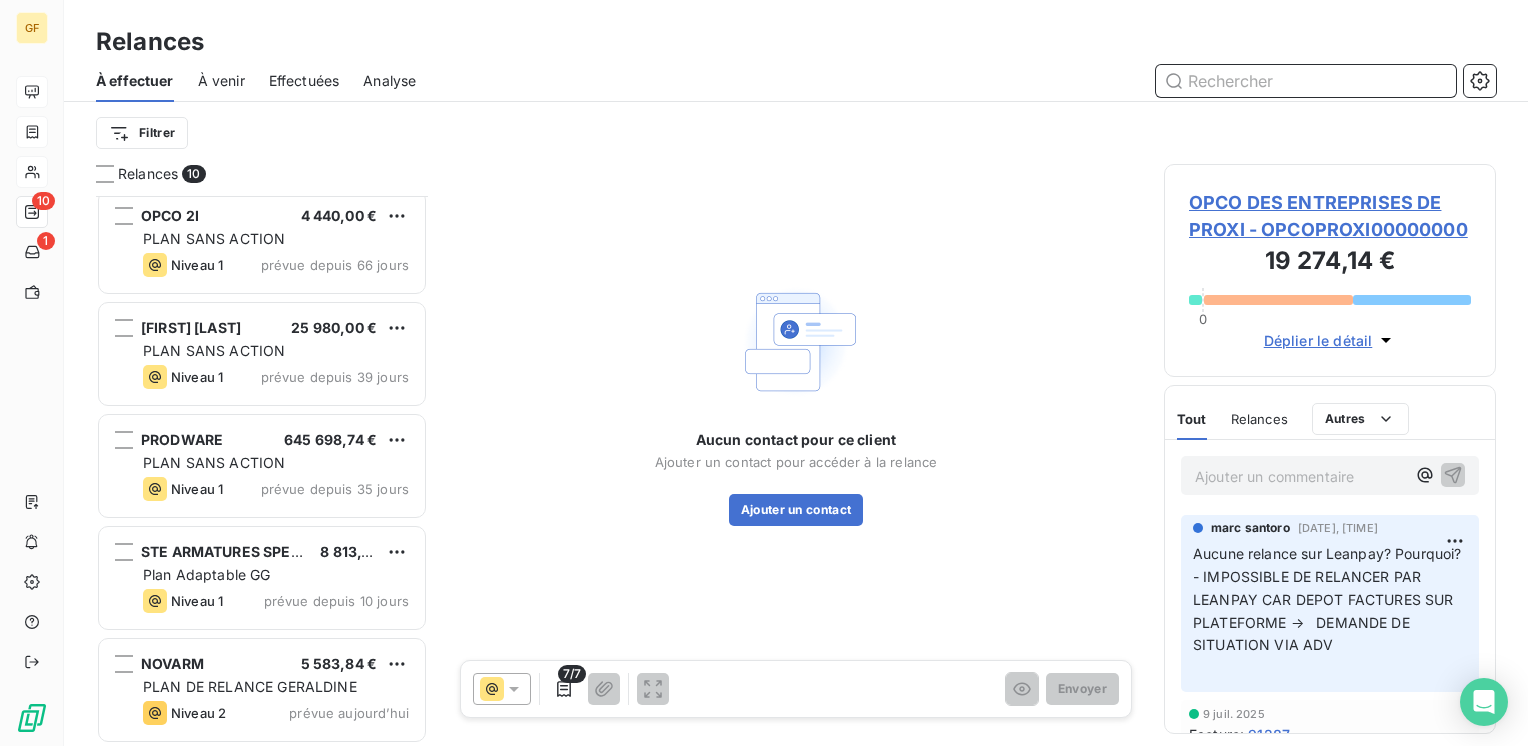 drag, startPoint x: 297, startPoint y: 82, endPoint x: 328, endPoint y: 79, distance: 31.144823 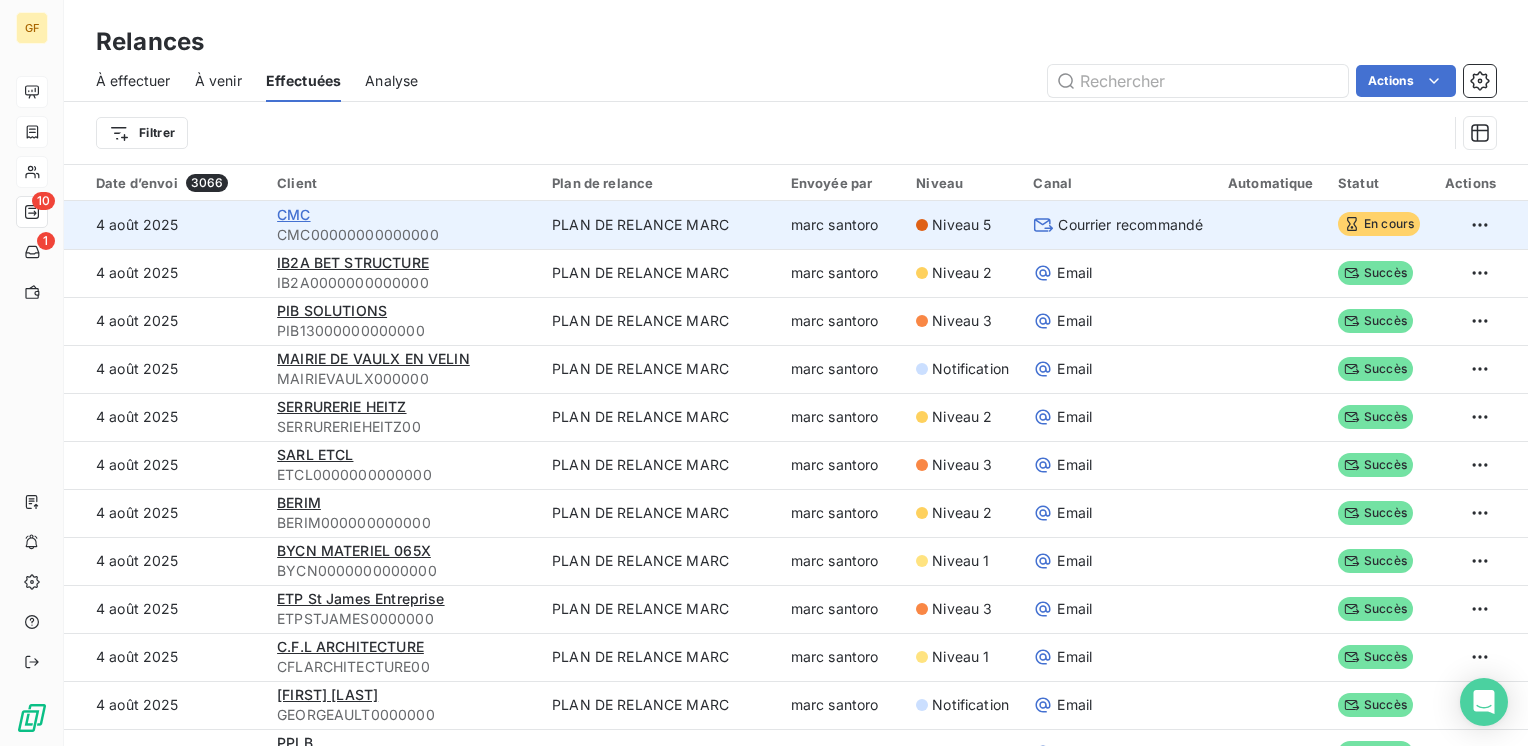 click on "CMC" at bounding box center [293, 214] 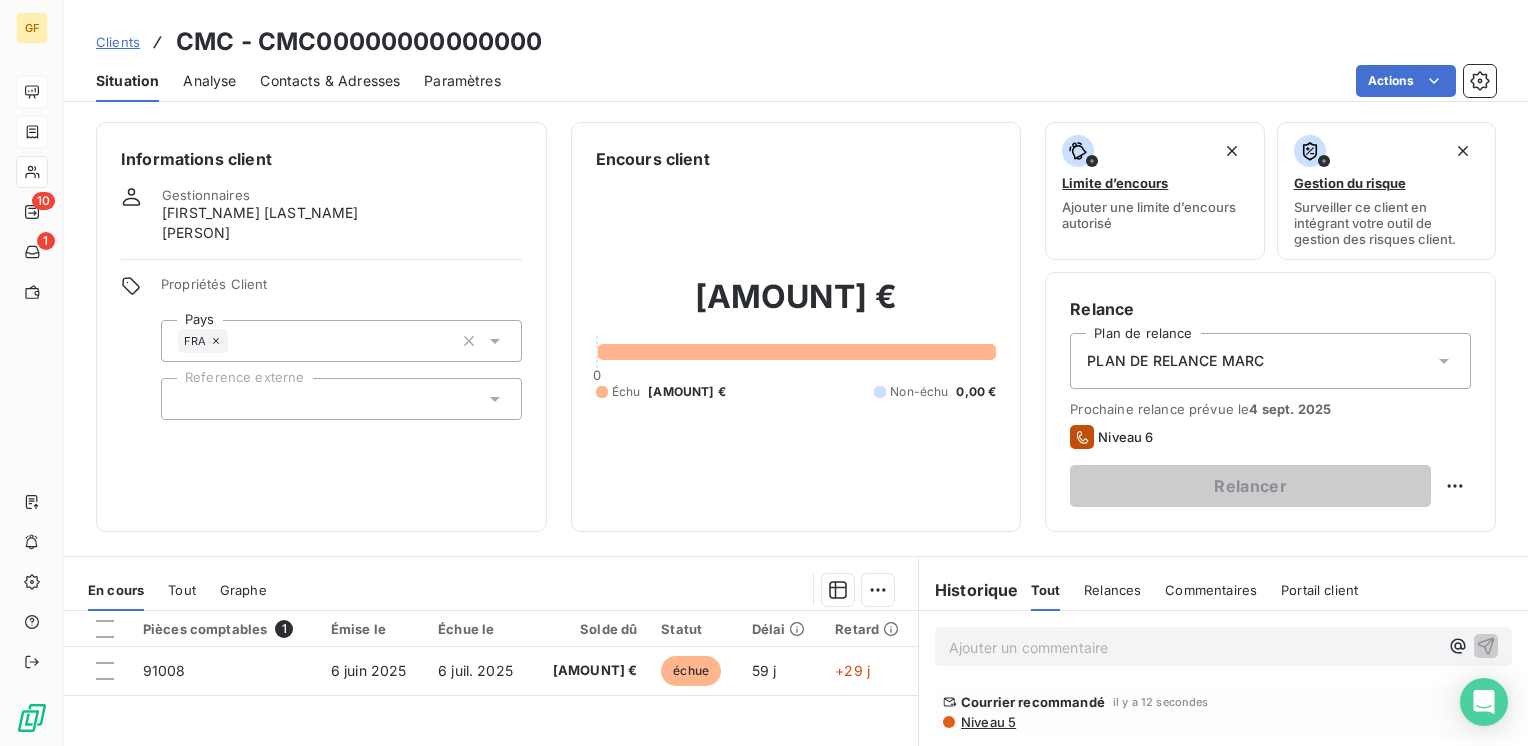 scroll, scrollTop: 0, scrollLeft: 0, axis: both 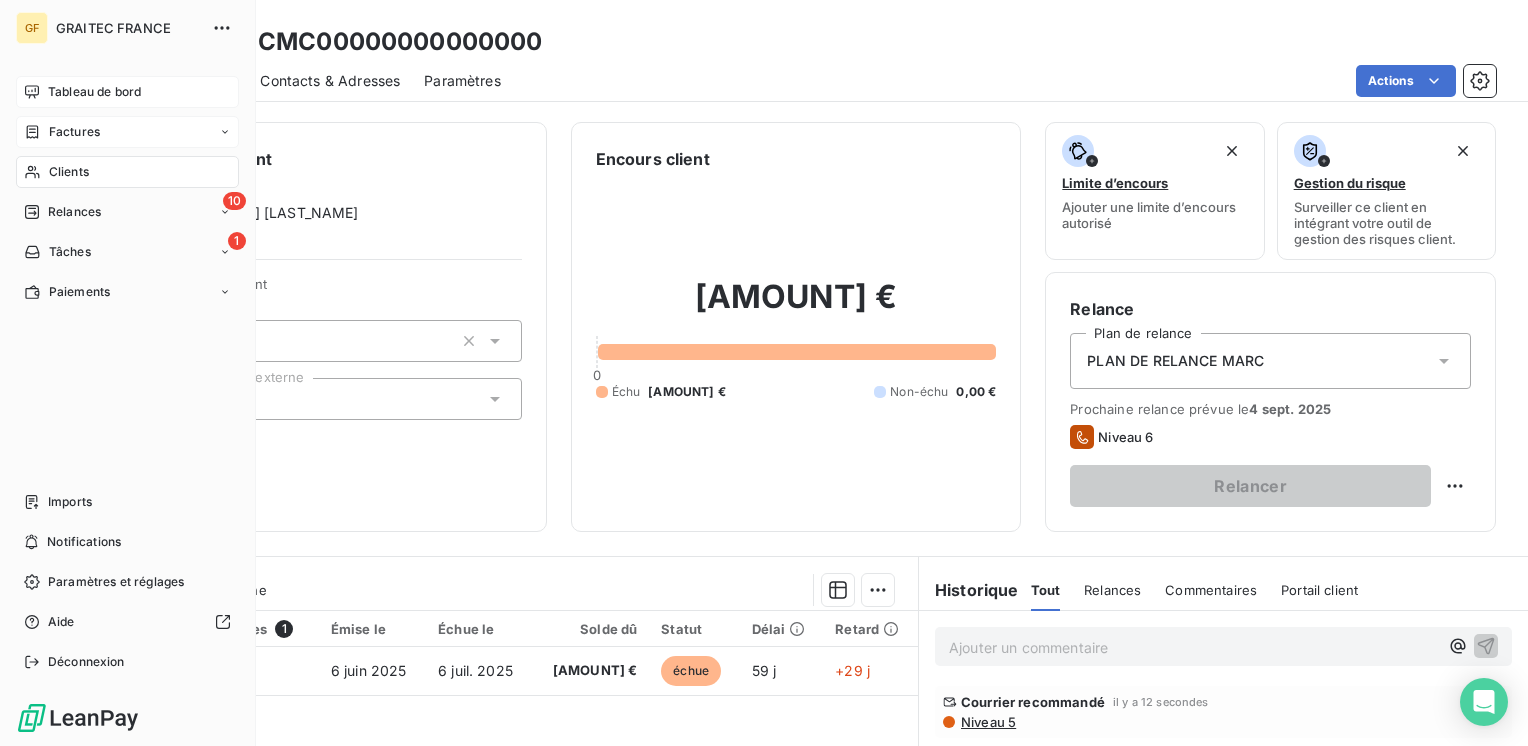 click on "Tableau de bord" at bounding box center (94, 92) 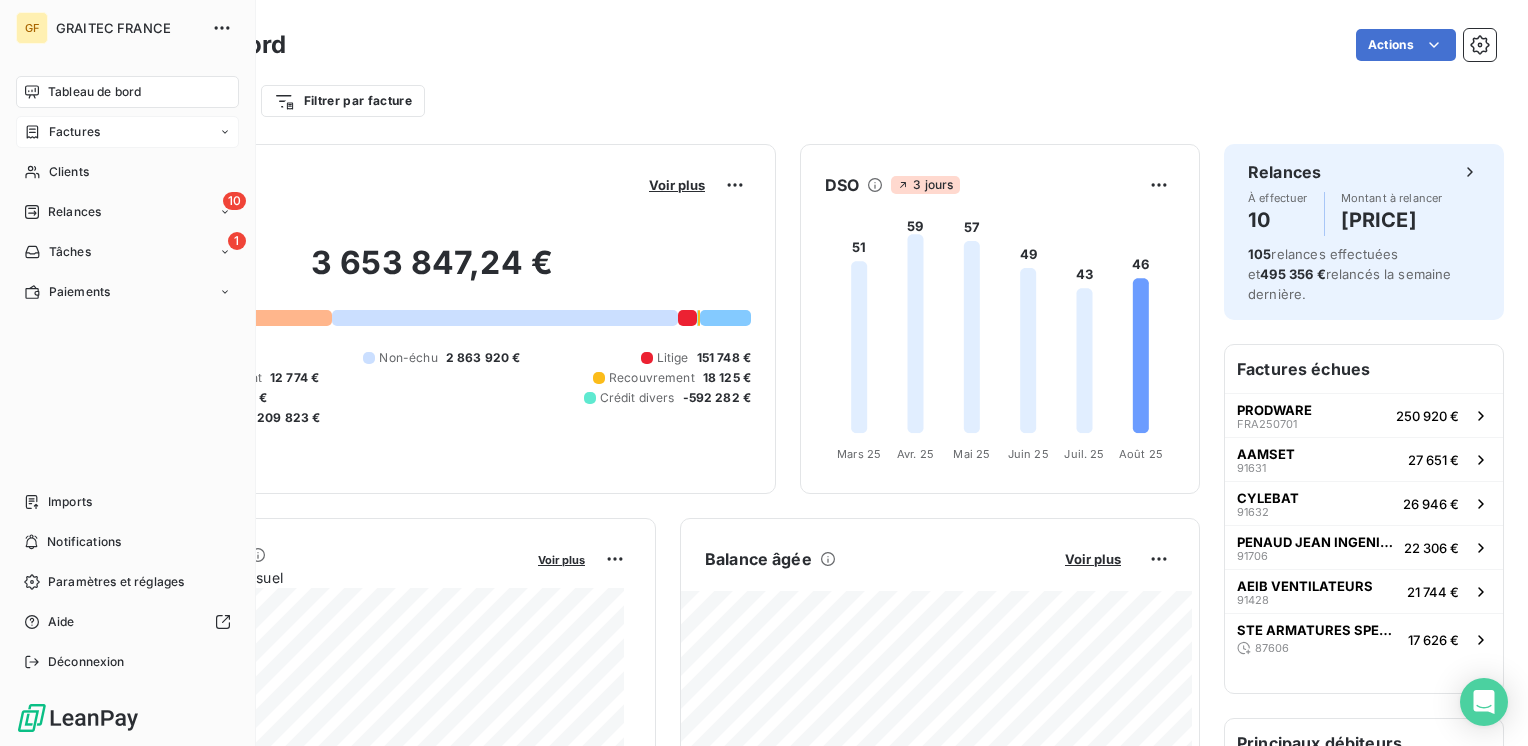 drag, startPoint x: 52, startPoint y: 167, endPoint x: 226, endPoint y: 142, distance: 175.7868 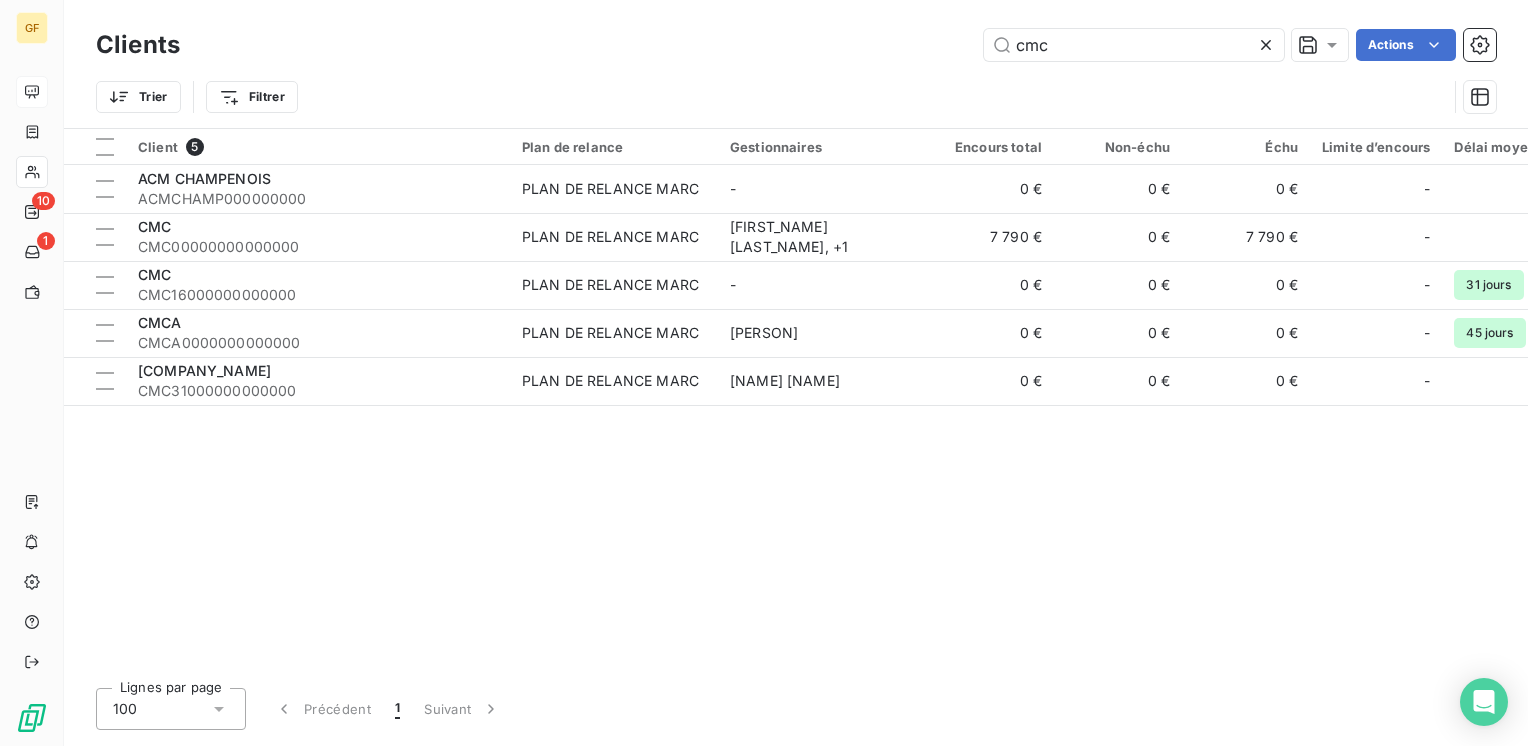 drag, startPoint x: 1102, startPoint y: 63, endPoint x: 420, endPoint y: 50, distance: 682.1239 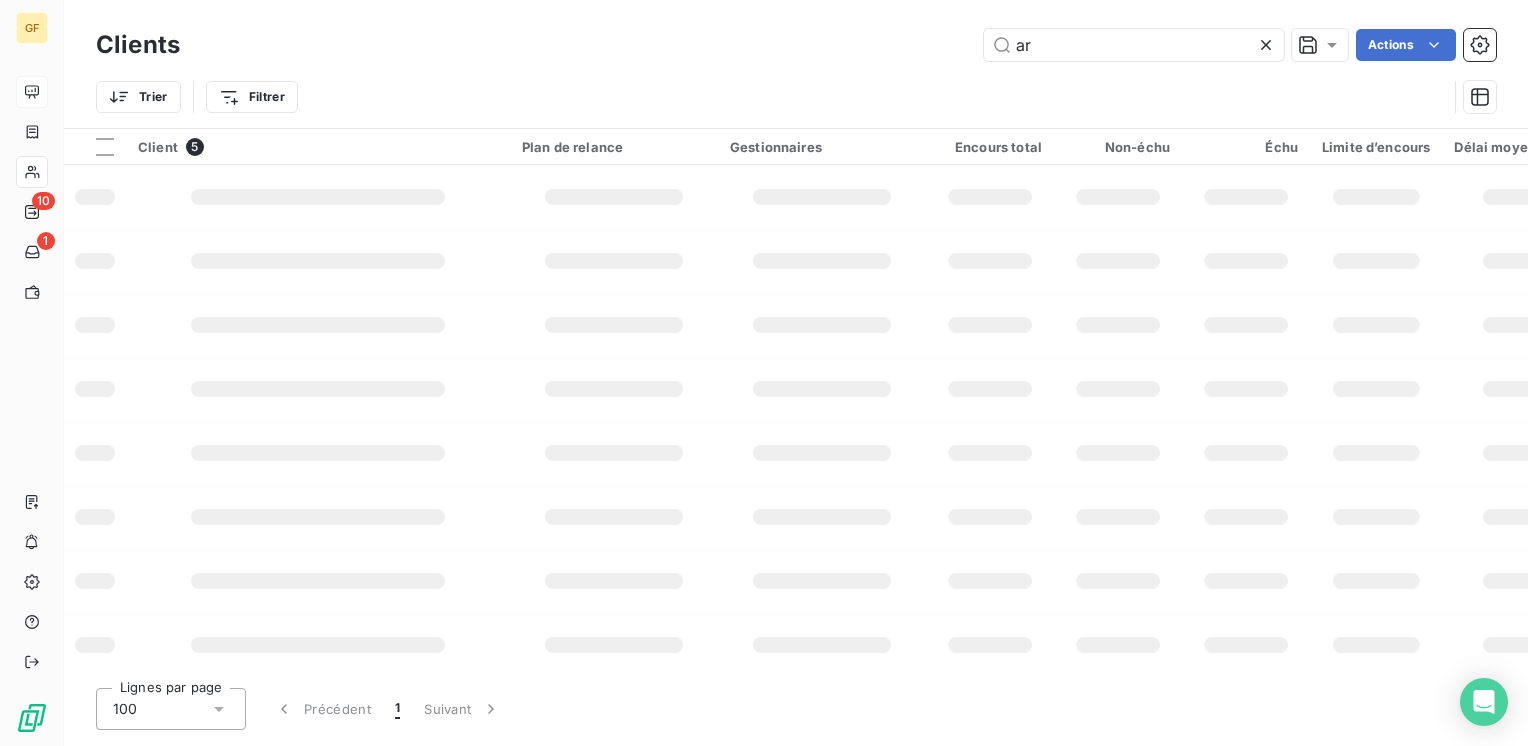 click on "Clients ar Actions" at bounding box center [796, 45] 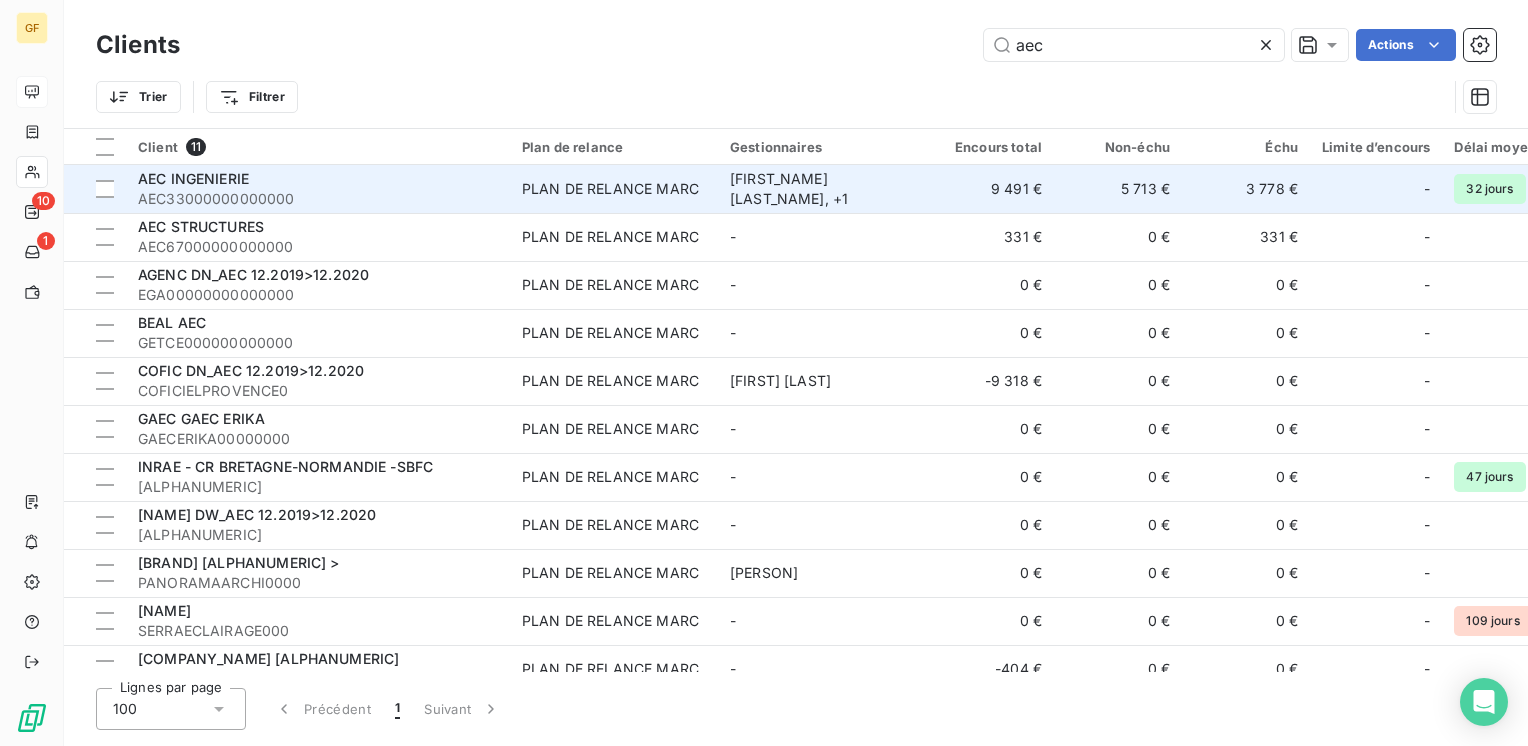 type on "aec" 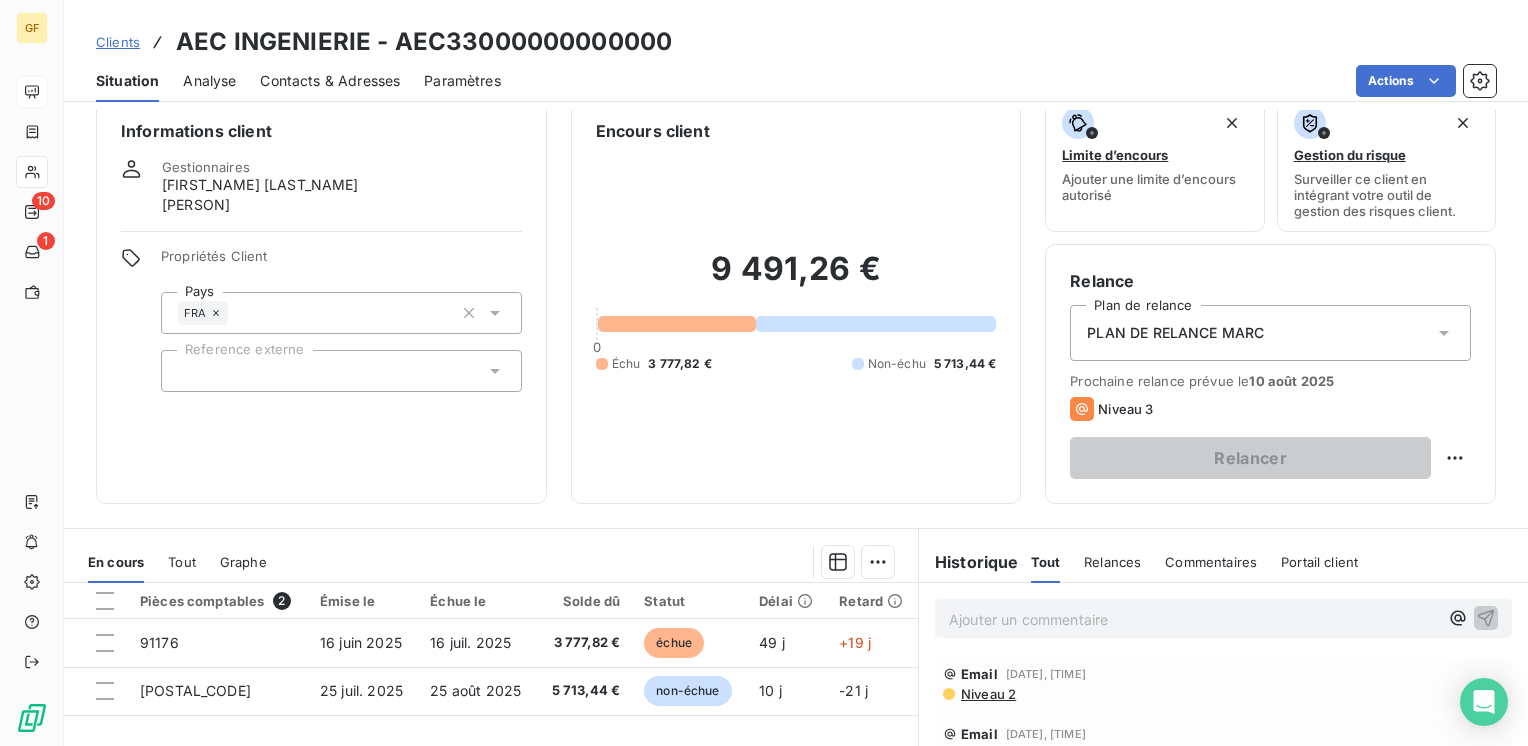 scroll, scrollTop: 0, scrollLeft: 0, axis: both 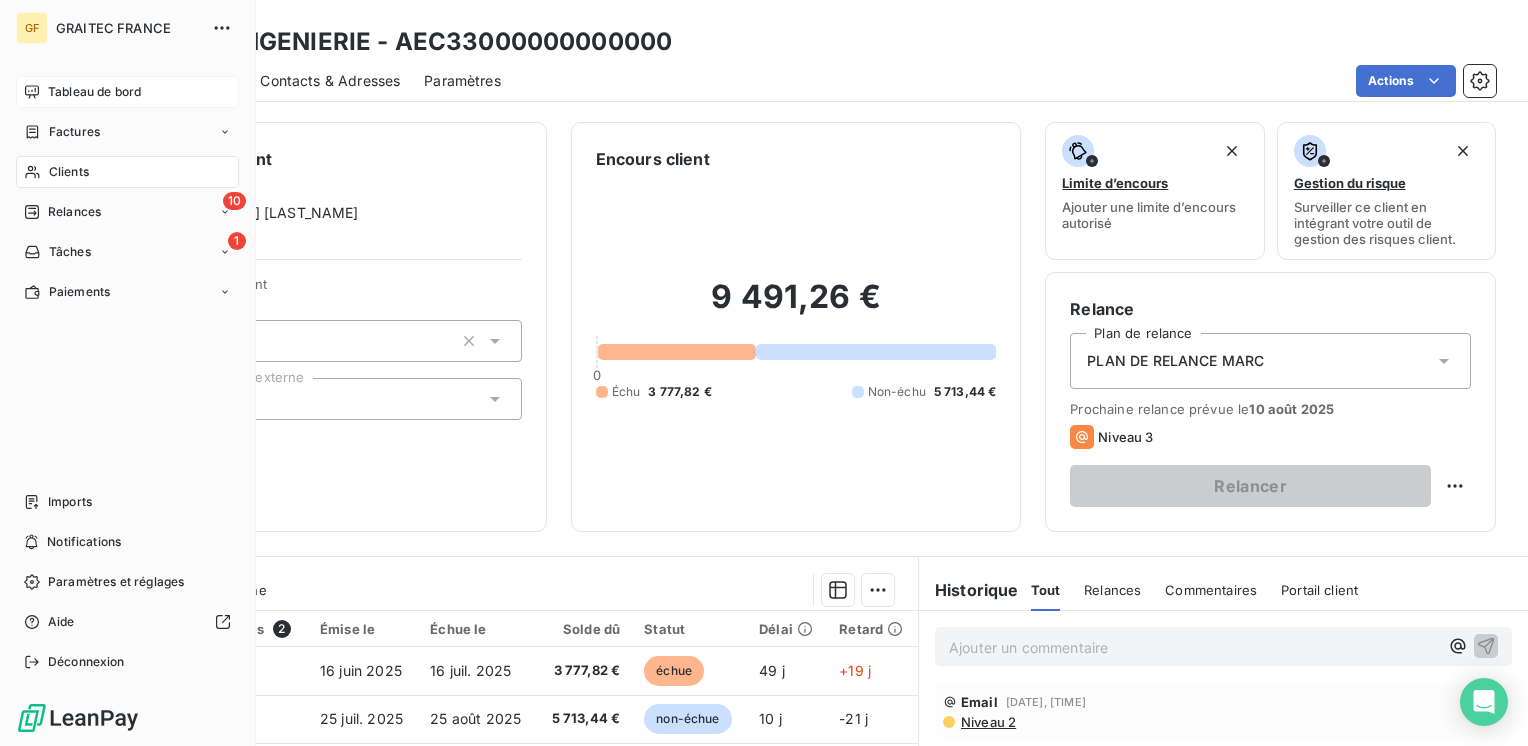 drag, startPoint x: 78, startPoint y: 92, endPoint x: 238, endPoint y: 83, distance: 160.25293 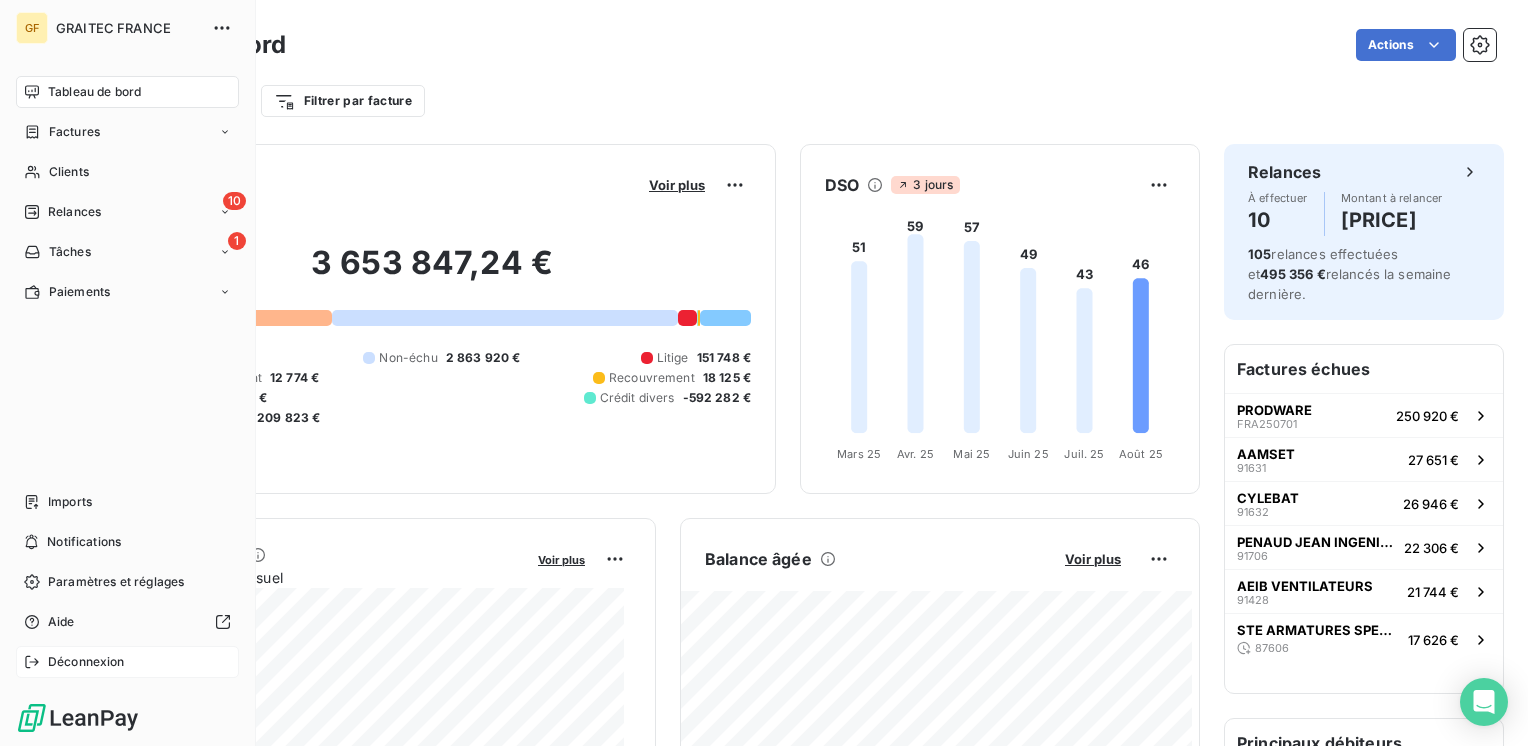 click on "Déconnexion" at bounding box center [86, 662] 